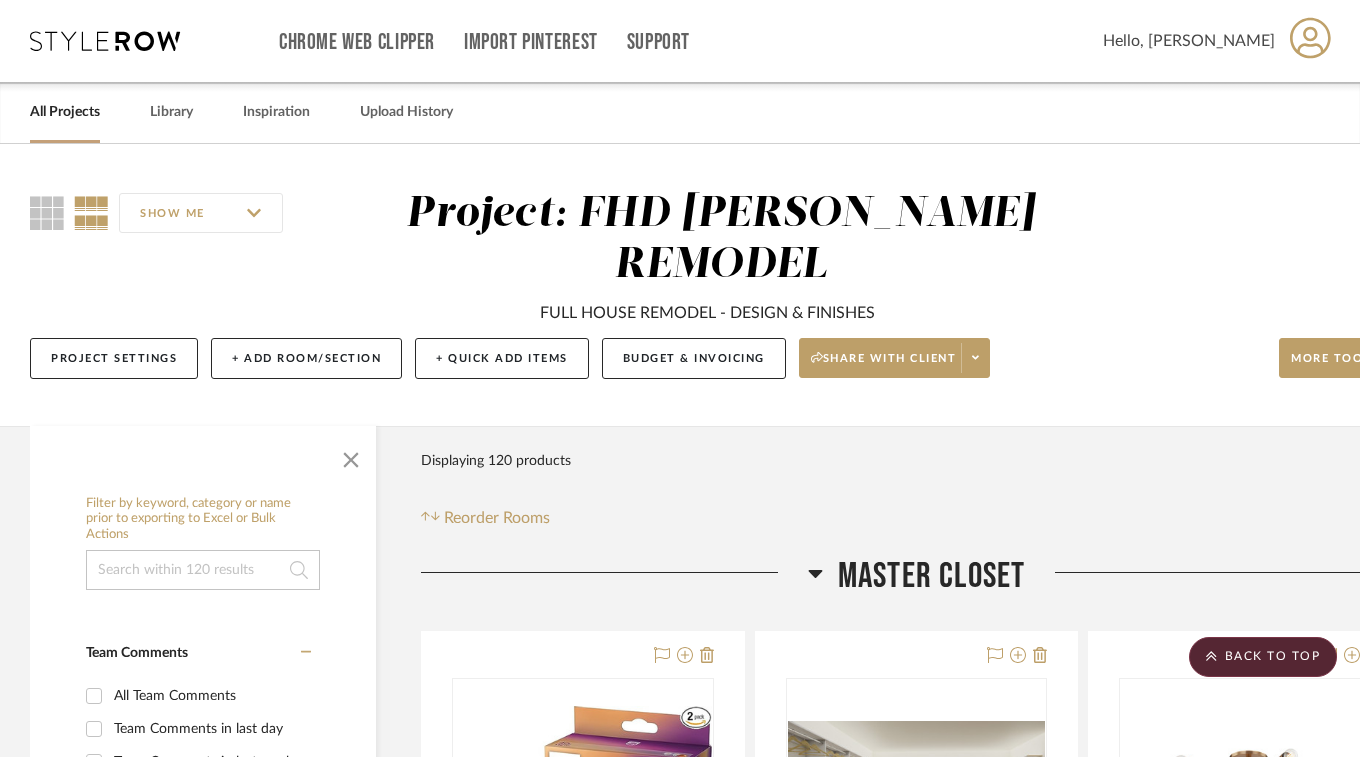 scroll, scrollTop: 2916, scrollLeft: 0, axis: vertical 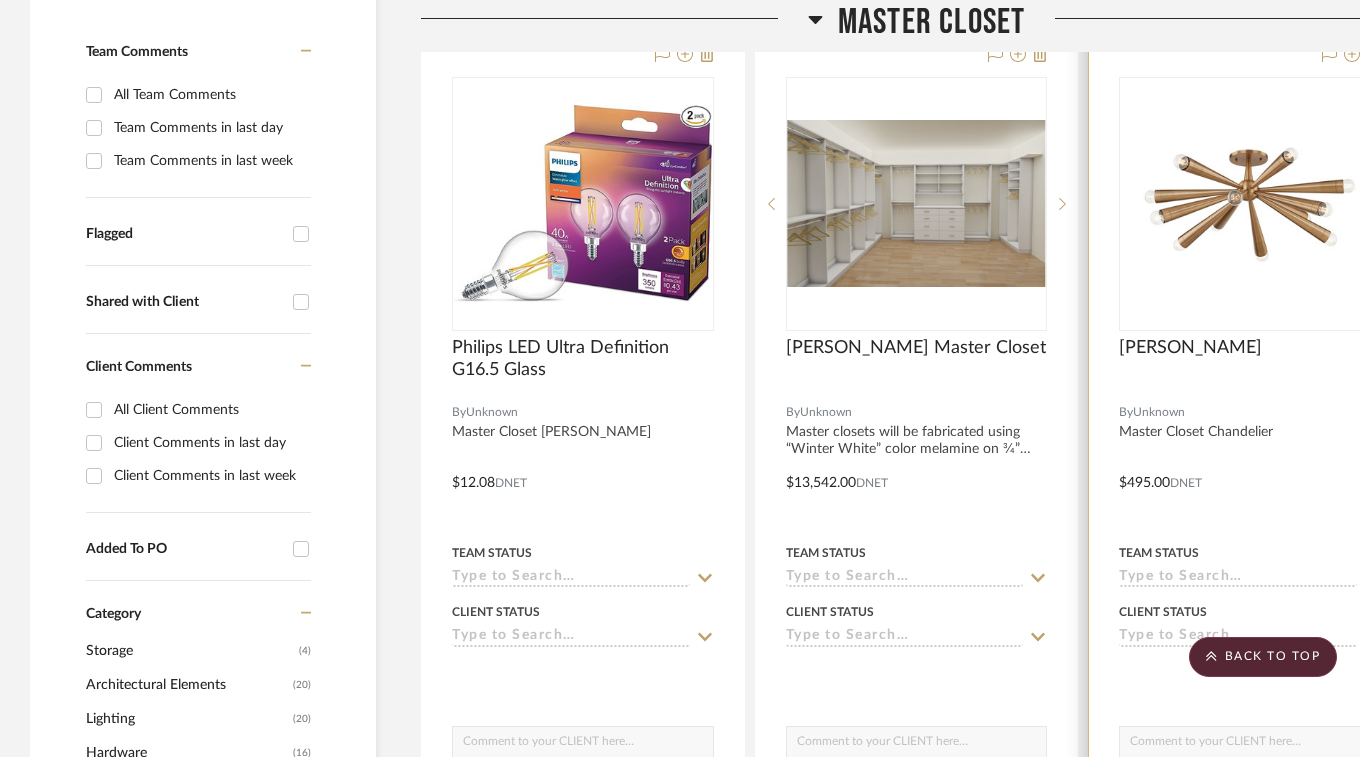 click at bounding box center [1250, 468] 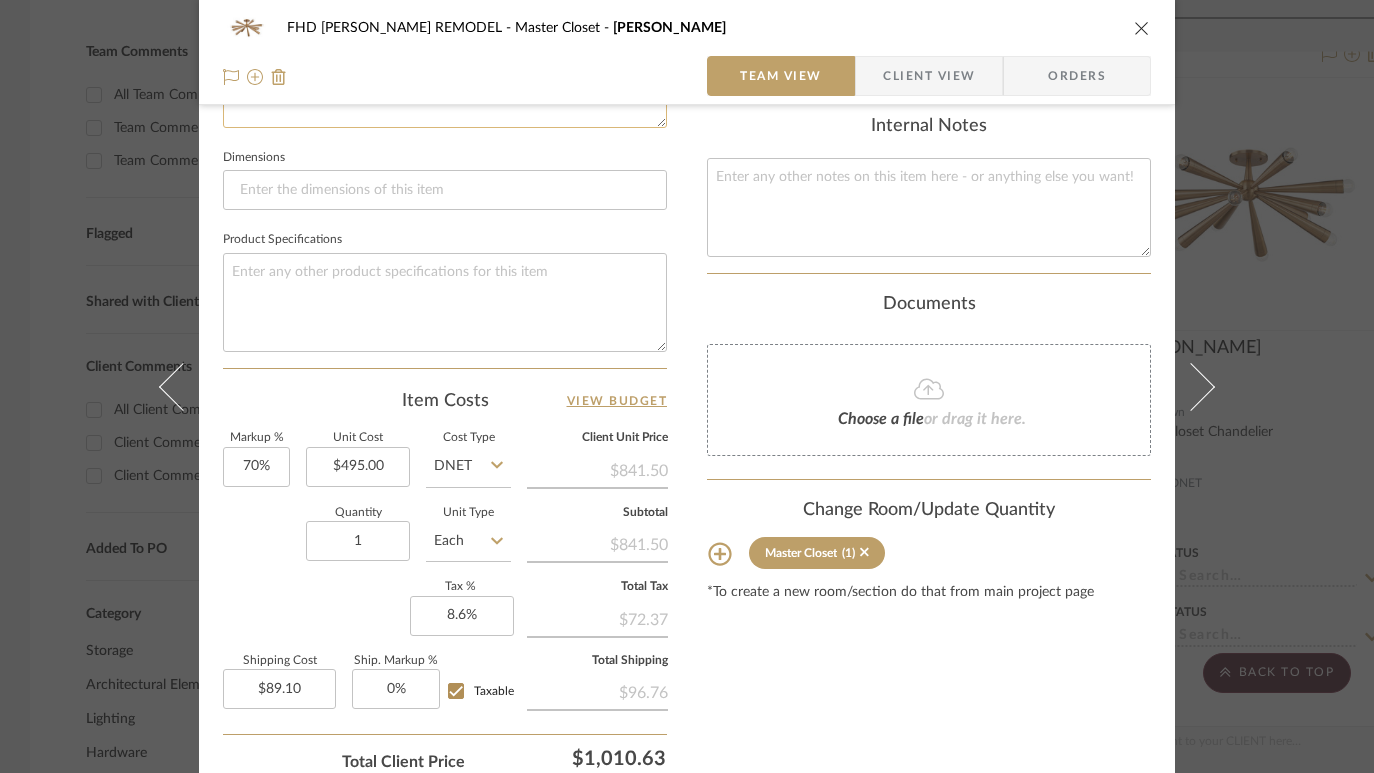 scroll, scrollTop: 872, scrollLeft: 0, axis: vertical 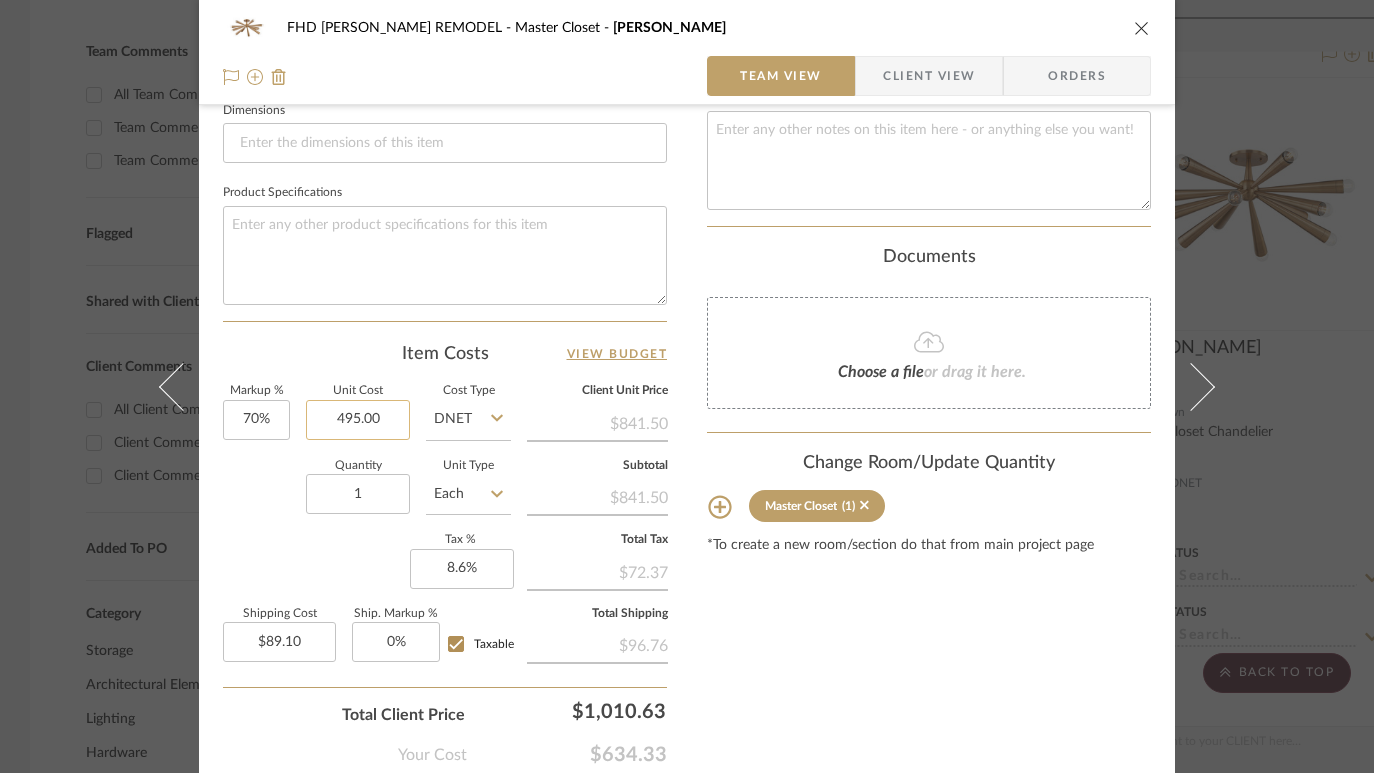 click on "495.00" 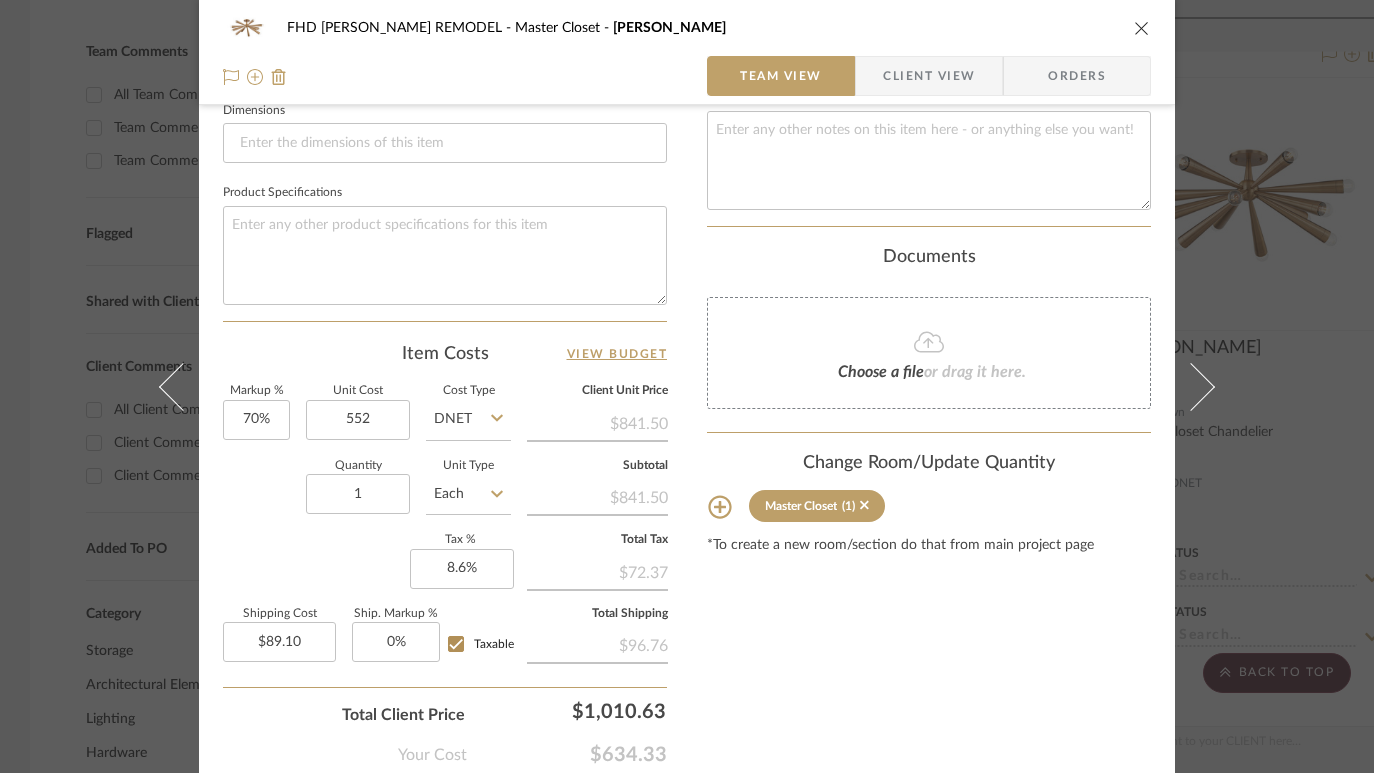 type on "$552.00" 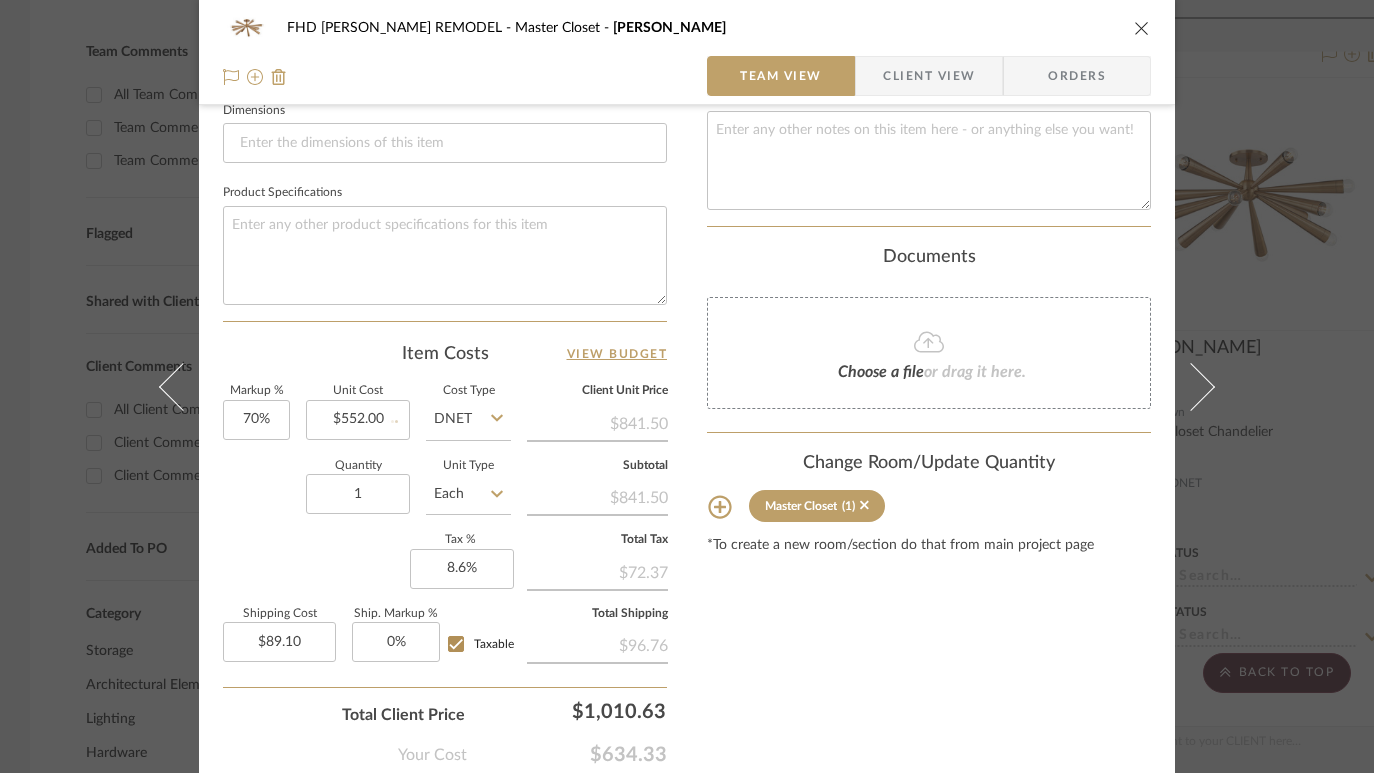 click at bounding box center (1142, 28) 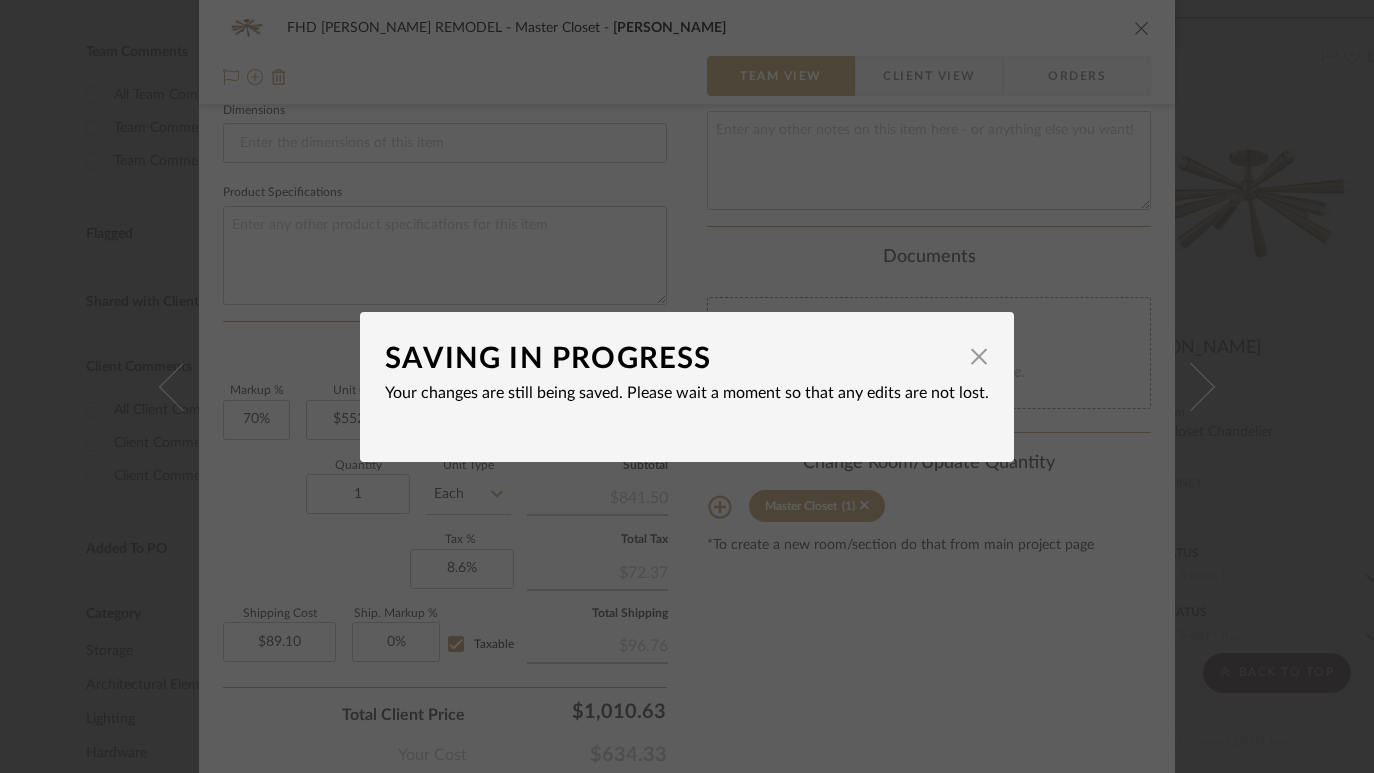 type 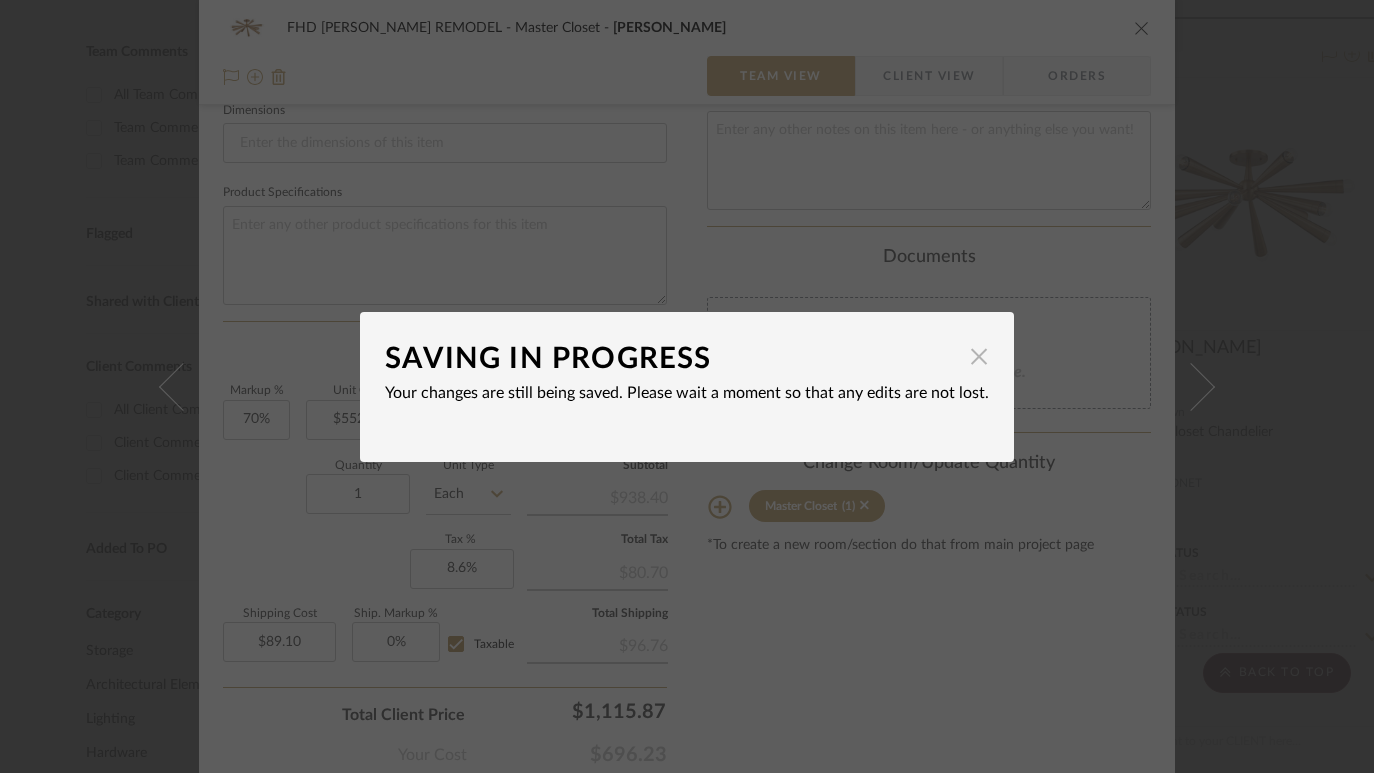 click at bounding box center (979, 357) 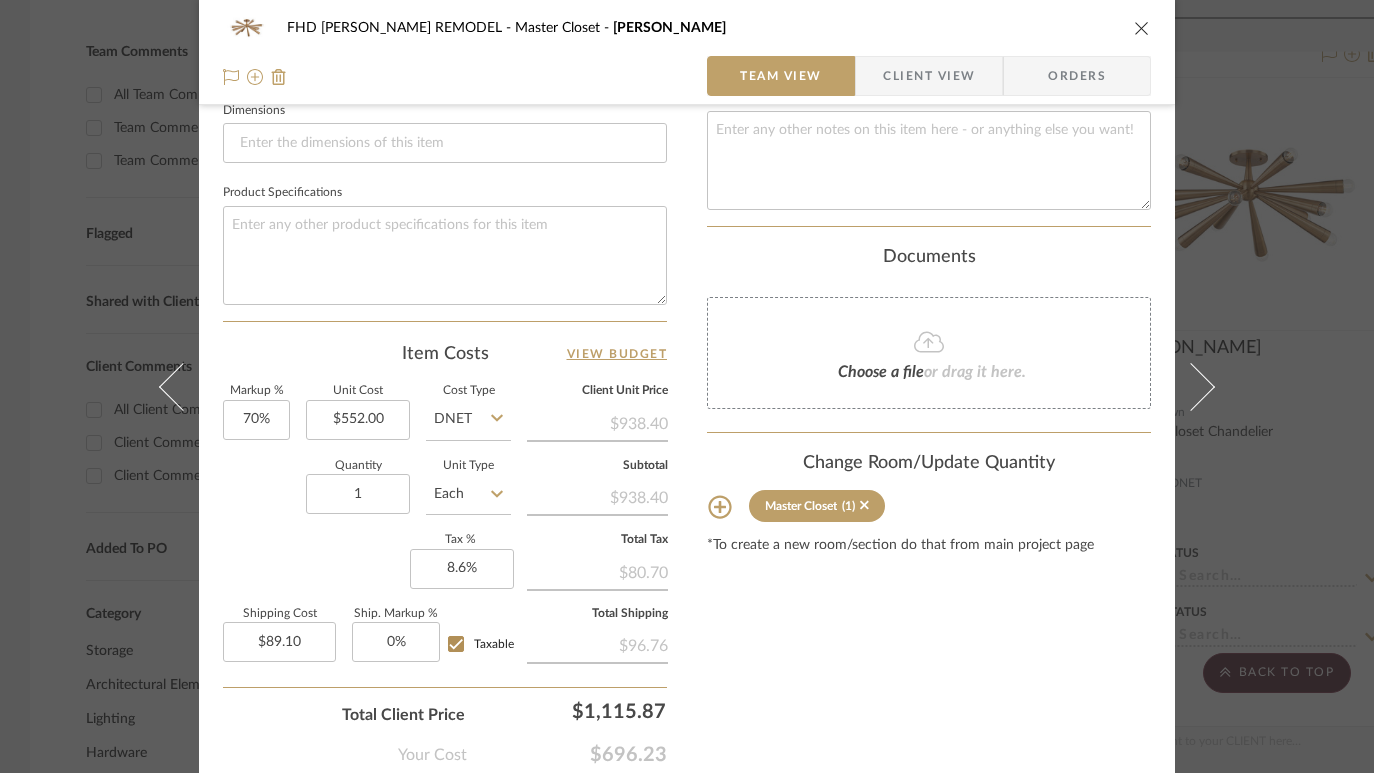 scroll, scrollTop: 984, scrollLeft: 0, axis: vertical 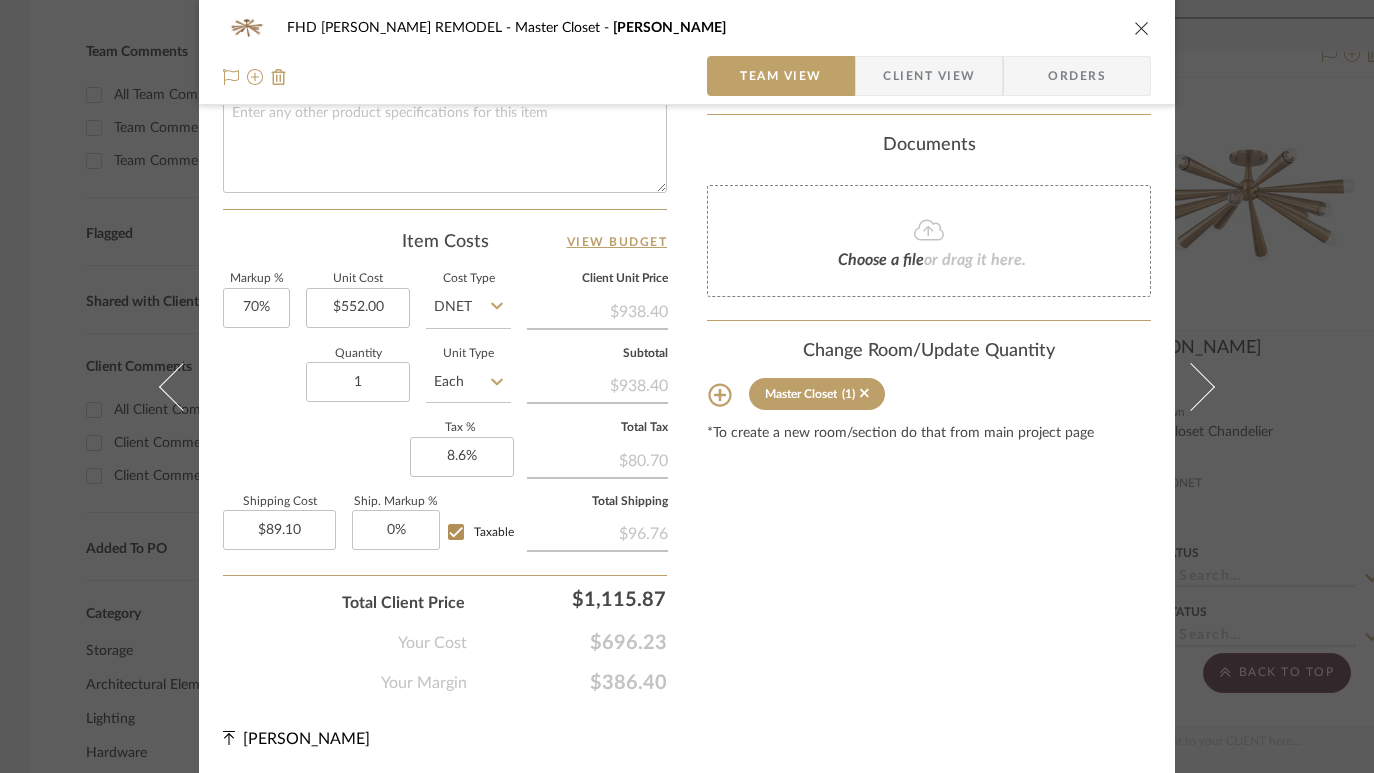 click on "FHD [PERSON_NAME] REMODEL Master Closet [PERSON_NAME] Team View Client View Orders  Team-Facing Details   Item Name  [PERSON_NAME]  Brand   Internal Description  Master Closet Chandelier  Dimensions   Product Specifications   Item Costs   View Budget   Markup %  70%  Unit Cost  $552.00  Cost Type  DNET  Client Unit Price   $938.40   Quantity  1  Unit Type  Each  Subtotal   $938.40   Tax %  8.6%  Total Tax   $80.70   Shipping Cost  $89.10  Ship. Markup %  0% Taxable  Total Shipping   $96.76  Total Client Price  $1,115.87  Your Cost  $696.23  Your Margin  $386.40  Content here copies to Client View - confirm visibility there.  Show in Client Dashboard   Include in Budget   View Budget  Team Status  Lead Time  In Stock Weeks  Est. Min   Est. Max   Due Date   Install Date  Tasks / To-Dos /  team Messaging  Leave yourself a note here or share next steps with your team. You will receive emails when they
respond!  Invite Collaborator Internal Notes  Documents  Choose a file  or drag it here. Change Room/Update Quantity (1)" at bounding box center [687, 386] 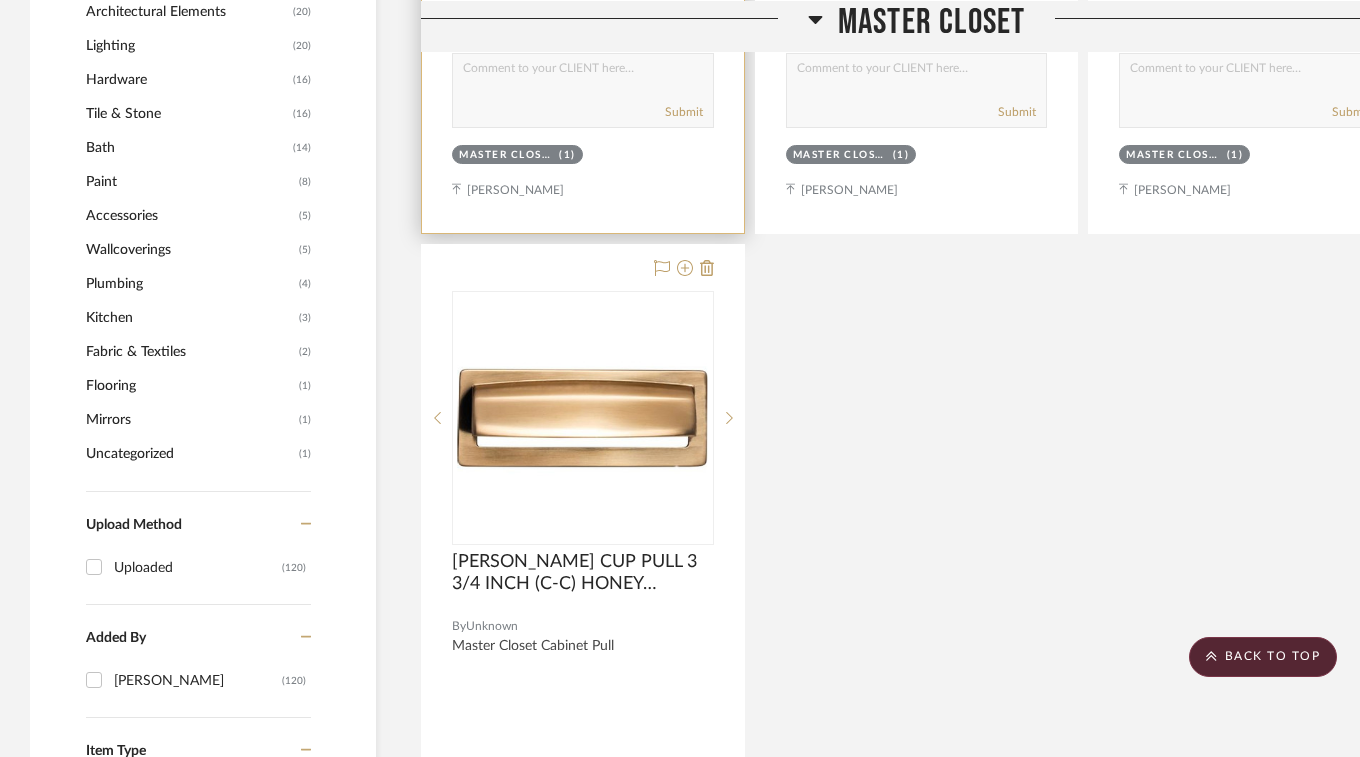 scroll, scrollTop: 1404, scrollLeft: 0, axis: vertical 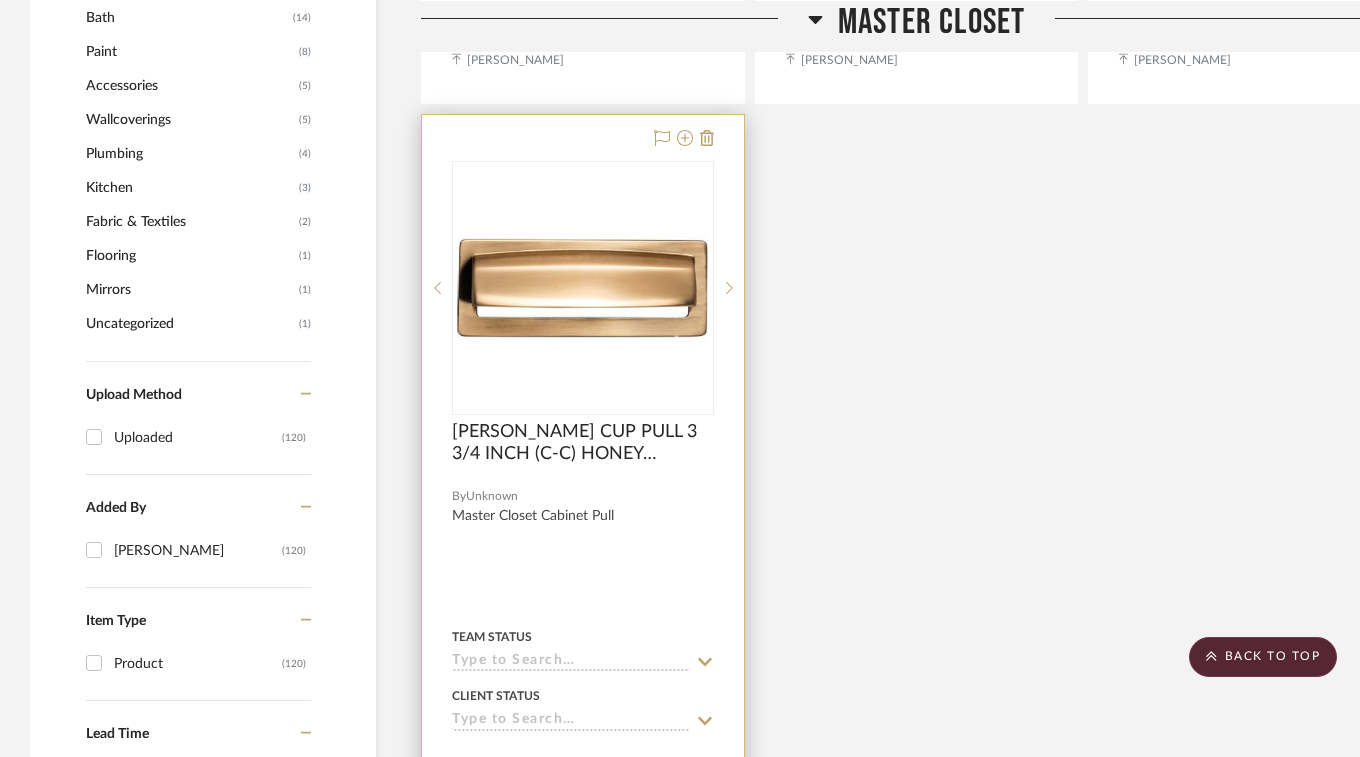 click at bounding box center [583, 288] 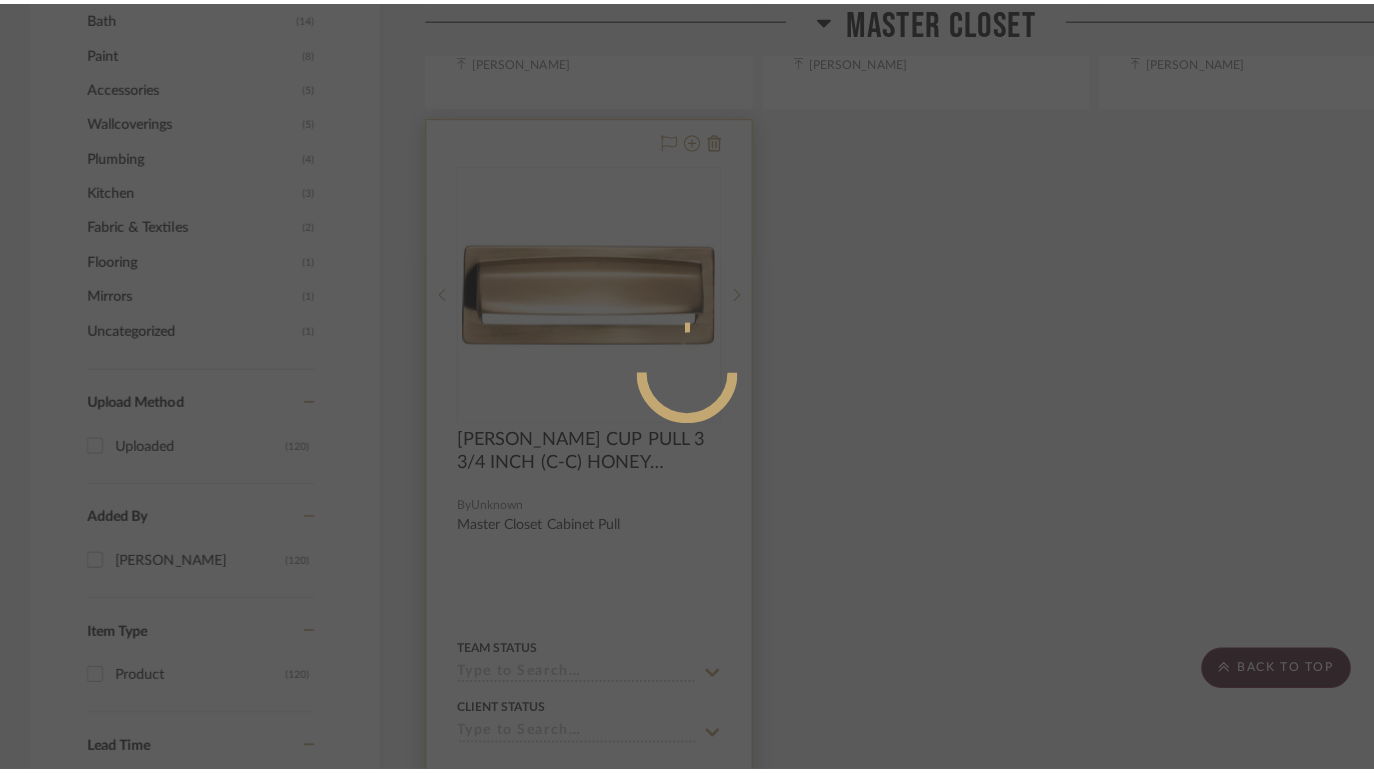 scroll, scrollTop: 0, scrollLeft: 0, axis: both 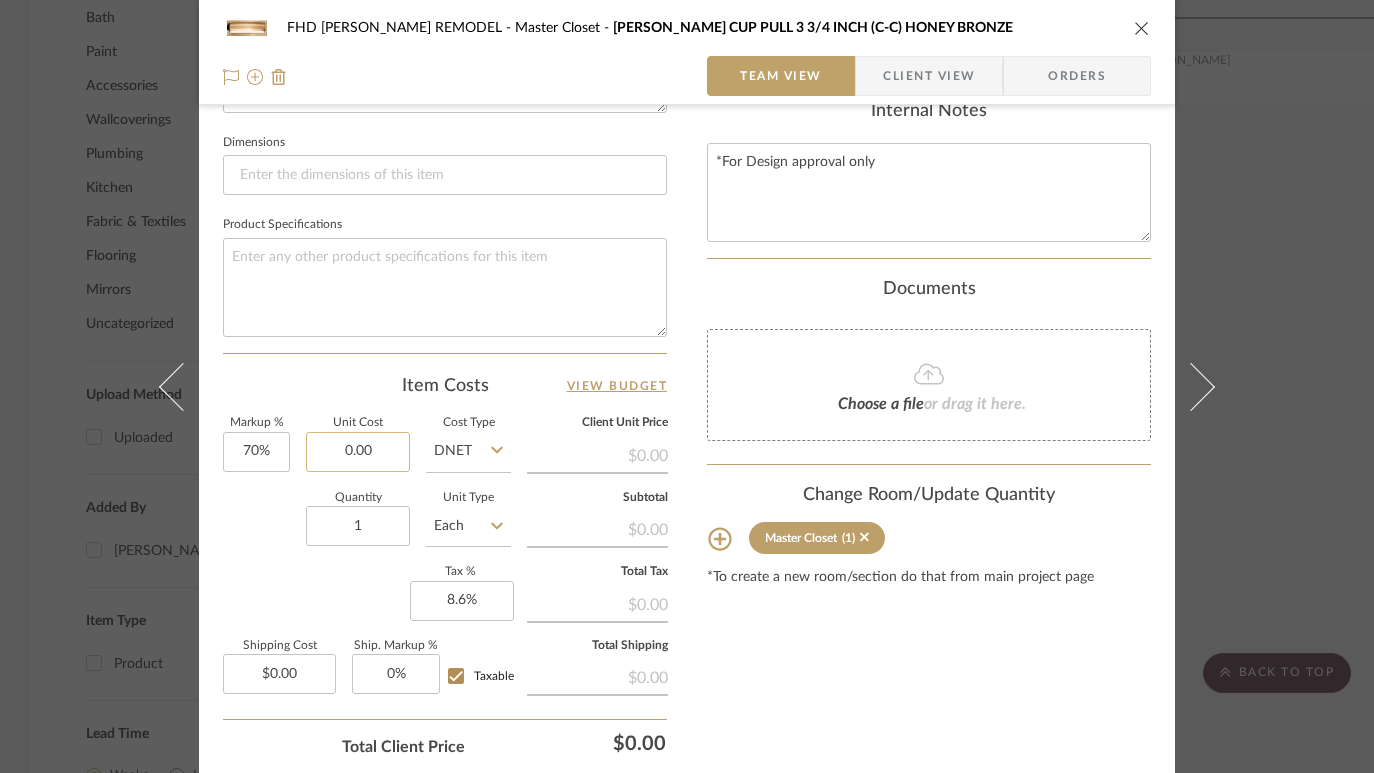 click on "0.00" 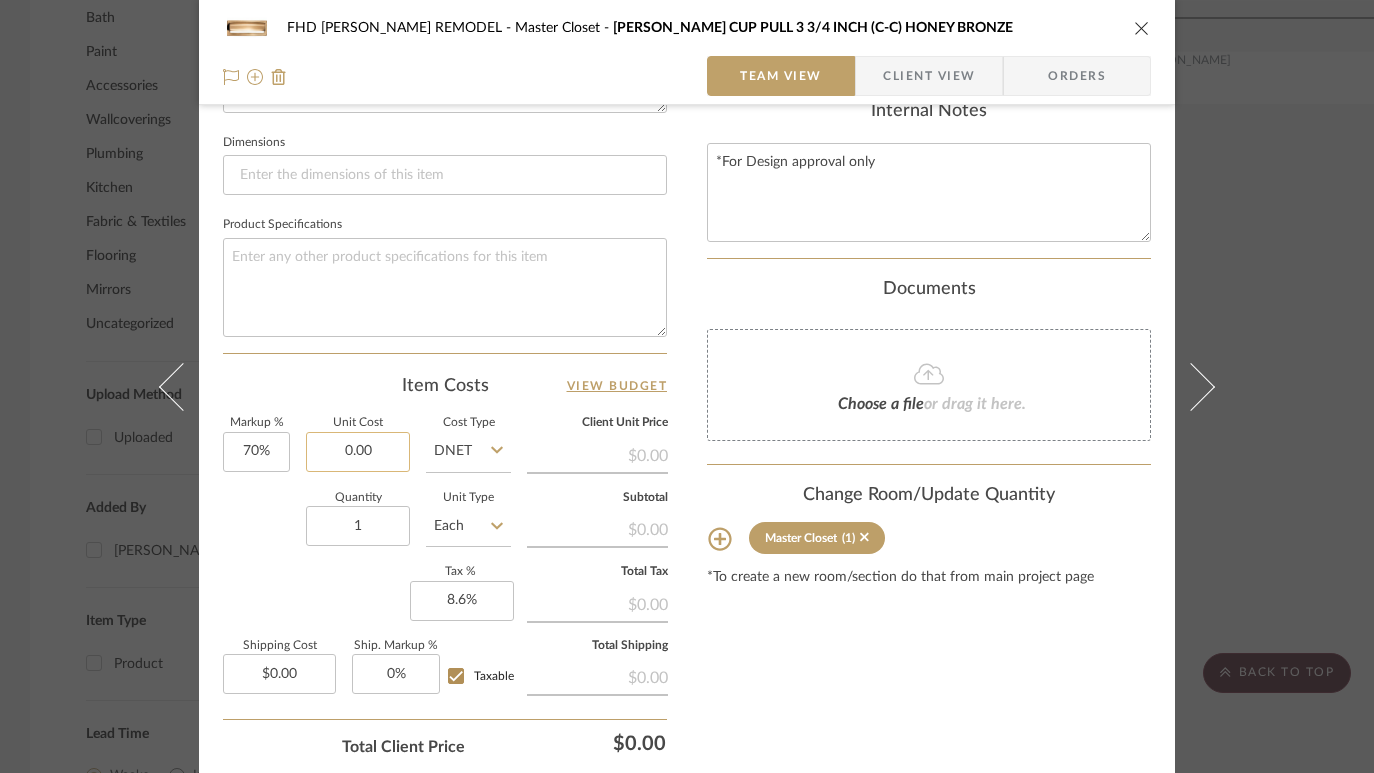 paste on "12.3" 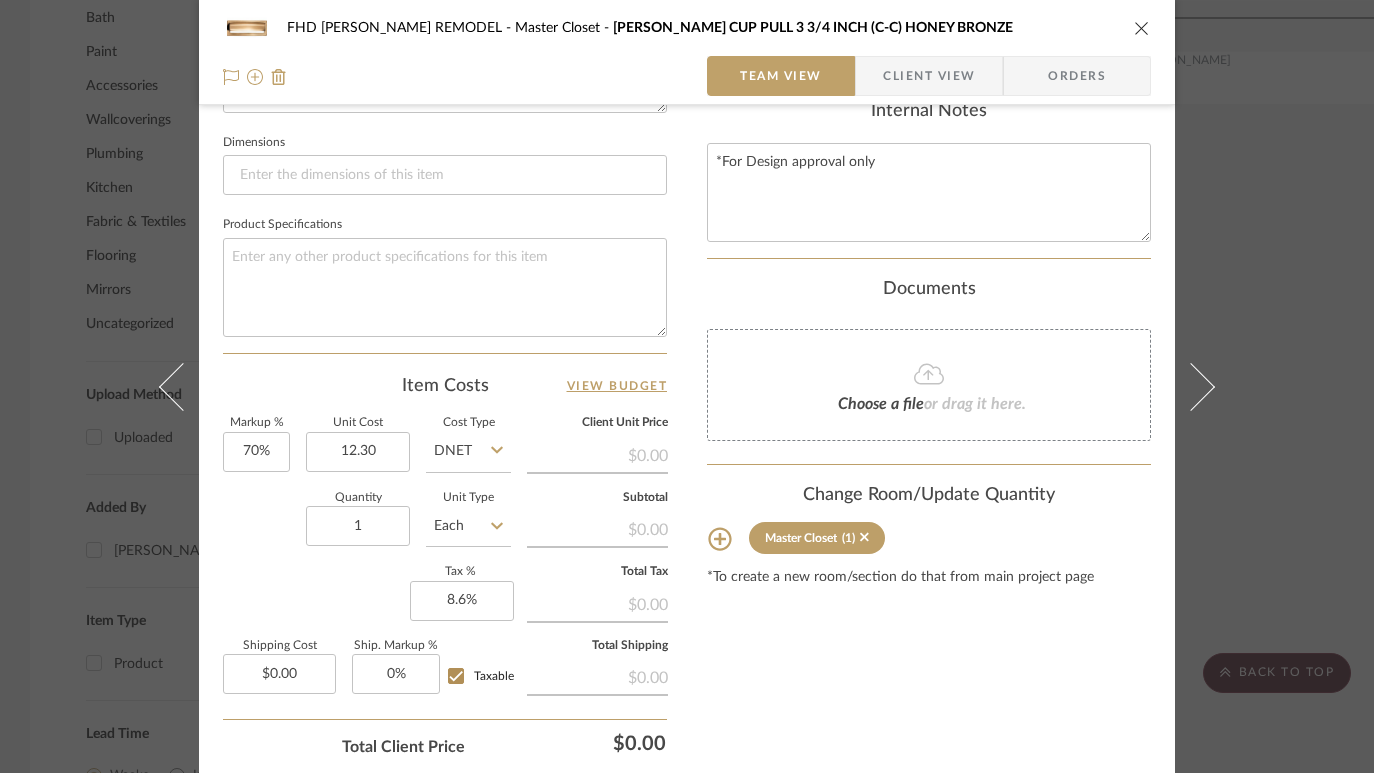 type on "$12.30" 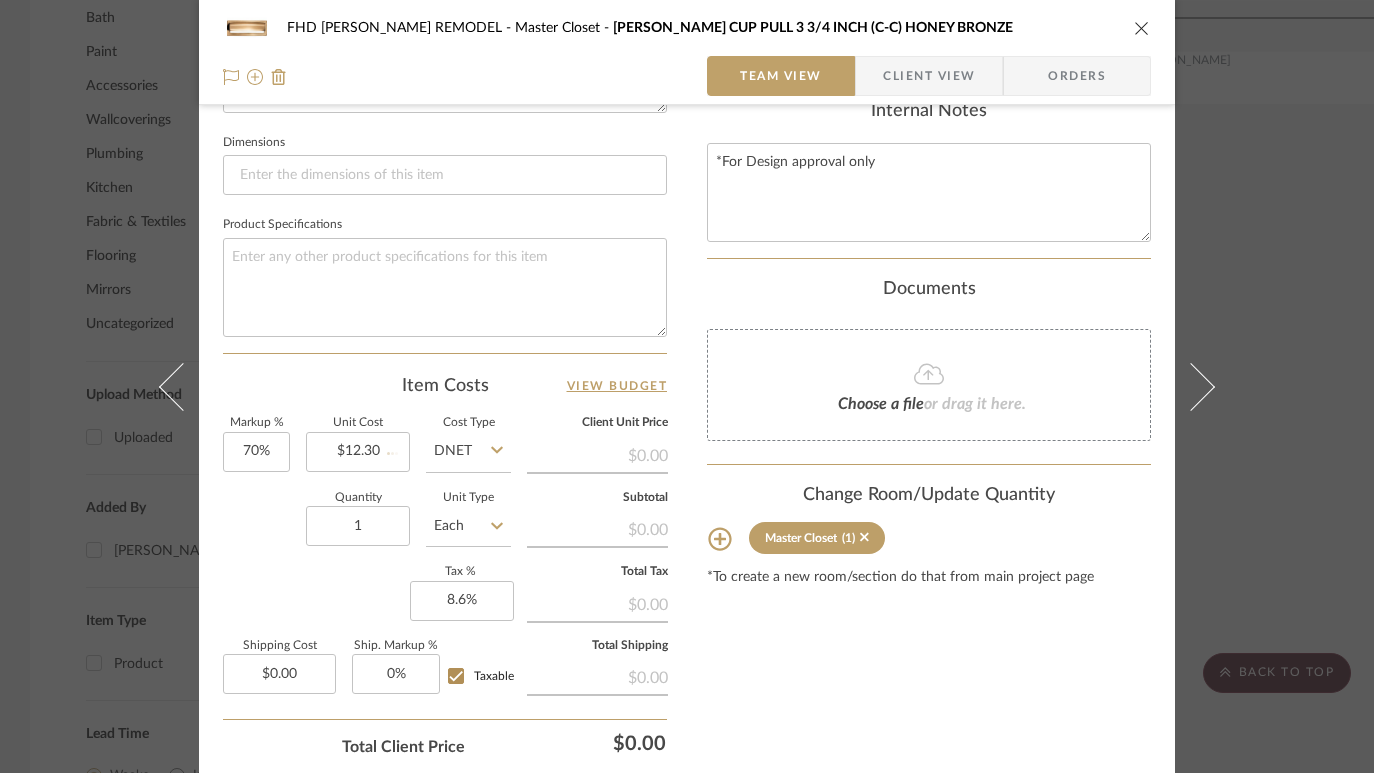 click on "Quantity" 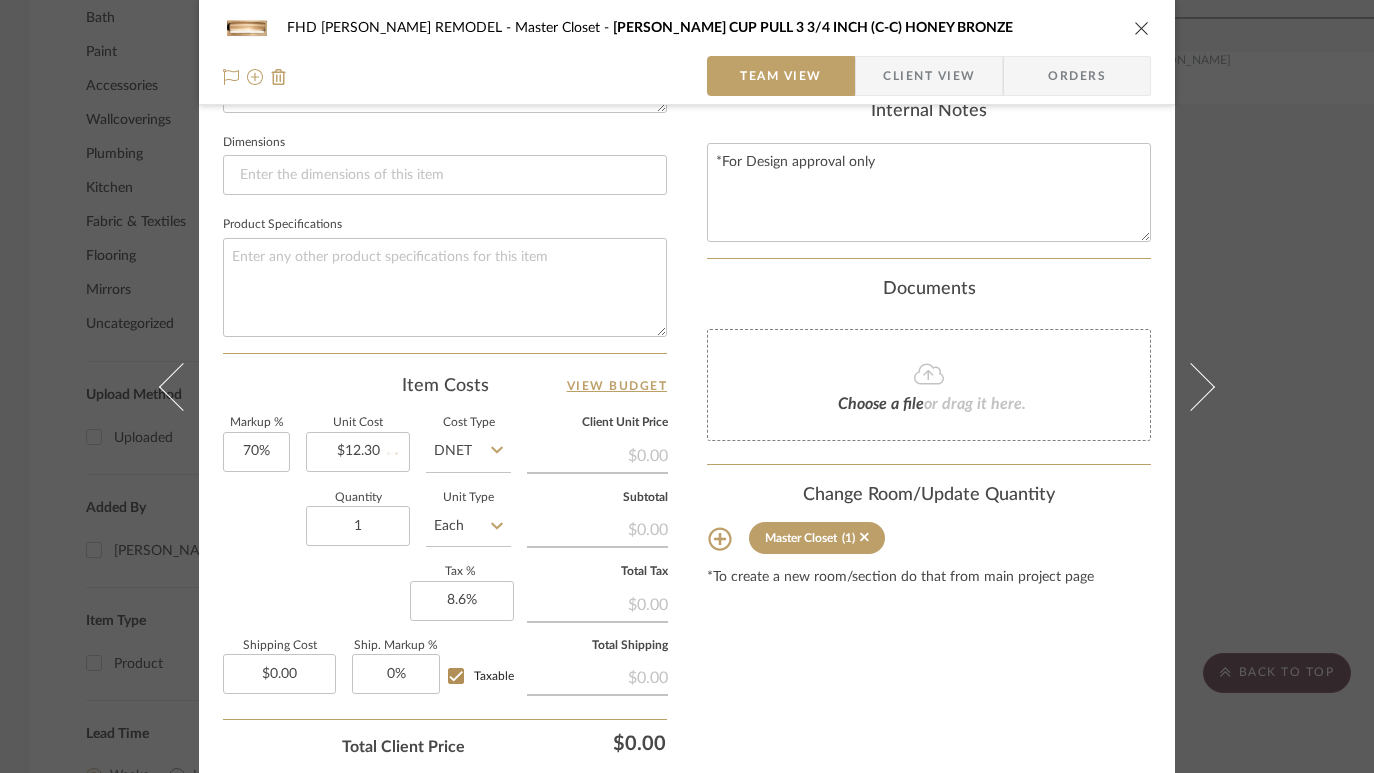 type 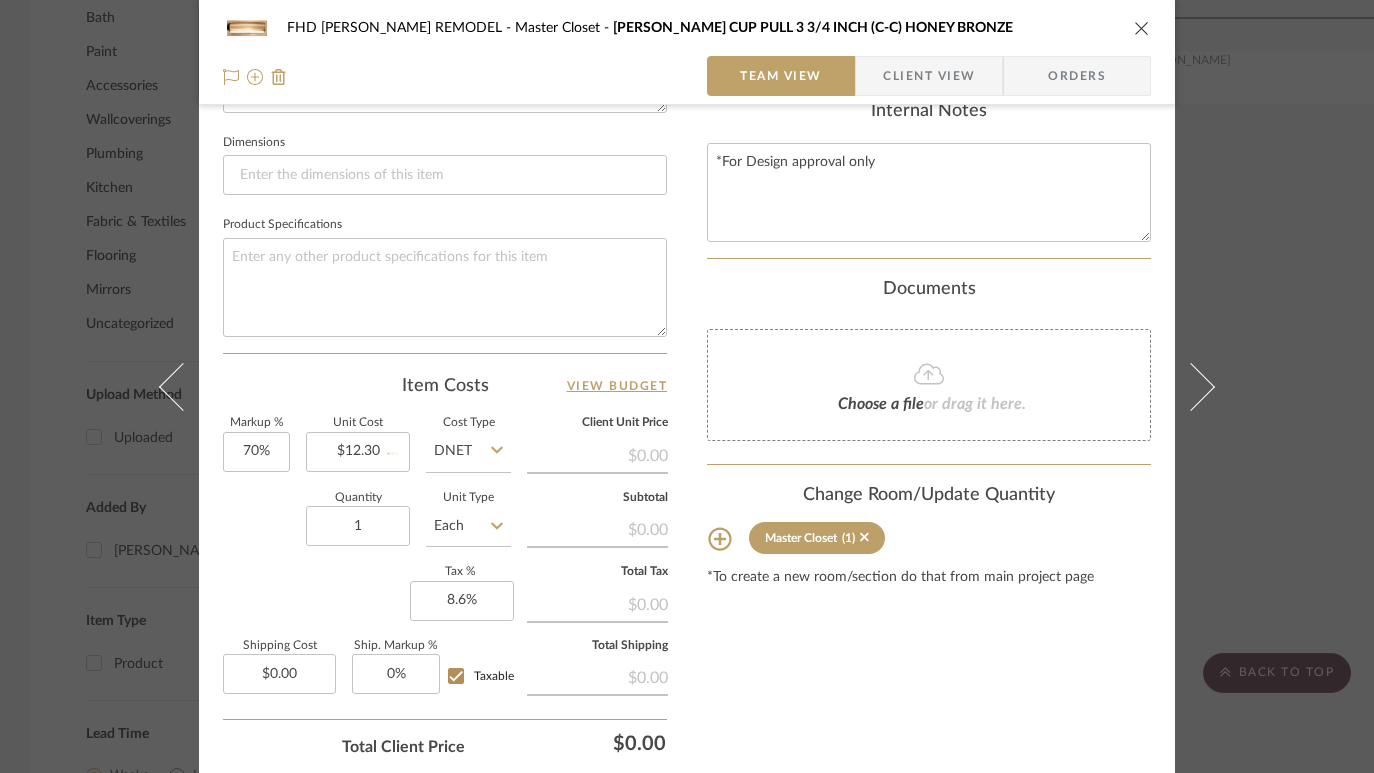 type 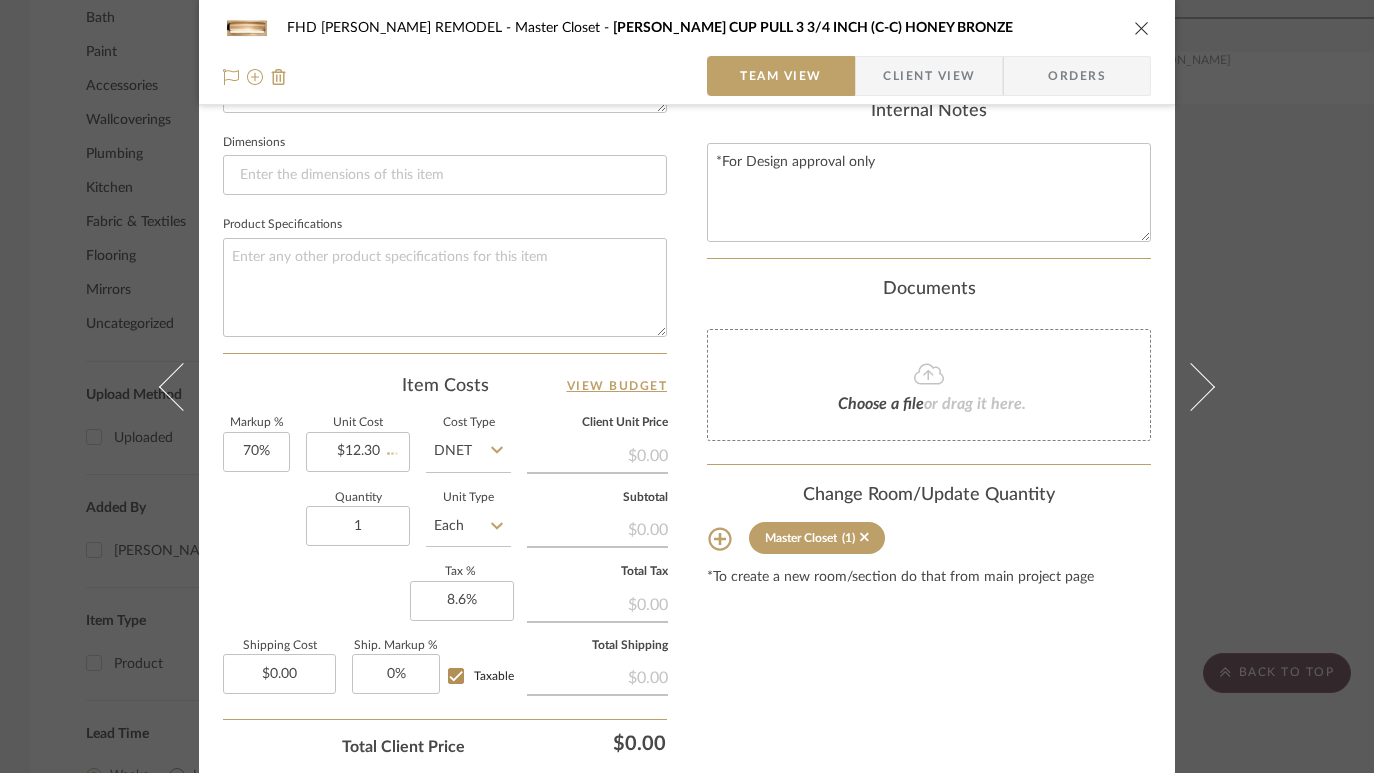 type on "$3.76" 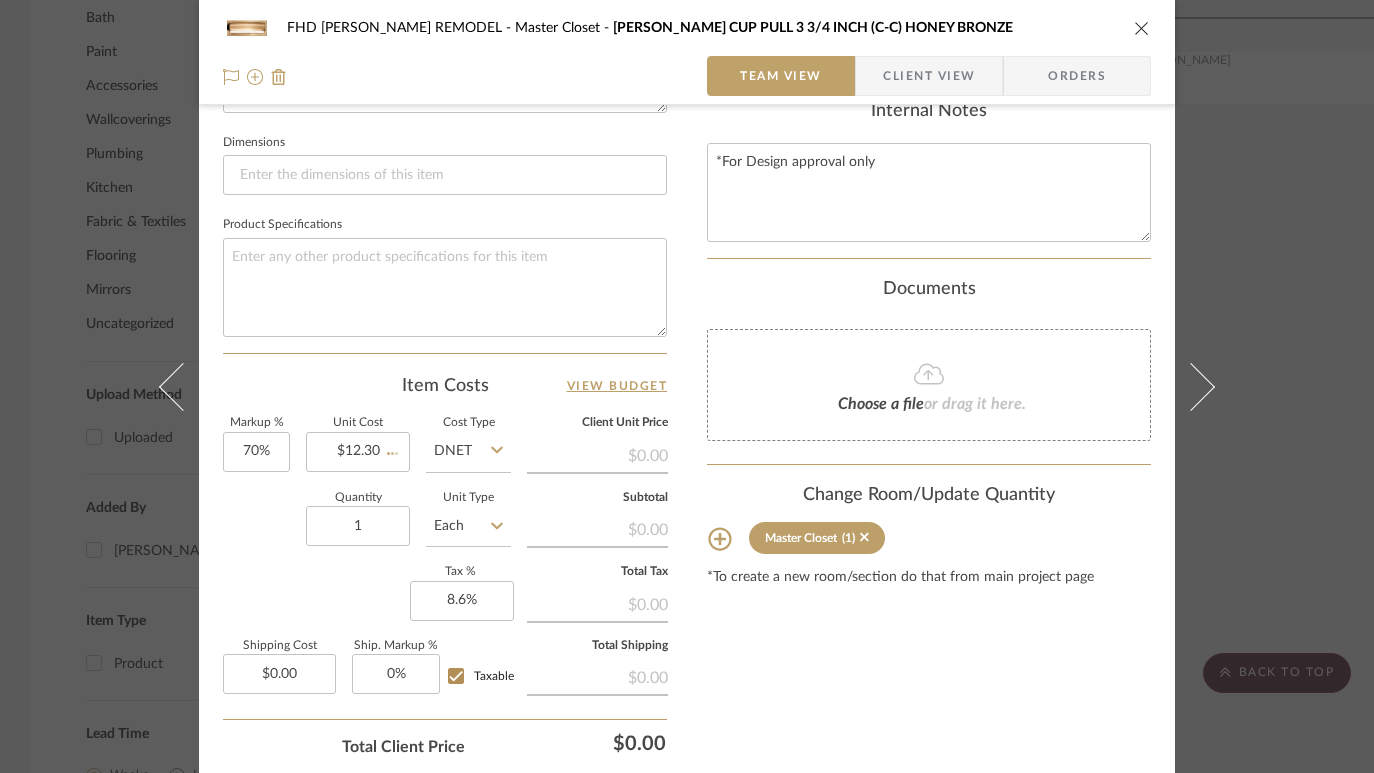 type 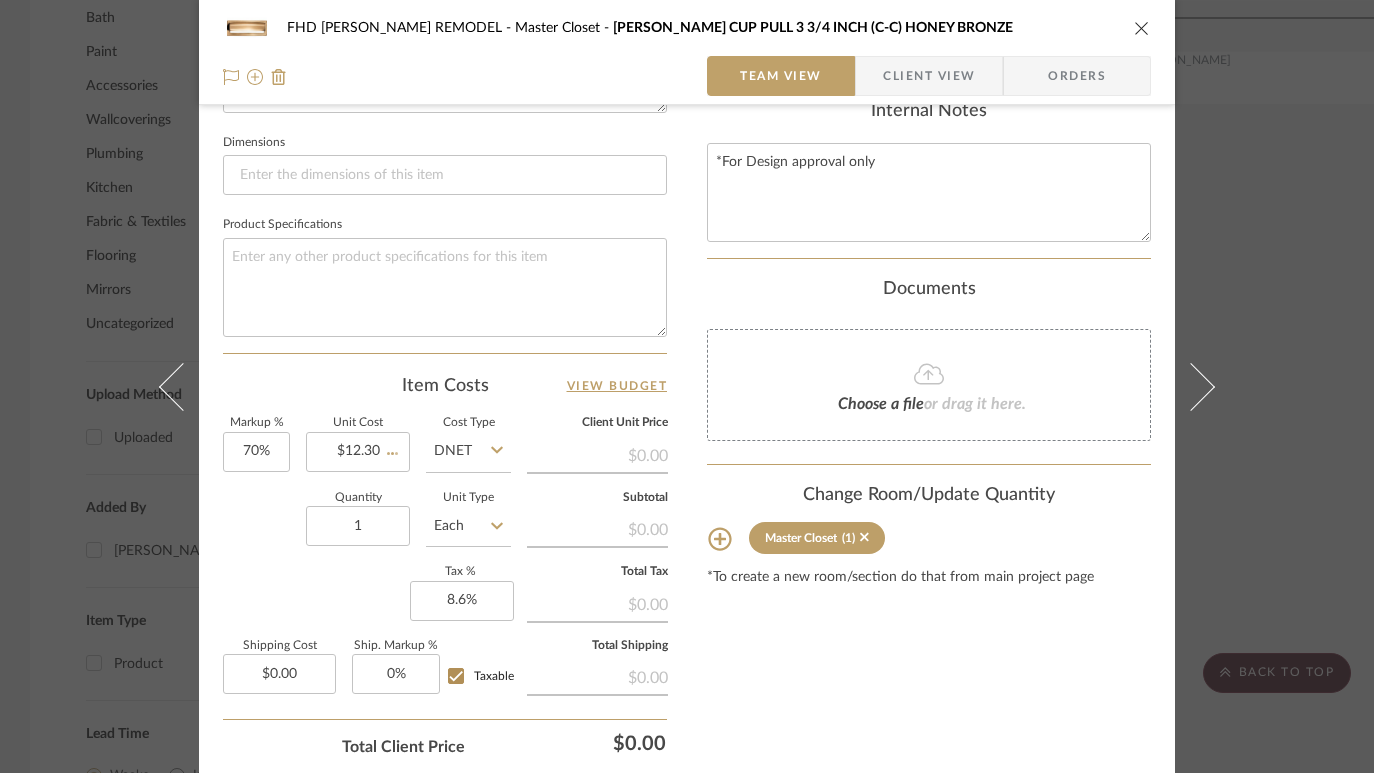 type 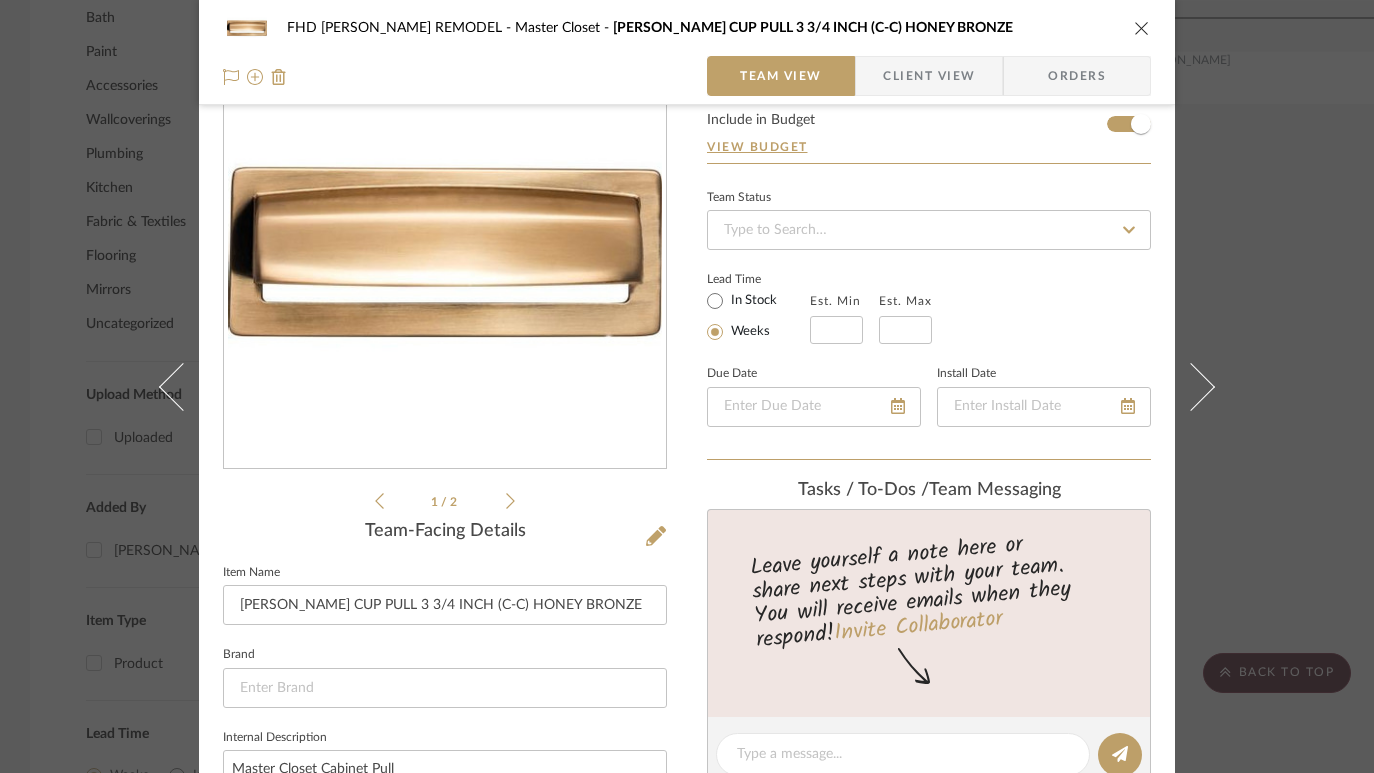 scroll, scrollTop: 0, scrollLeft: 0, axis: both 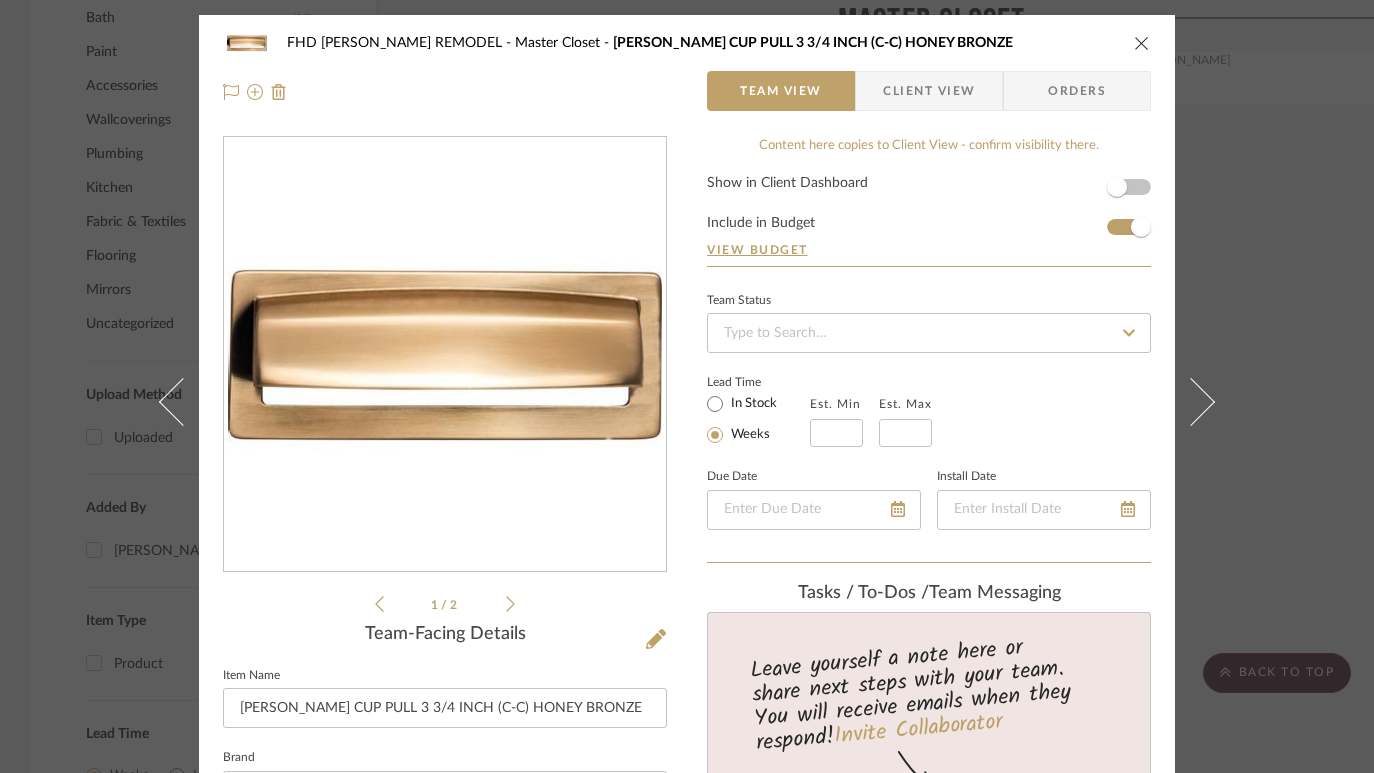 click at bounding box center [1142, 43] 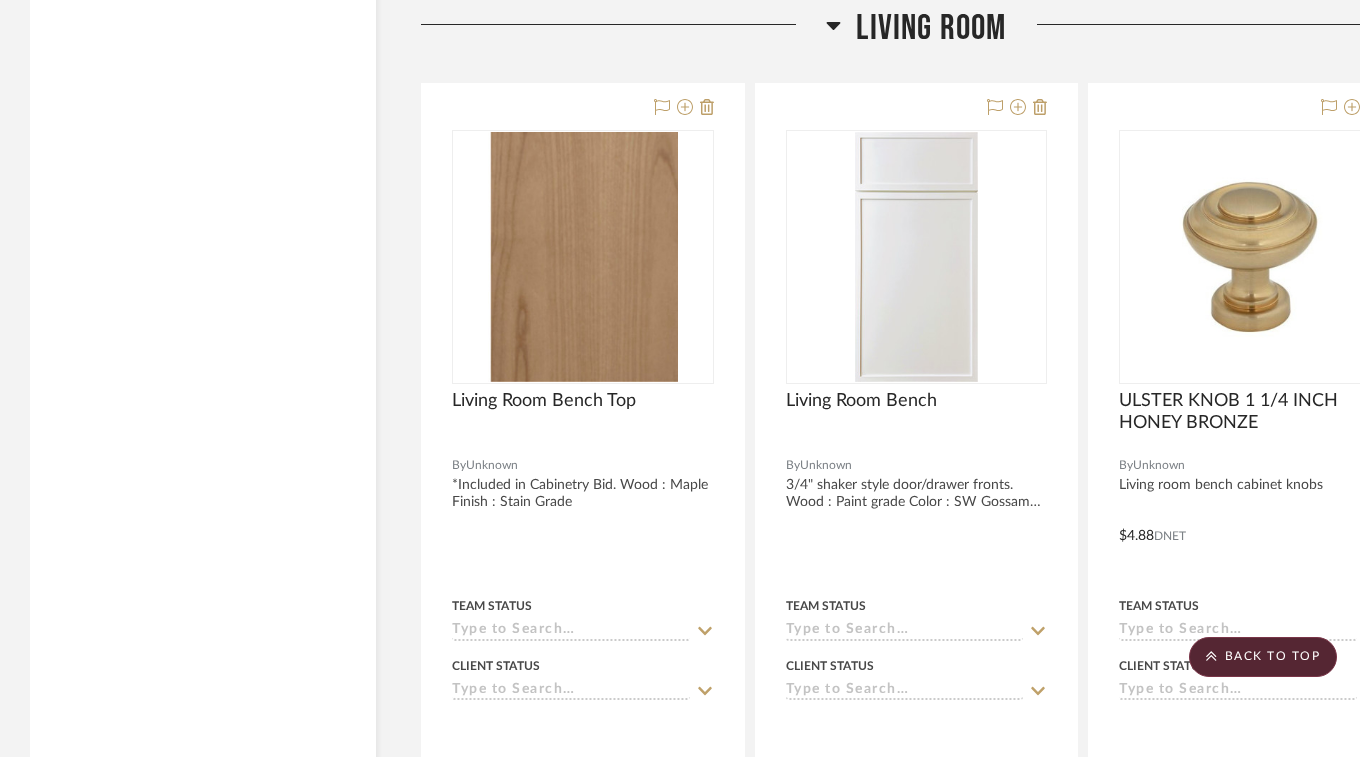 scroll, scrollTop: 3409, scrollLeft: 0, axis: vertical 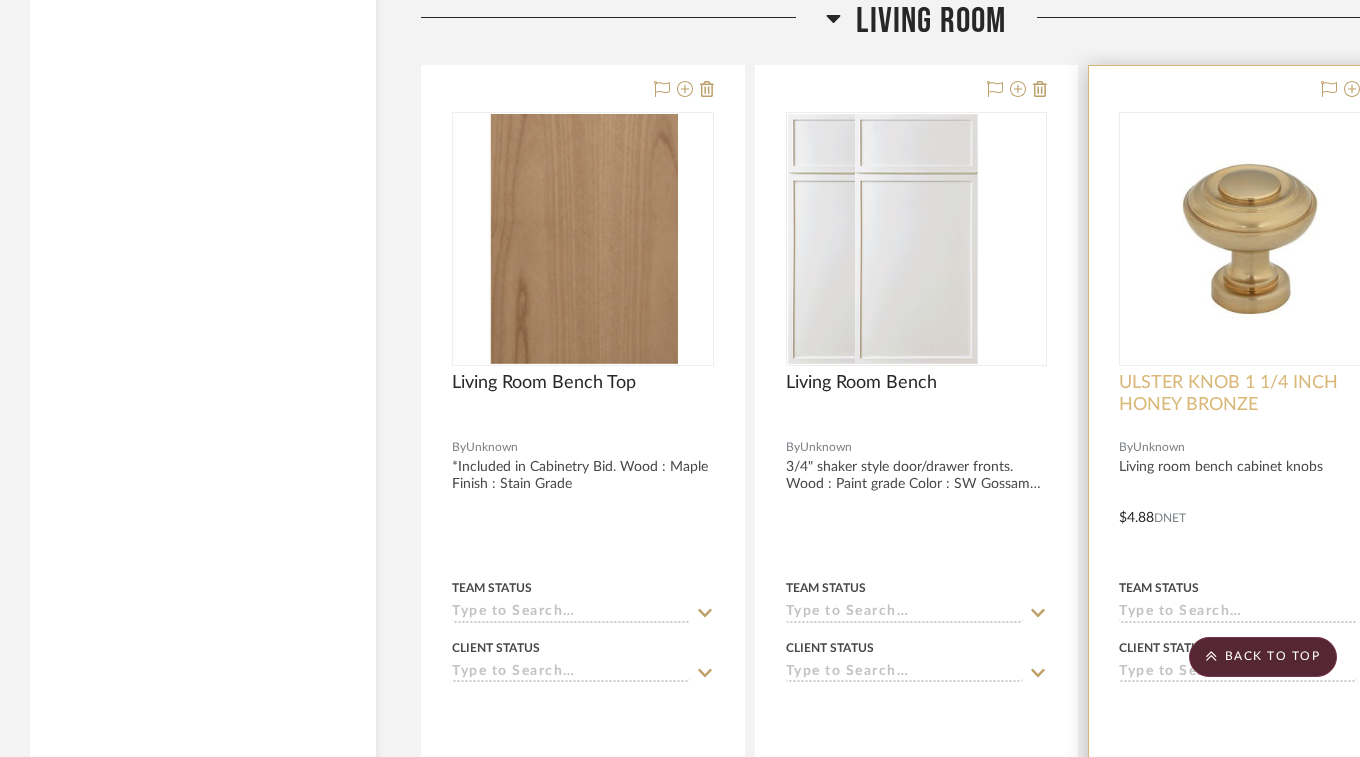 click on "ULSTER KNOB 1 1/4 INCH HONEY BRONZE" at bounding box center (1250, 394) 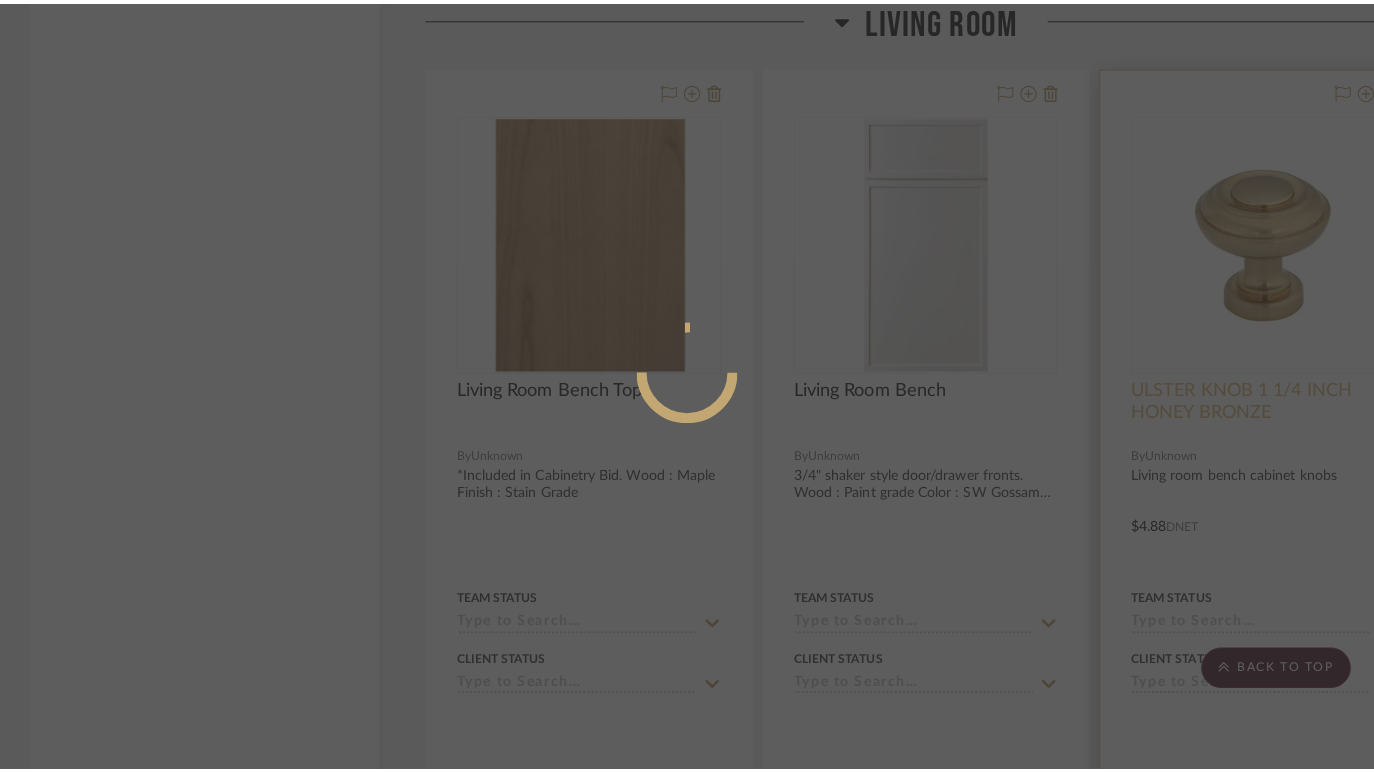 scroll, scrollTop: 0, scrollLeft: 0, axis: both 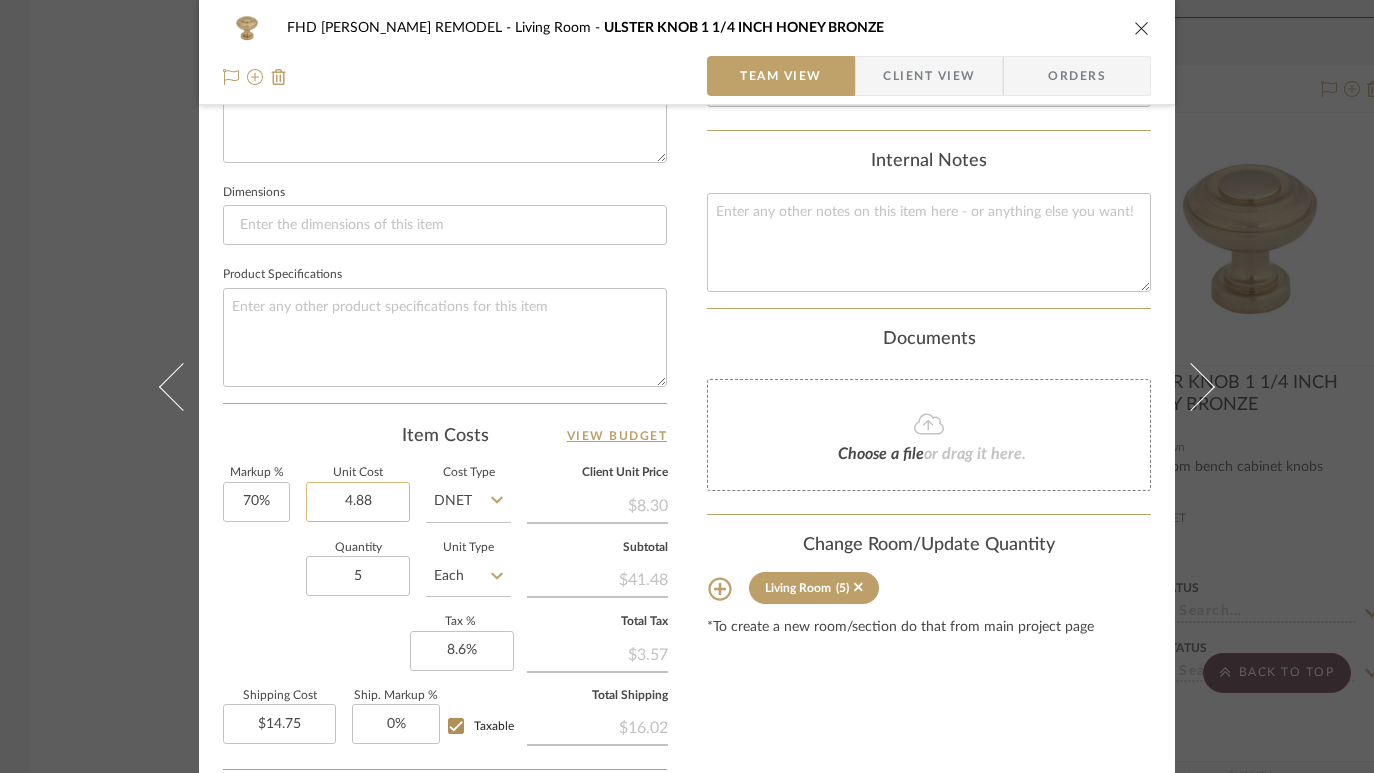 click on "4.88" 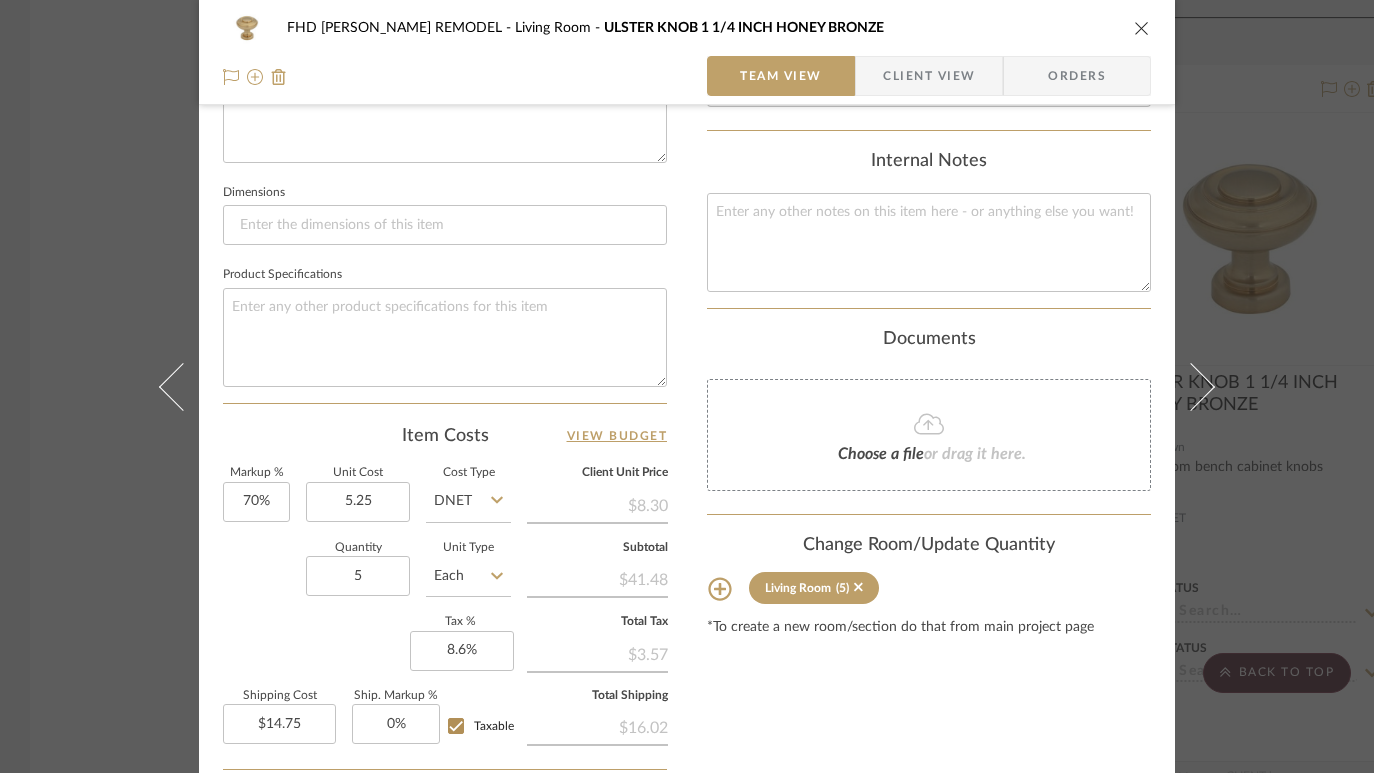 type on "$5.25" 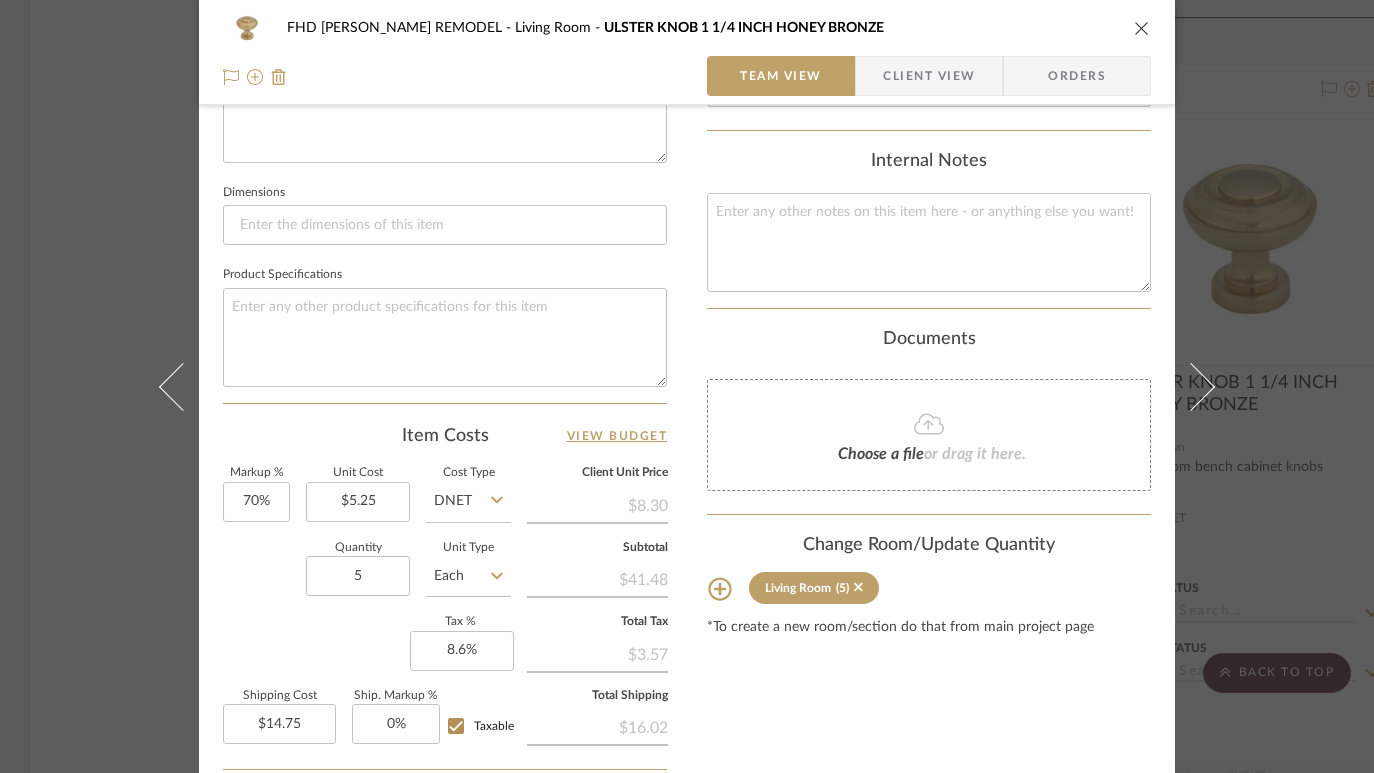 click on "Item Costs   View Budget" 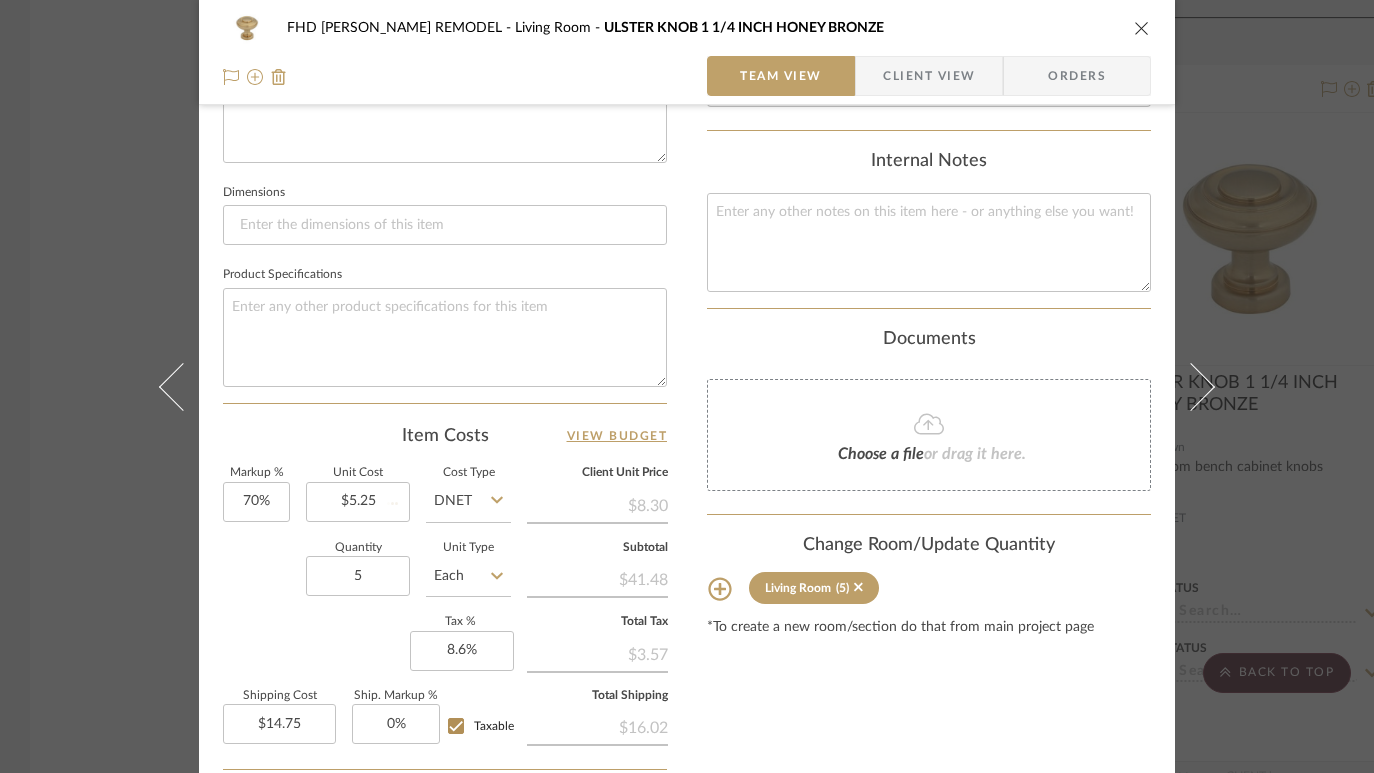 type 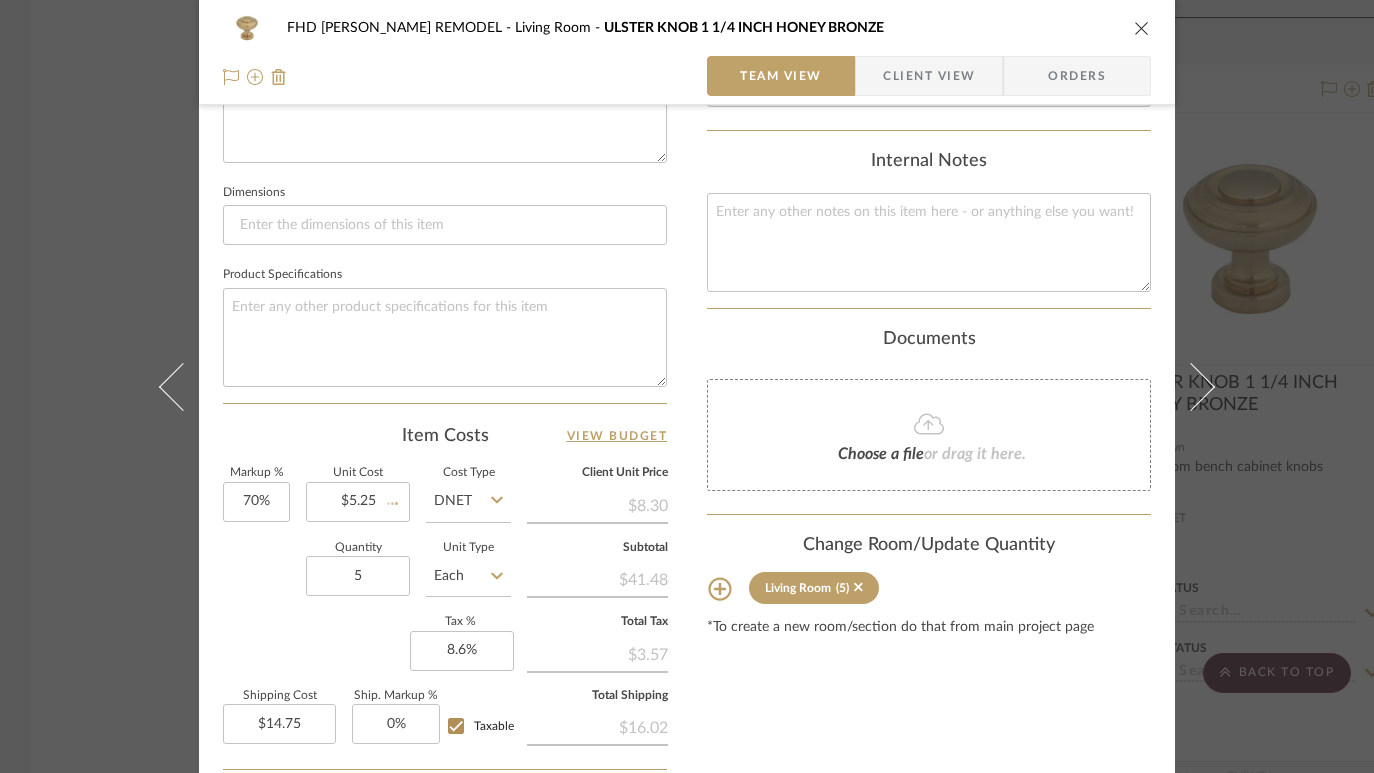 type 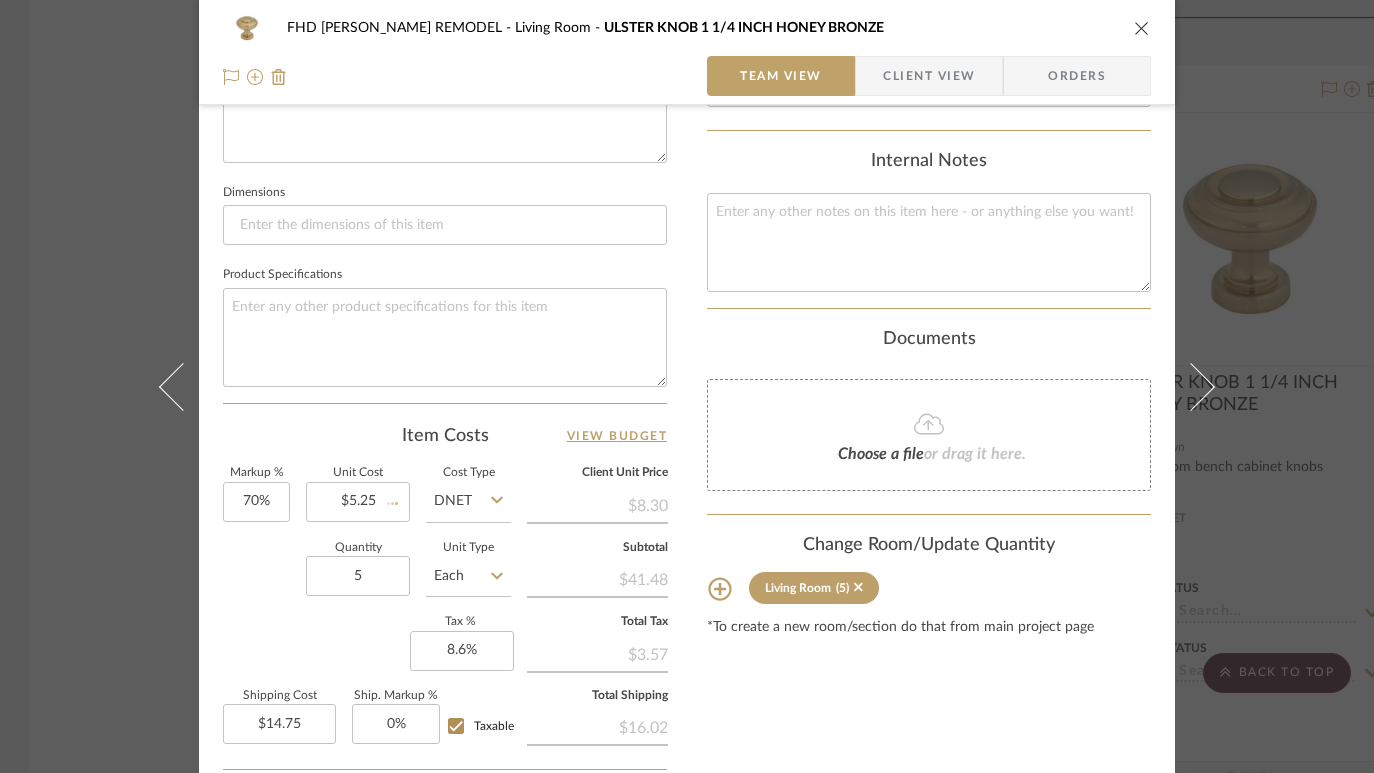 type 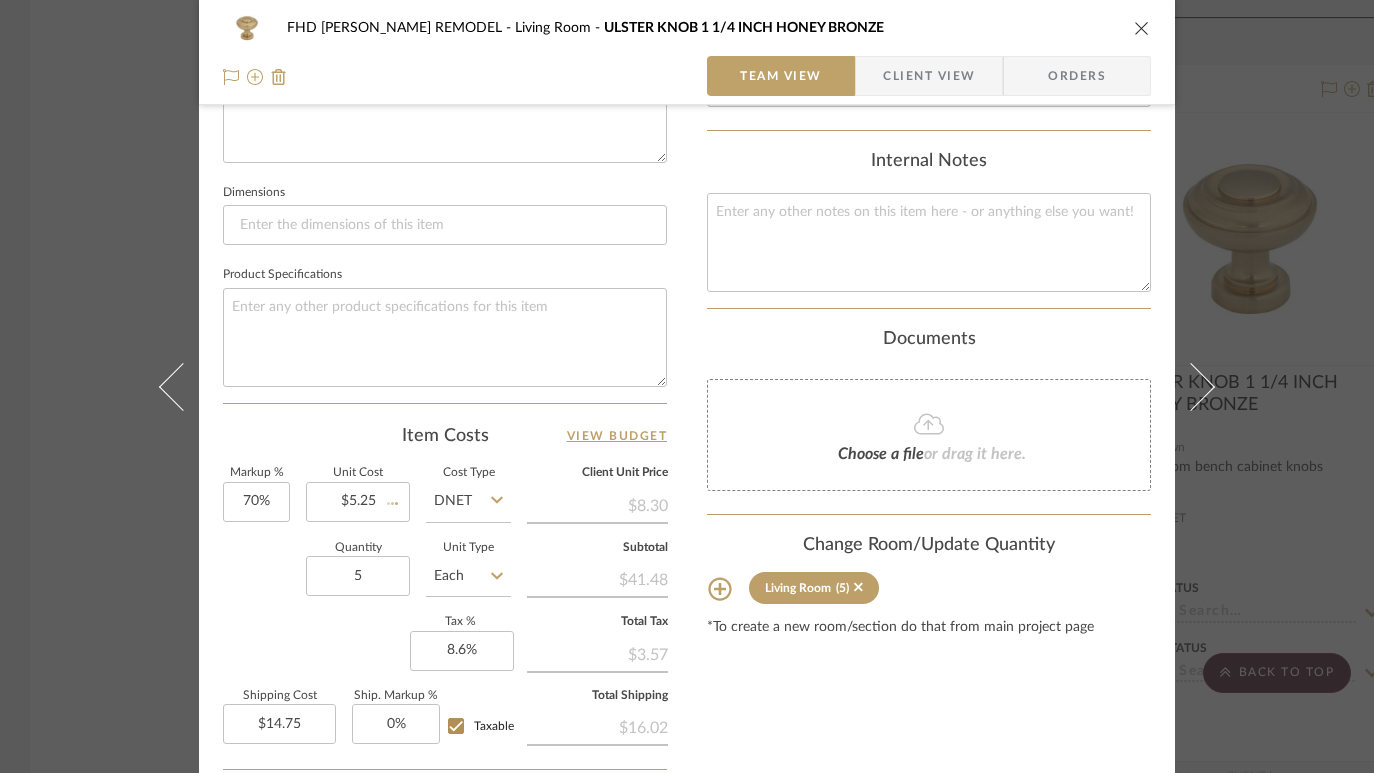 type 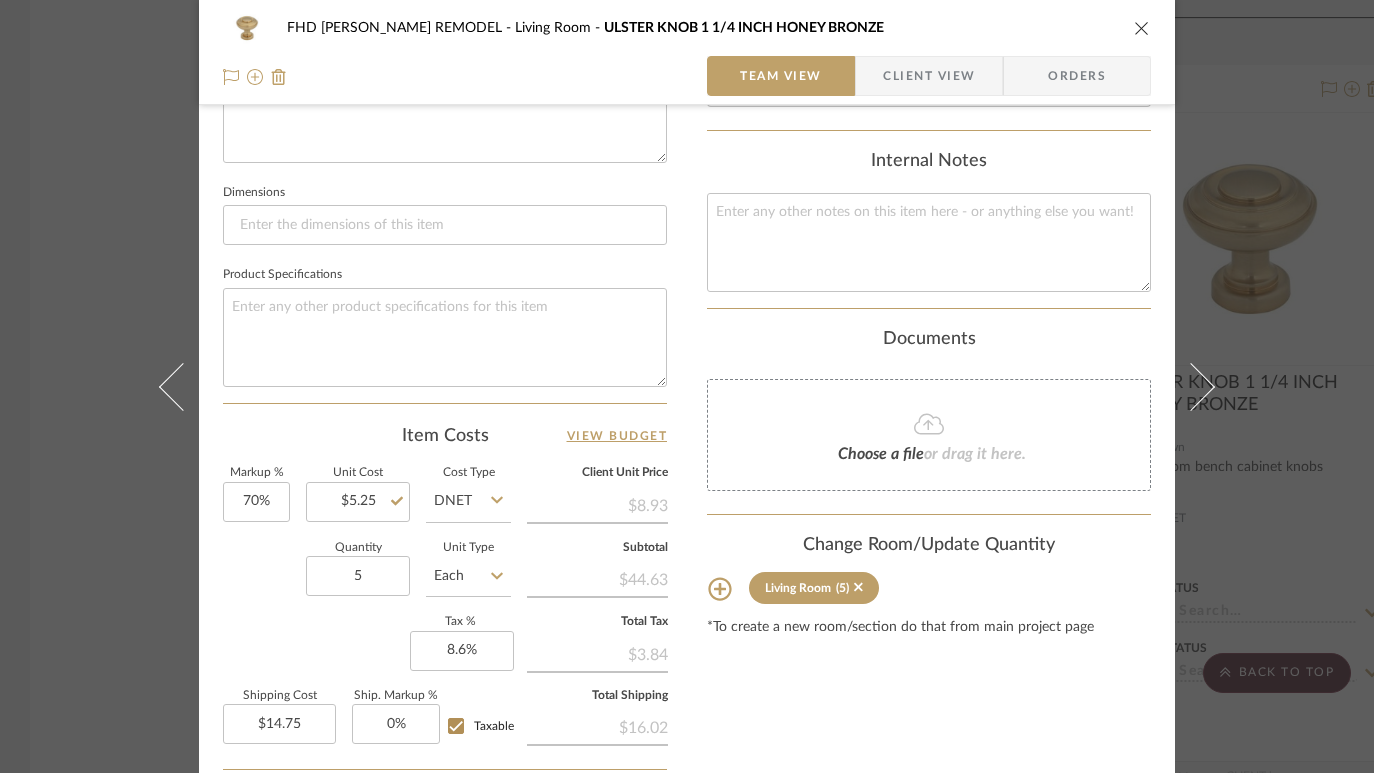 click on "FHD [PERSON_NAME] REMODEL Living Room ULSTER KNOB 1 1/4 INCH HONEY BRONZE Team View Client View Orders  Team-Facing Details   Item Name  ULSTER KNOB 1 1/4 INCH HONEY BRONZE  Brand   Internal Description  Living room bench cabinet knobs  Dimensions   Product Specifications   Item Costs   View Budget   Markup %  70%  Unit Cost  $5.25  Cost Type  DNET  Client Unit Price   $8.93   Quantity  5  Unit Type  Each  Subtotal   $44.63   Tax %  8.6%  Total Tax   $3.84   Shipping Cost  $14.75  Ship. Markup %  0% Taxable  Total Shipping   $16.02  Total Client Price  $64.48  Your Cost  $44.53  Your Margin  $18.38  Content here copies to Client View - confirm visibility there.  Show in Client Dashboard   Include in Budget   View Budget  Team Status  Lead Time  In Stock Weeks  Est. Min   Est. Max   Due Date   Install Date  Tasks / To-Dos /  team Messaging  Leave yourself a note here or share next steps with your team. You will receive emails when they
respond!  Invite Collaborator Internal Notes  Documents  Choose a file" at bounding box center (687, 386) 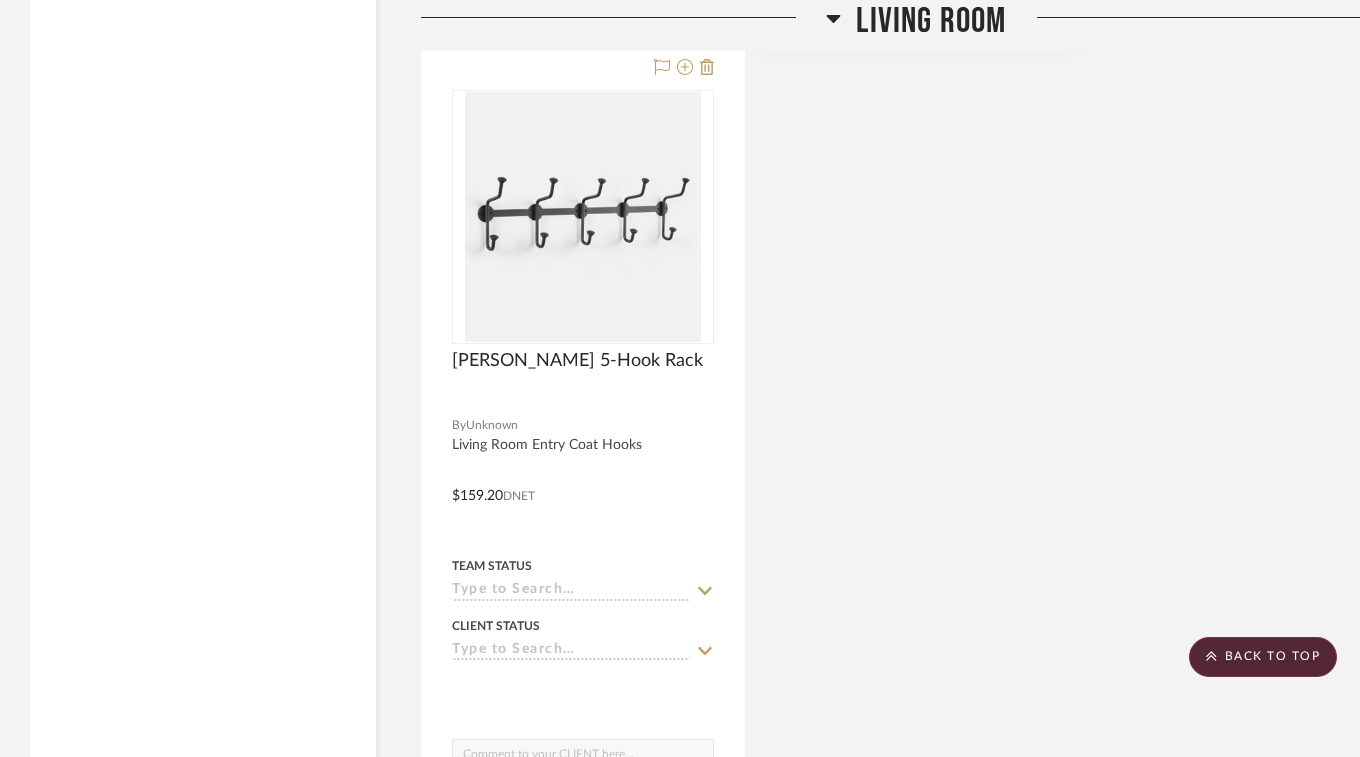 scroll, scrollTop: 4325, scrollLeft: 0, axis: vertical 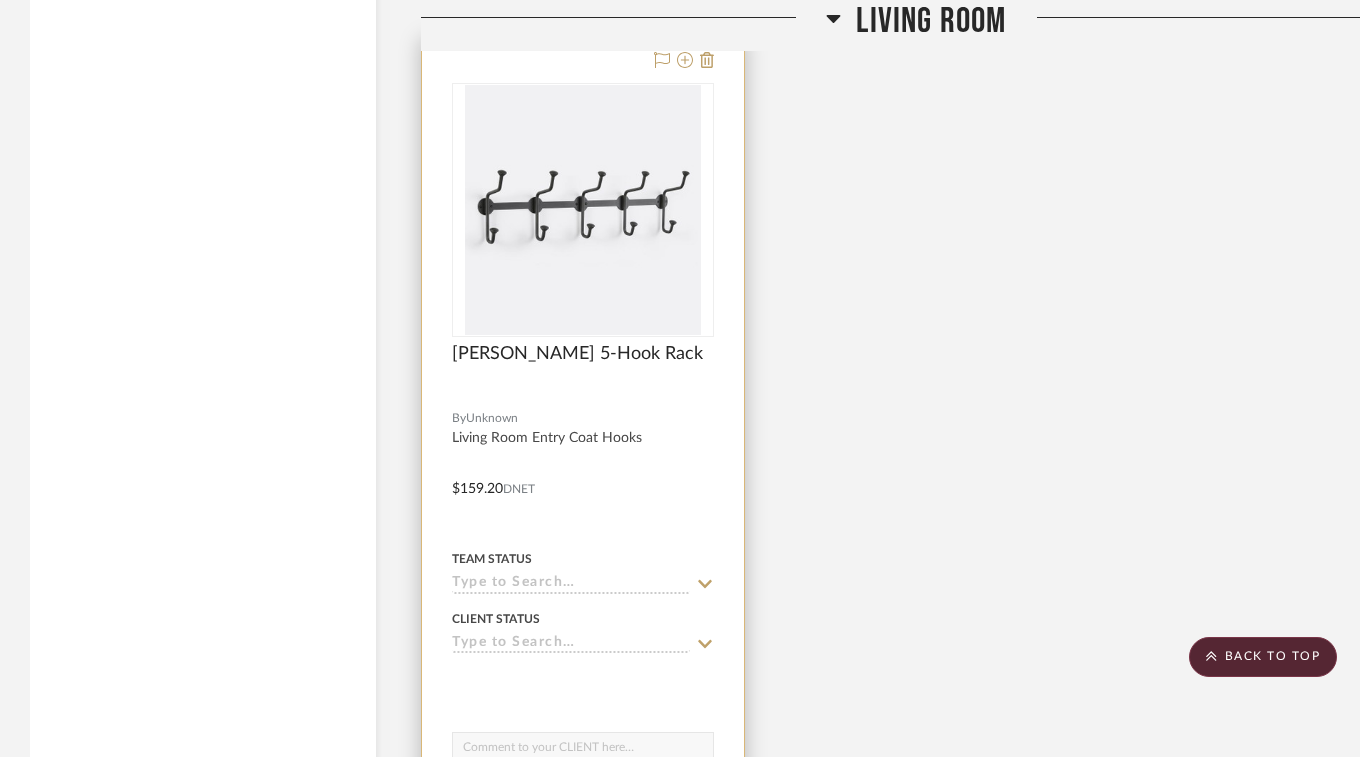 click at bounding box center (583, 474) 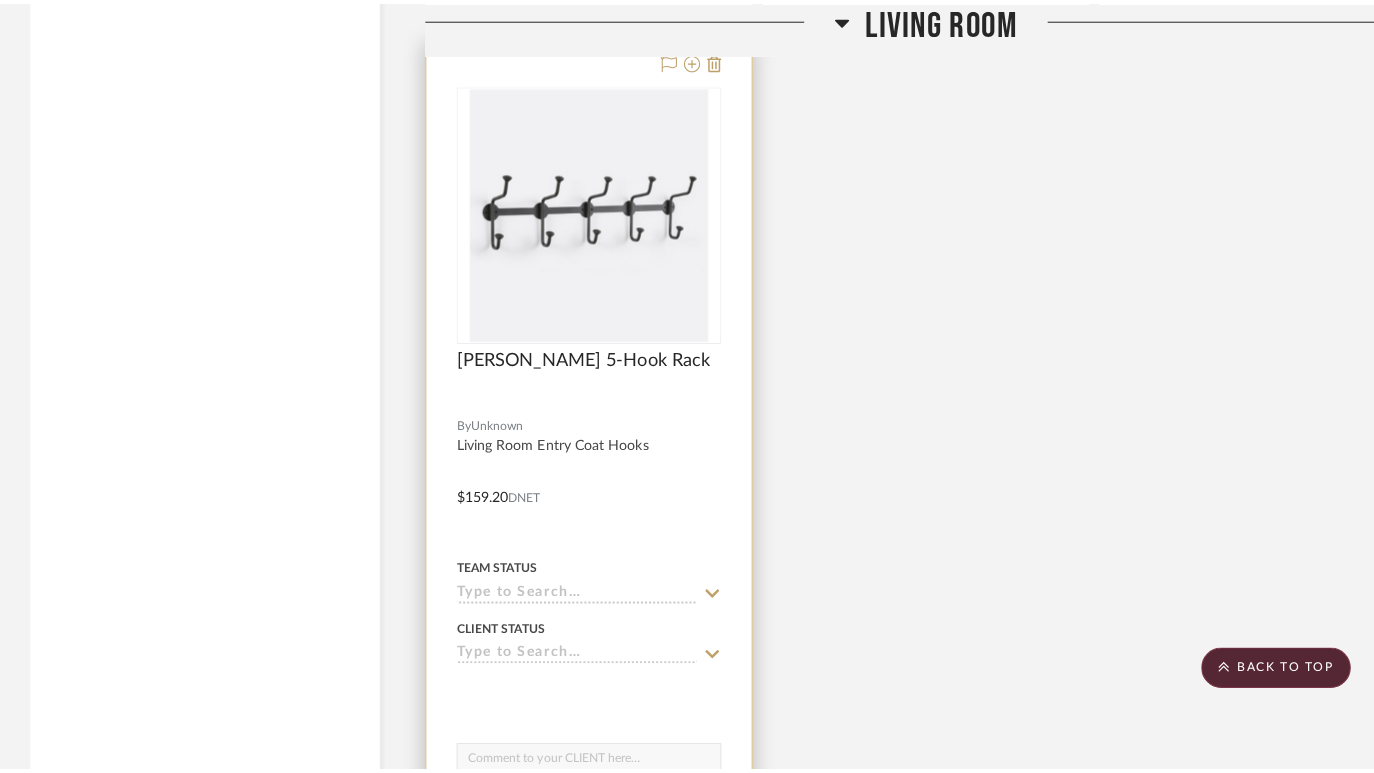 scroll, scrollTop: 0, scrollLeft: 0, axis: both 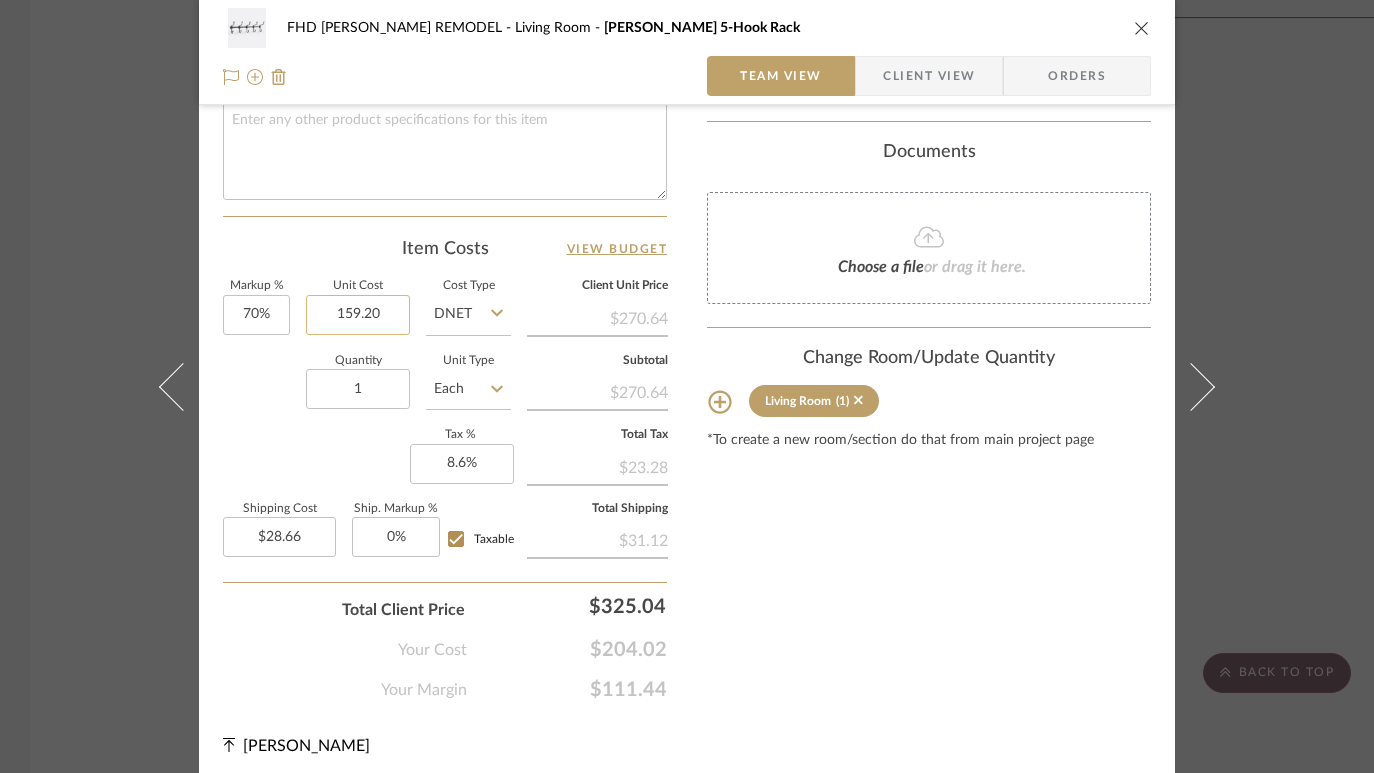 click on "159.20" 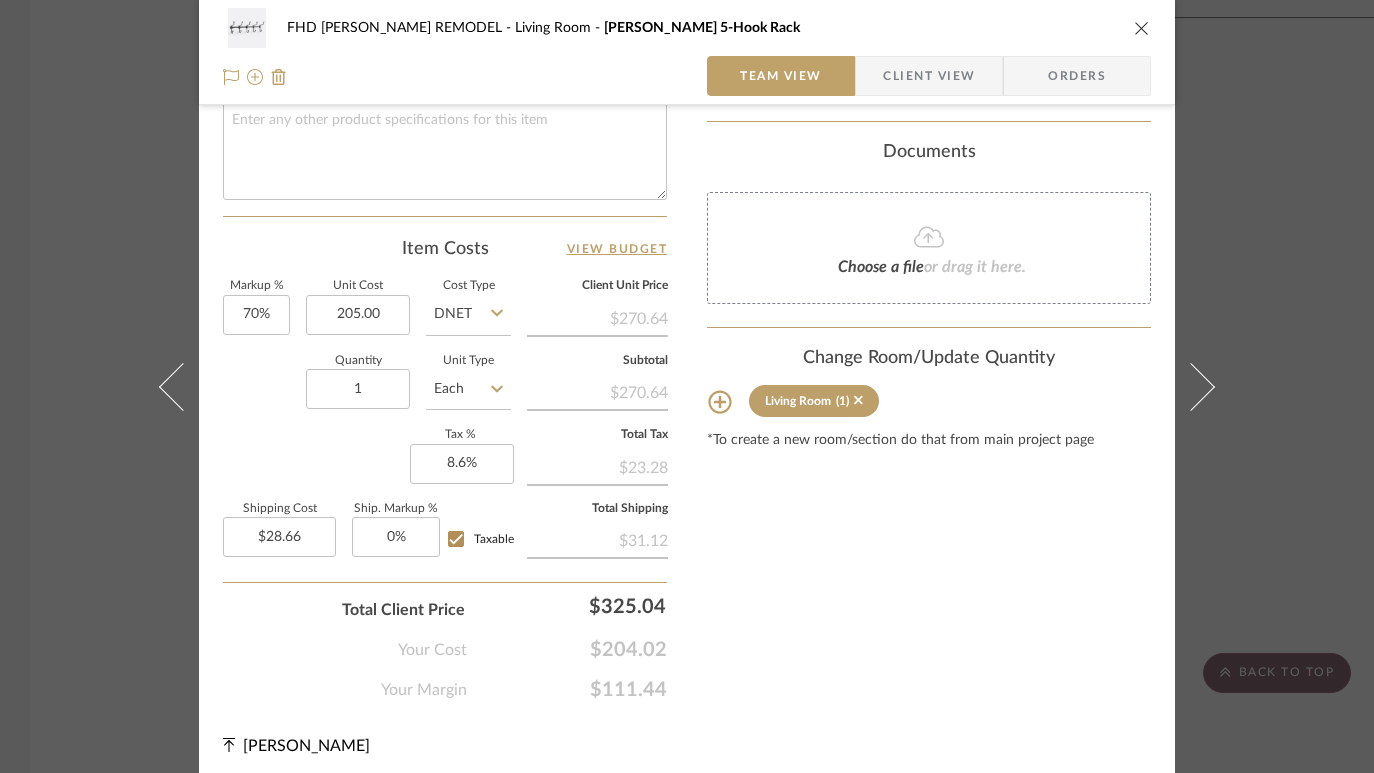 type on "$205.00" 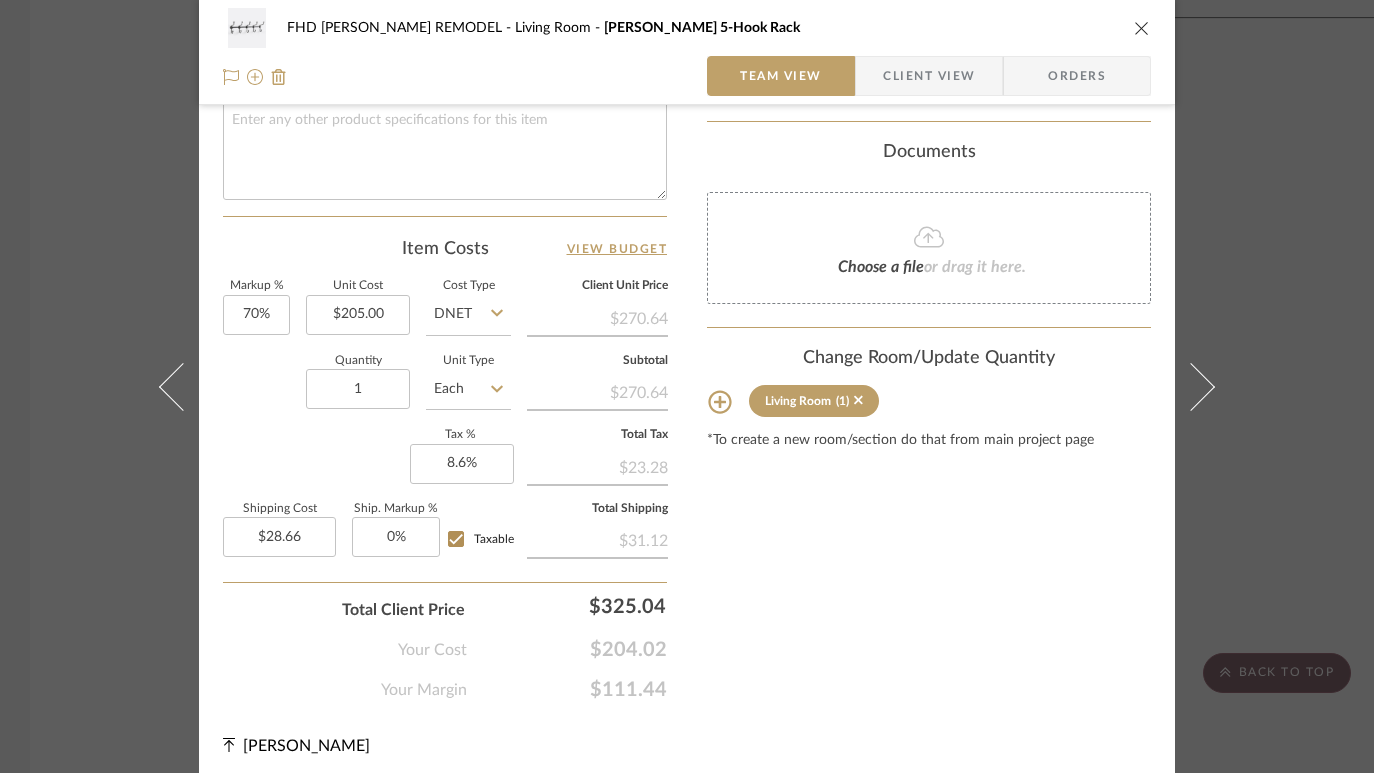 click on "Quantity  1  Unit Type  Each" 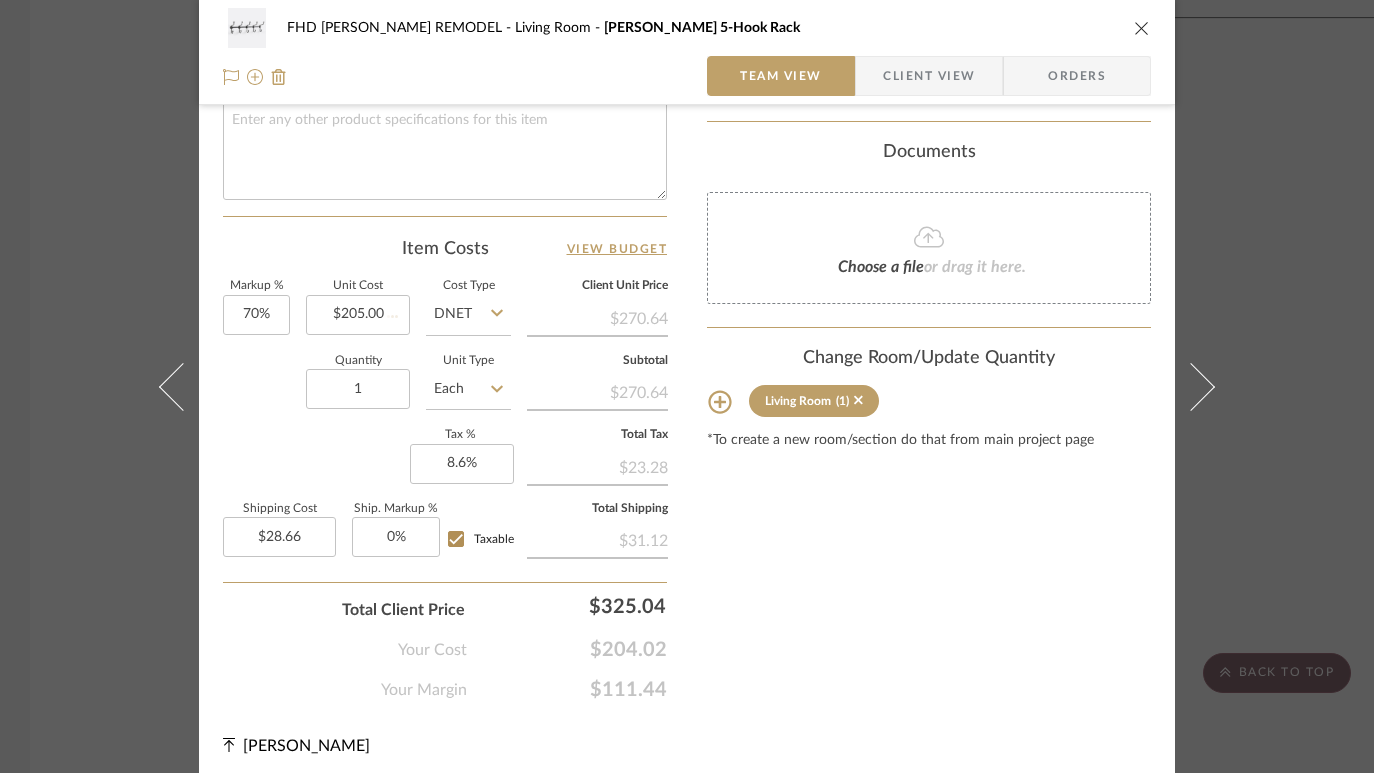 type 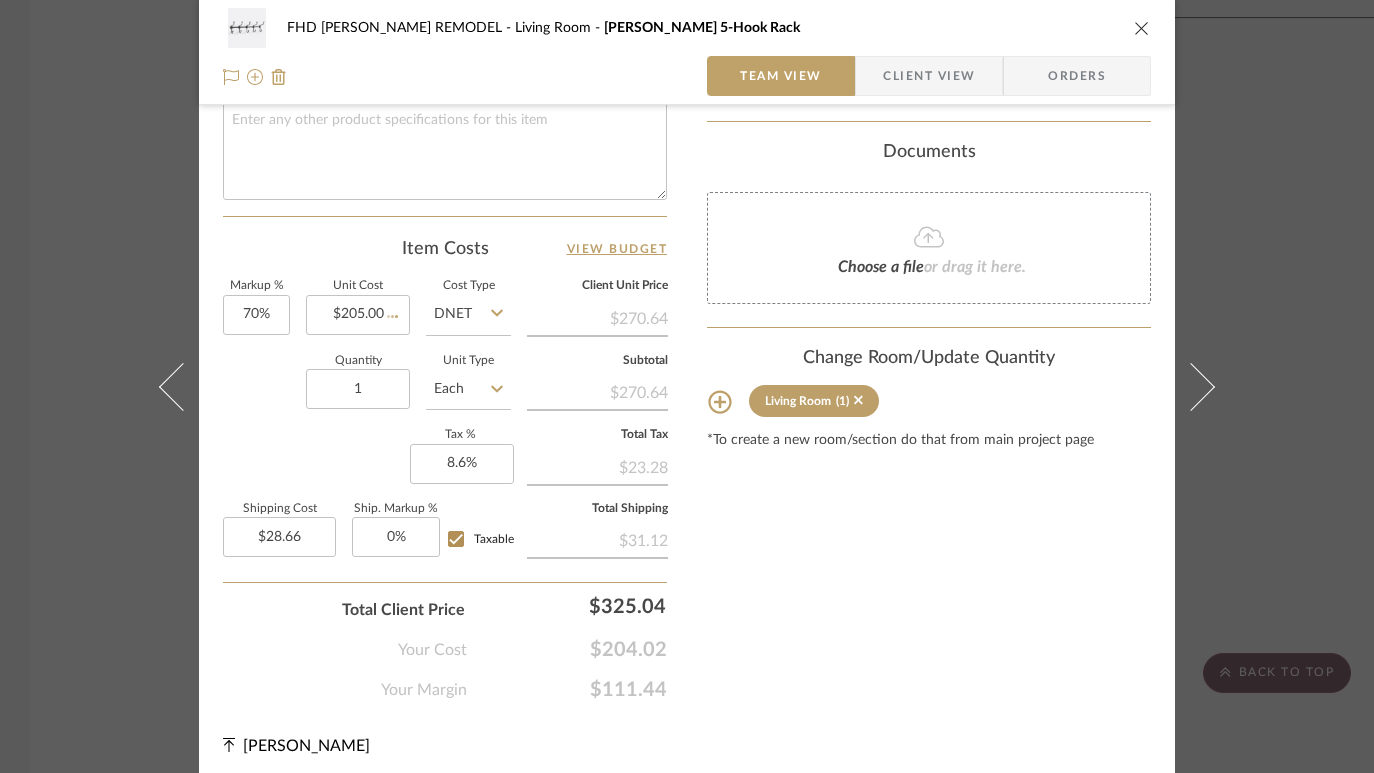 type 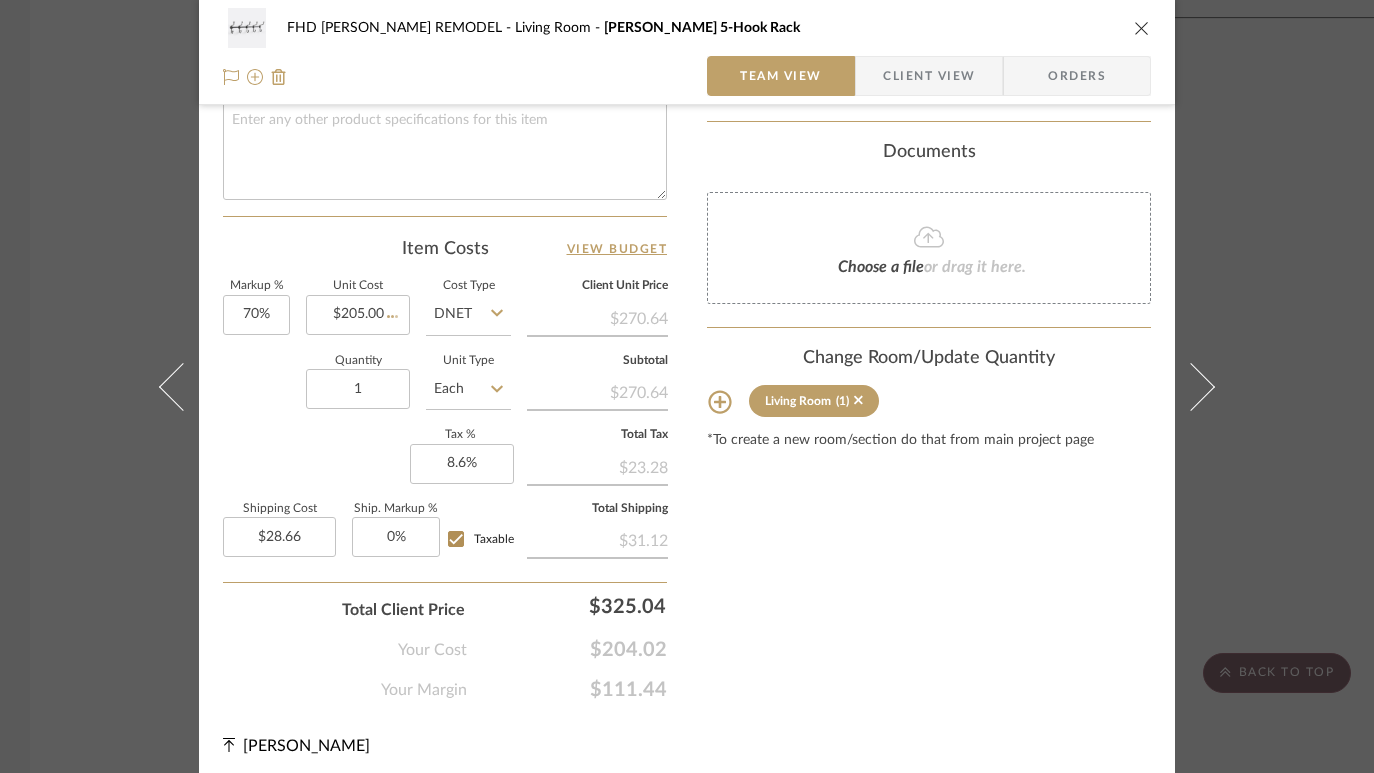 type 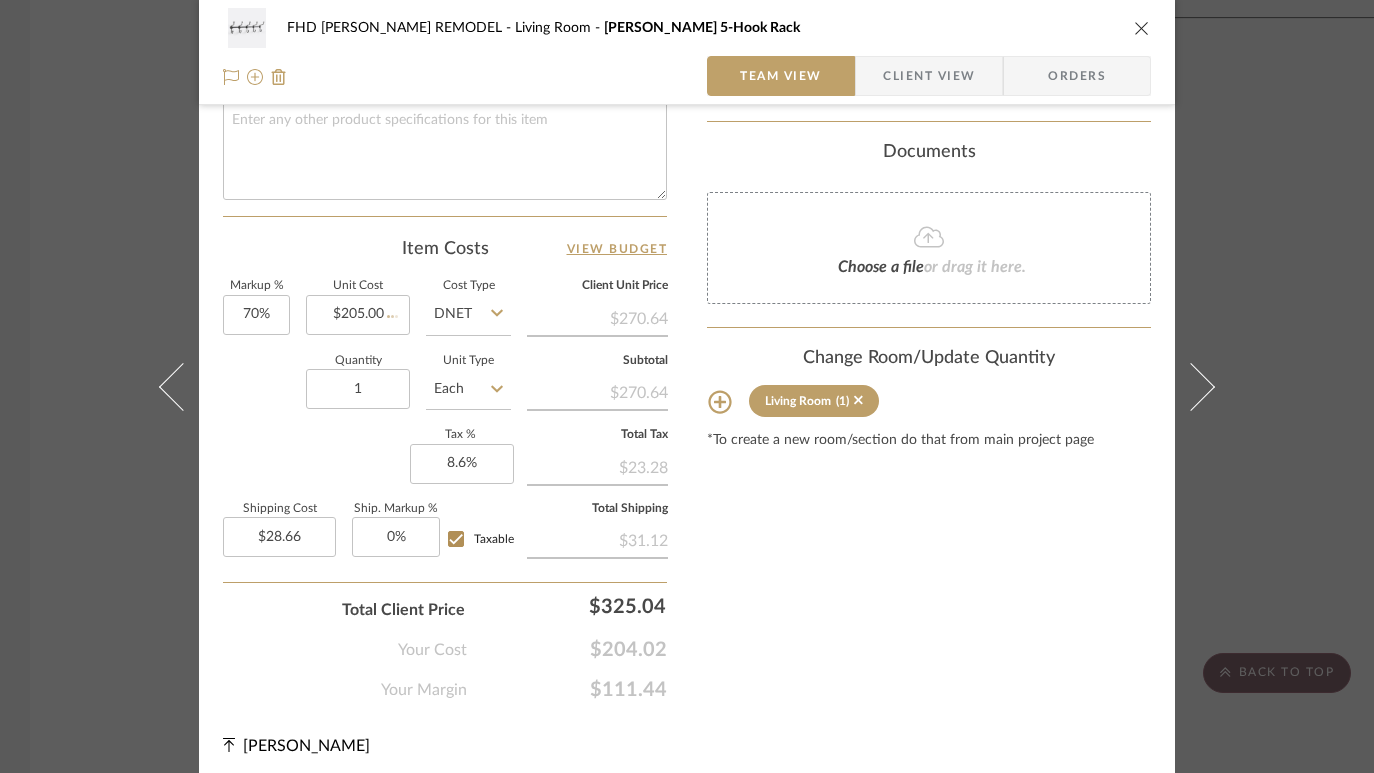 type 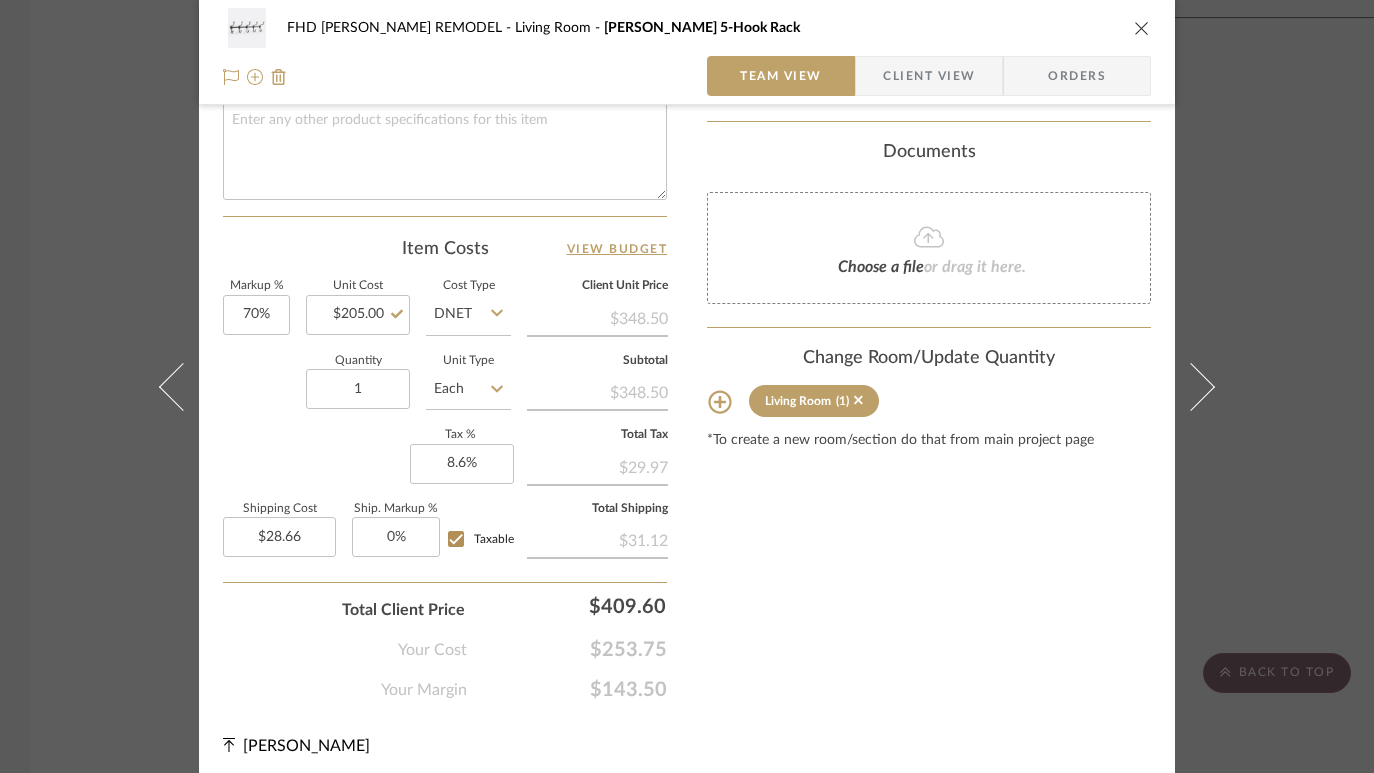 click on "FHD [PERSON_NAME] REMODEL Living Room [PERSON_NAME] 5-Hook Rack Team View Client View Orders  Team-Facing Details   Item Name  [PERSON_NAME] 5-Hook Rack  Brand   Internal Description  Living Room Entry Coat Hooks  Dimensions   Product Specifications   Item Costs   View Budget   Markup %  70%  Unit Cost  $205.00  Cost Type  DNET  Client Unit Price   $348.50   Quantity  1  Unit Type  Each  Subtotal   $348.50   Tax %  8.6%  Total Tax   $29.97   Shipping Cost  $28.66  Ship. Markup %  0% Taxable  Total Shipping   $31.12  Total Client Price  $409.60  Your Cost  $253.75  Your Margin  $143.50  Content here copies to Client View - confirm visibility there.  Show in Client Dashboard   Include in Budget   View Budget  Team Status  Lead Time  In Stock Weeks  Est. Min   Est. Max   Due Date   Install Date  Tasks / To-Dos /  team Messaging  Leave yourself a note here or share next steps with your team. You will receive emails when they
respond!  Invite Collaborator Internal Notes  Documents  Choose a file  or drag it here. (1)" at bounding box center [687, 386] 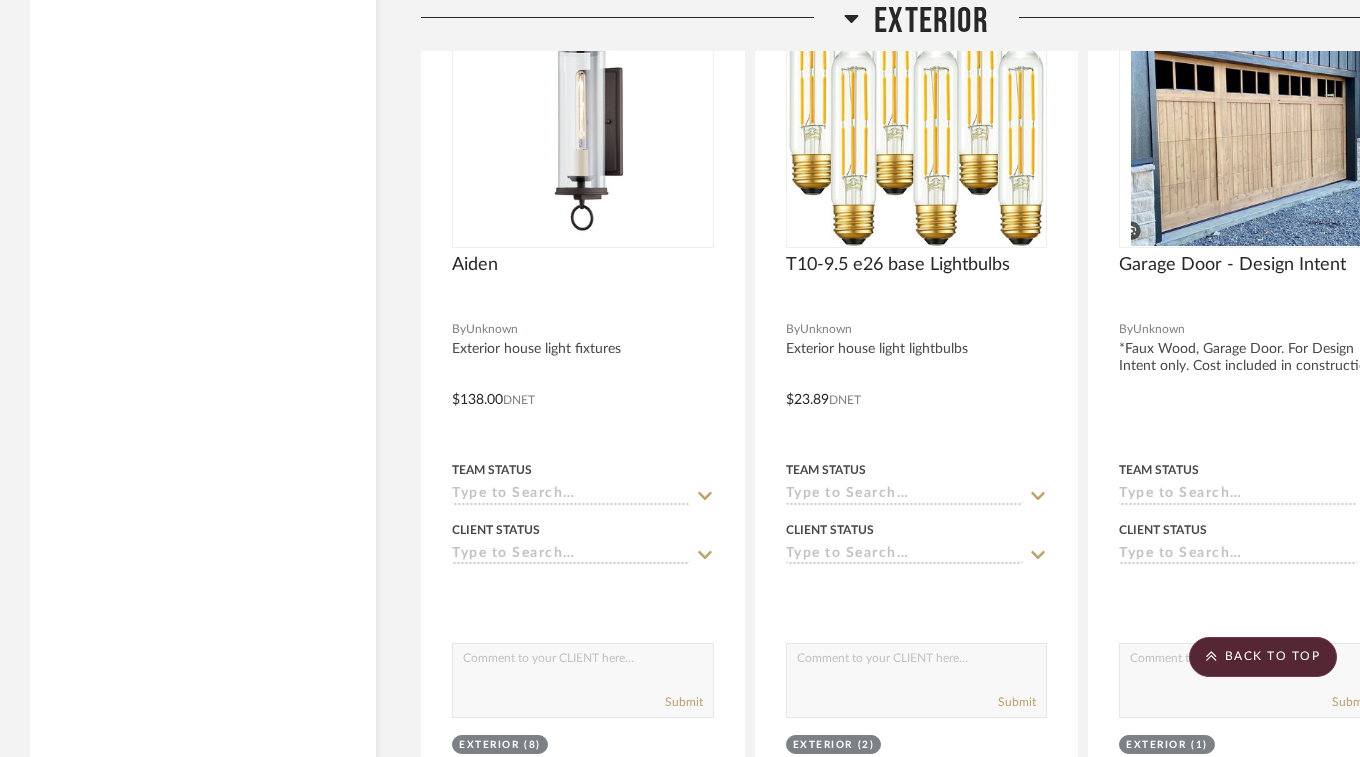 scroll, scrollTop: 5393, scrollLeft: 0, axis: vertical 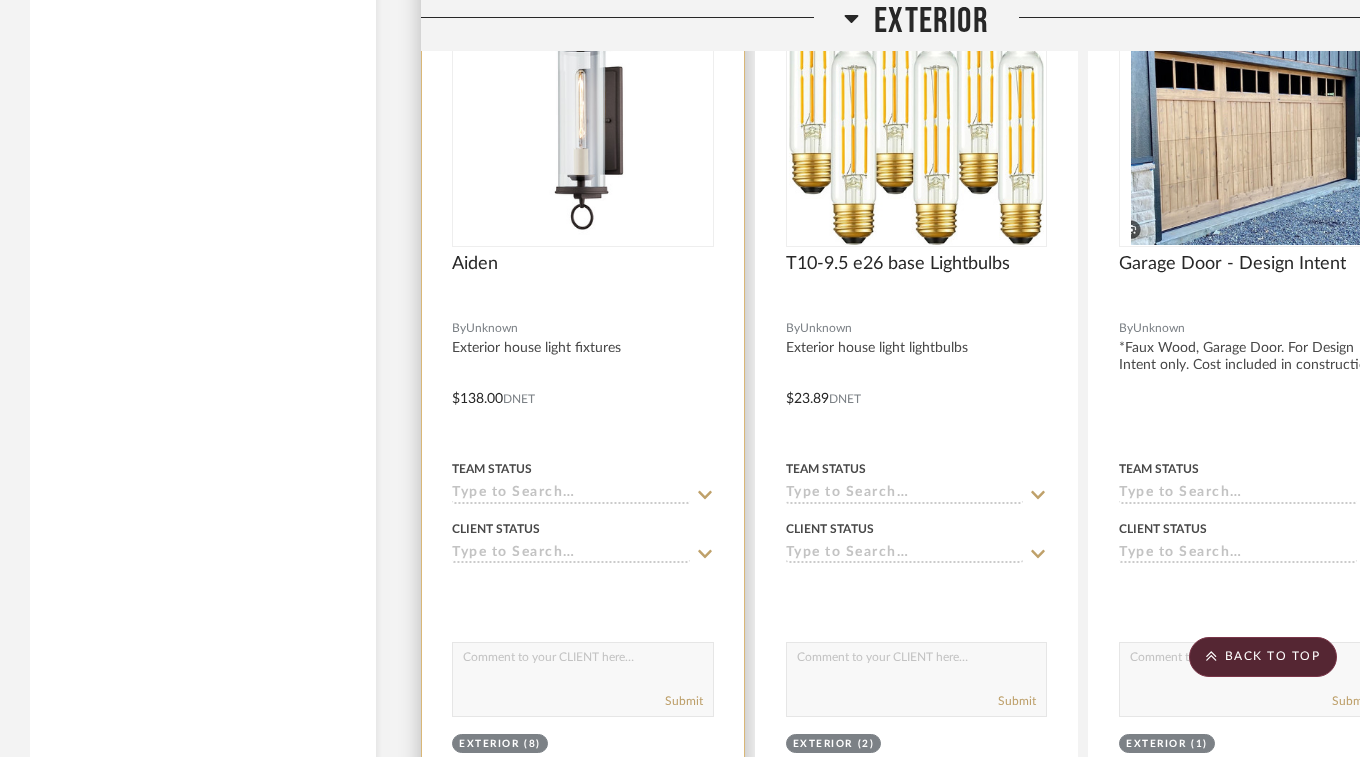 click at bounding box center [583, 384] 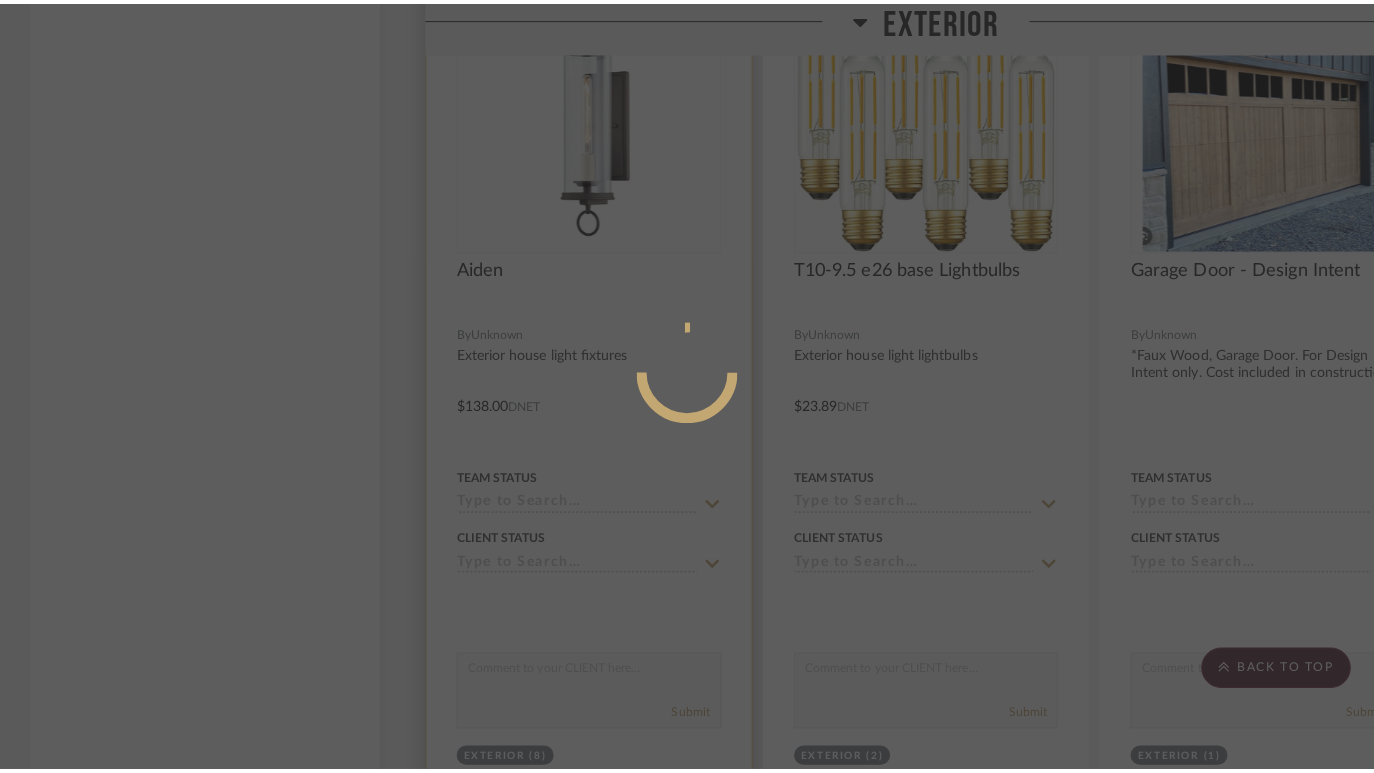 scroll, scrollTop: 0, scrollLeft: 0, axis: both 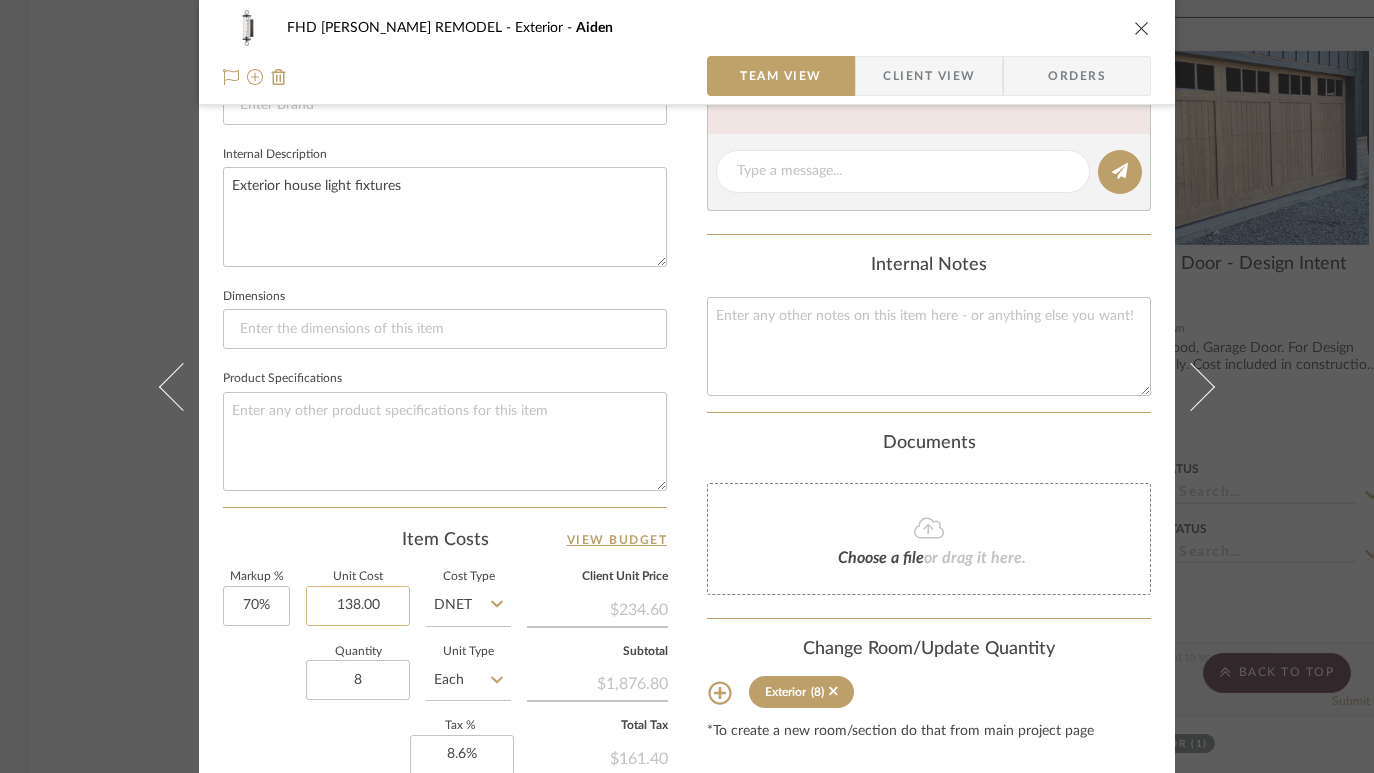 click on "138.00" 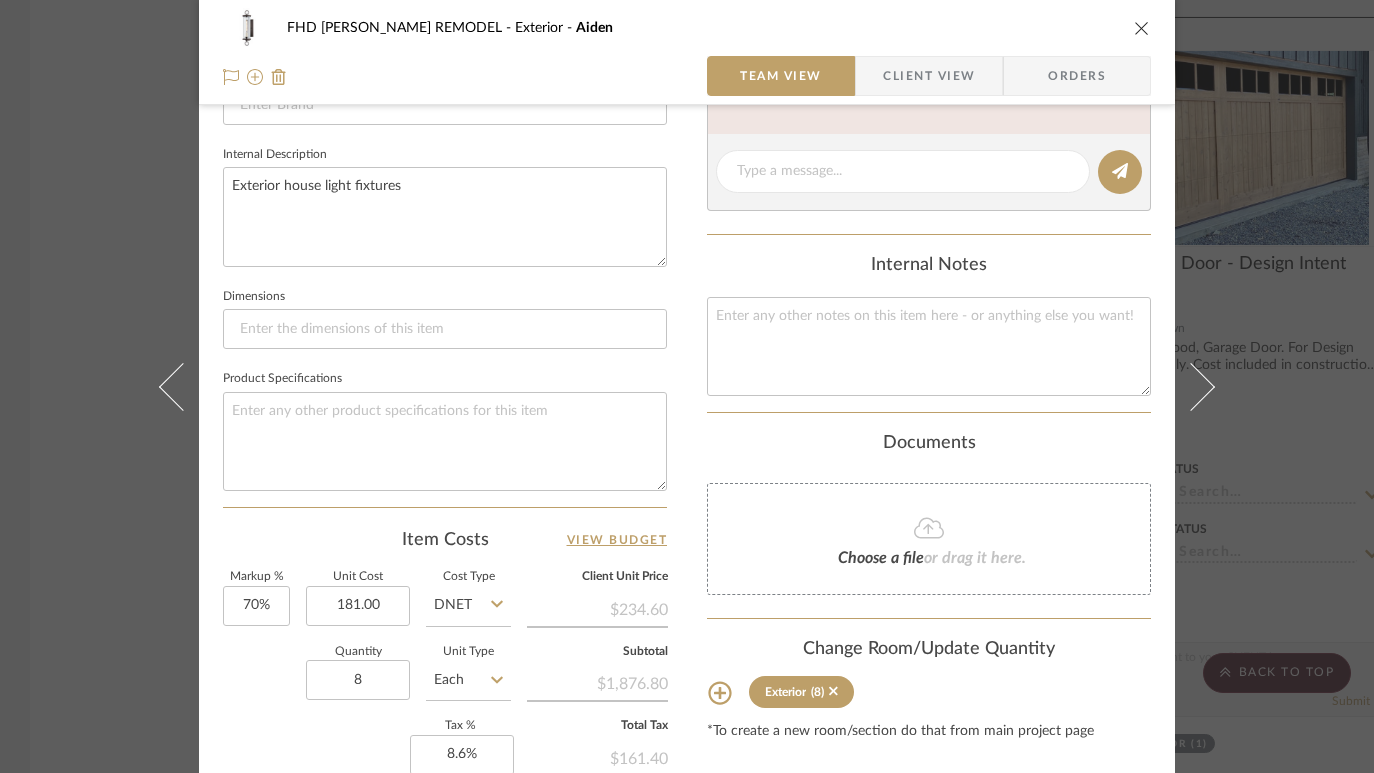 type on "$181.00" 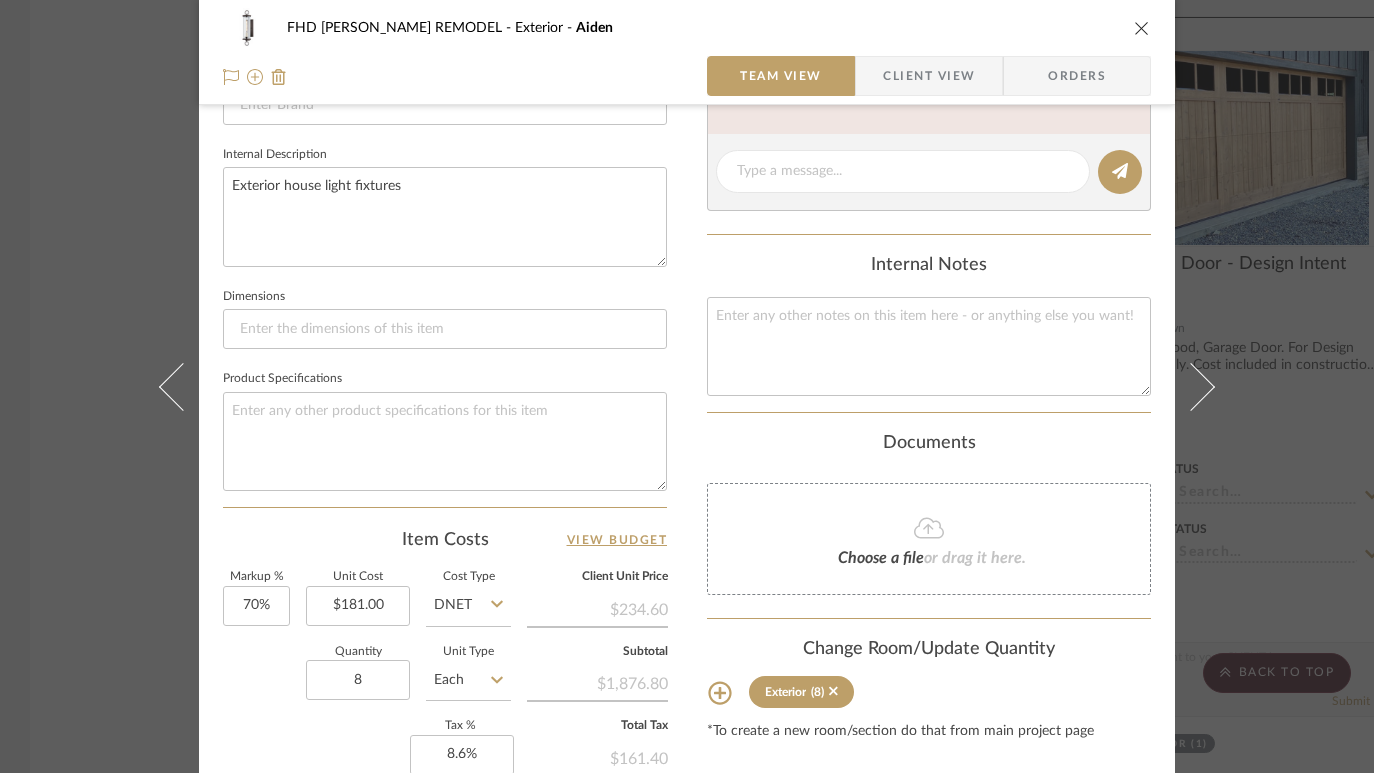 click on "Item Costs   View Budget" 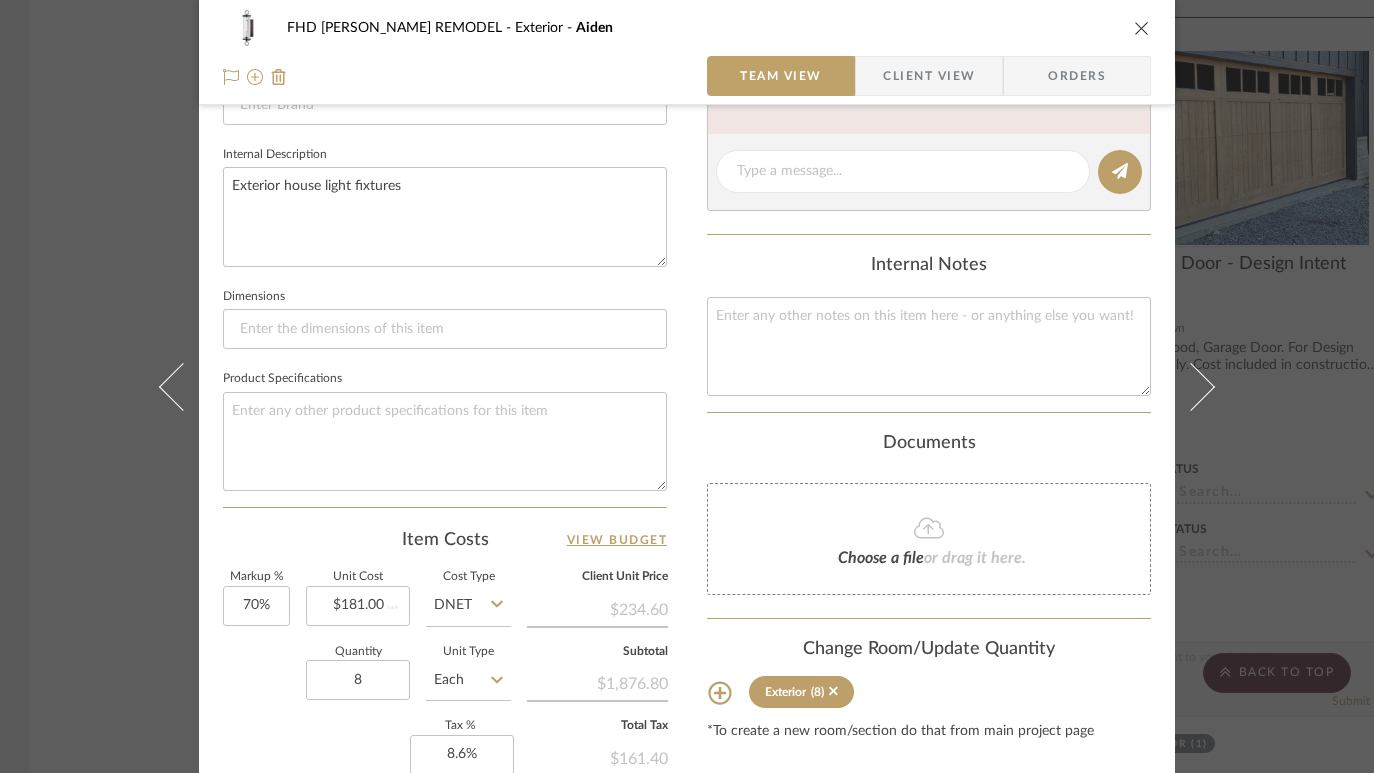 type 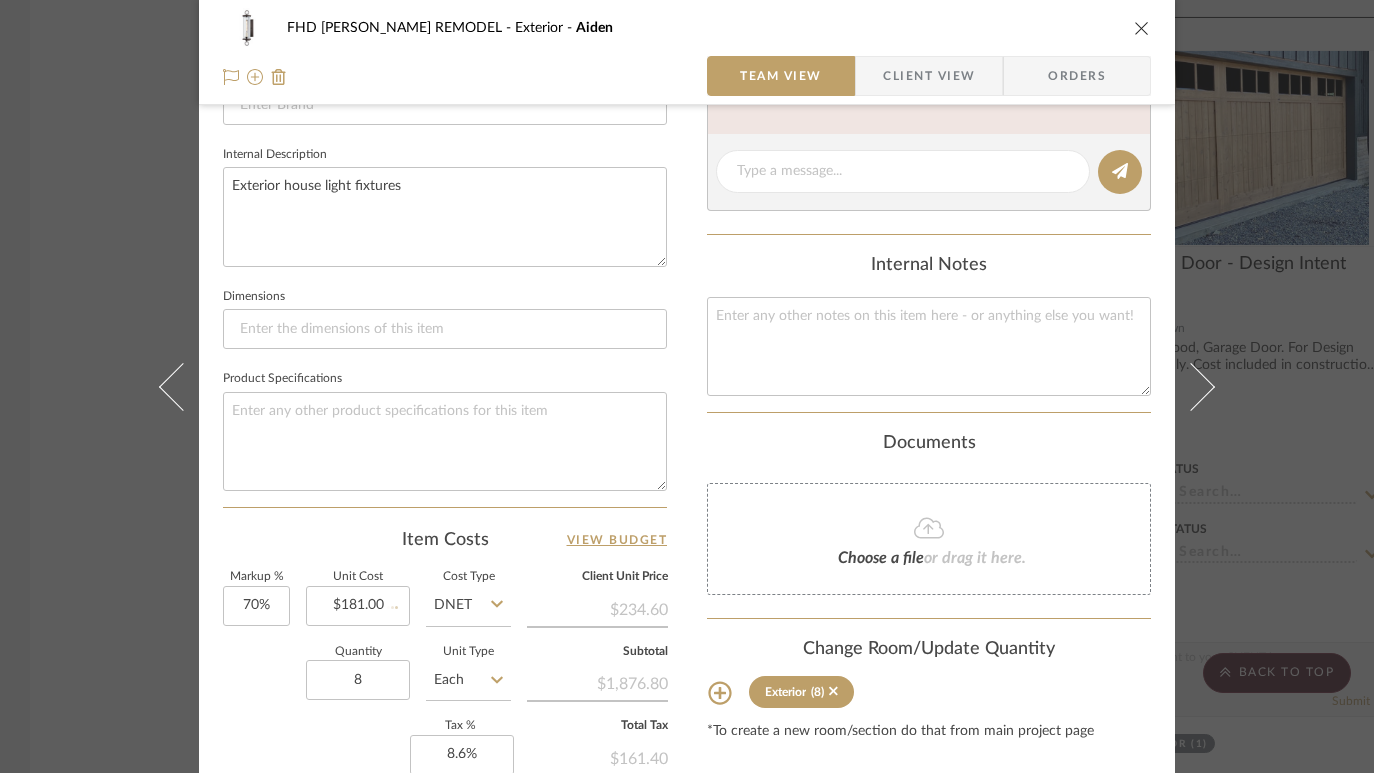 type 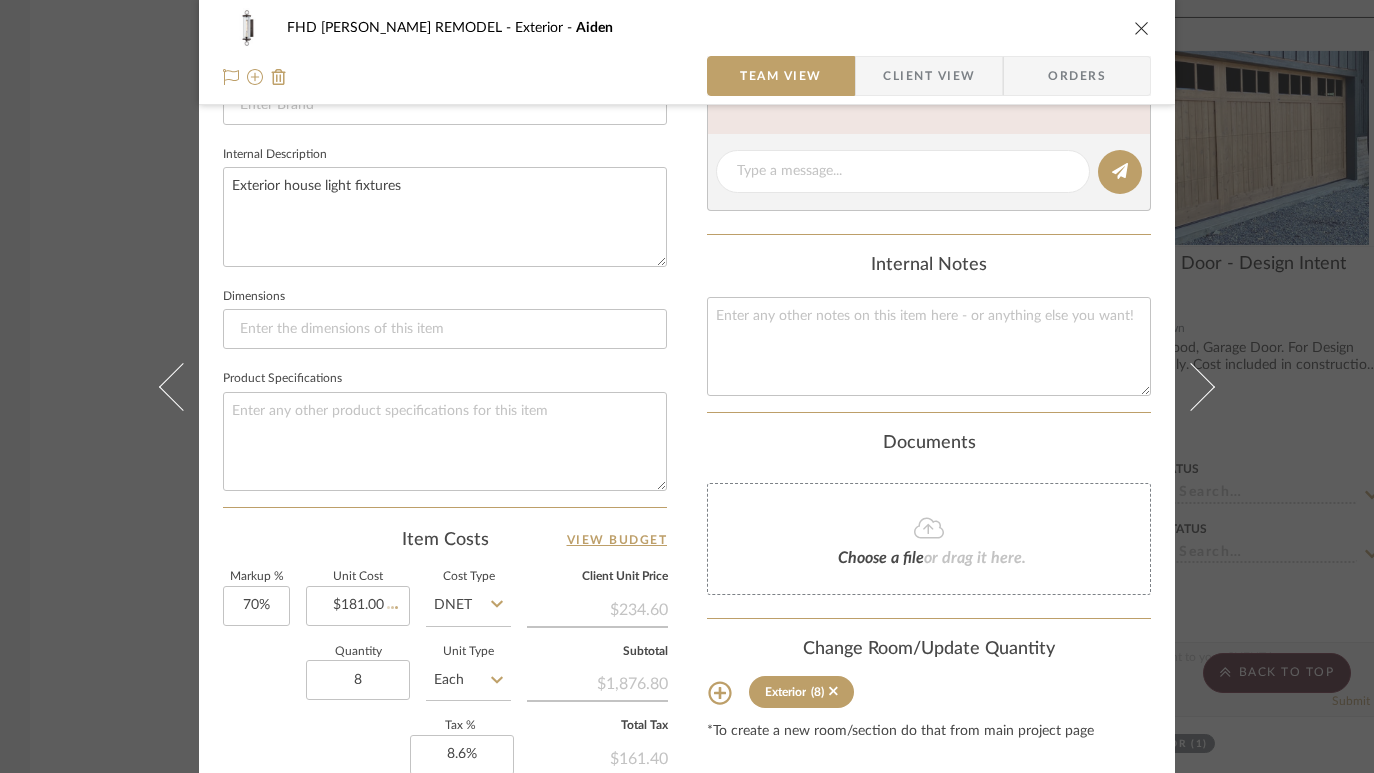 type 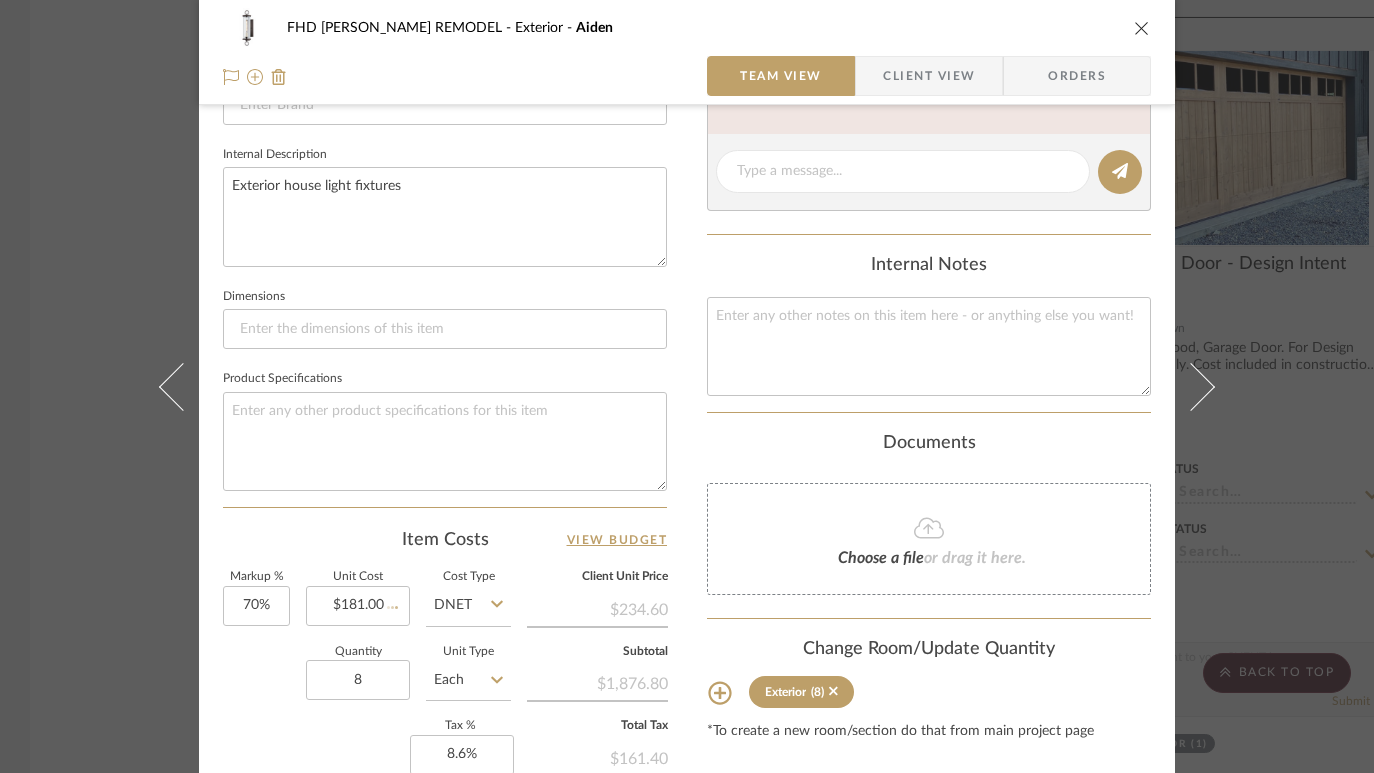 type 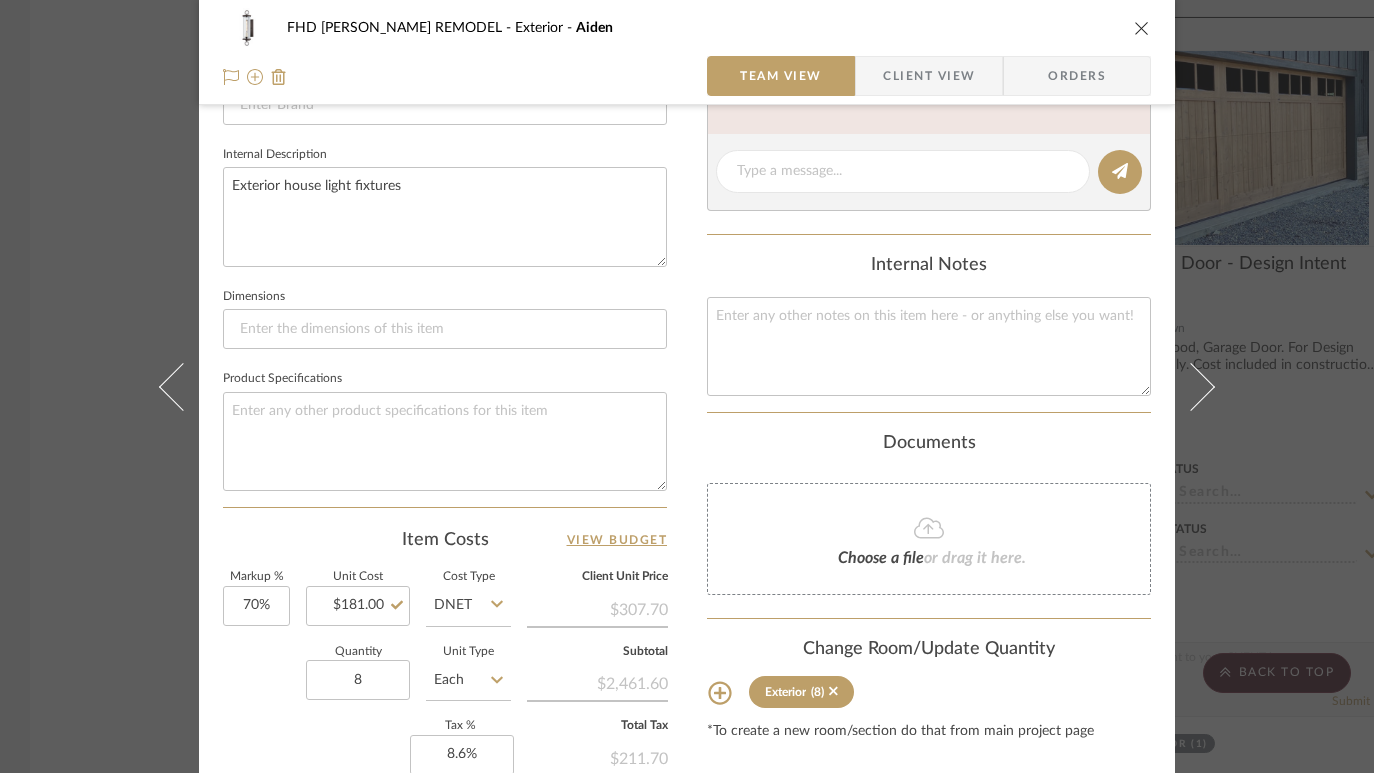 click on "FHD [PERSON_NAME] REMODEL Exterior Aiden Team View Client View Orders  Team-Facing Details   Item Name  Aiden  Brand   Internal Description  Exterior house light fixtures  Dimensions   Product Specifications   Item Costs   View Budget   Markup %  70%  Unit Cost  $181.00  Cost Type  DNET  Client Unit Price   $307.70   Quantity  8  Unit Type  Each  Subtotal   $2,461.60   Tax %  8.6%  Total Tax   $211.70   Shipping Cost  $176.64  Ship. Markup %  0% Taxable  Total Shipping   $191.83  Total Client Price  $2,865.13  Your Cost  $1,764.36  Your Margin  $1,013.60  Content here copies to Client View - confirm visibility there.  Show in Client Dashboard   Include in Budget   View Budget  Team Status  Lead Time  In Stock Weeks  Est. Min   Est. Max   Due Date   Install Date  Tasks / To-Dos /  team Messaging  Leave yourself a note here or share next steps with your team. You will receive emails when they
respond!  Invite Collaborator Internal Notes  Documents  Choose a file  or drag it here.  Exterior  (8)" at bounding box center [687, 386] 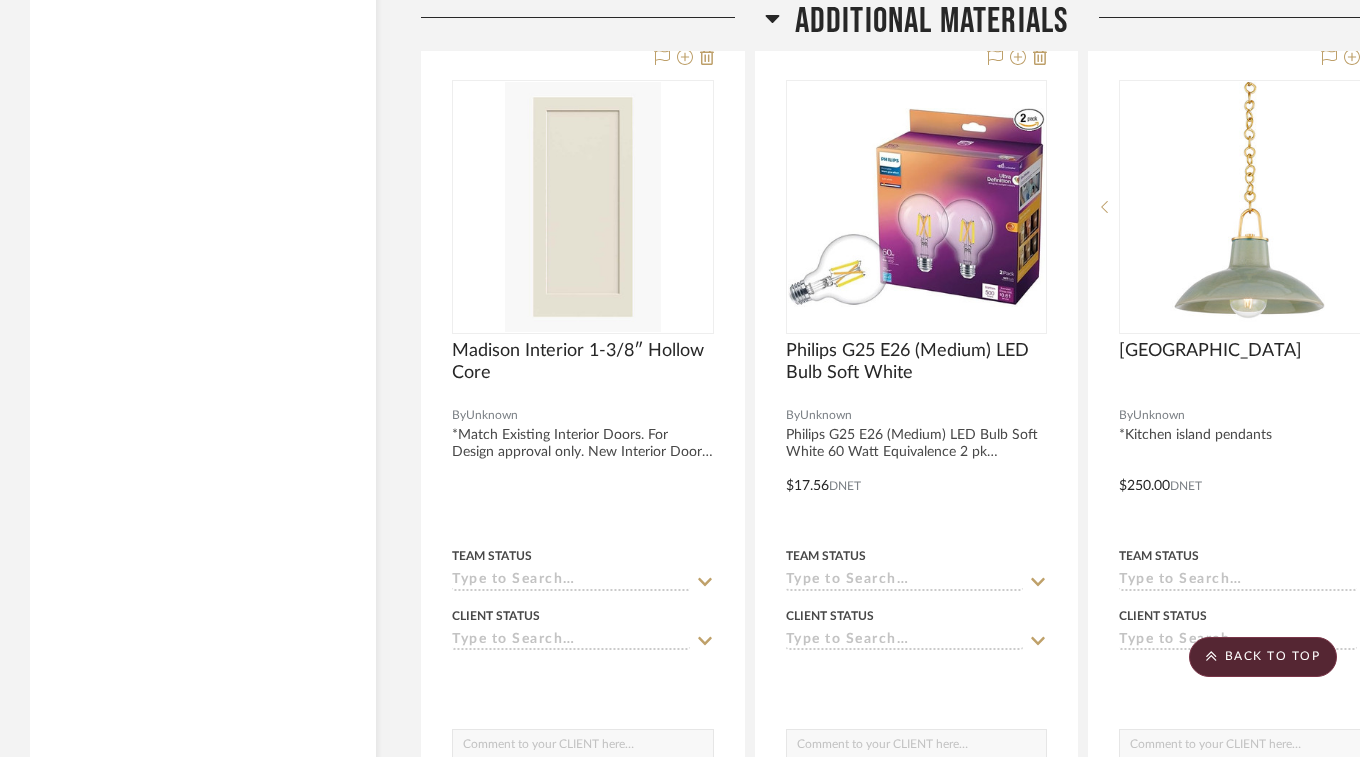 scroll, scrollTop: 8199, scrollLeft: 0, axis: vertical 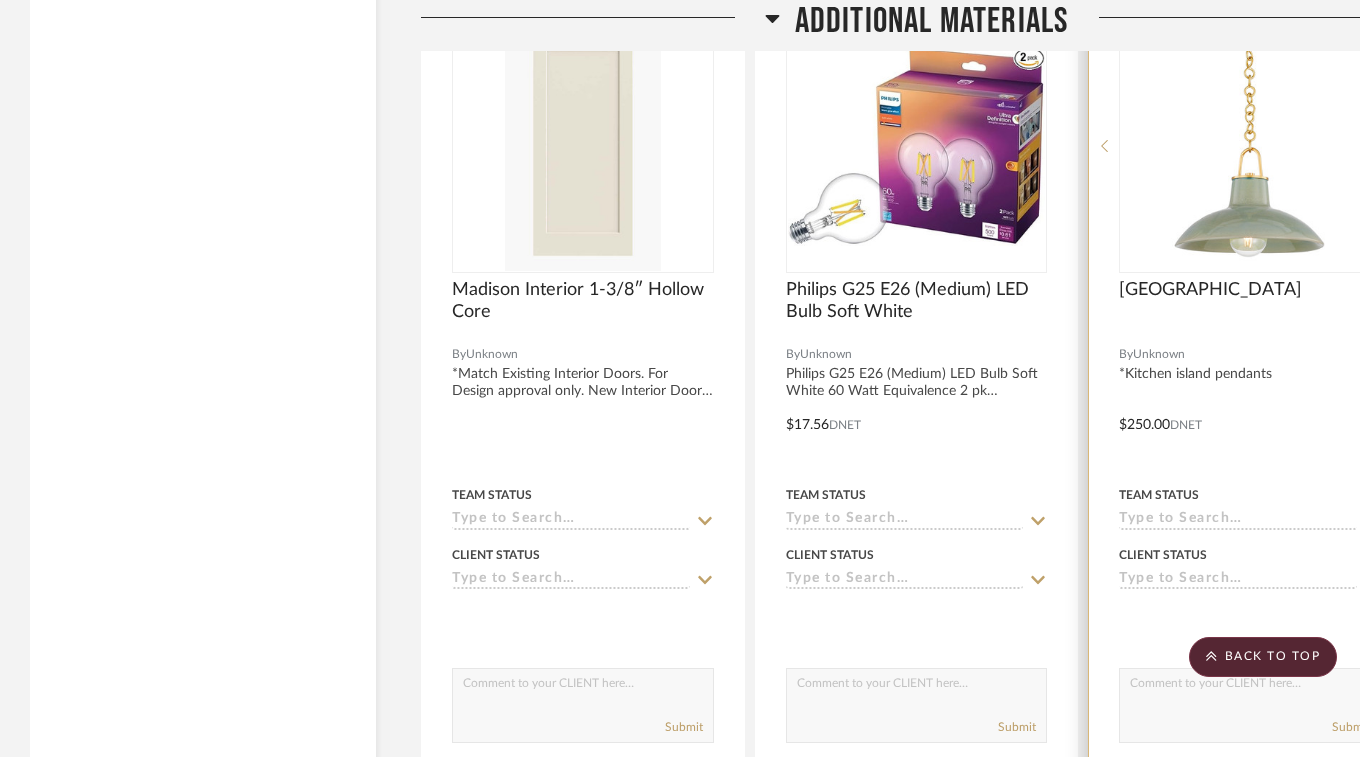 click on "[GEOGRAPHIC_DATA]" at bounding box center (1250, 301) 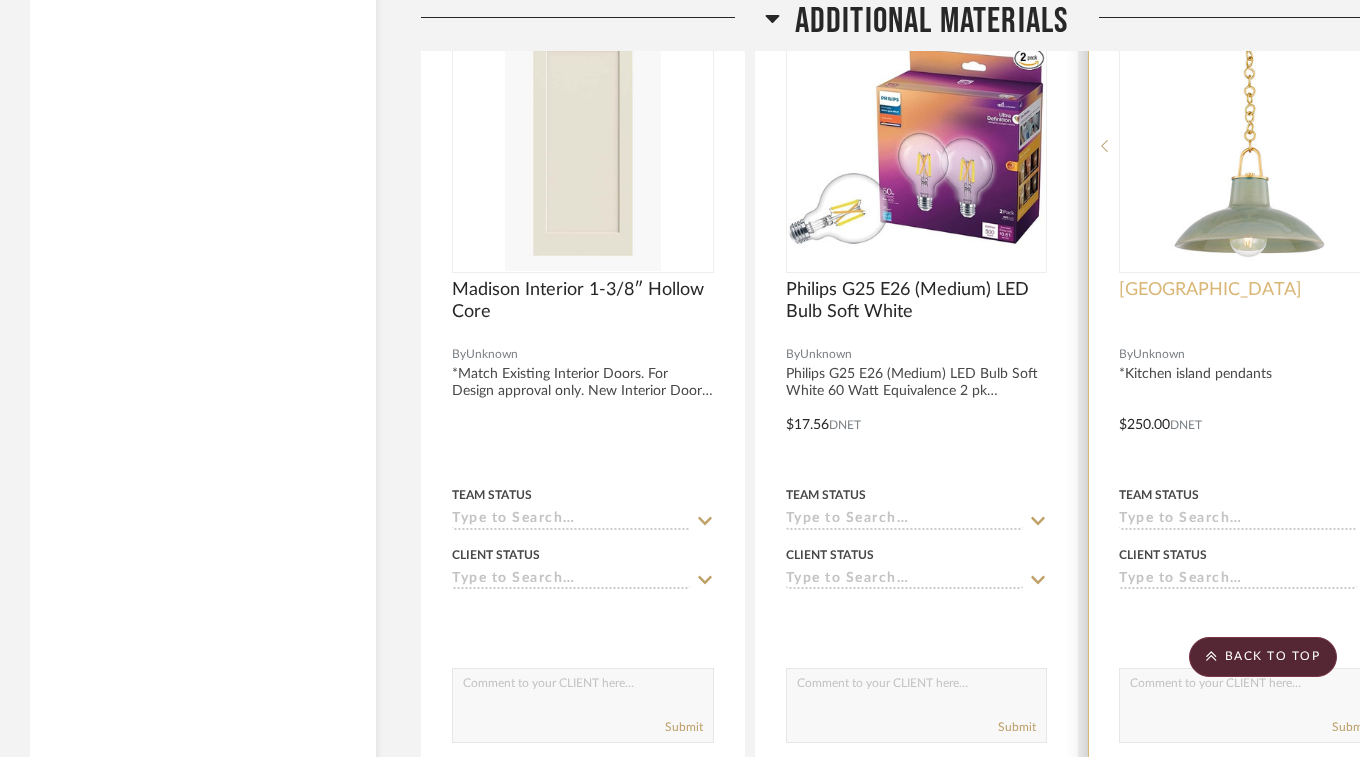 click on "[GEOGRAPHIC_DATA]" at bounding box center [1210, 290] 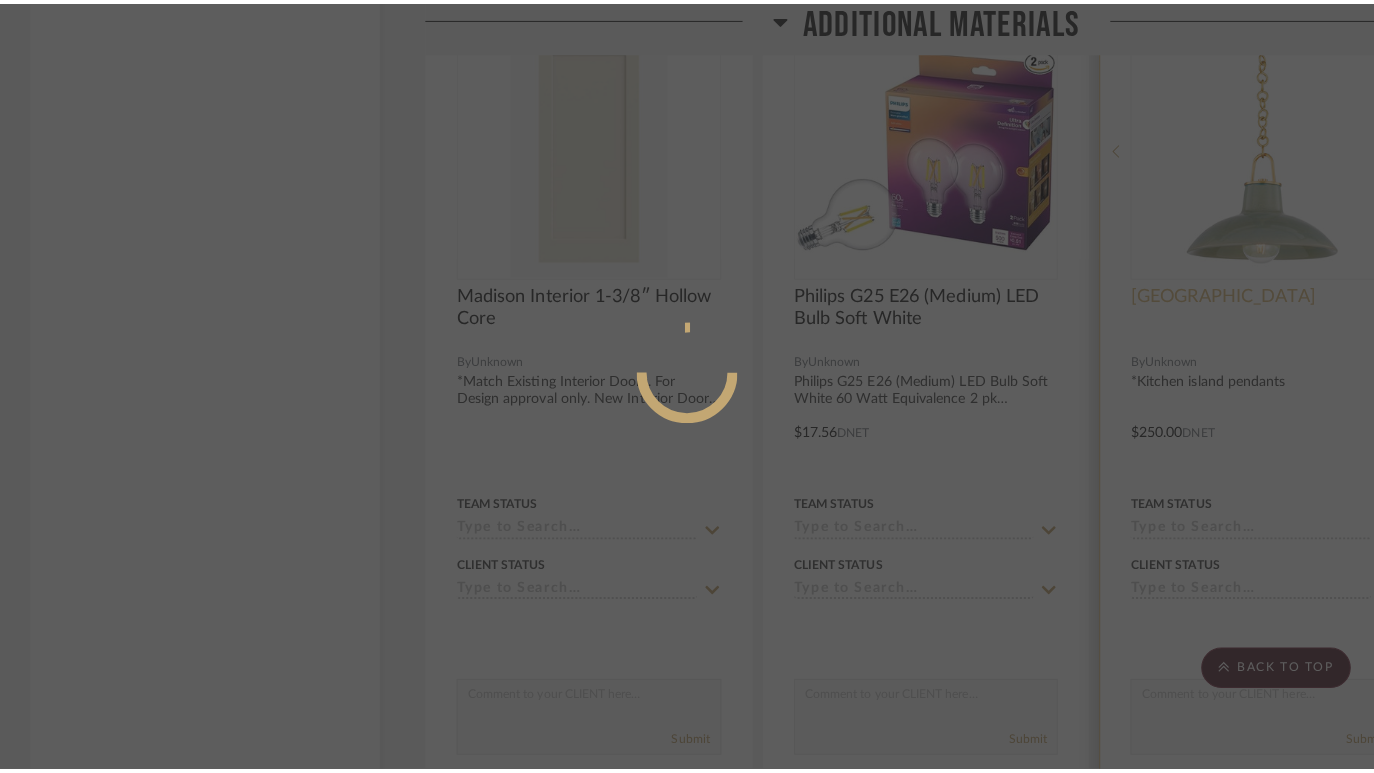scroll, scrollTop: 0, scrollLeft: 0, axis: both 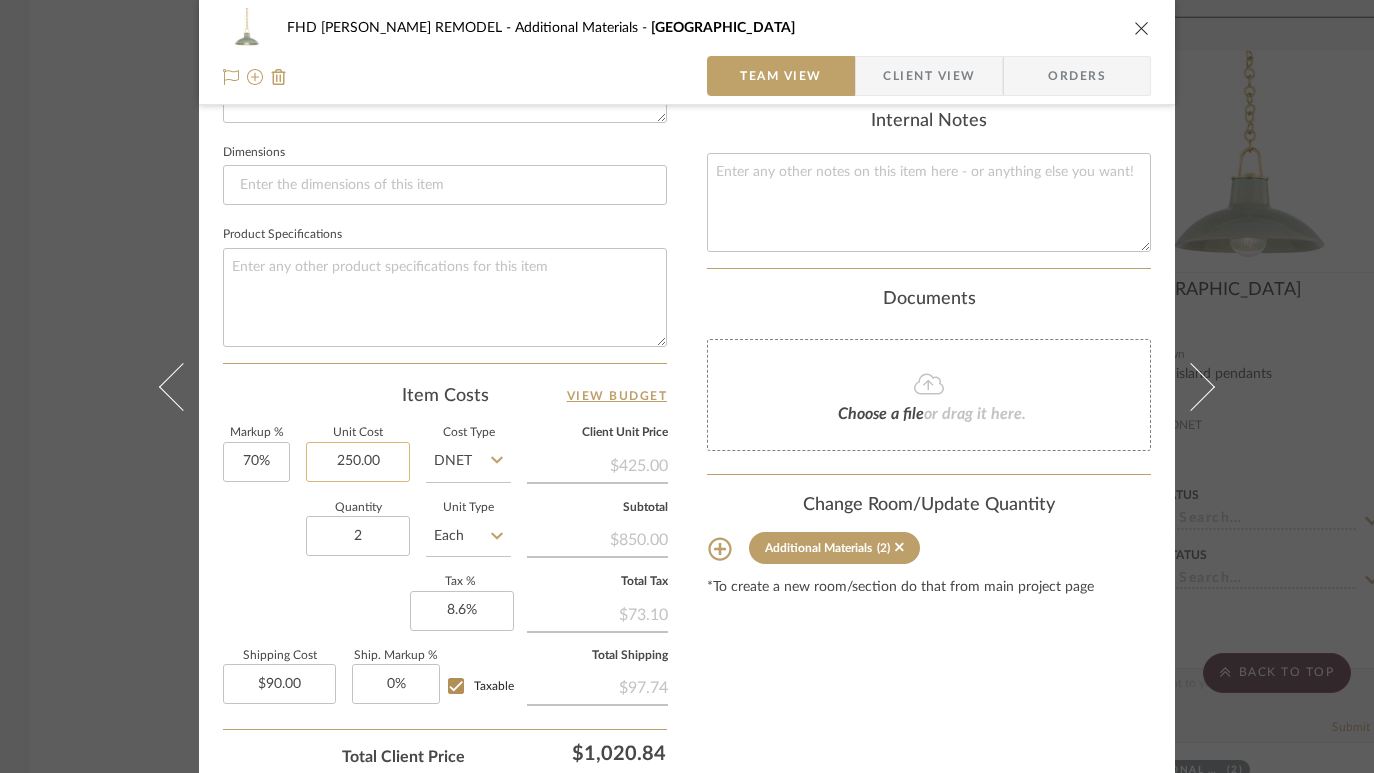 click on "250.00" 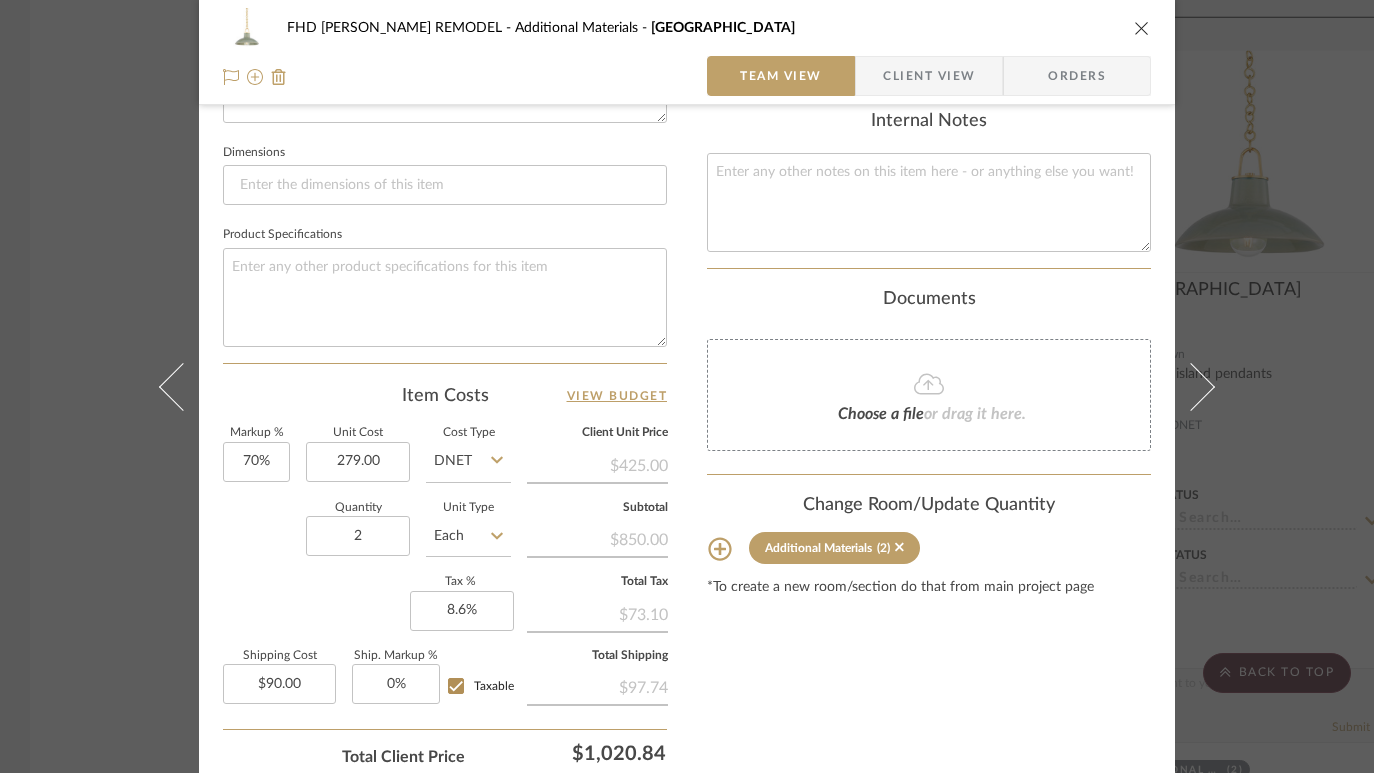 type on "$279.00" 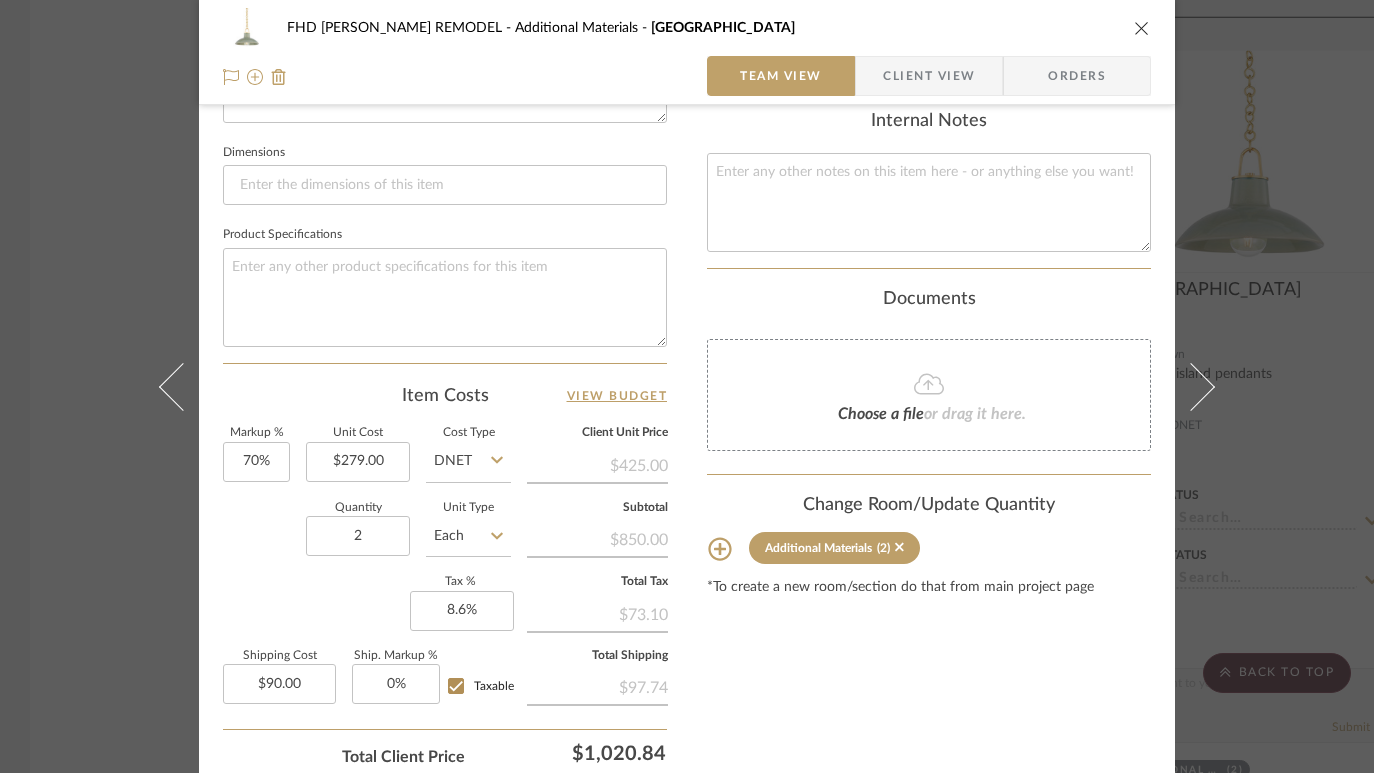 click on "Item Costs   View Budget" 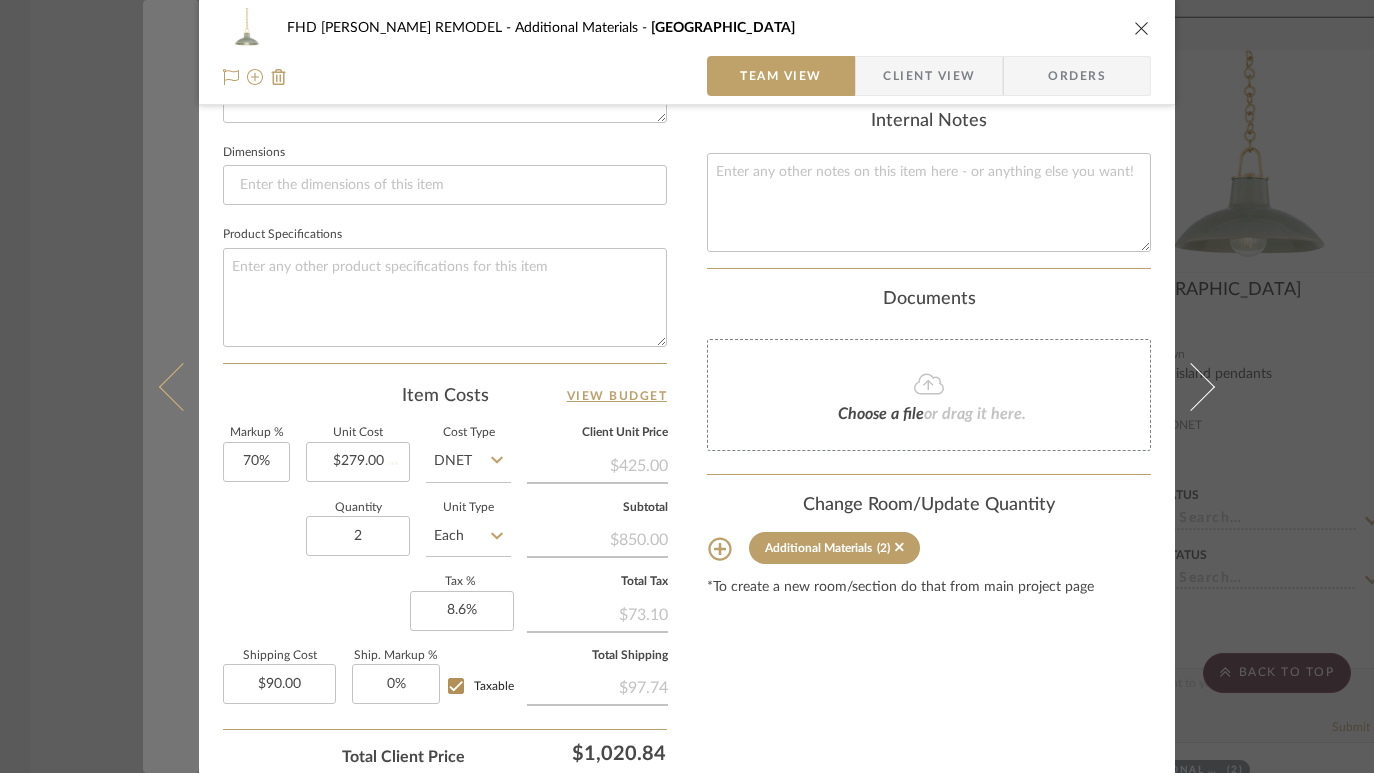 type 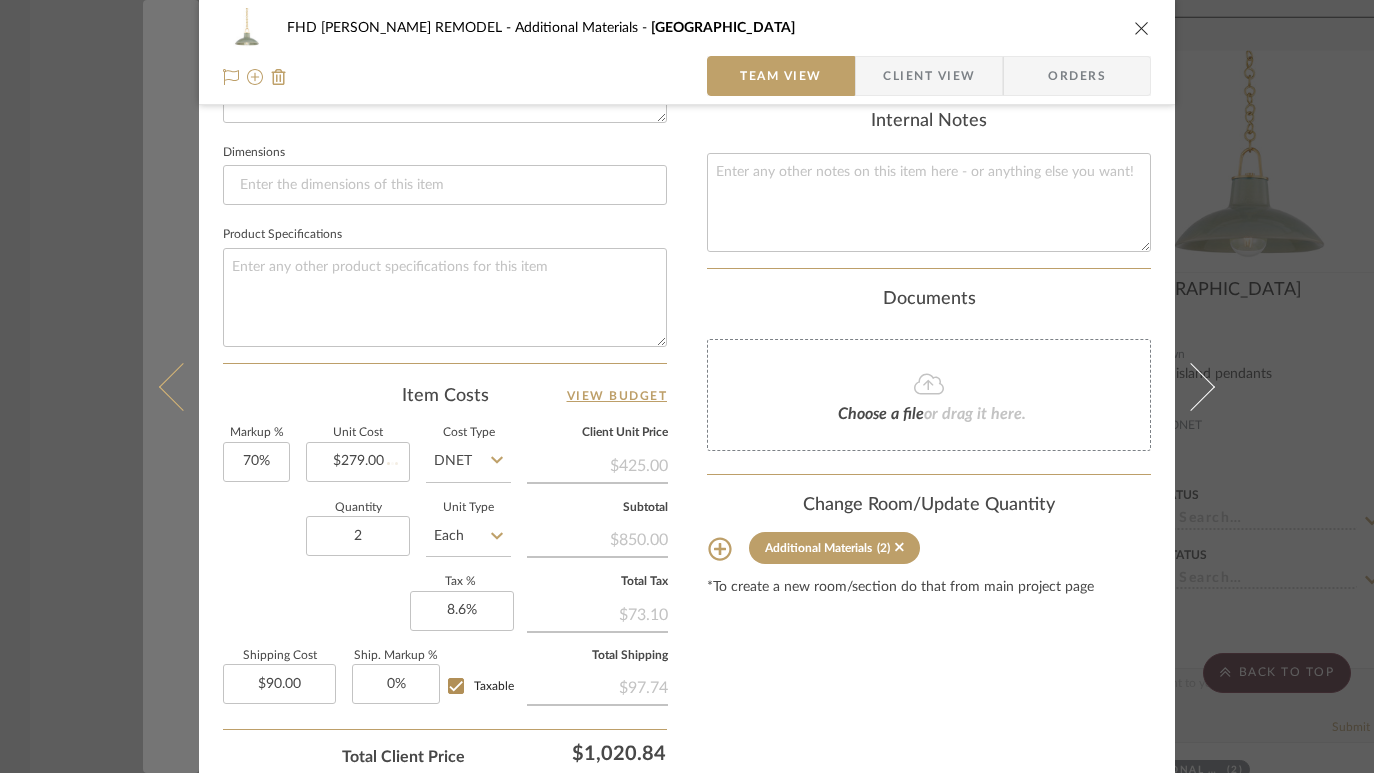 type 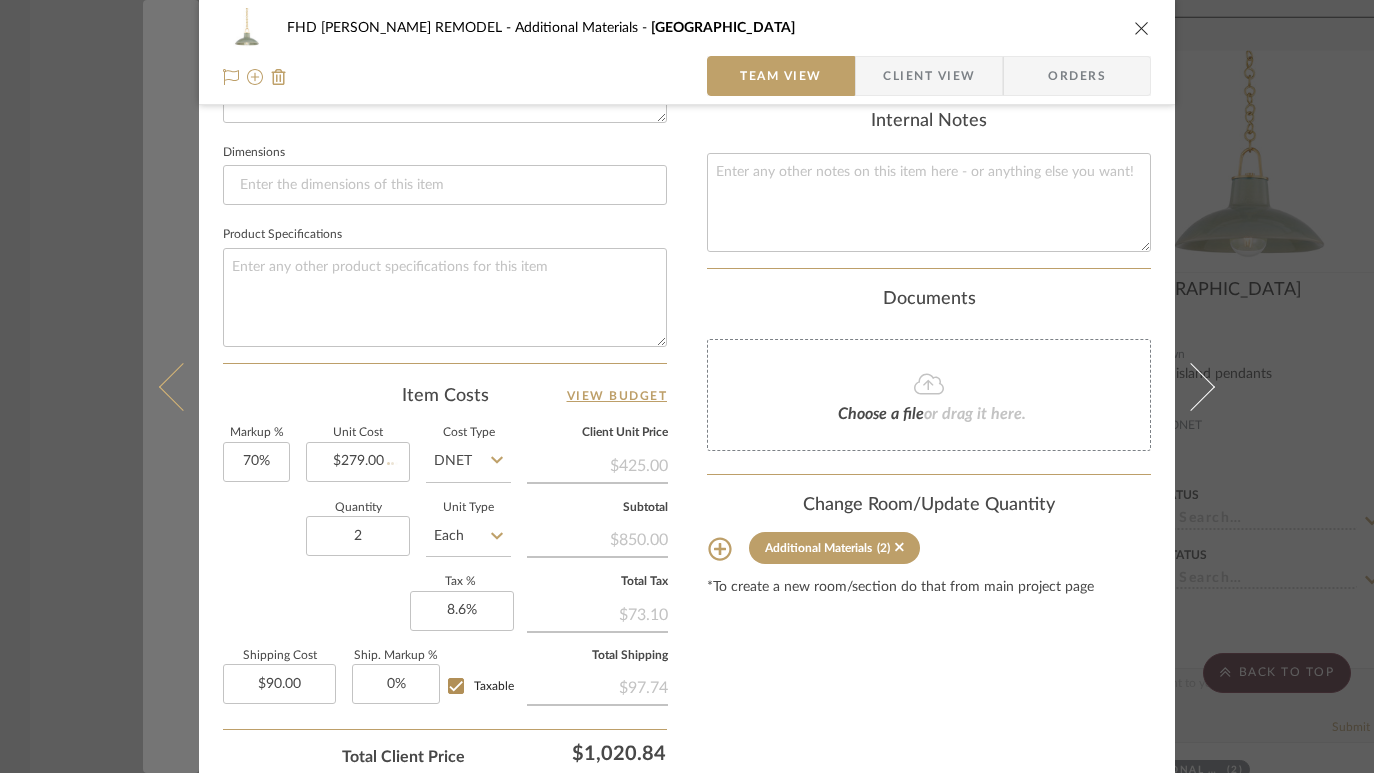 type 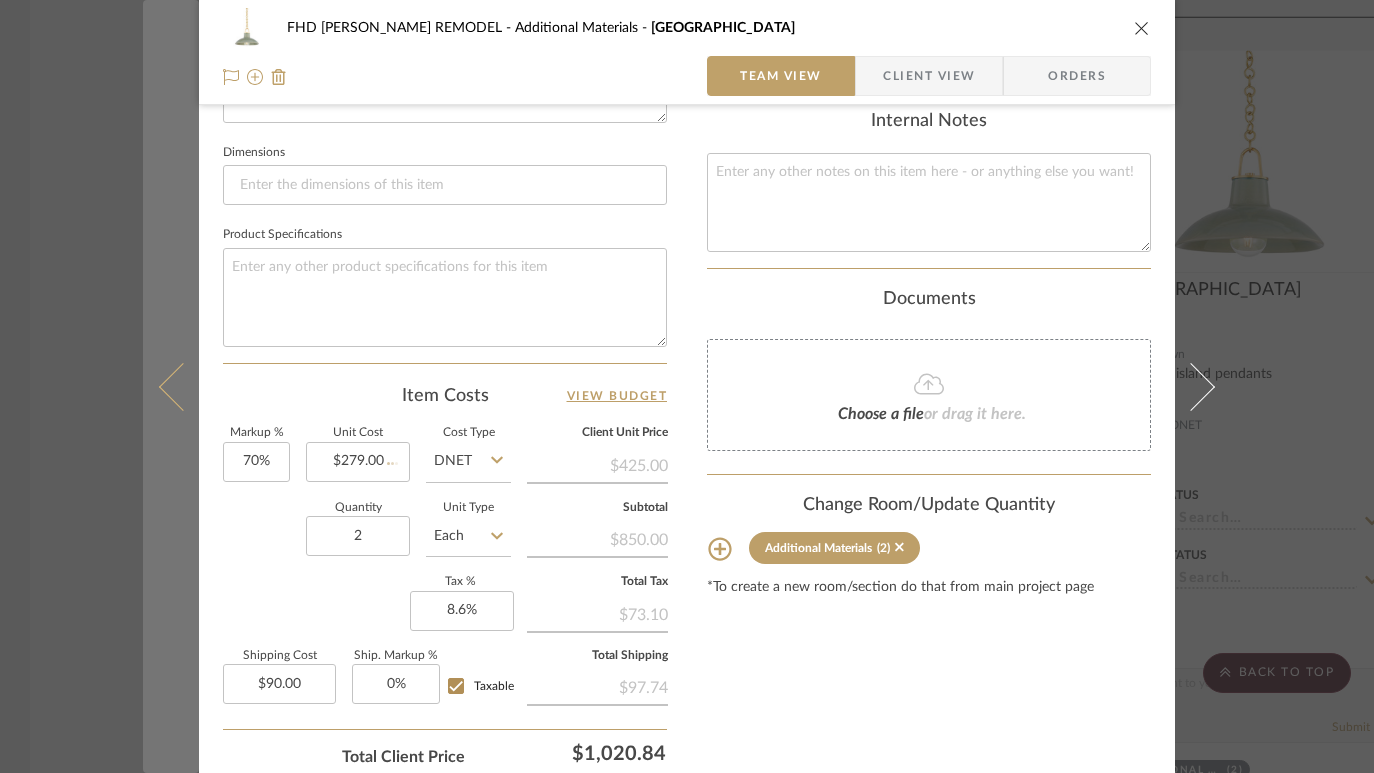 type 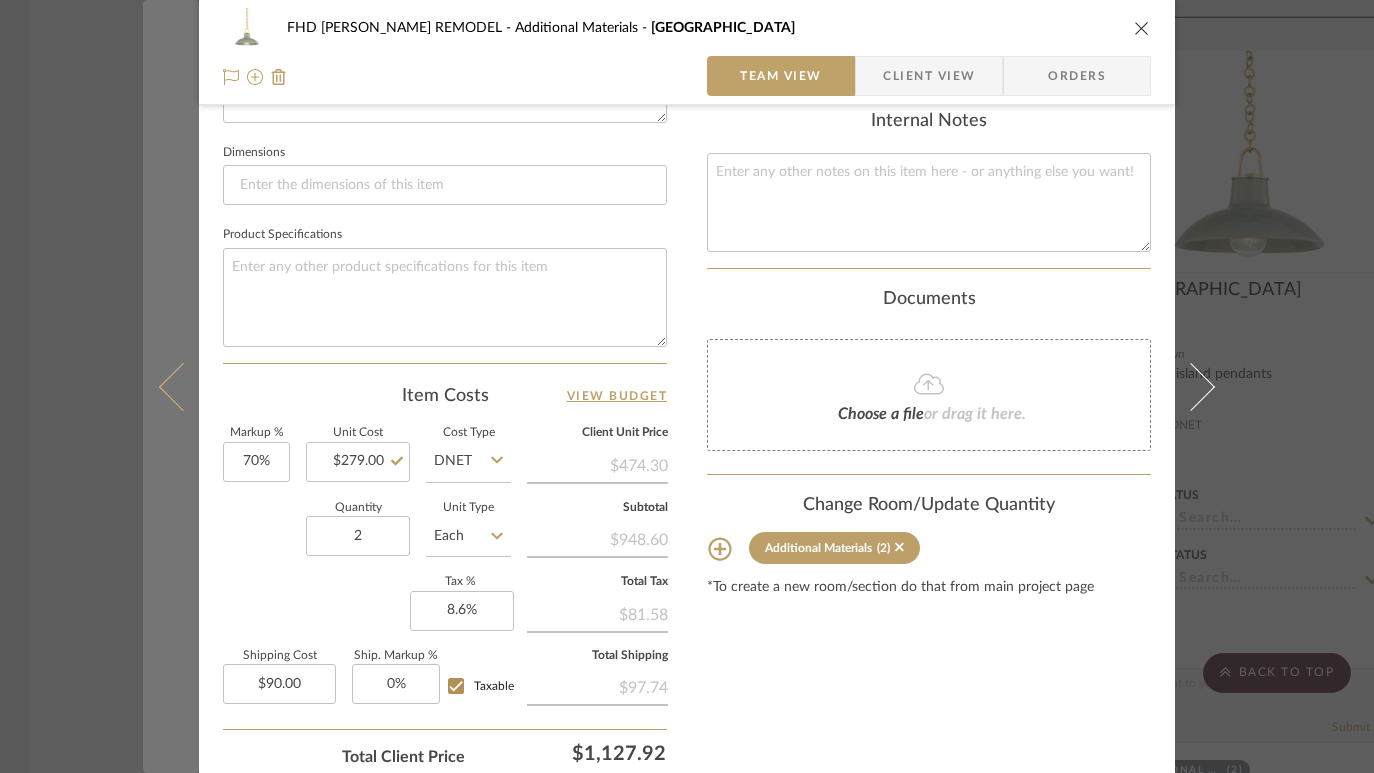 click at bounding box center (171, 386) 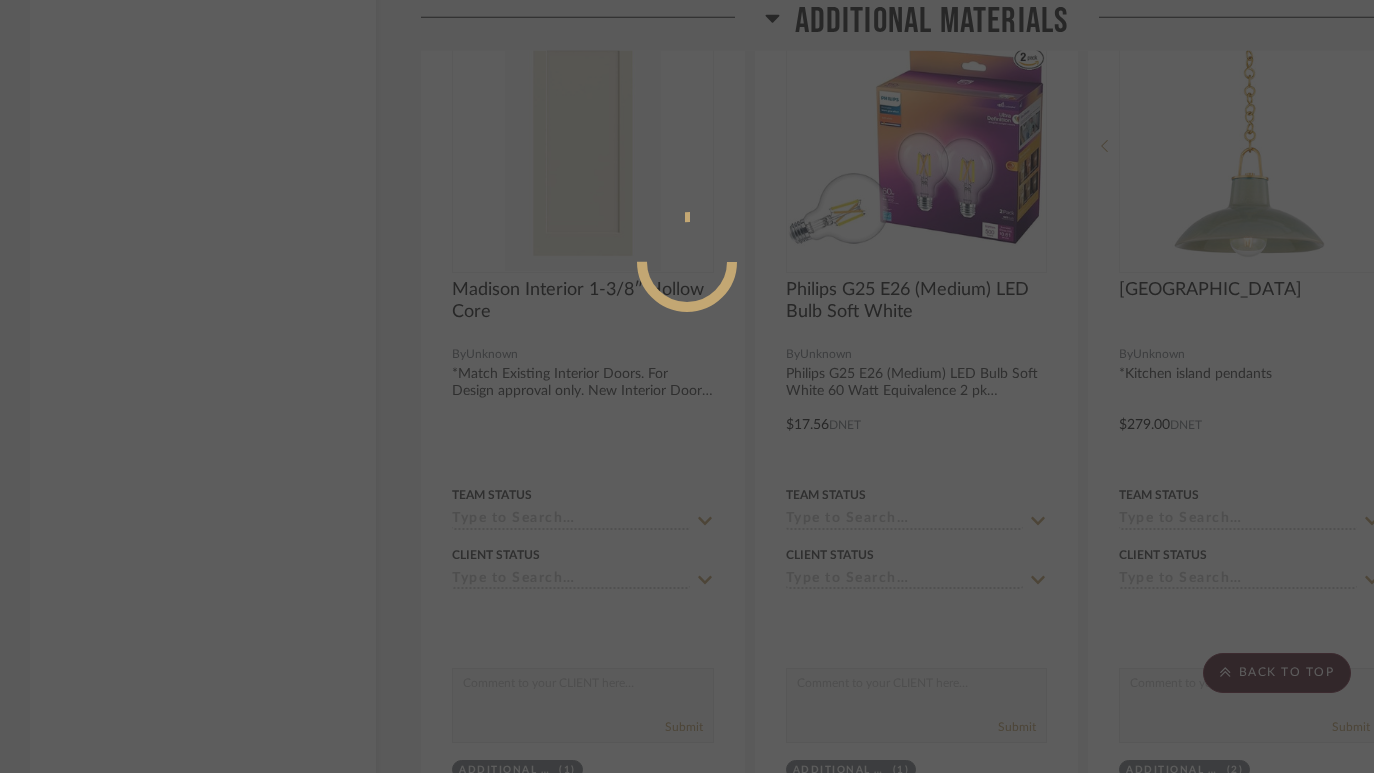 scroll, scrollTop: 830, scrollLeft: 0, axis: vertical 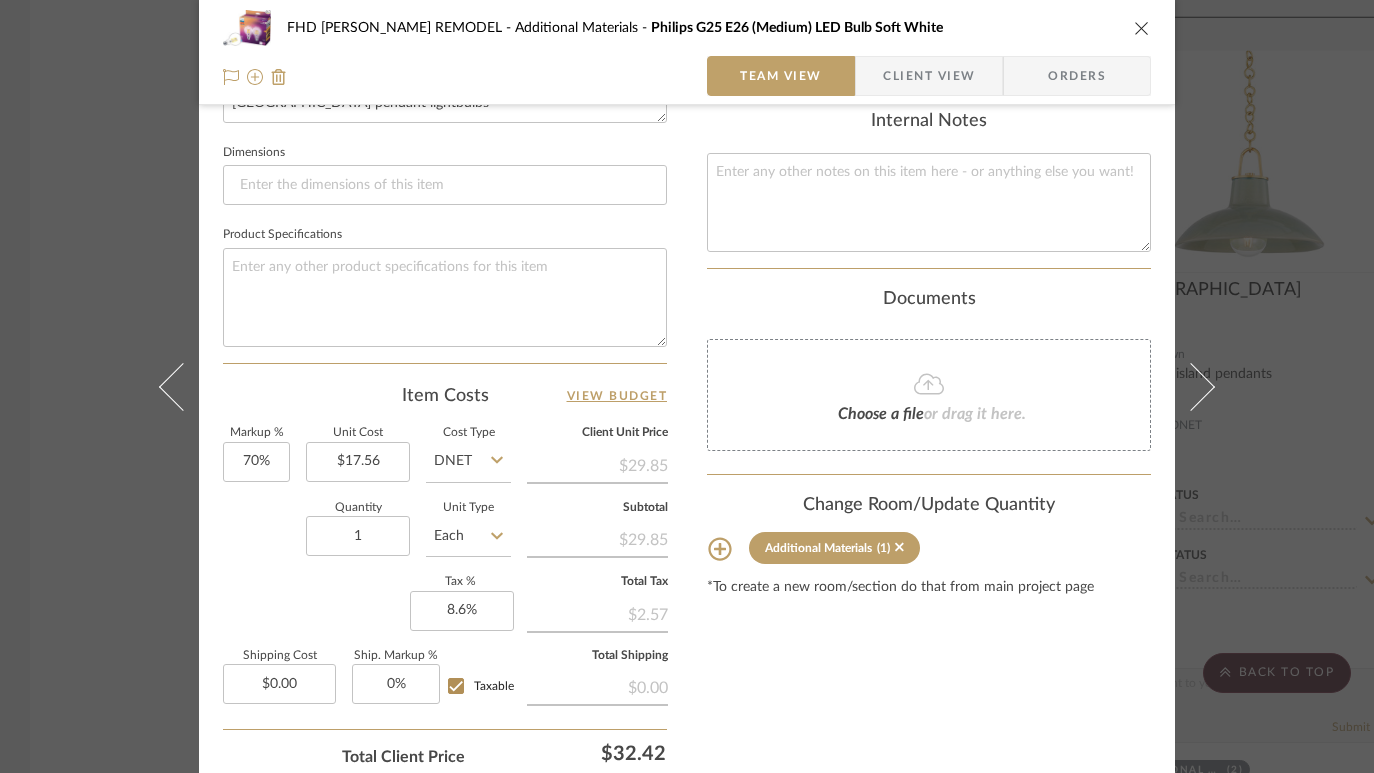 click on "FHD [PERSON_NAME] REMODEL Additional Materials Philips G25 E26 (Medium) LED Bulb Soft White Team View Client View Orders  Team-Facing Details   Item Name  Philips G25 E26 (Medium) LED Bulb Soft White  Brand   Internal Description  Philips G25 E26 (Medium) LED Bulb Soft White 60 Watt Equivalence 2 pk
Kitchen island pendant lightbulbs  Dimensions   Product Specifications   Item Costs   View Budget   Markup %  70%  Unit Cost  $17.56  Cost Type  DNET  Client Unit Price   $29.85   Quantity  1  Unit Type  Each  Subtotal   $29.85   Tax %  8.6%  Total Tax   $2.57   Shipping Cost  $0.00  Ship. Markup %  0% Taxable  Total Shipping   $0.00  Total Client Price  $32.42  Your Cost  $19.07  Your Margin  $12.29  Content here copies to Client View - confirm visibility there.  Show in Client Dashboard   Include in Budget   View Budget  Team Status  Lead Time  In Stock Weeks  Est. Min   Est. Max   Due Date   Install Date  Tasks / To-Dos /  team Messaging Invite Collaborator Internal Notes  Documents  Choose a file  or drag it here." at bounding box center (687, 386) 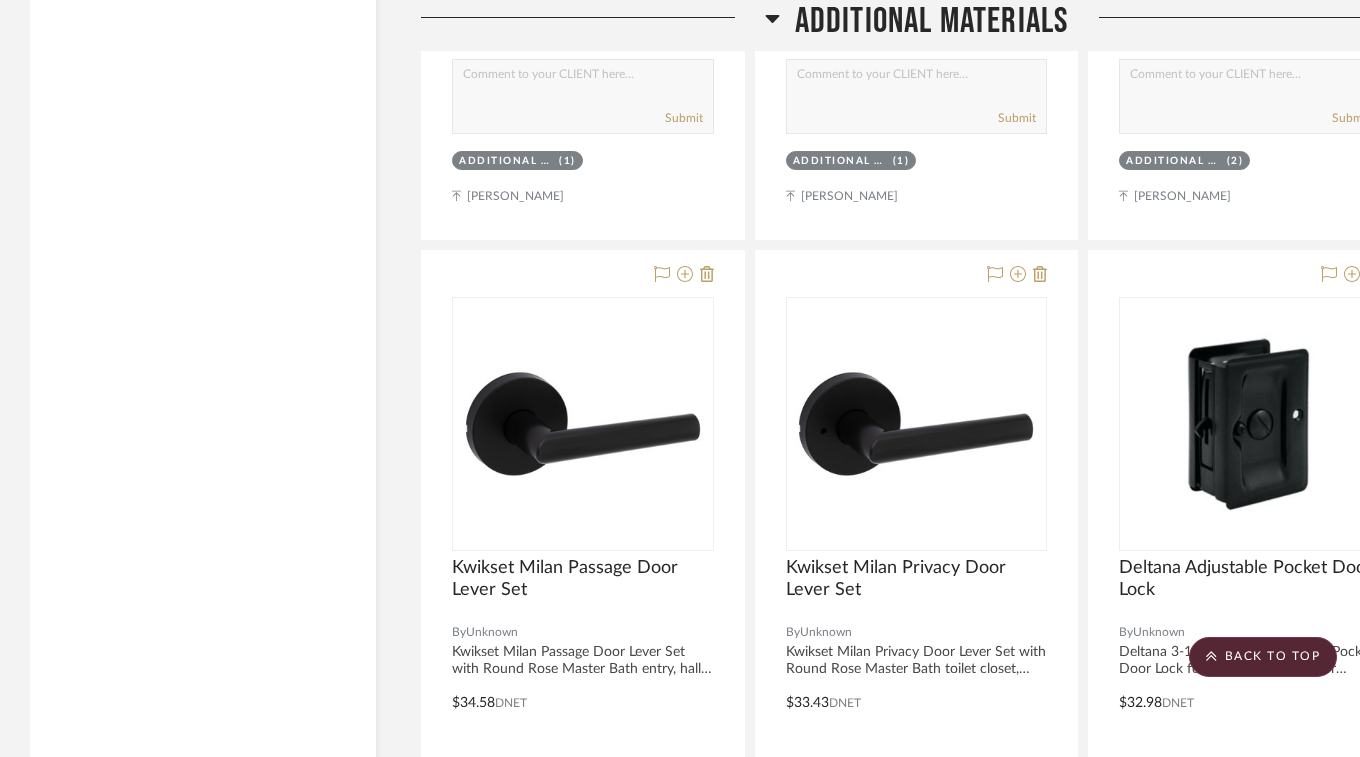 scroll, scrollTop: 8871, scrollLeft: 0, axis: vertical 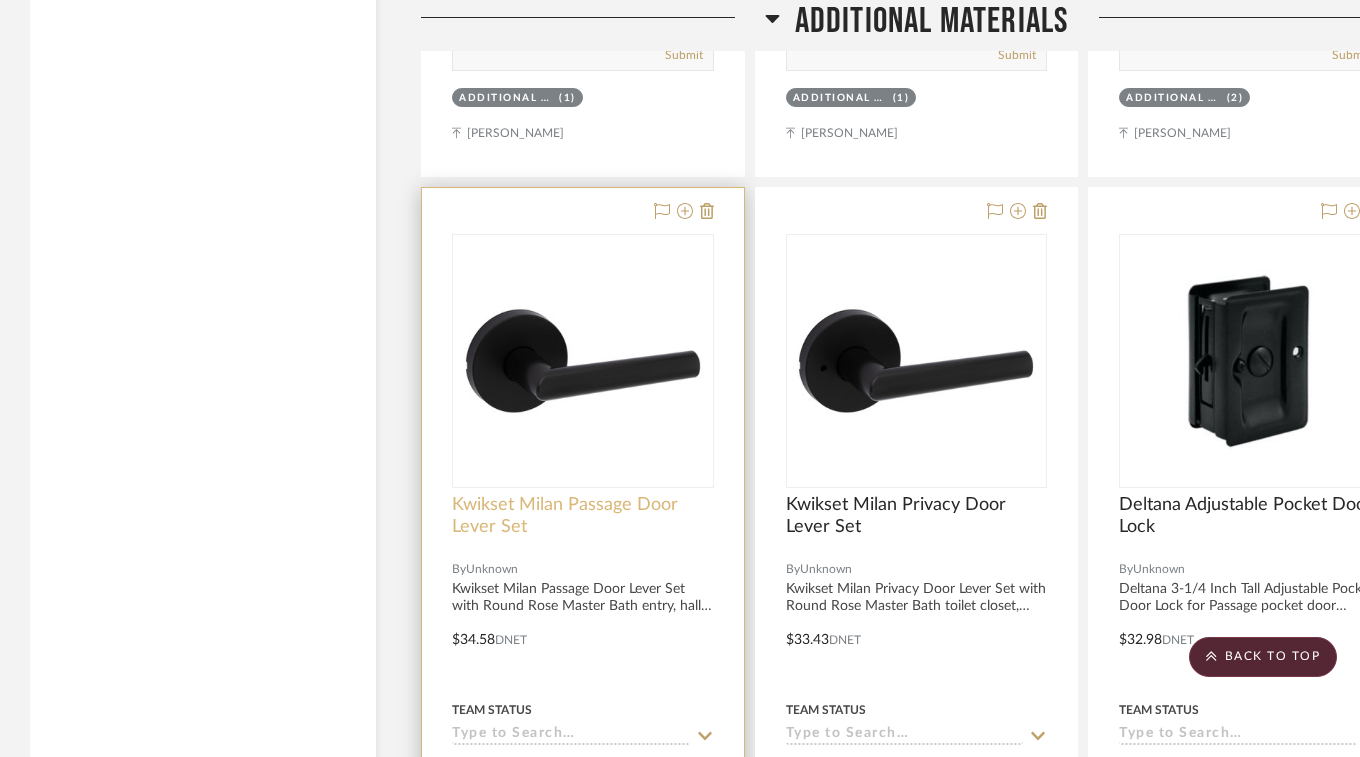 click on "Kwikset Milan Passage Door Lever Set" at bounding box center (583, 516) 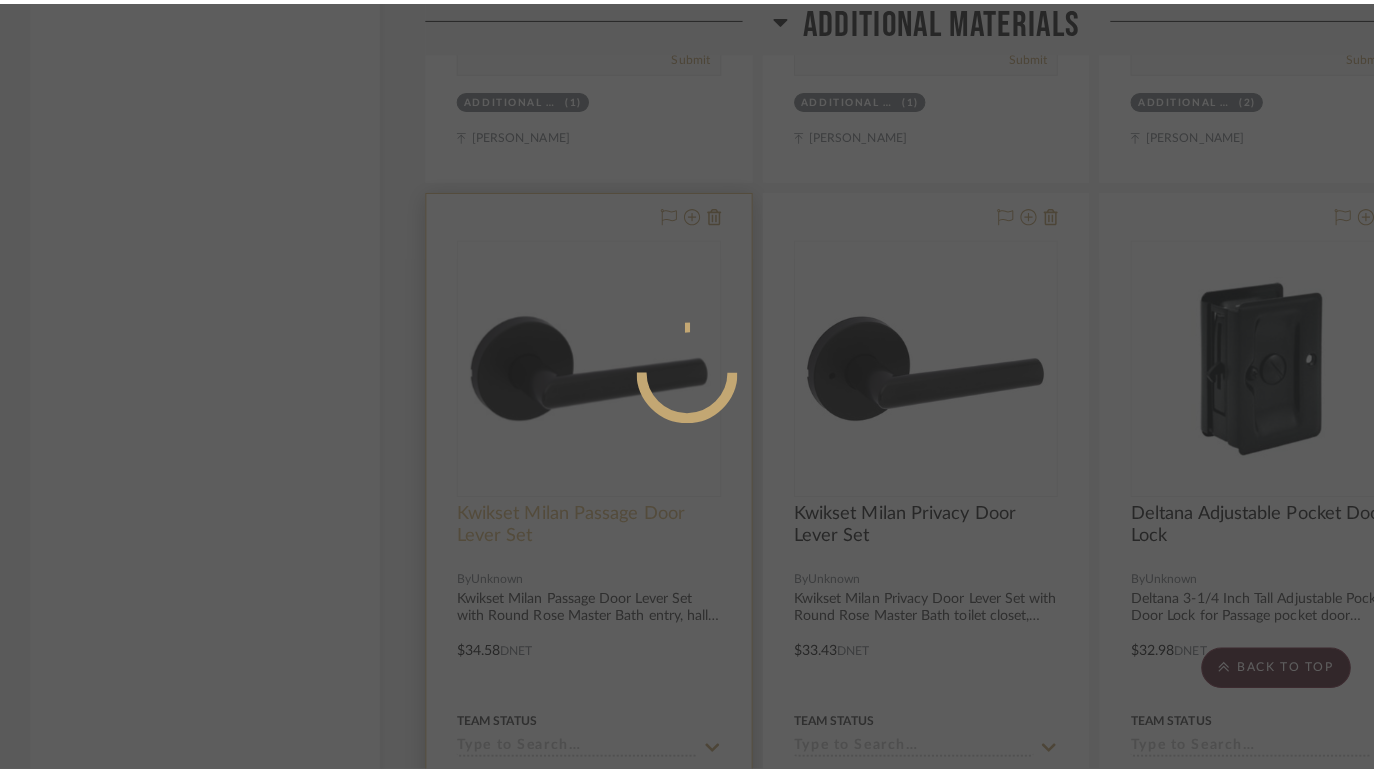 scroll, scrollTop: 0, scrollLeft: 0, axis: both 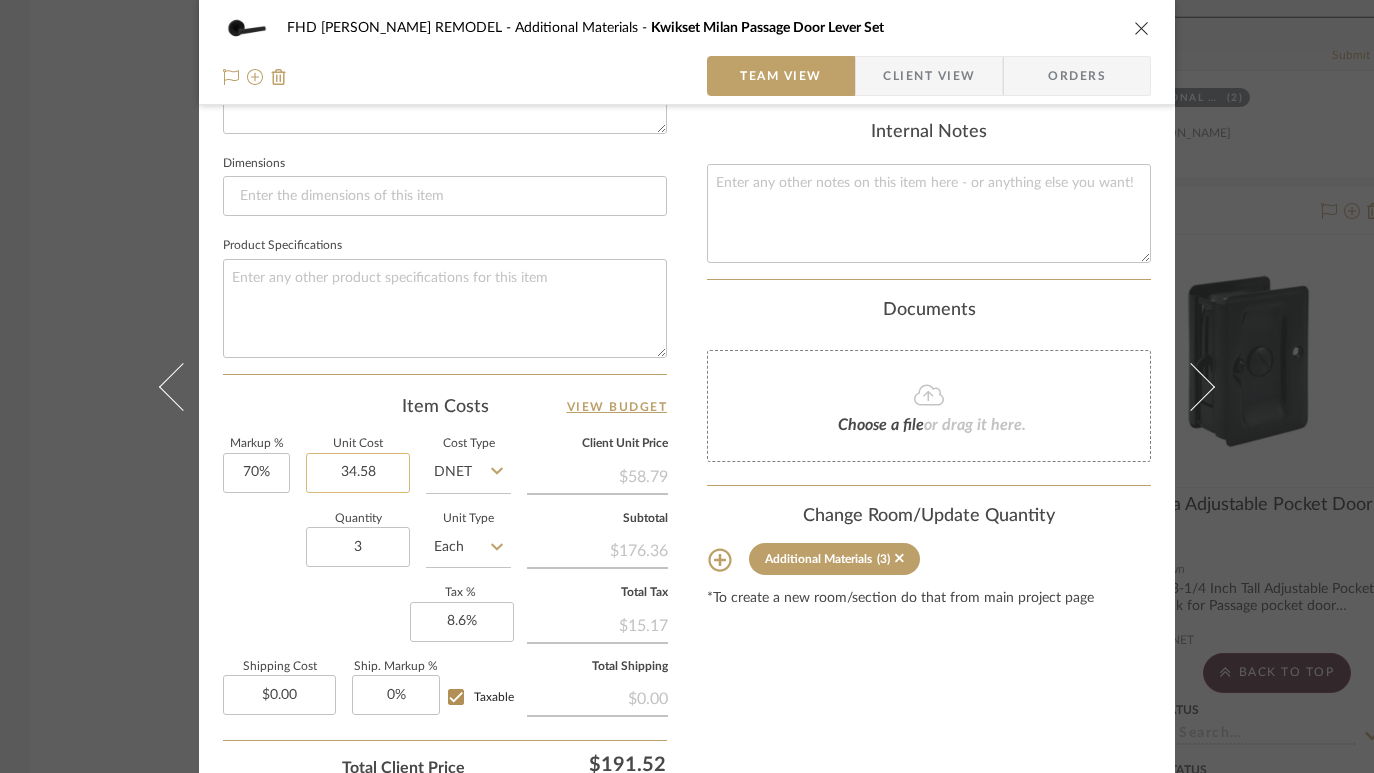 click on "34.58" 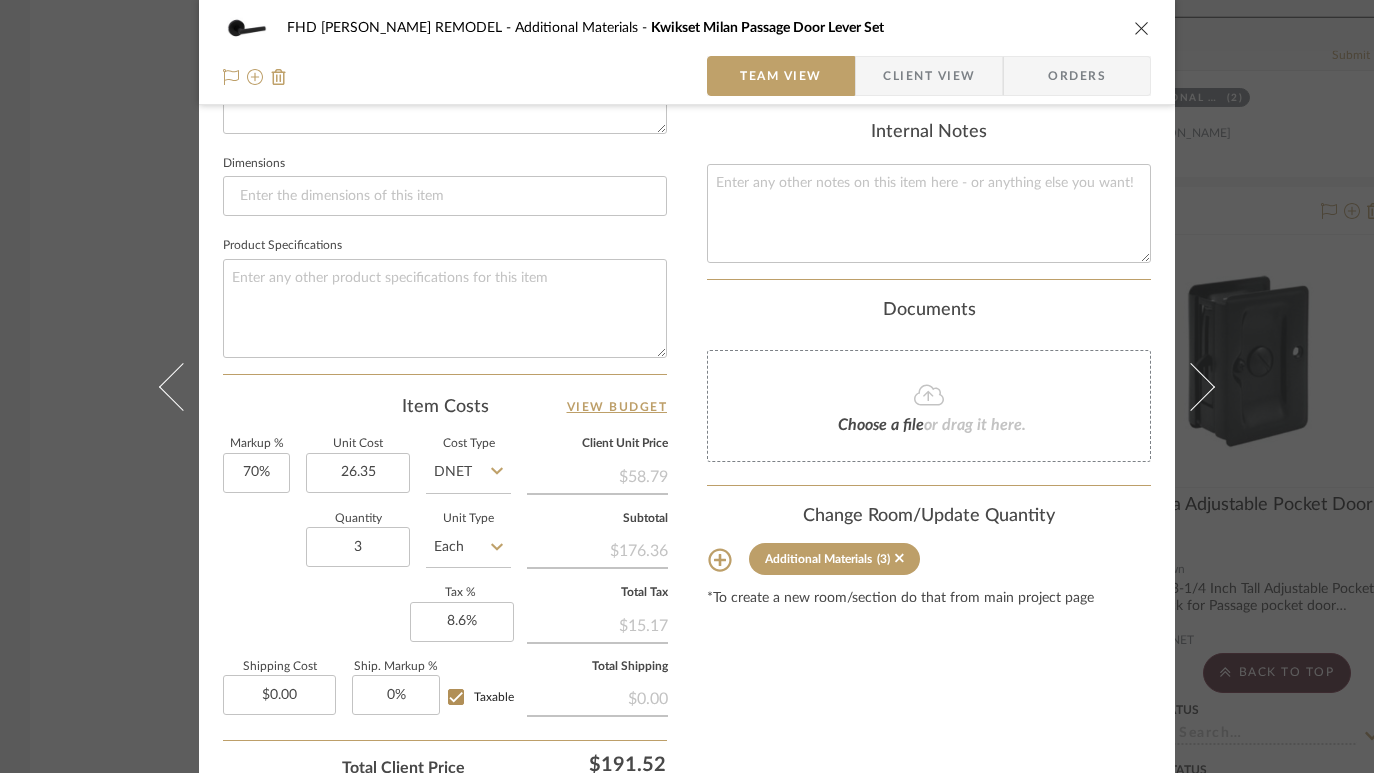 type on "$26.35" 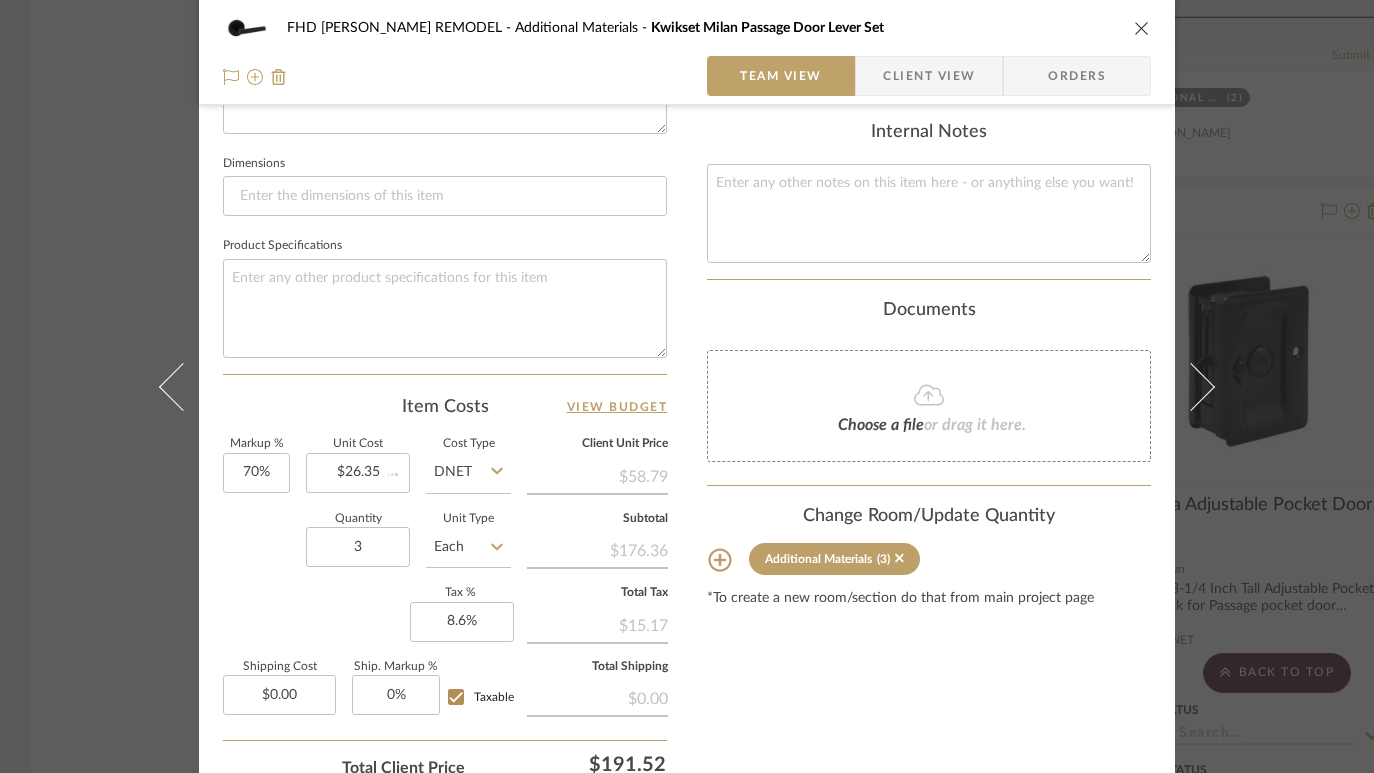 click on "Item Costs   View Budget" 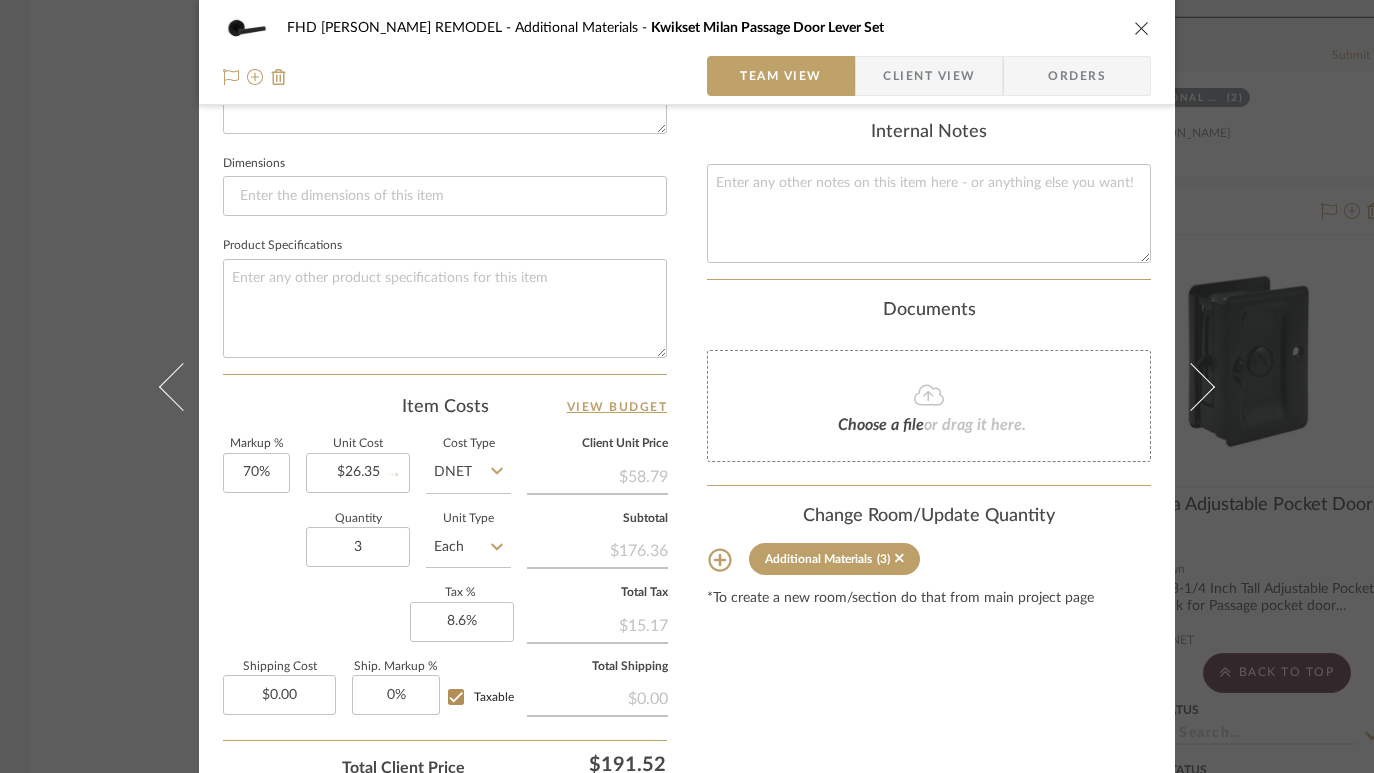type 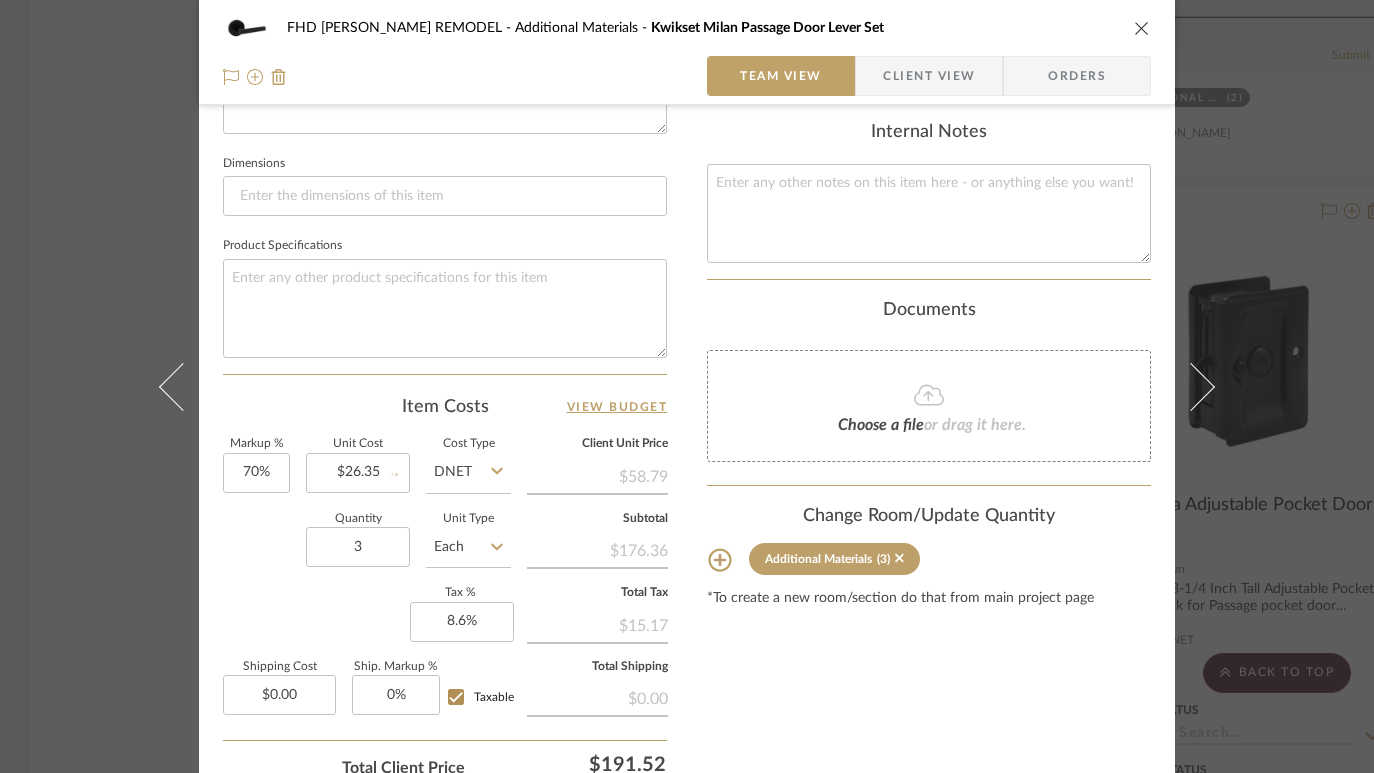 type 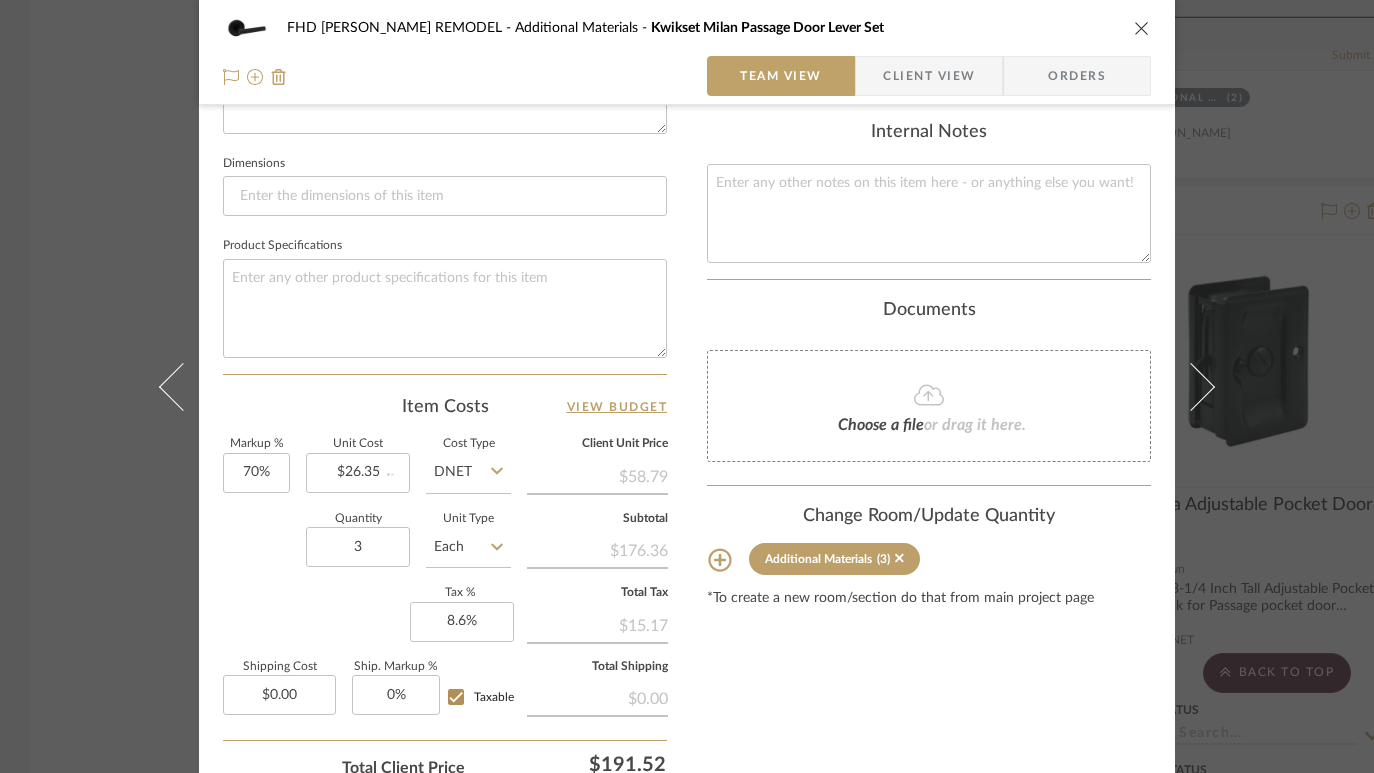 type 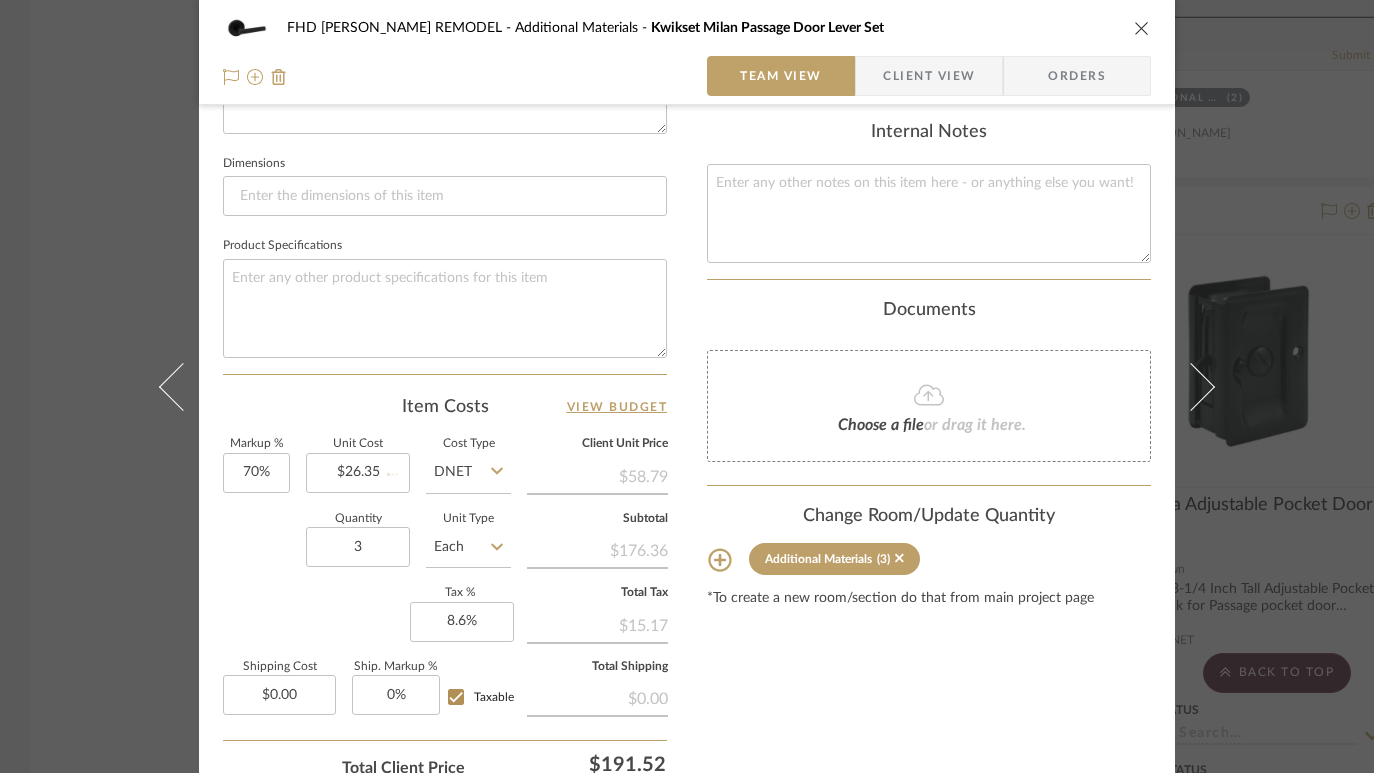 type 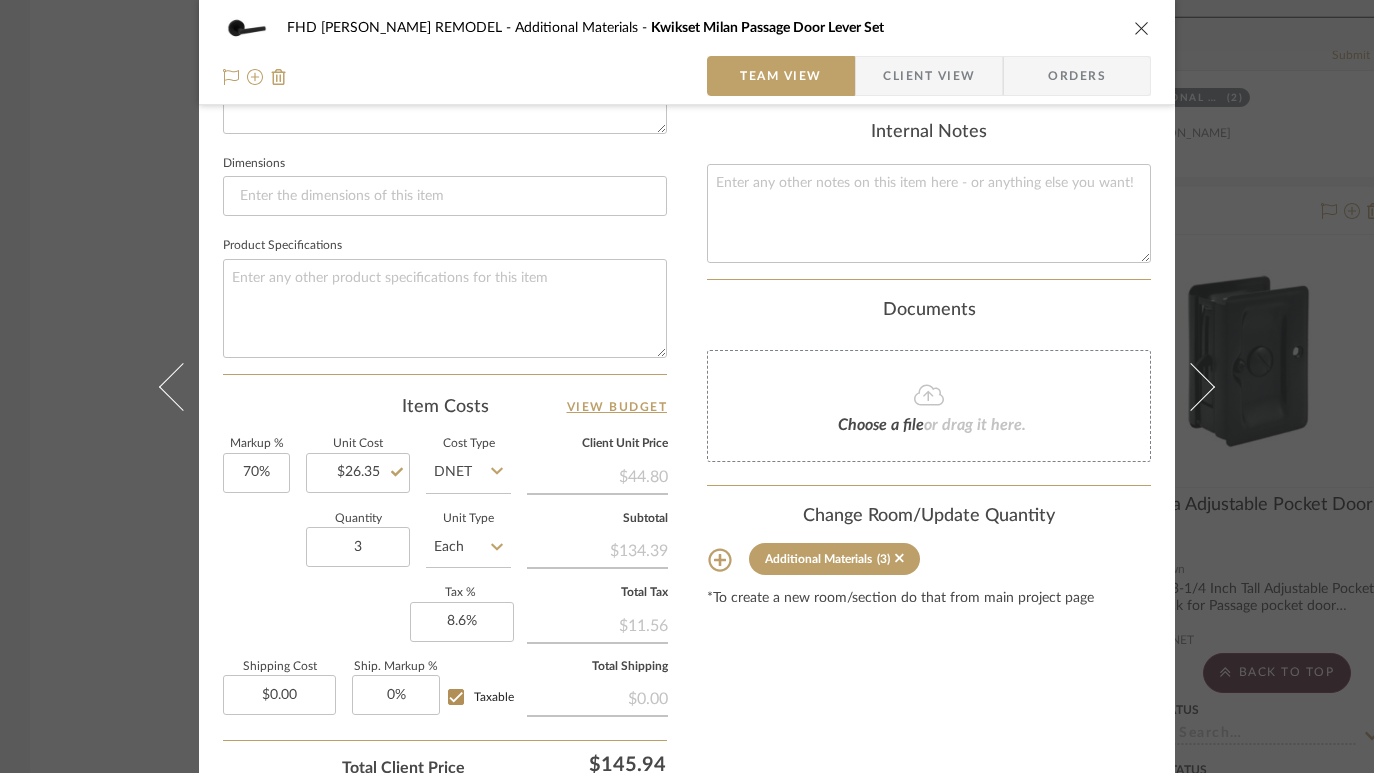 click on "FHD [PERSON_NAME] REMODEL Additional Materials Kwikset Milan Passage Door Lever Set  Team View Client View Orders  Team-Facing Details   Item Name  Kwikset Milan Passage Door Lever Set  Brand   Internal Description  Kwikset Milan Passage Door Lever Set with Round Rose
Master Bath entry, hall closet, laundry room  Dimensions   Product Specifications   Item Costs   View Budget   Markup %  70%  Unit Cost  $26.35  Cost Type  DNET  Client Unit Price   $44.80   Quantity  3  Unit Type  Each  Subtotal   $134.39   Tax %  8.6%  Total Tax   $11.56   Shipping Cost  $0.00  Ship. Markup %  0% Taxable  Total Shipping   $0.00  Total Client Price  $145.94  Your Cost  $85.85  Your Margin  $55.34  Content here copies to Client View - confirm visibility there.  Show in Client Dashboard   Include in Budget   View Budget  Team Status  Lead Time  In Stock Weeks  Est. Min   Est. Max   Due Date   Install Date  Tasks / To-Dos /  team Messaging Invite Collaborator Internal Notes  Documents  Choose a file  or drag it here. (3)" at bounding box center (687, 386) 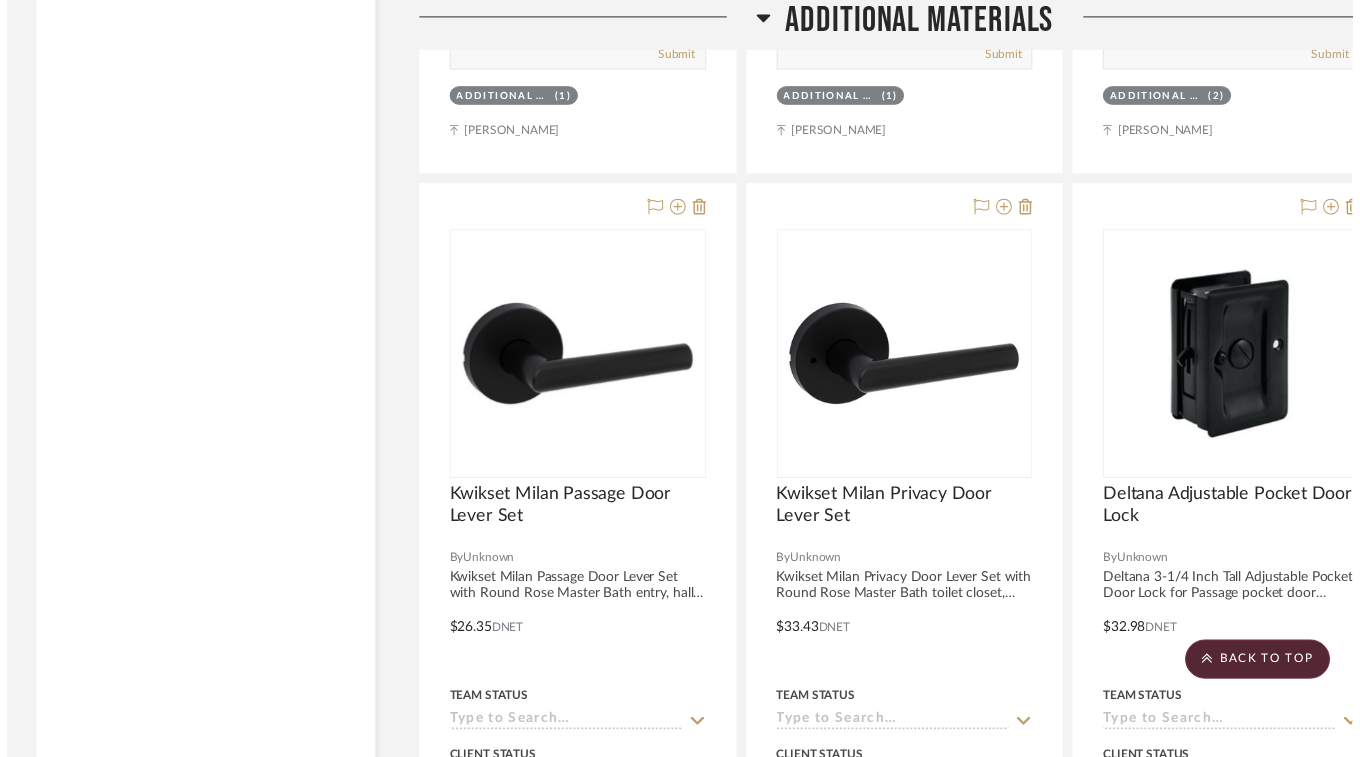 scroll, scrollTop: 8871, scrollLeft: 0, axis: vertical 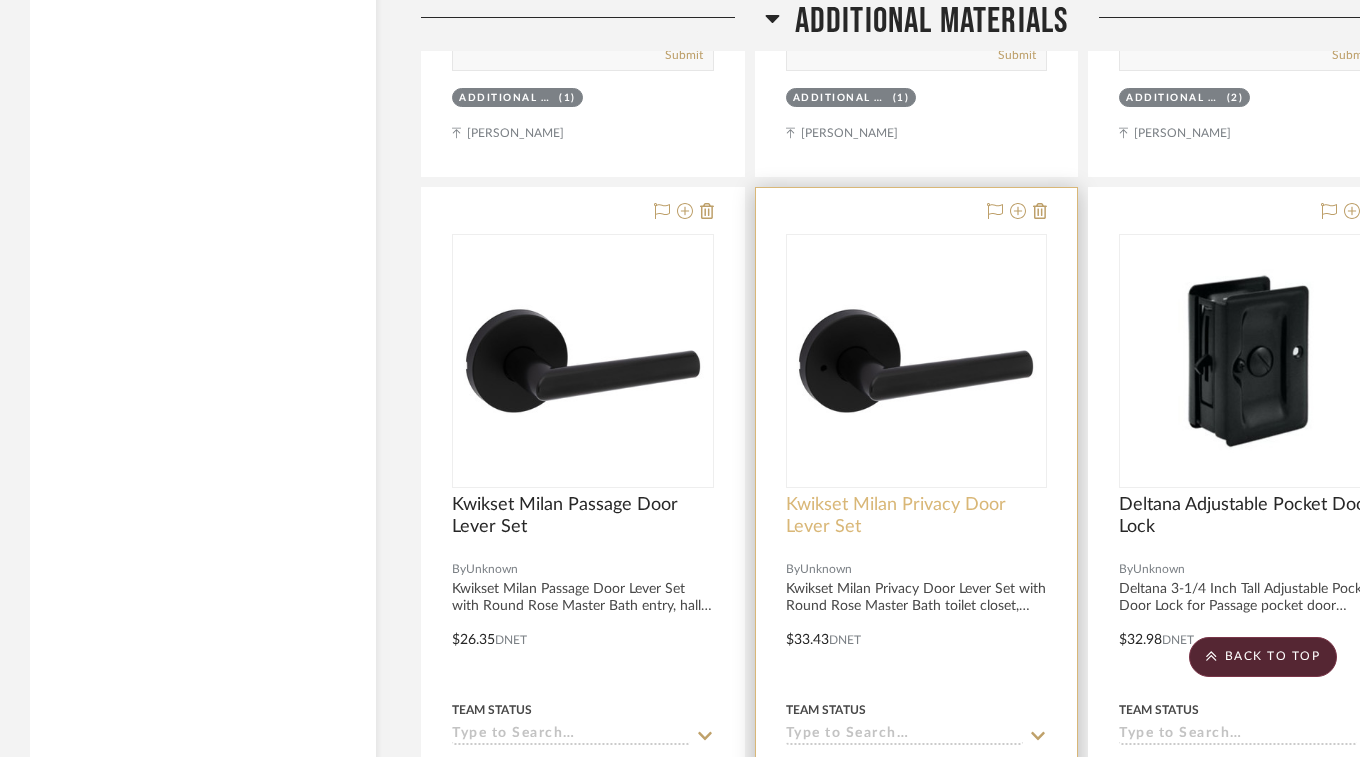 click on "Kwikset Milan Privacy Door Lever Set" at bounding box center [917, 516] 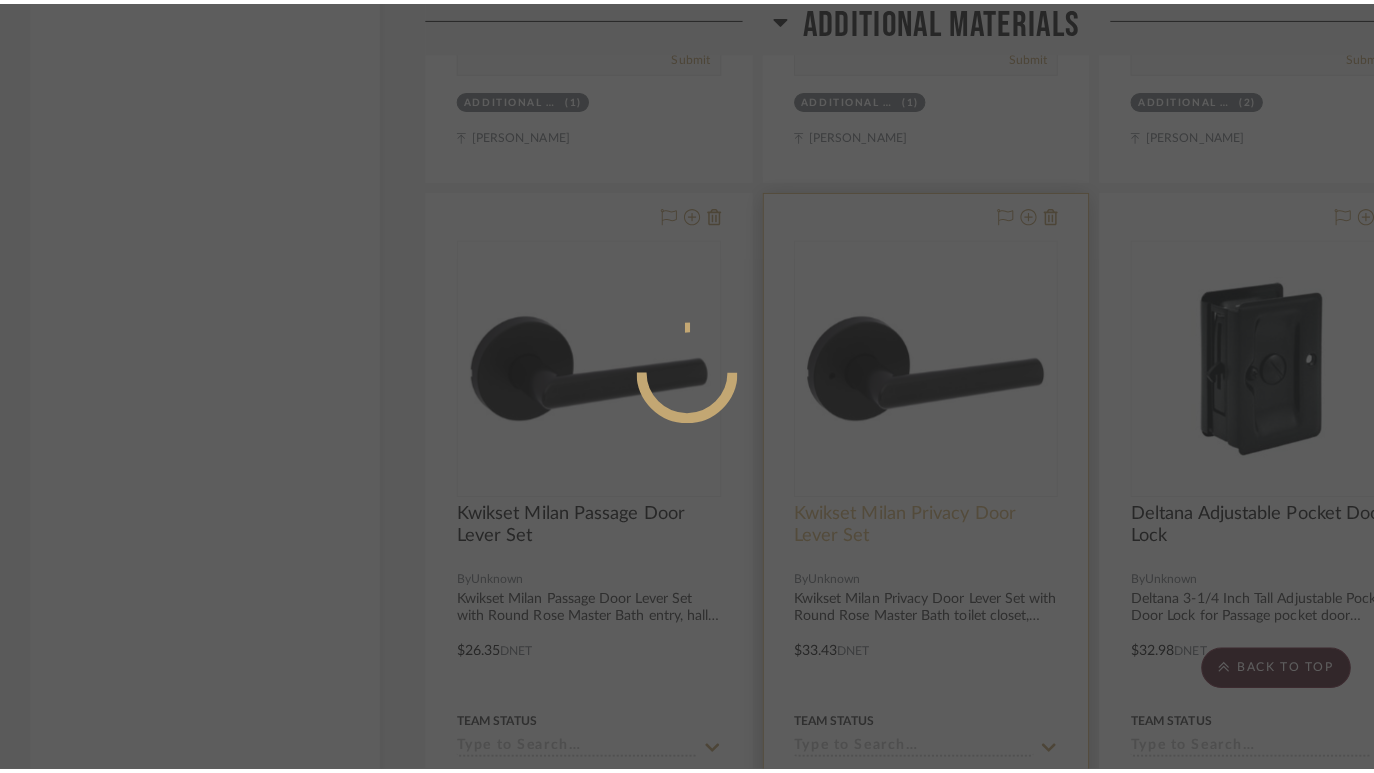 scroll, scrollTop: 0, scrollLeft: 0, axis: both 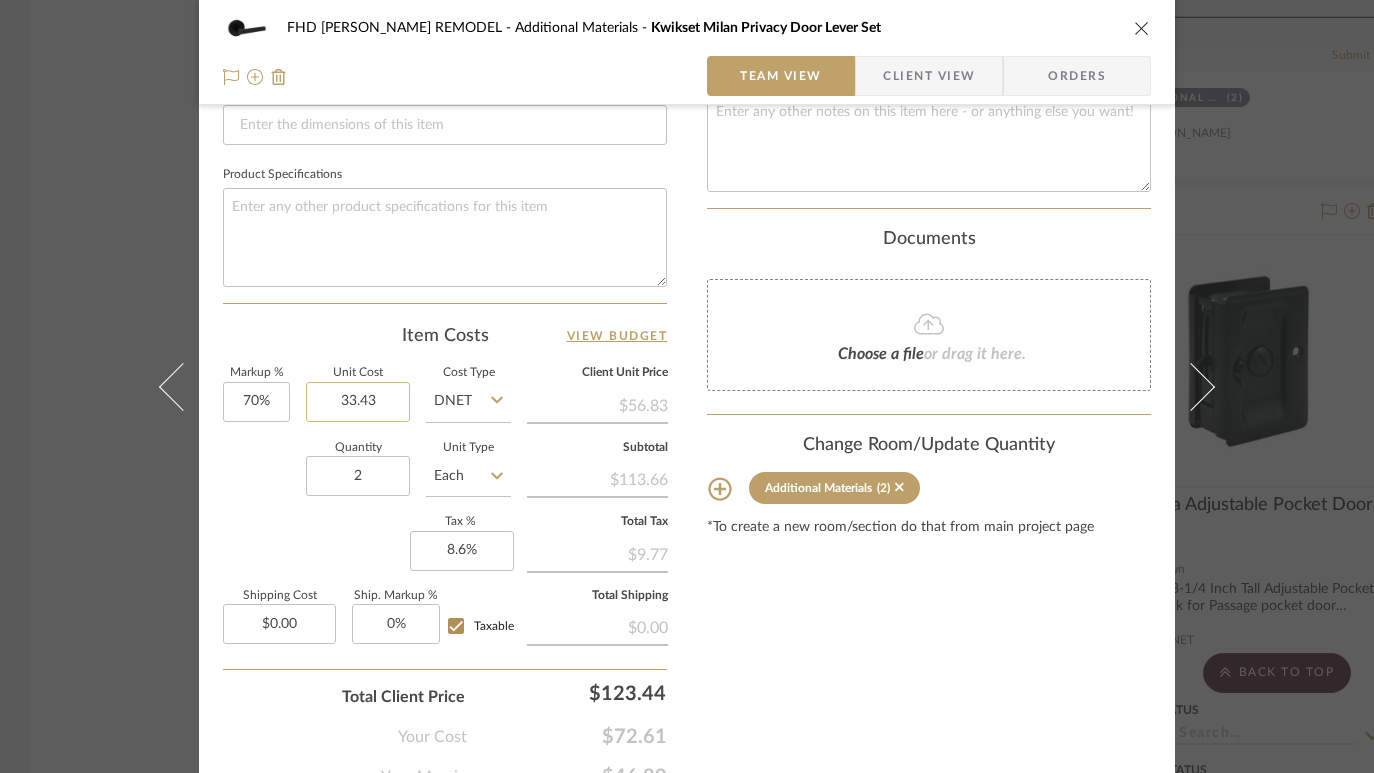 click on "33.43" 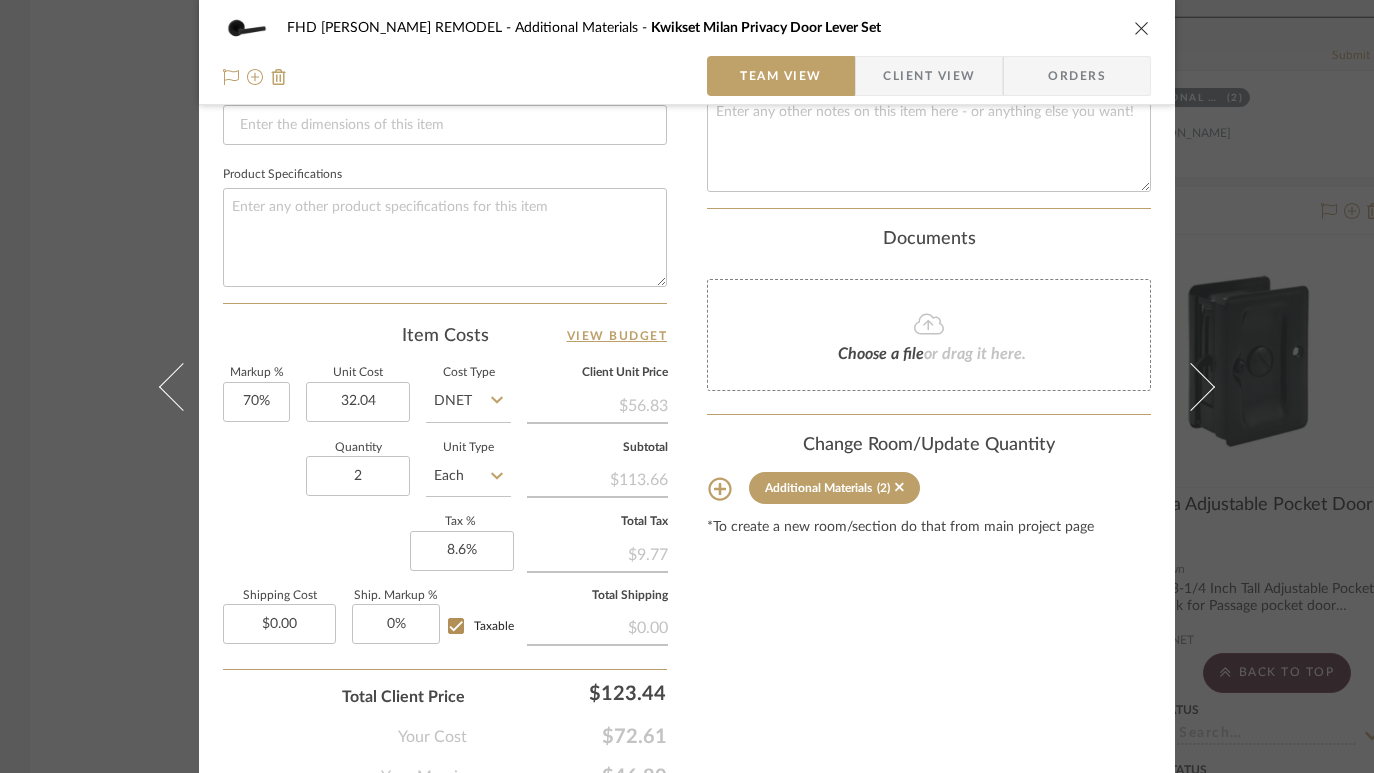 type on "$32.04" 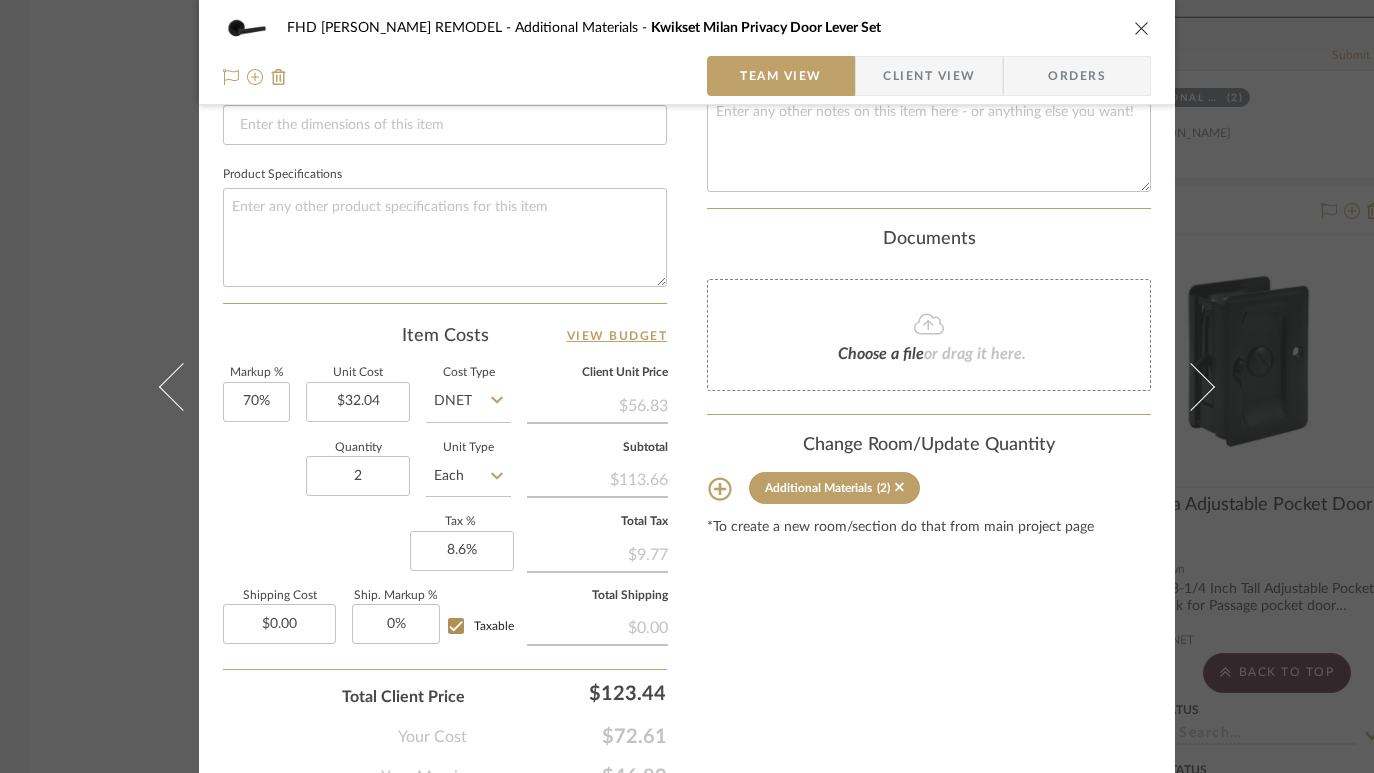 click on "Item Costs   View Budget   Markup %  70%  Unit Cost  $32.04  Cost Type  DNET  Client Unit Price   $56.83   Quantity  2  Unit Type  Each  Subtotal   $113.66   Tax %  8.6%  Total Tax   $9.77   Shipping Cost  $0.00  Ship. Markup %  0% Taxable  Total Shipping   $0.00  Total Client Price  $123.44  Your Cost  $72.61  Your Margin  $46.80" 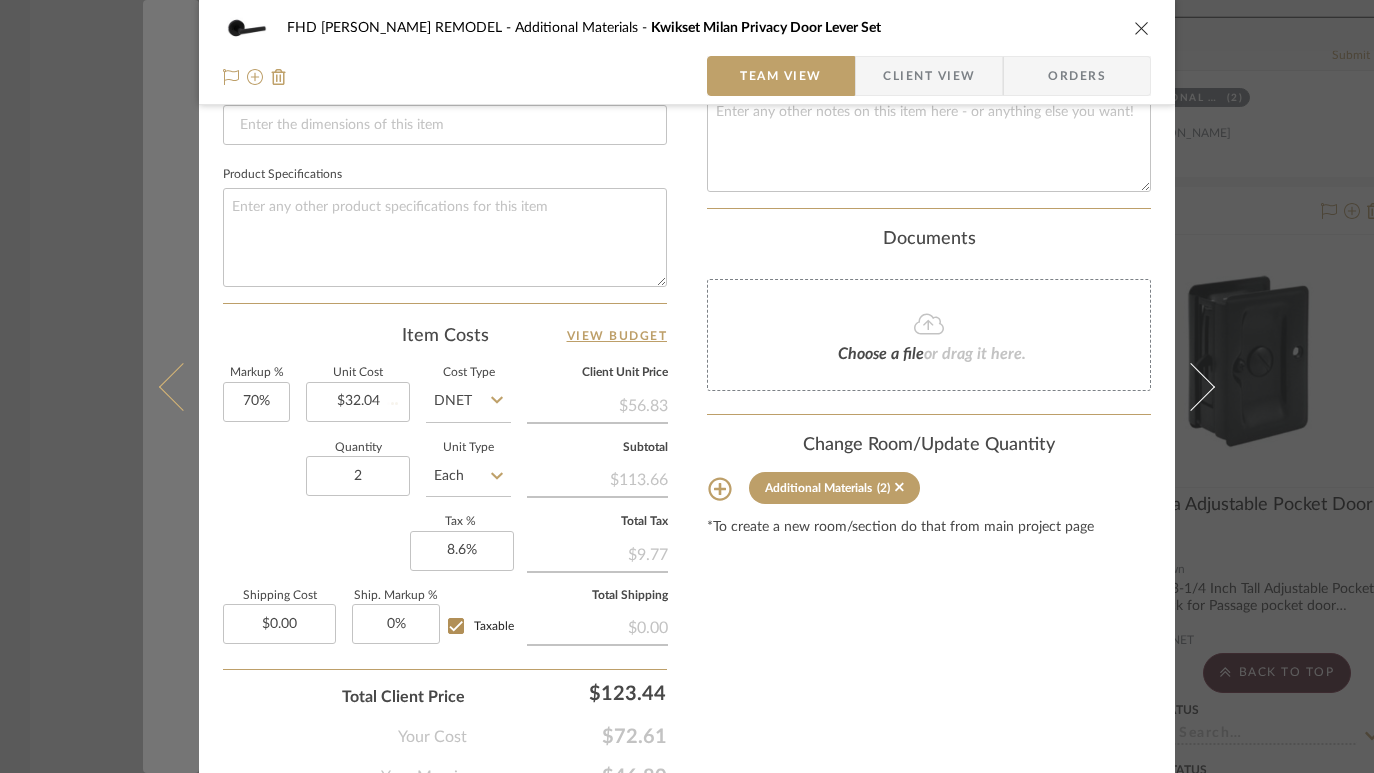 type 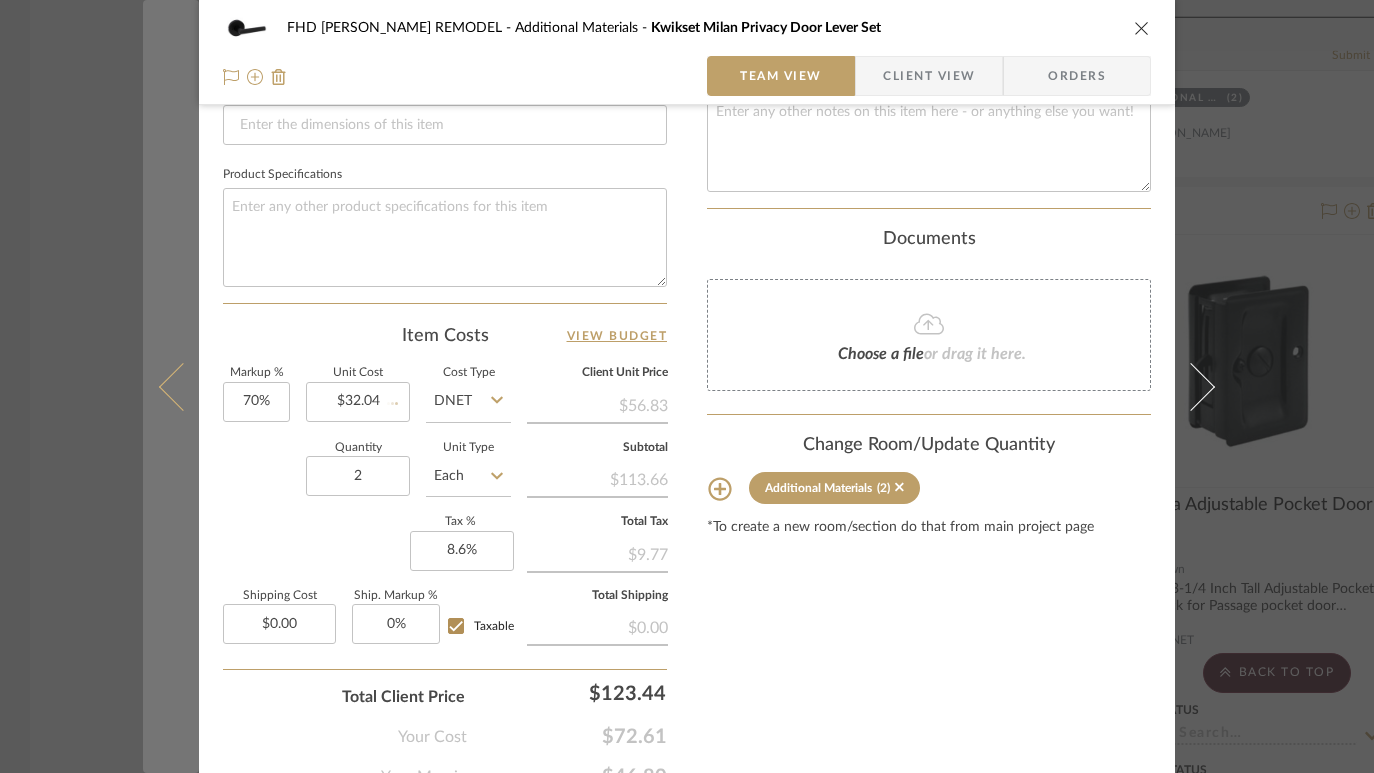 type 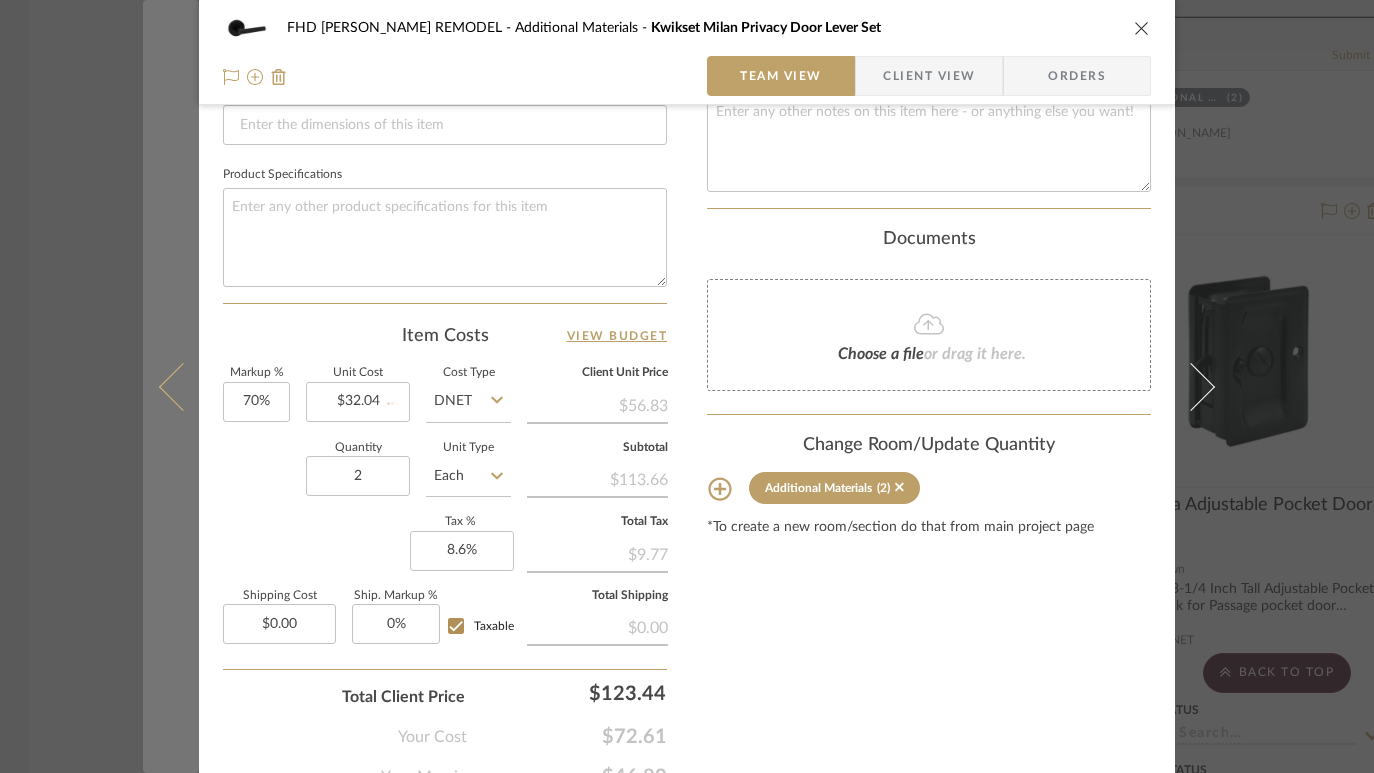type 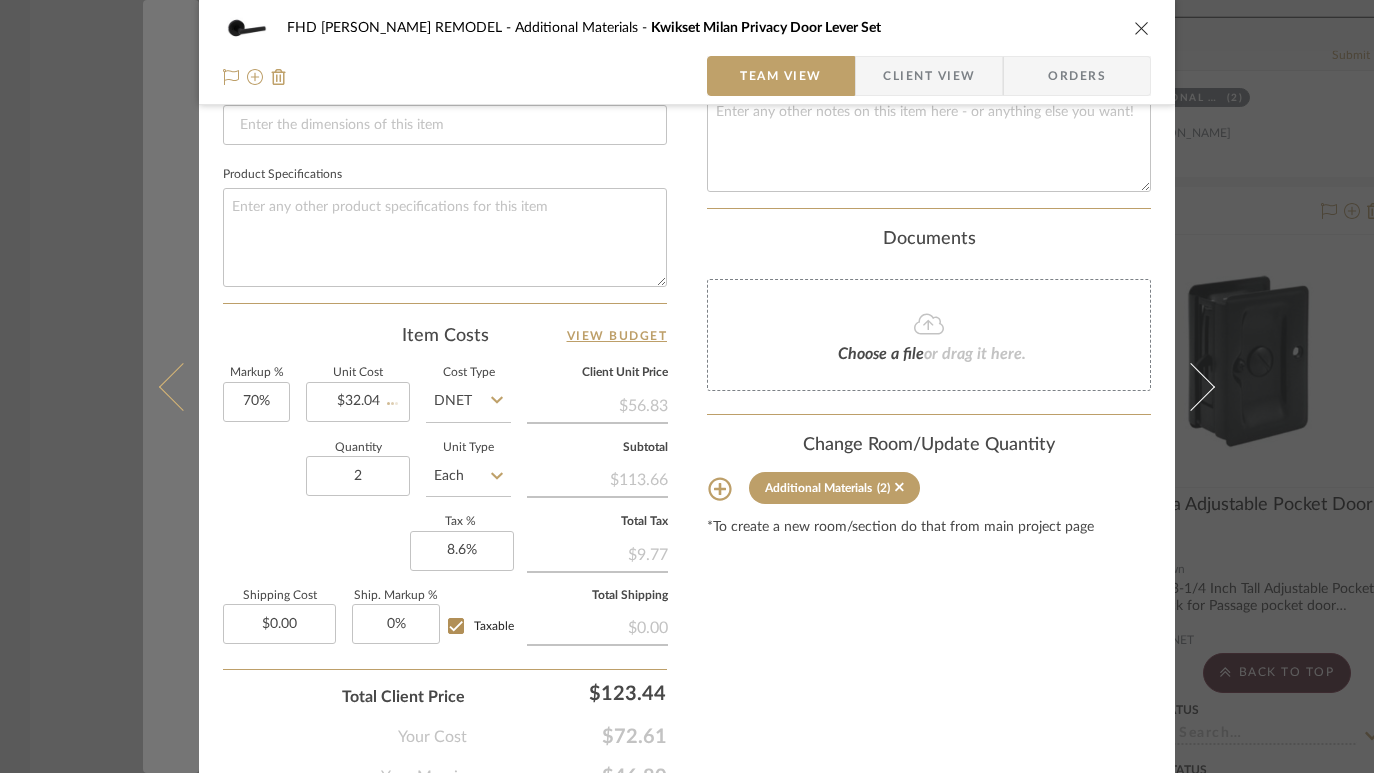 type 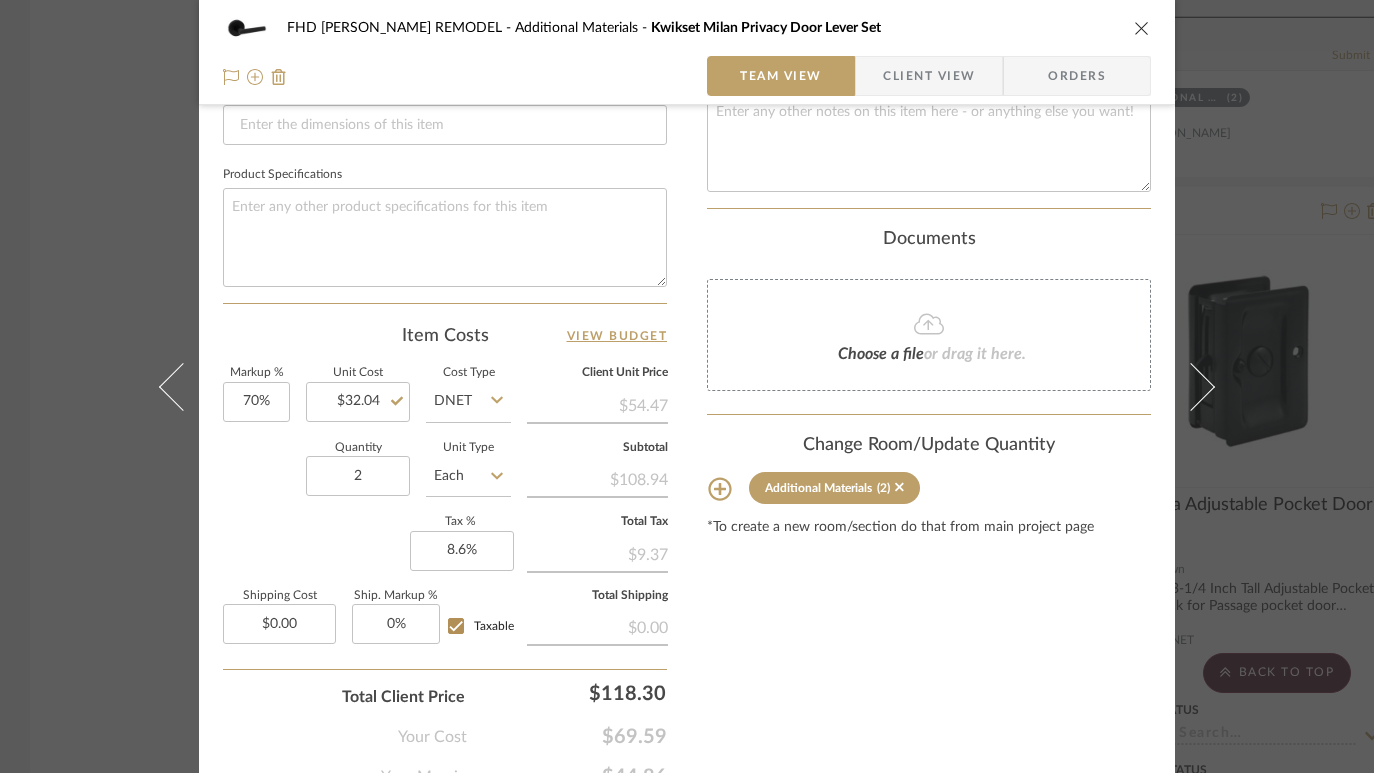 click on "FHD [PERSON_NAME] REMODEL Additional Materials Kwikset Milan Privacy Door Lever Set  Team View Client View Orders  Team-Facing Details   Item Name  Kwikset Milan Privacy Door Lever Set  Brand   Internal Description  Kwikset Milan Privacy Door Lever Set with Round Rose
Master Bath toilet closet, master bedroom entry  Dimensions   Product Specifications   Item Costs   View Budget   Markup %  70%  Unit Cost  $32.04  Cost Type  DNET  Client Unit Price   $54.47   Quantity  2  Unit Type  Each  Subtotal   $108.94   Tax %  8.6%  Total Tax   $9.37   Shipping Cost  $0.00  Ship. Markup %  0% Taxable  Total Shipping   $0.00  Total Client Price  $118.30  Your Cost  $69.59  Your Margin  $44.86  Content here copies to Client View - confirm visibility there.  Show in Client Dashboard   Include in Budget   View Budget  Team Status  Lead Time  In Stock Weeks  Est. Min   Est. Max   Due Date   Install Date  Tasks / To-Dos /  team Messaging Invite Collaborator Internal Notes  Documents  Choose a file  or drag it here. (2)" at bounding box center (687, 386) 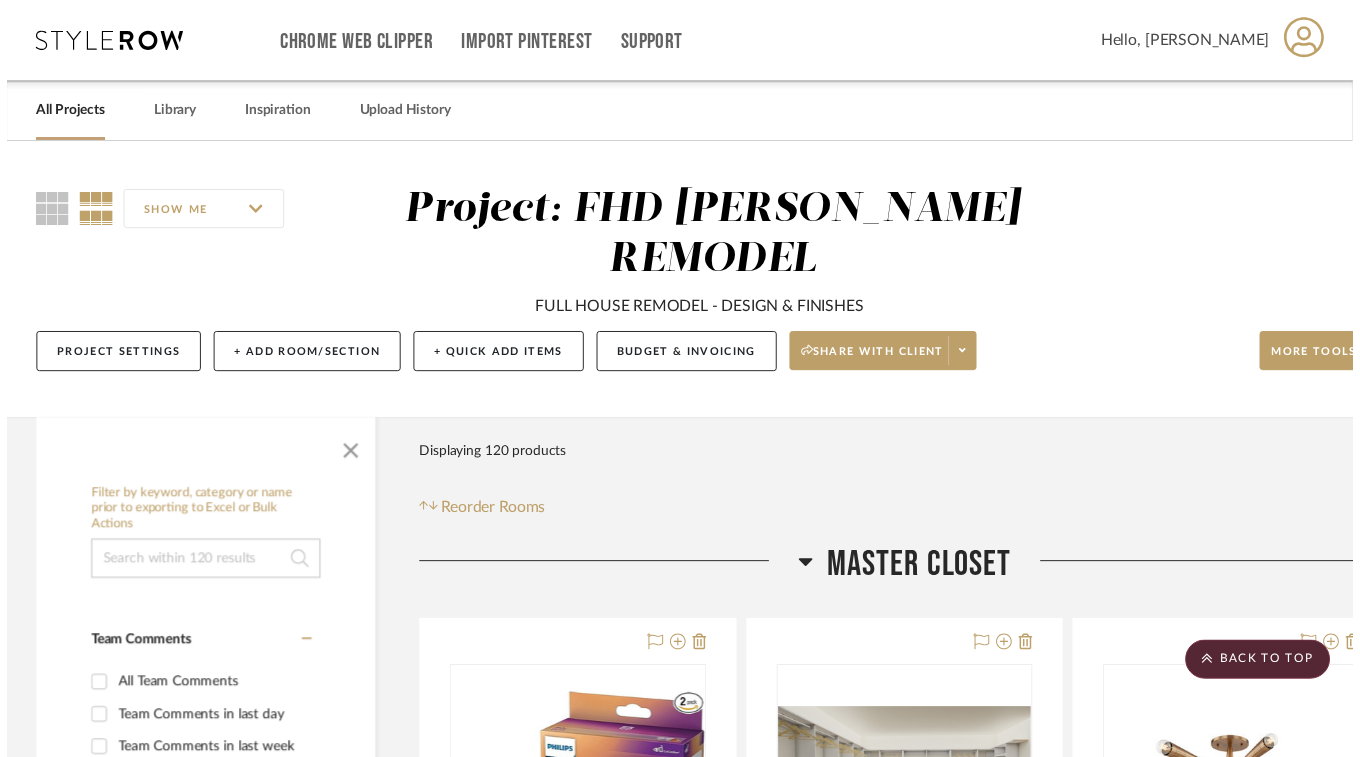 scroll, scrollTop: 8871, scrollLeft: 0, axis: vertical 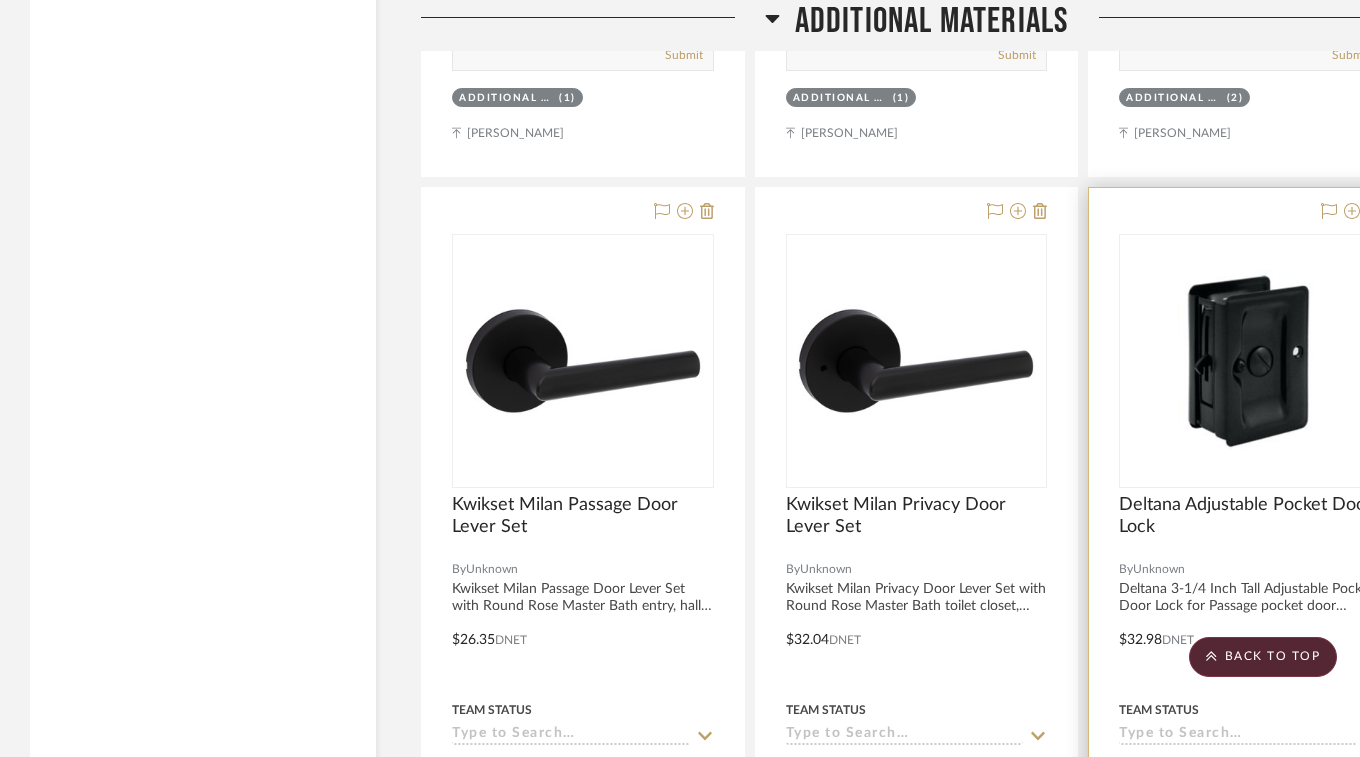 click at bounding box center (1250, 547) 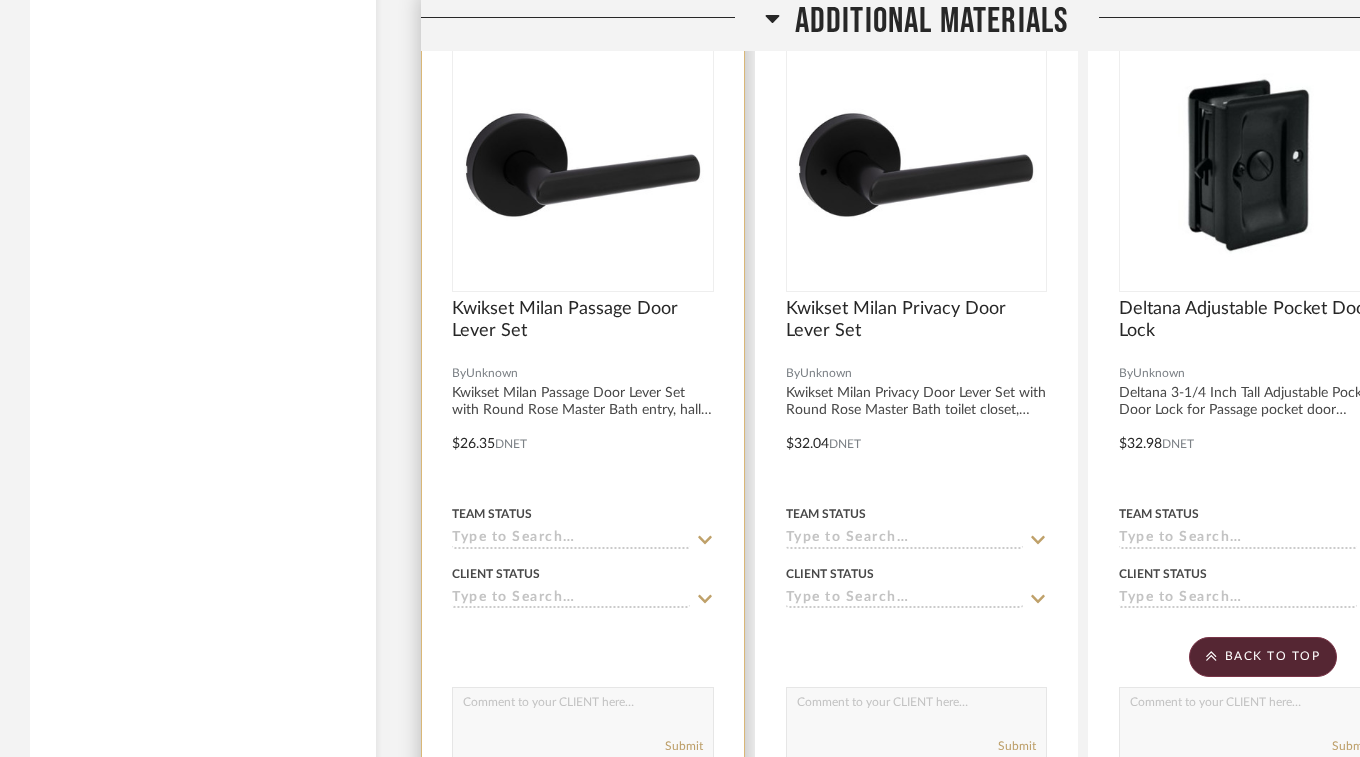 scroll, scrollTop: 9112, scrollLeft: 0, axis: vertical 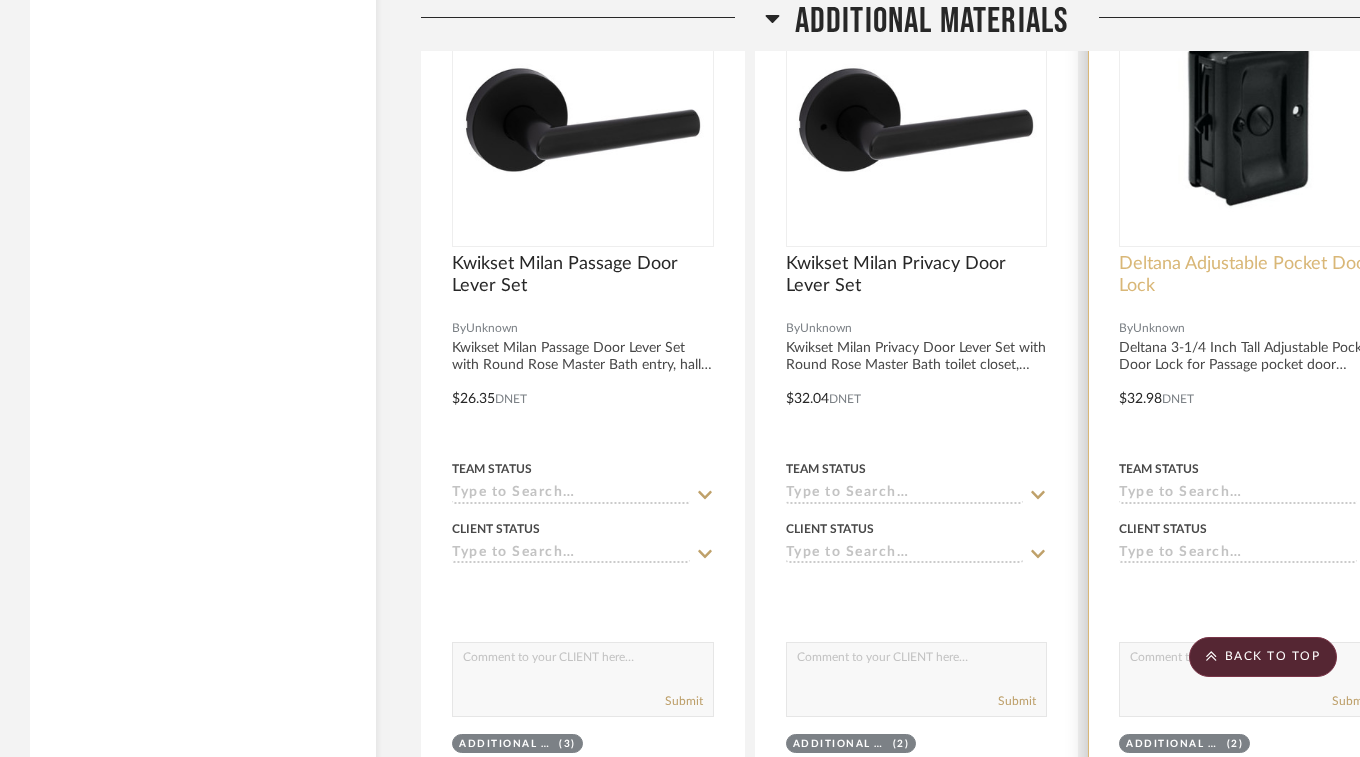 click on "Deltana Adjustable Pocket Door Lock" at bounding box center (1250, 275) 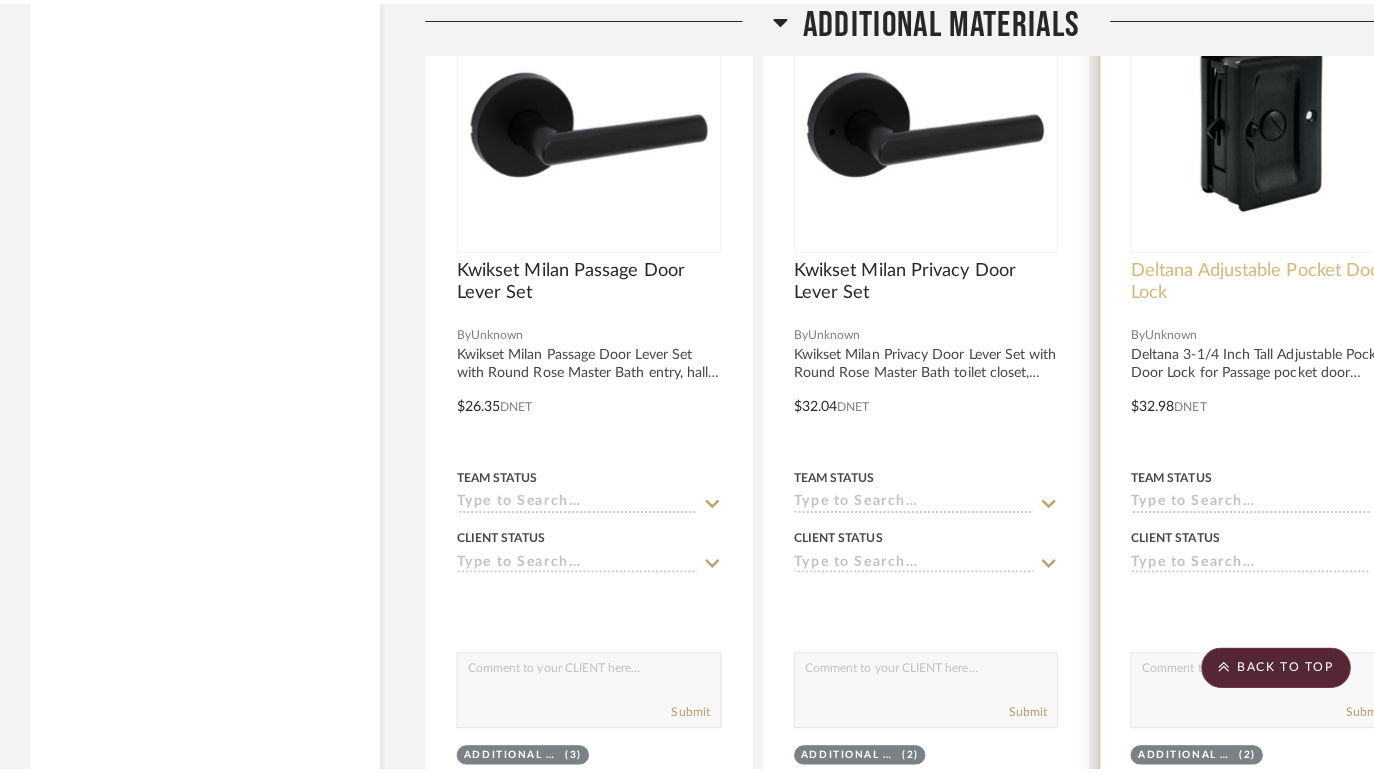 scroll, scrollTop: 0, scrollLeft: 0, axis: both 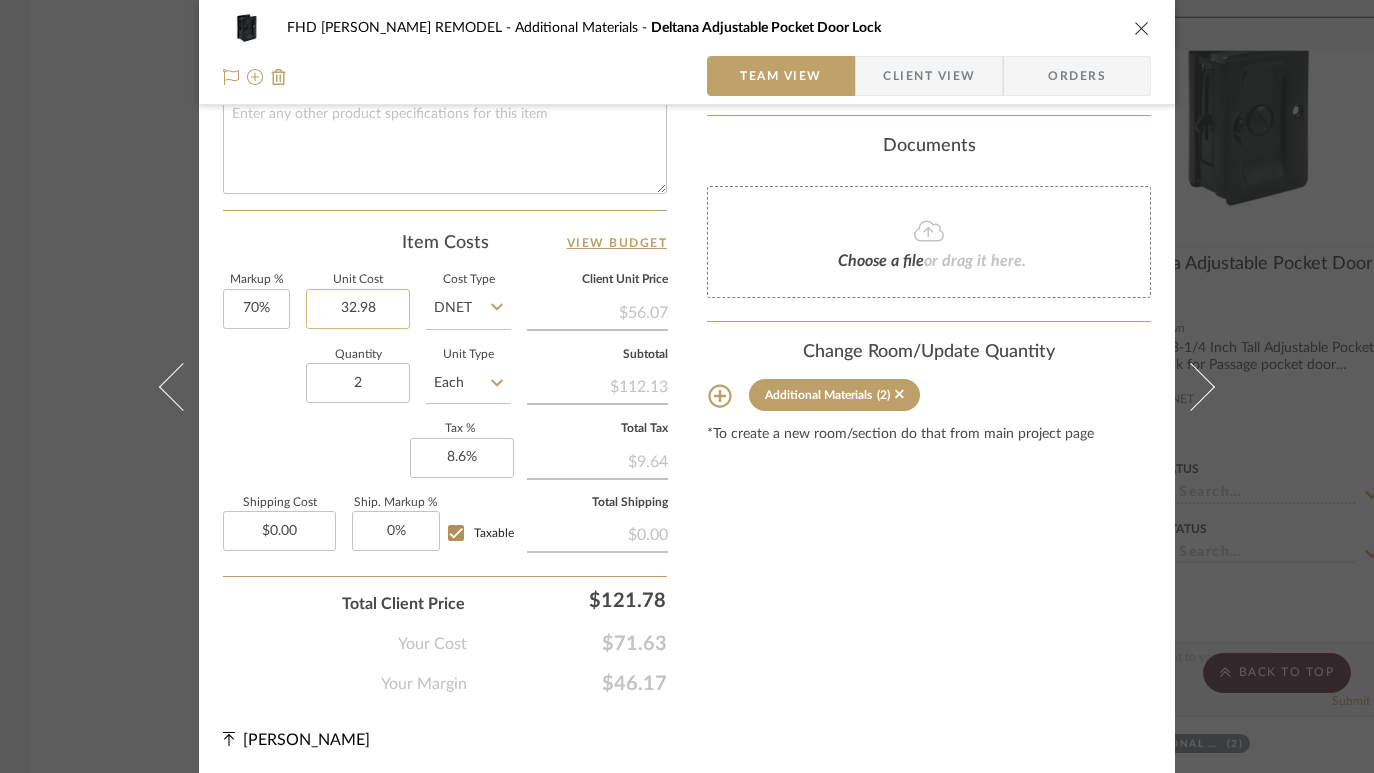 click on "32.98" 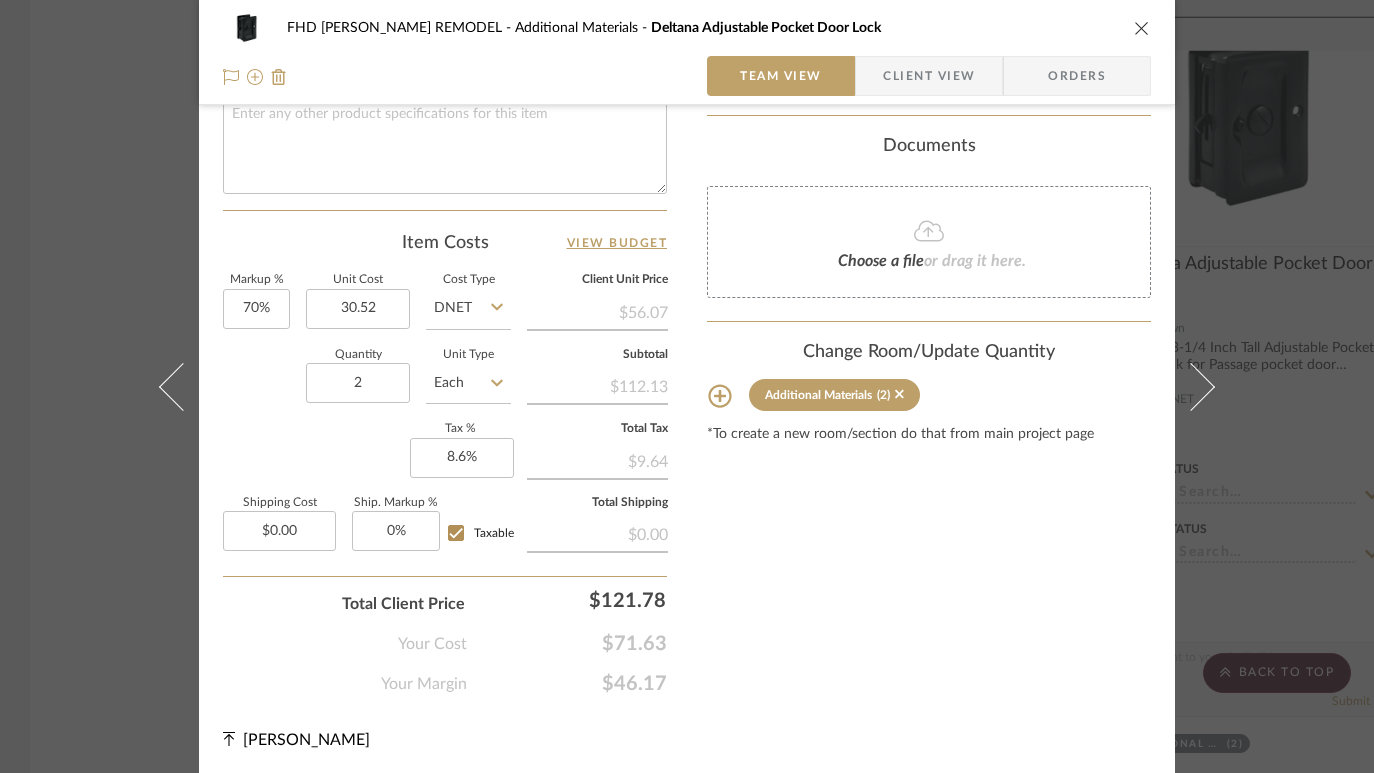 type on "$30.52" 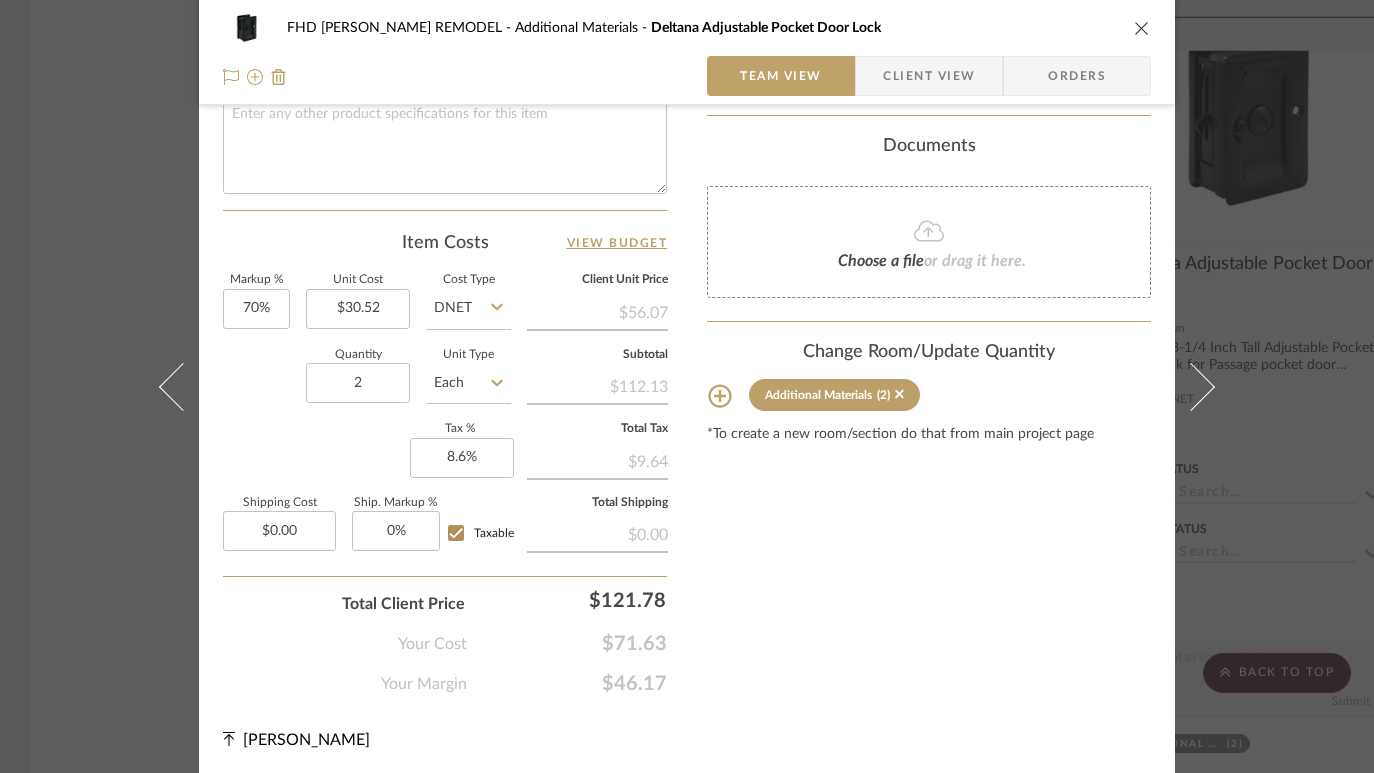 click on "Item Costs   View Budget" 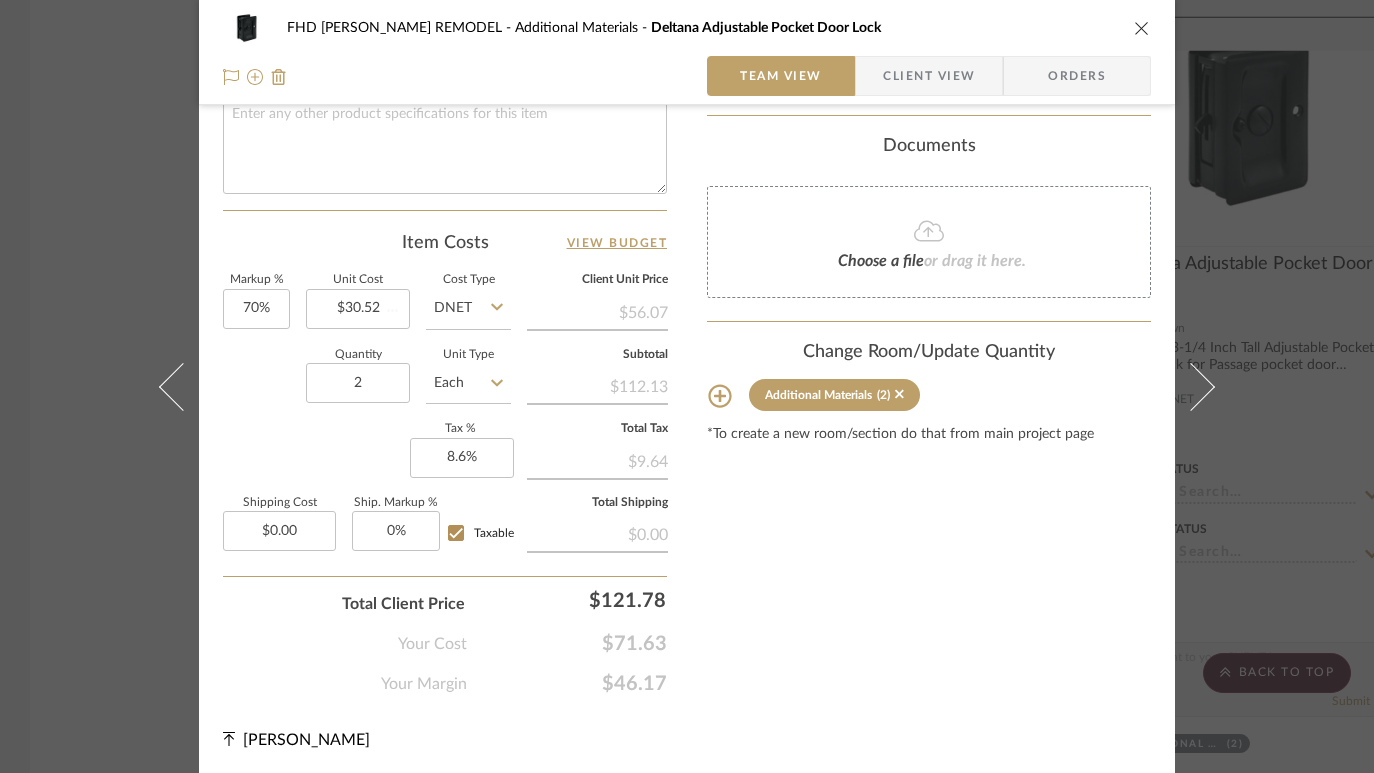 type 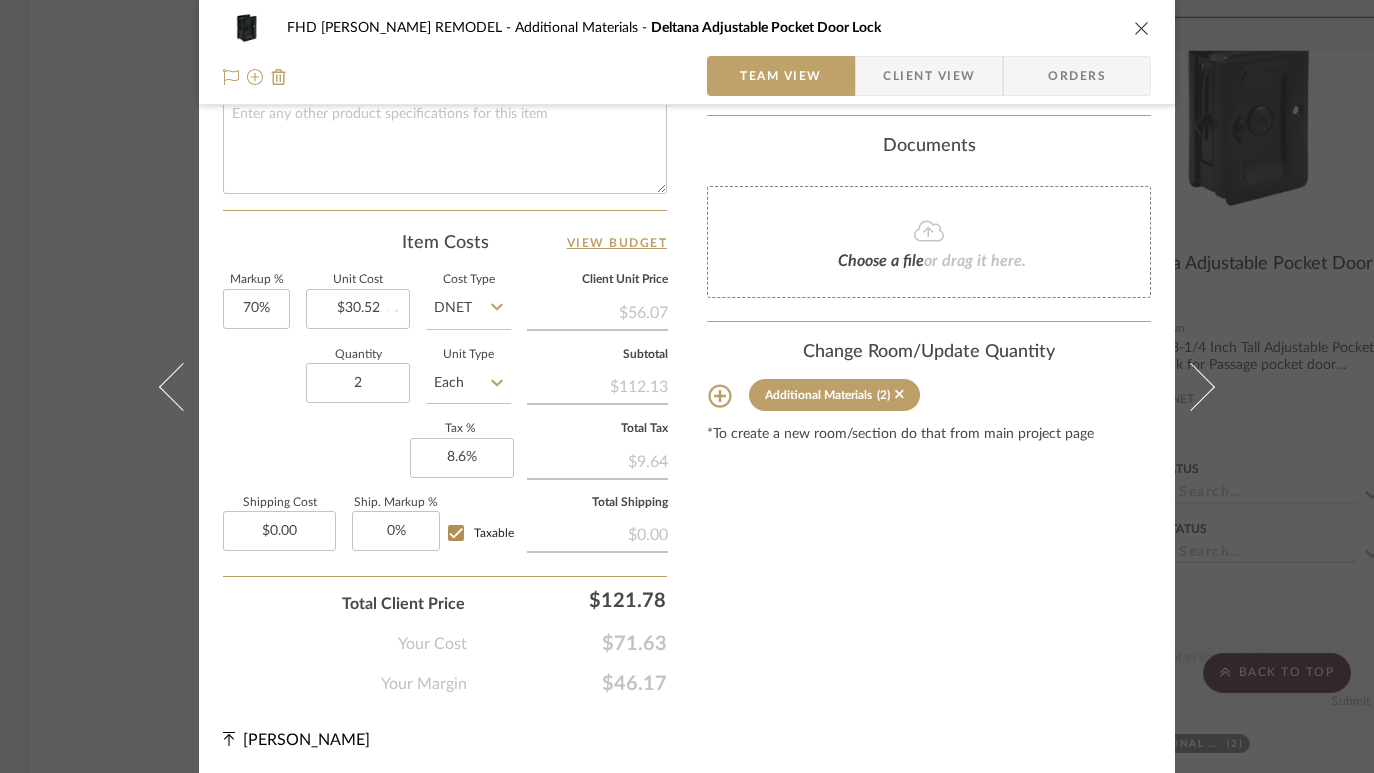 type 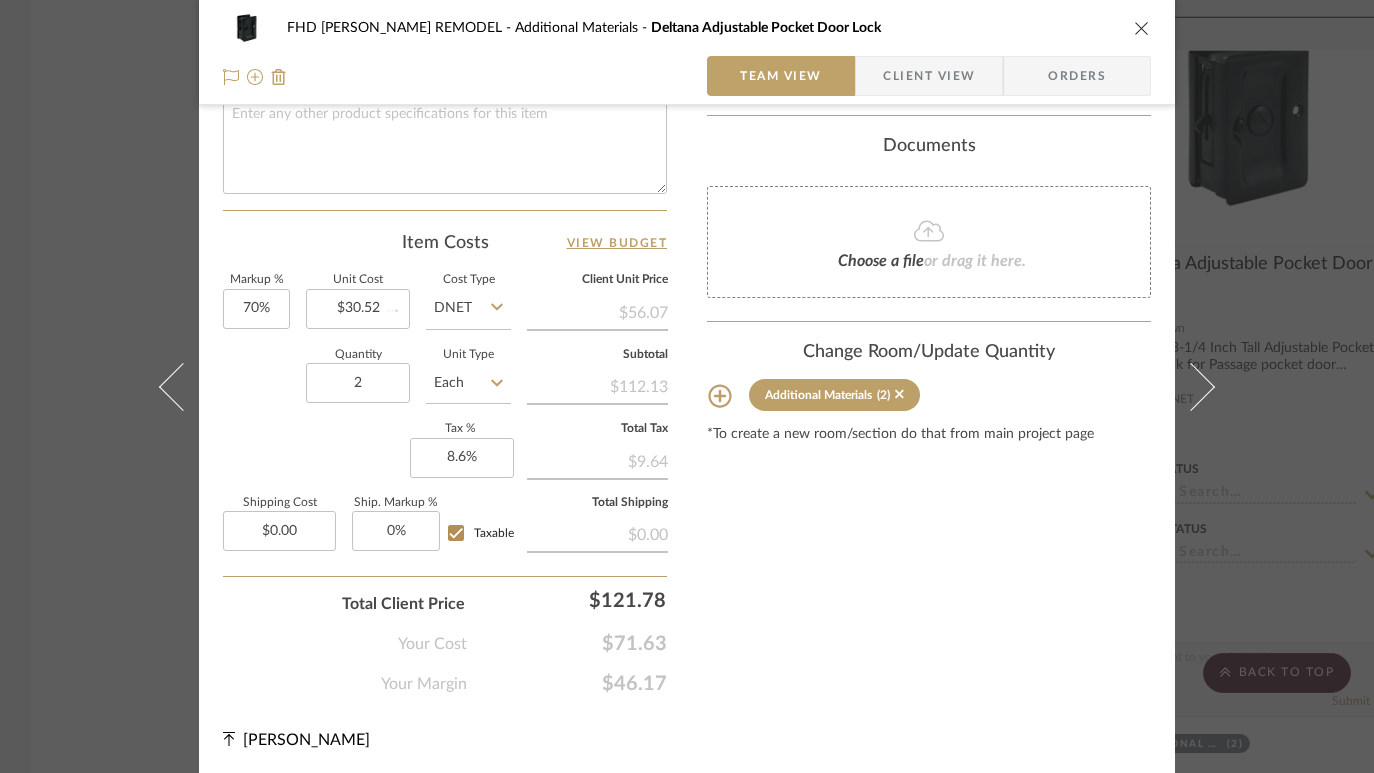 type 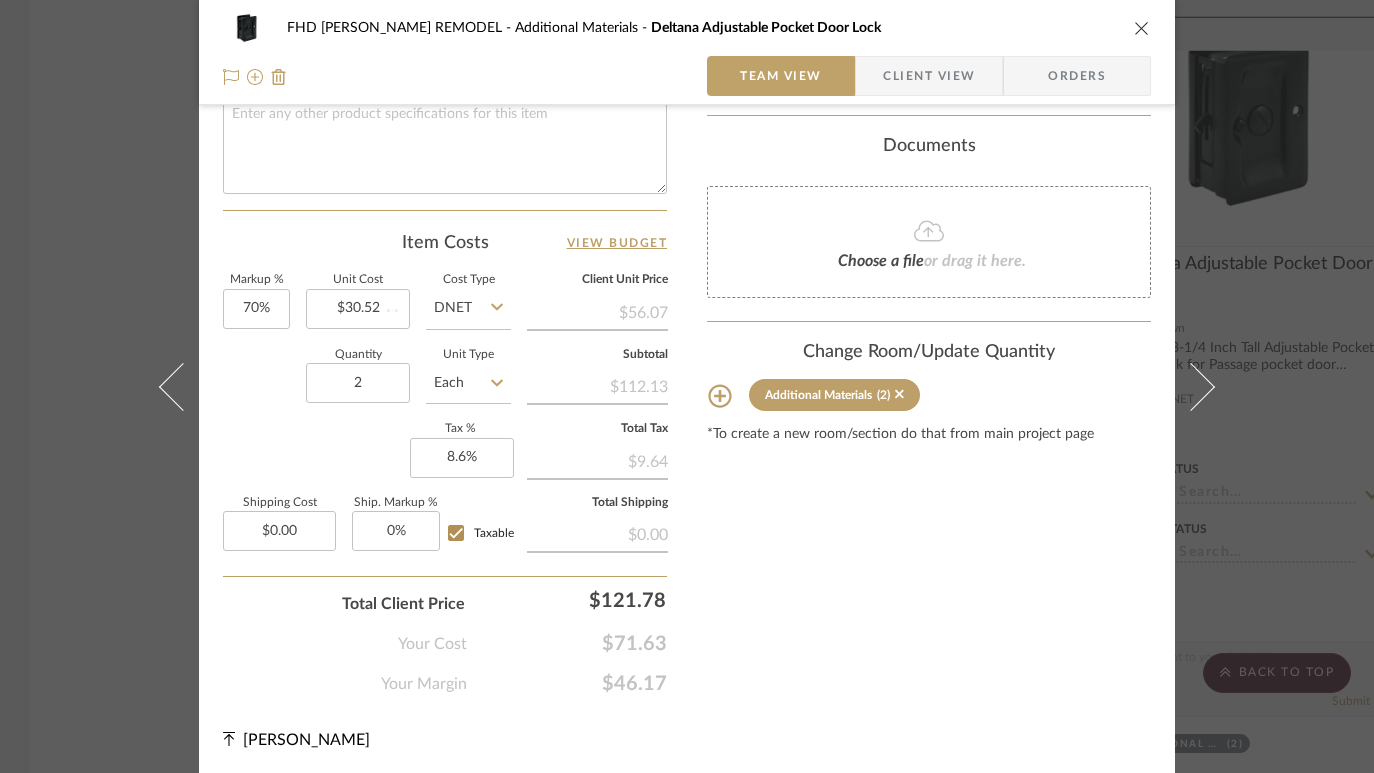 type 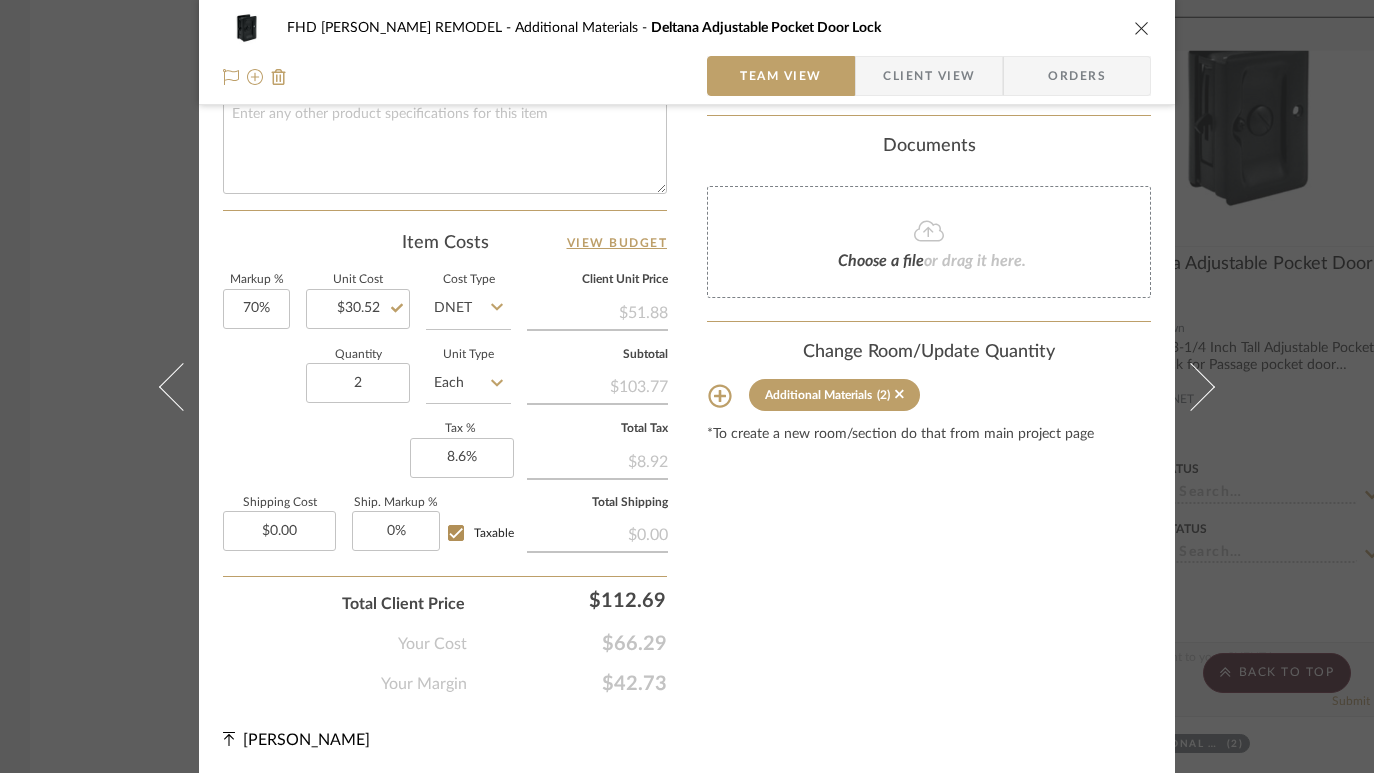 click on "FHD [PERSON_NAME] REMODEL Additional Materials Deltana Adjustable Pocket Door Lock  Team View Client View Orders  Team-Facing Details   Item Name  Deltana Adjustable Pocket Door Lock  Brand   Internal Description  Deltana 3-1/4 Inch Tall Adjustable Pocket Door Lock for Passage
pocket door hardware. master bedroom closet entrance & Study Bath  Dimensions   Product Specifications   Item Costs   View Budget   Markup %  70%  Unit Cost  $30.52  Cost Type  DNET  Client Unit Price   $51.88   Quantity  2  Unit Type  Each  Subtotal   $103.77   Tax %  8.6%  Total Tax   $8.92   Shipping Cost  $0.00  Ship. Markup %  0% Taxable  Total Shipping   $0.00  Total Client Price  $112.69  Your Cost  $66.29  Your Margin  $42.73  Content here copies to Client View - confirm visibility there.  Show in Client Dashboard   Include in Budget   View Budget  Team Status  Lead Time  In Stock Weeks  Est. Min   Est. Max   Due Date   Install Date  Tasks / To-Dos /  team Messaging Invite Collaborator Internal Notes  Documents  Choose a file (2)" at bounding box center [687, 386] 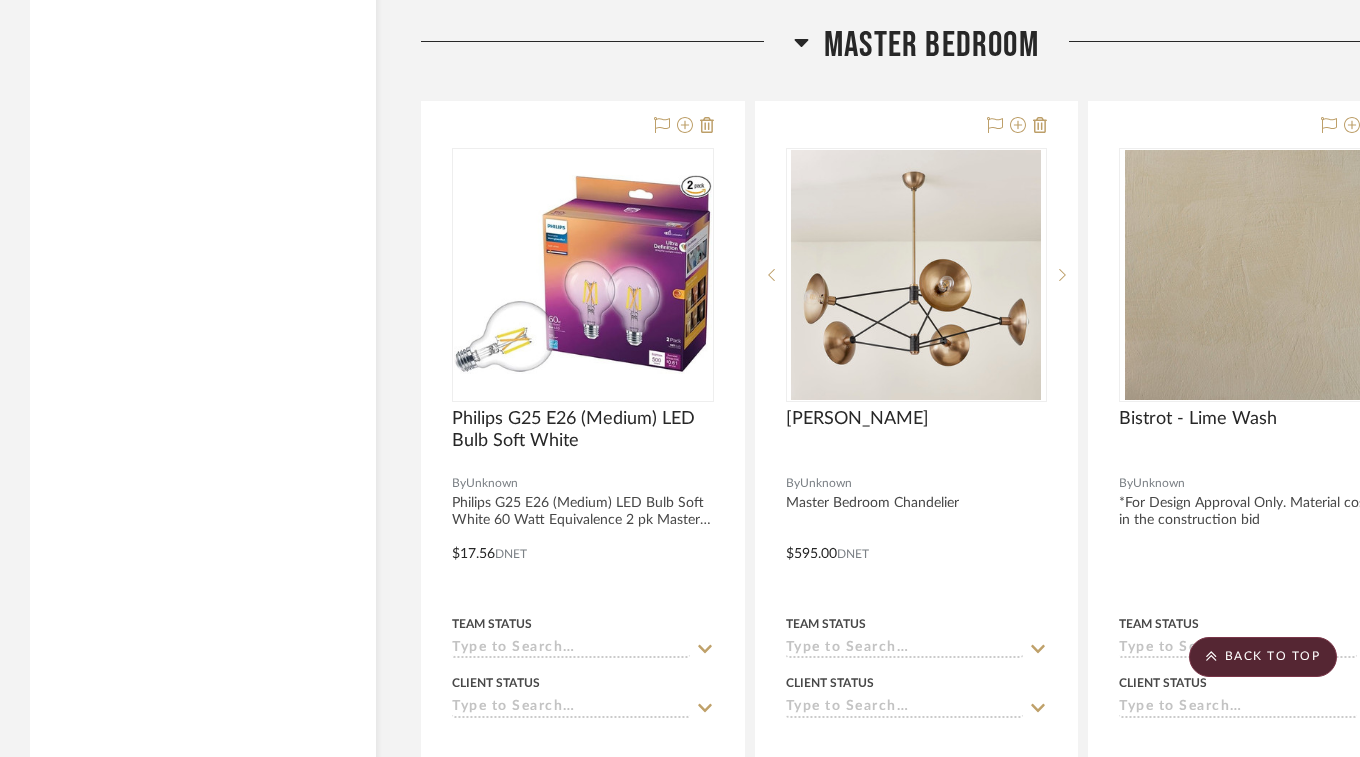 scroll, scrollTop: 10904, scrollLeft: 0, axis: vertical 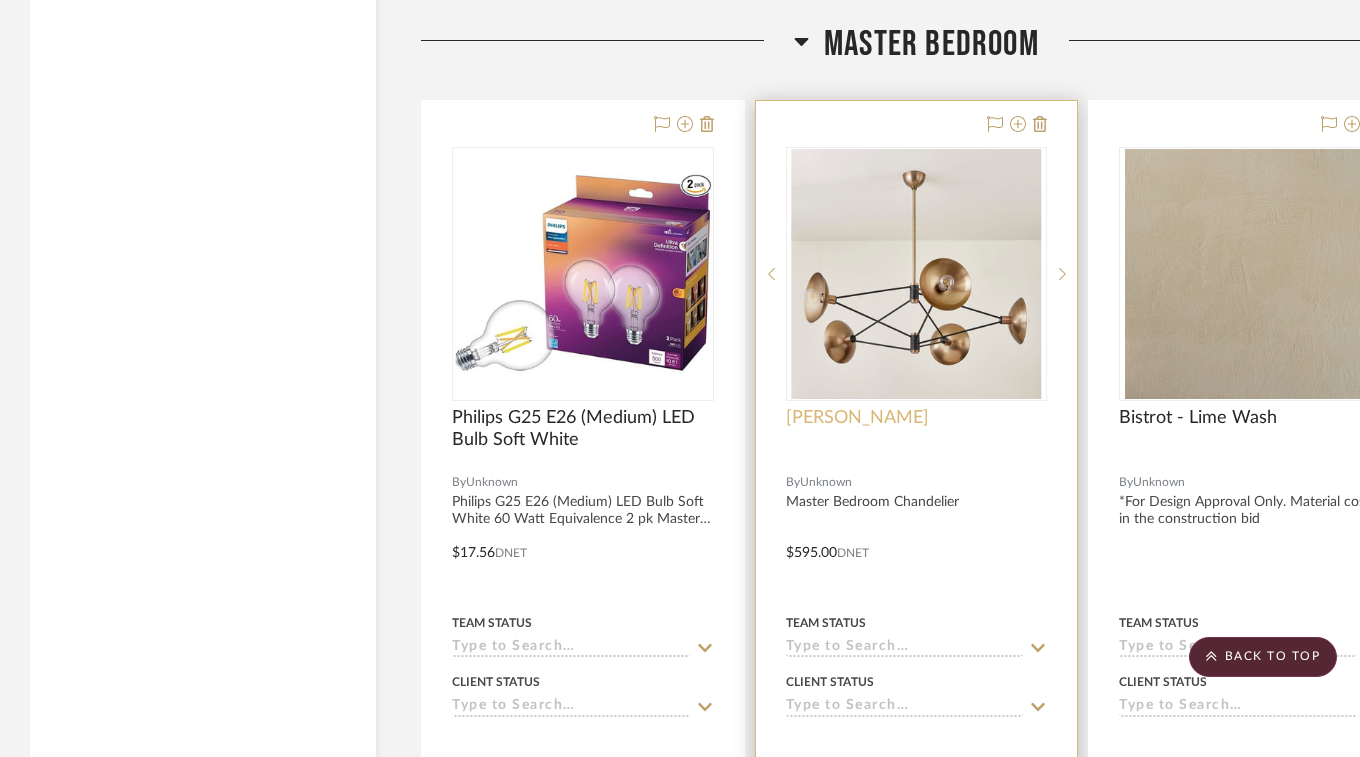 click on "[PERSON_NAME]" at bounding box center (857, 418) 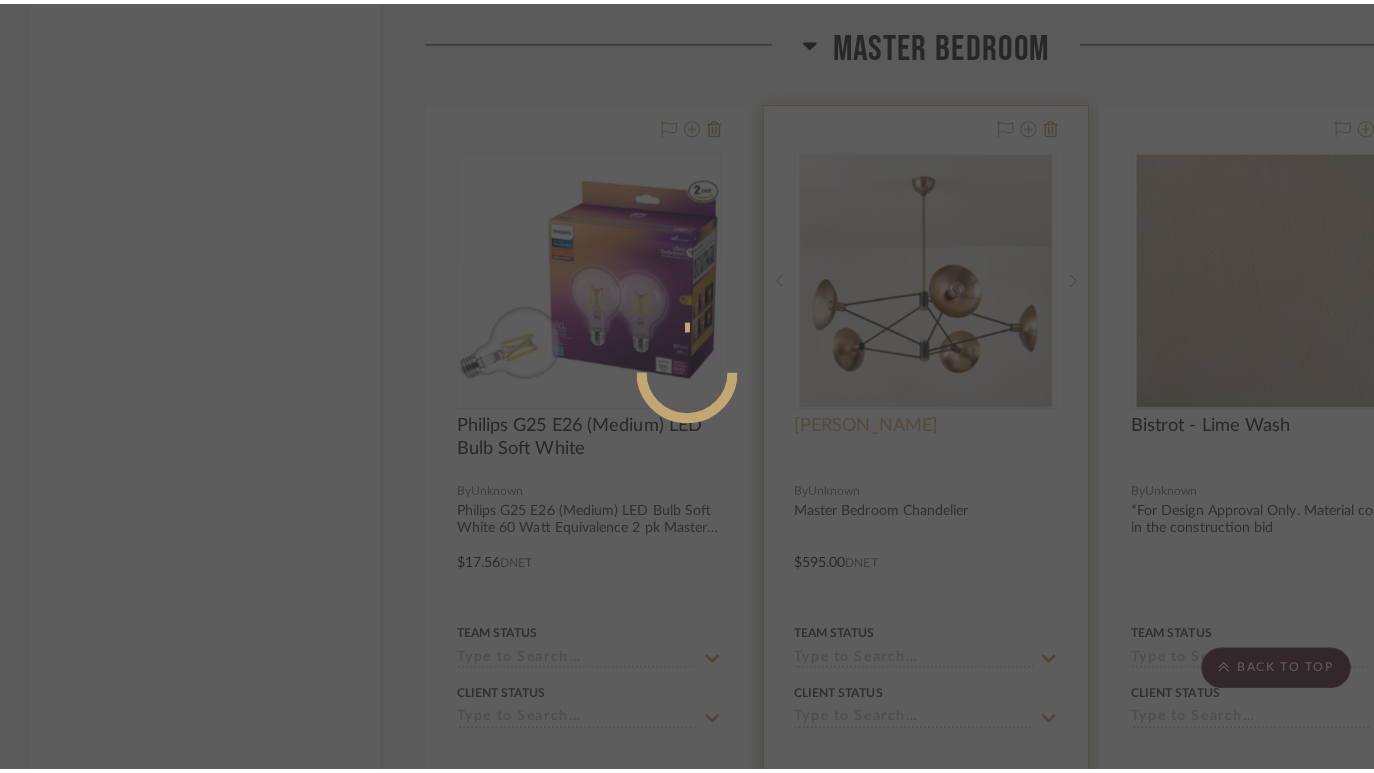 scroll, scrollTop: 0, scrollLeft: 0, axis: both 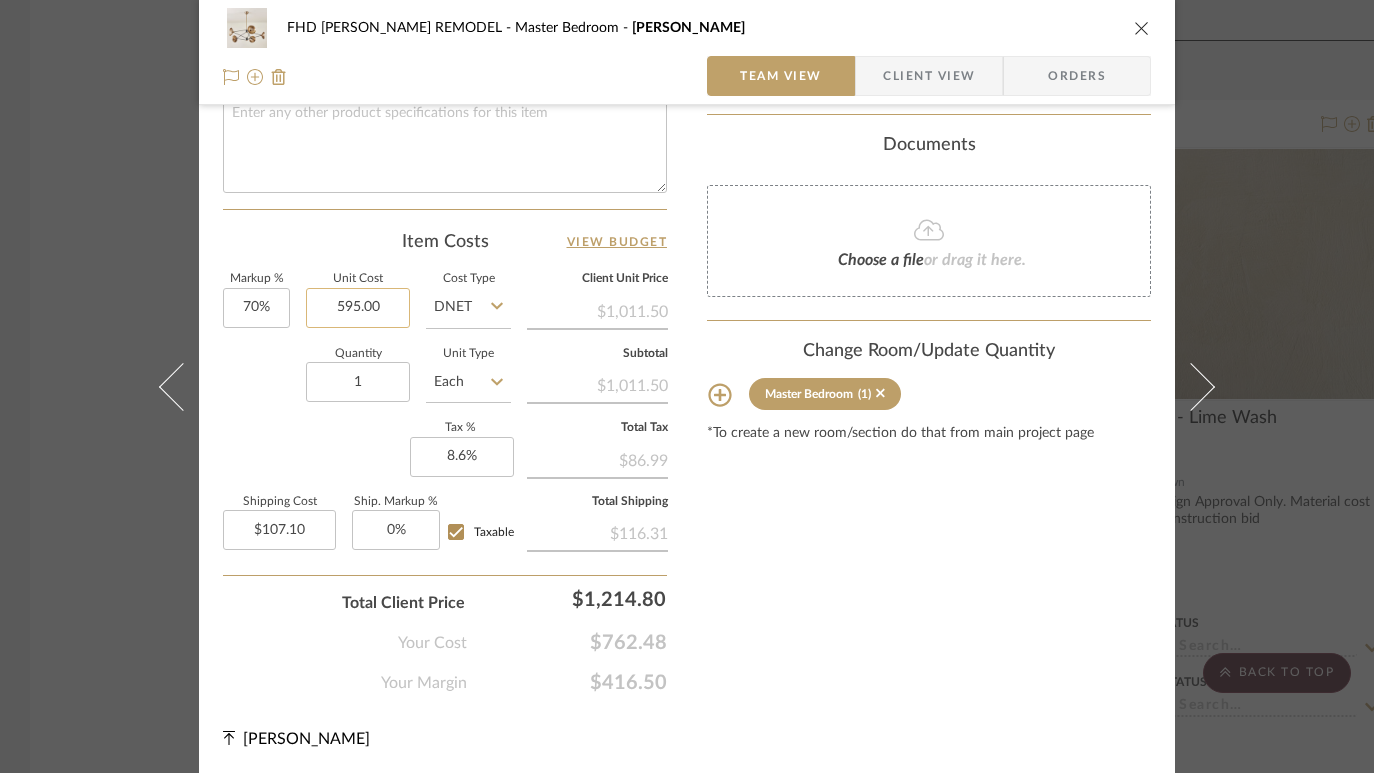click on "595.00" 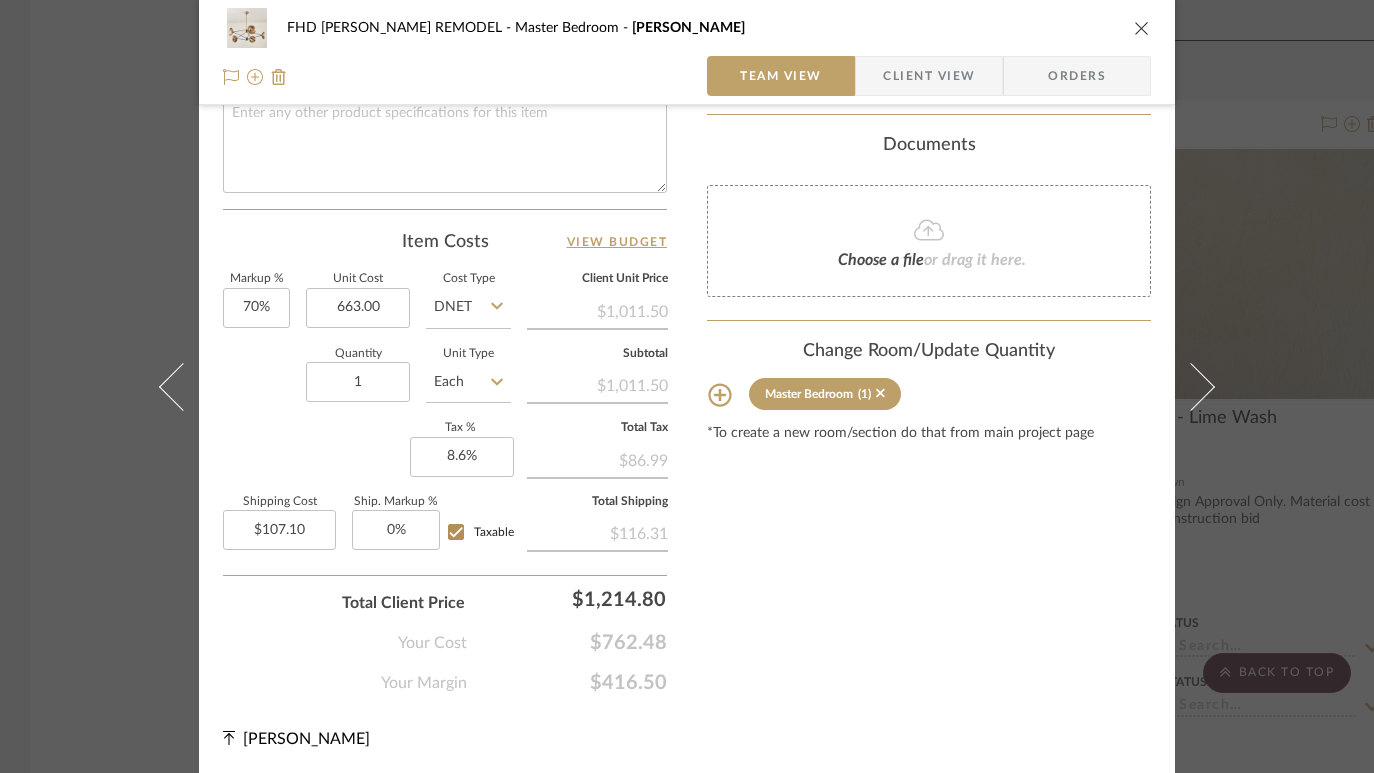 type on "$663.00" 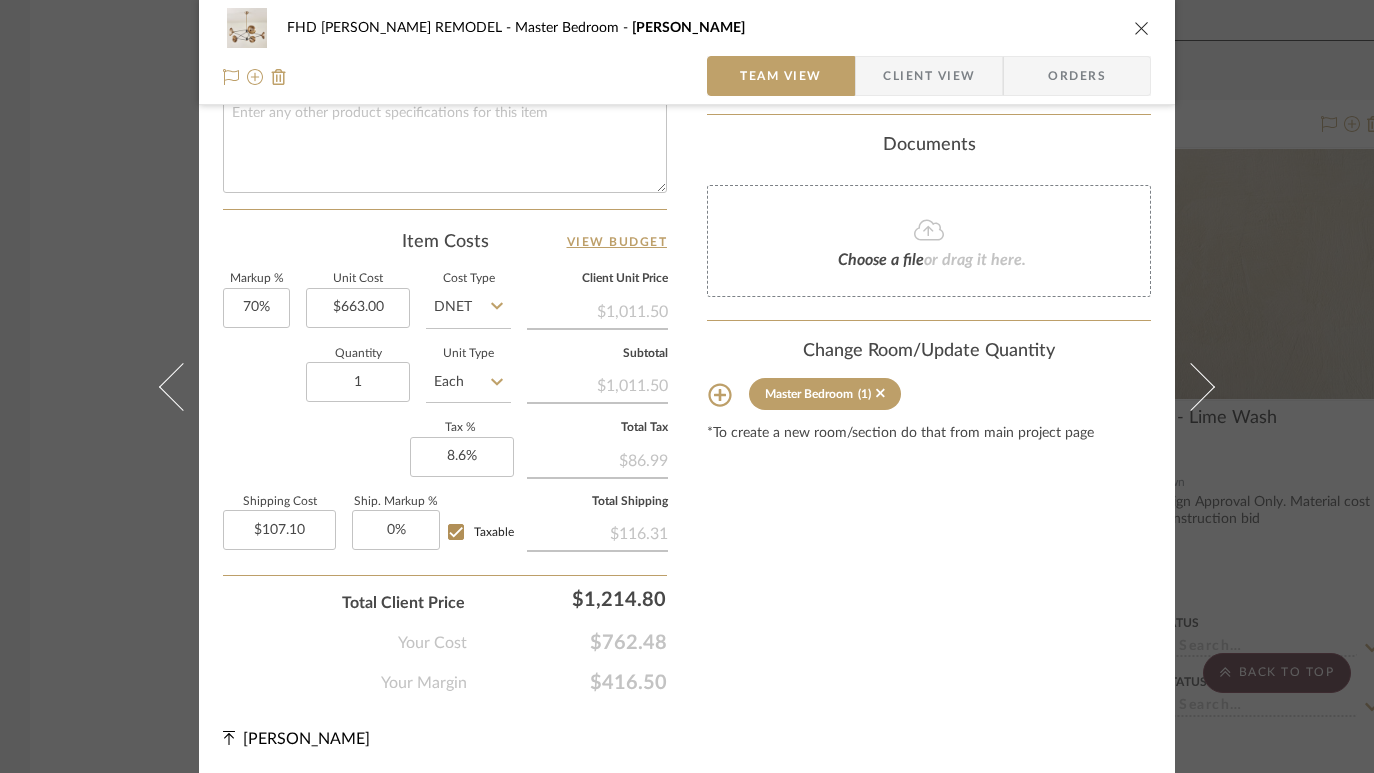 click on "Item Costs   View Budget" 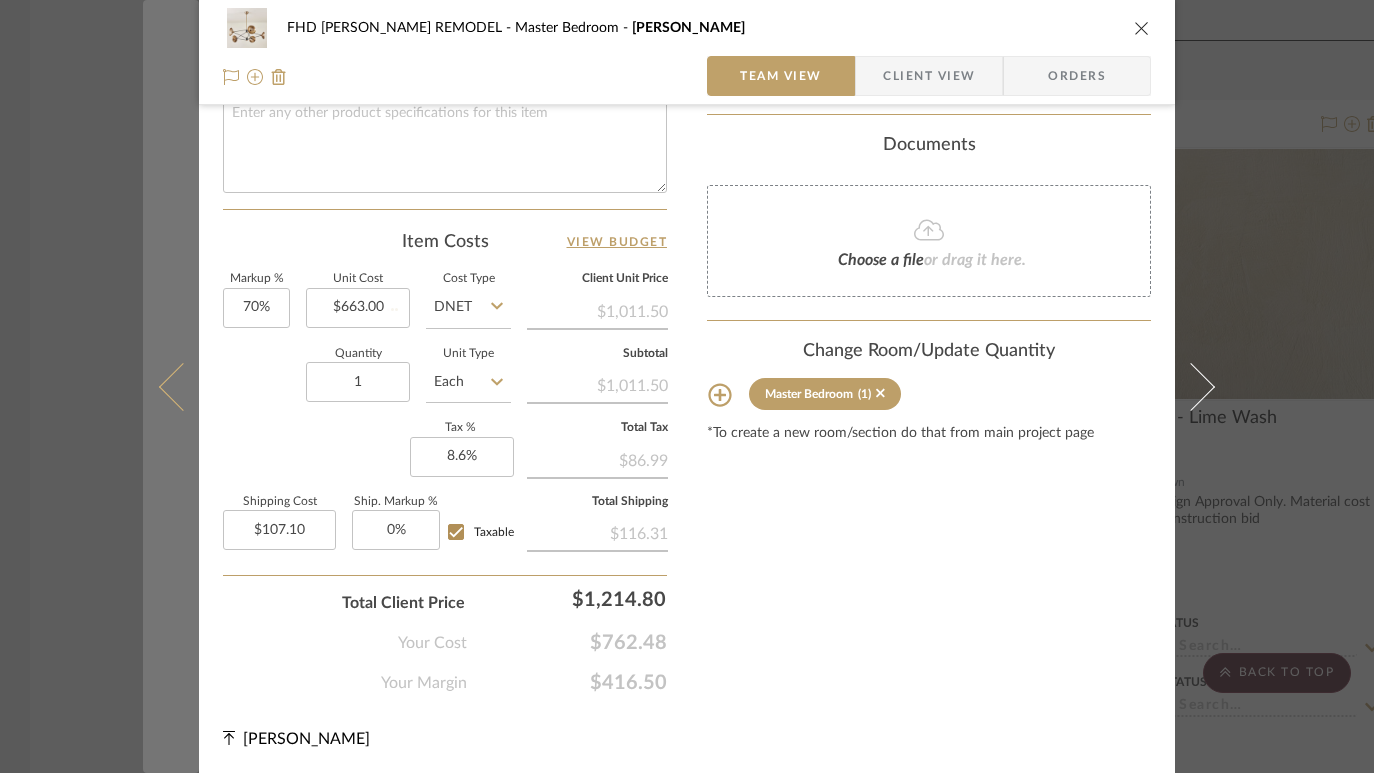 type 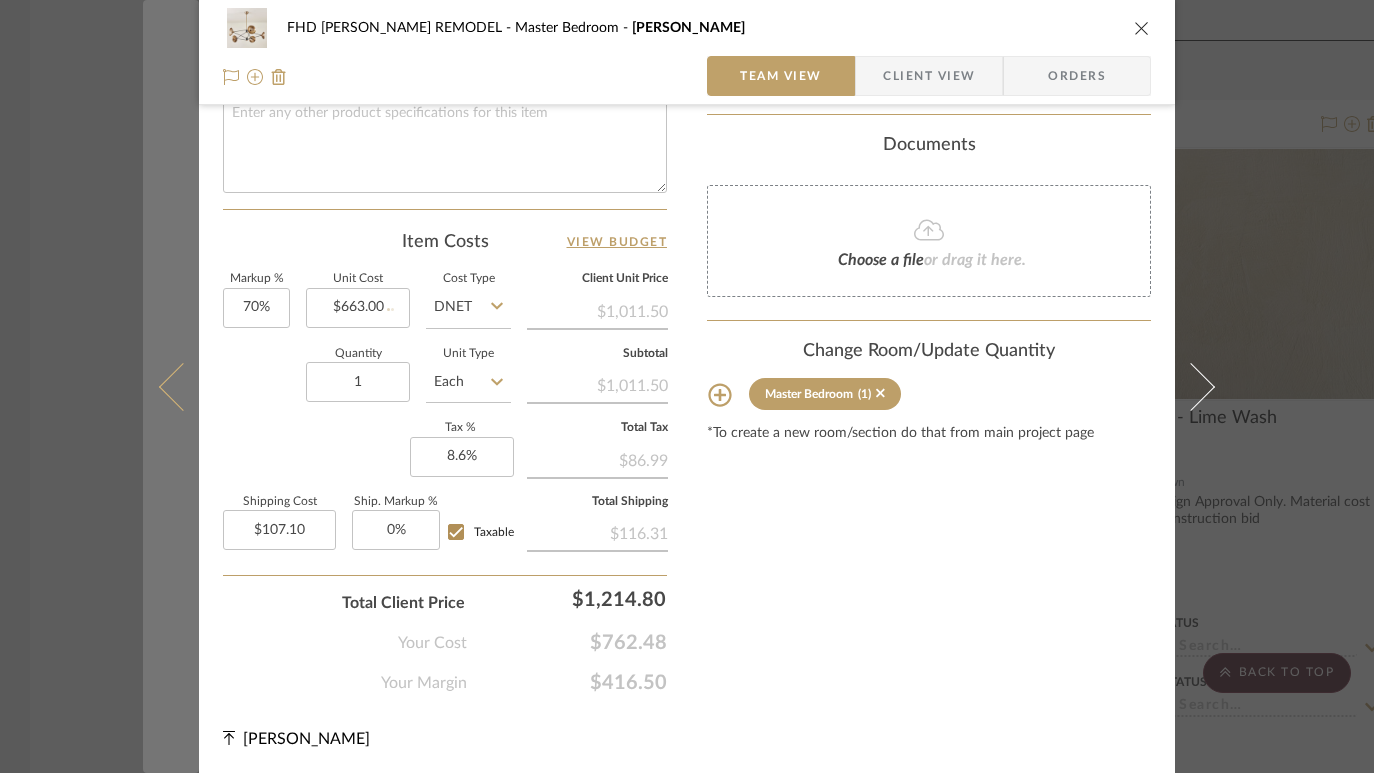 type 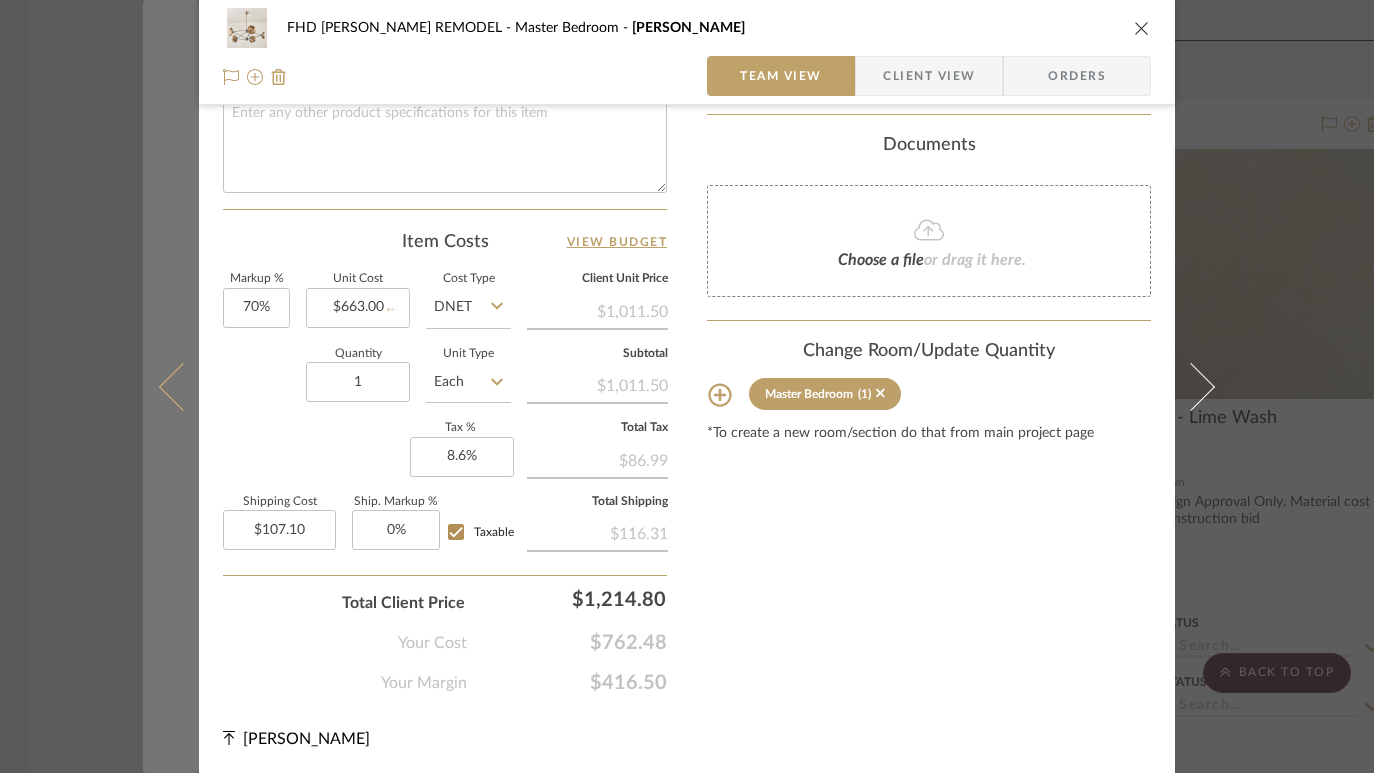 type 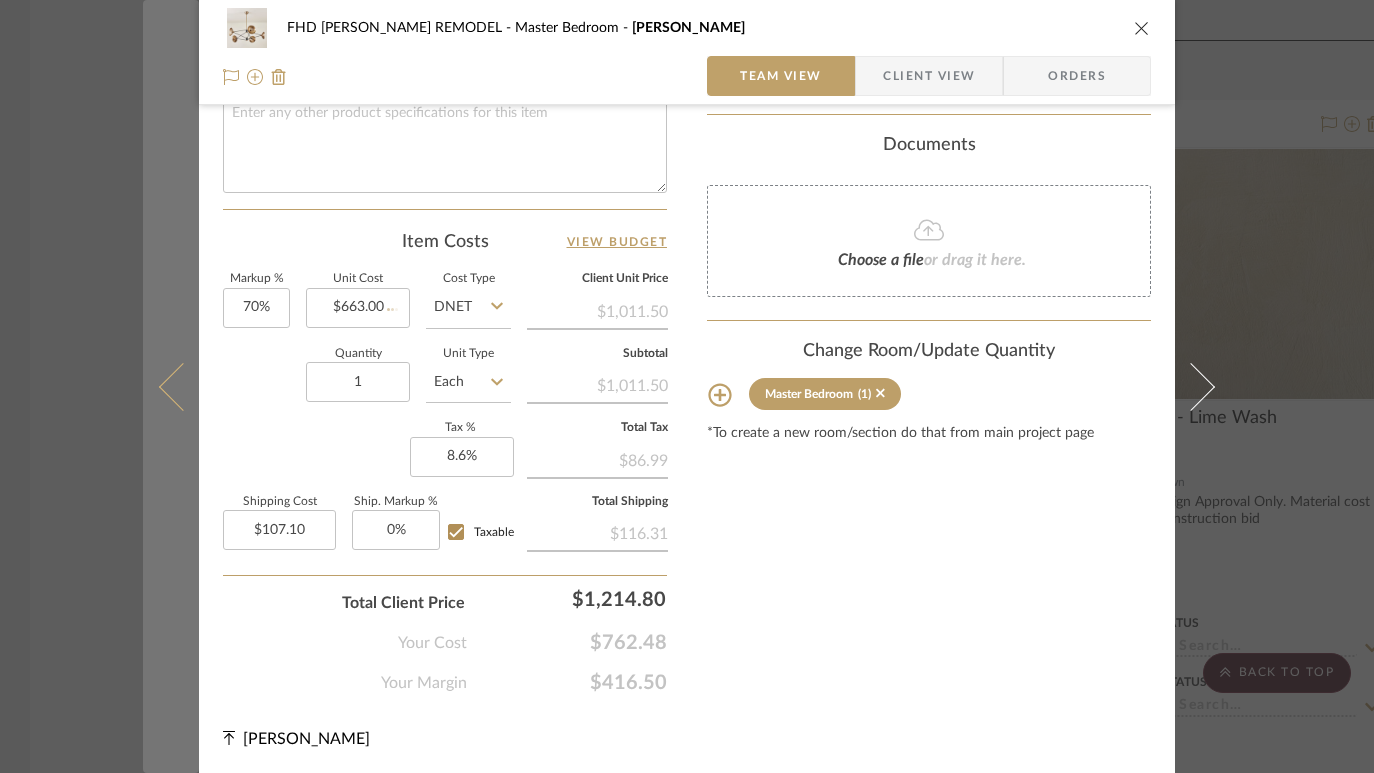 type 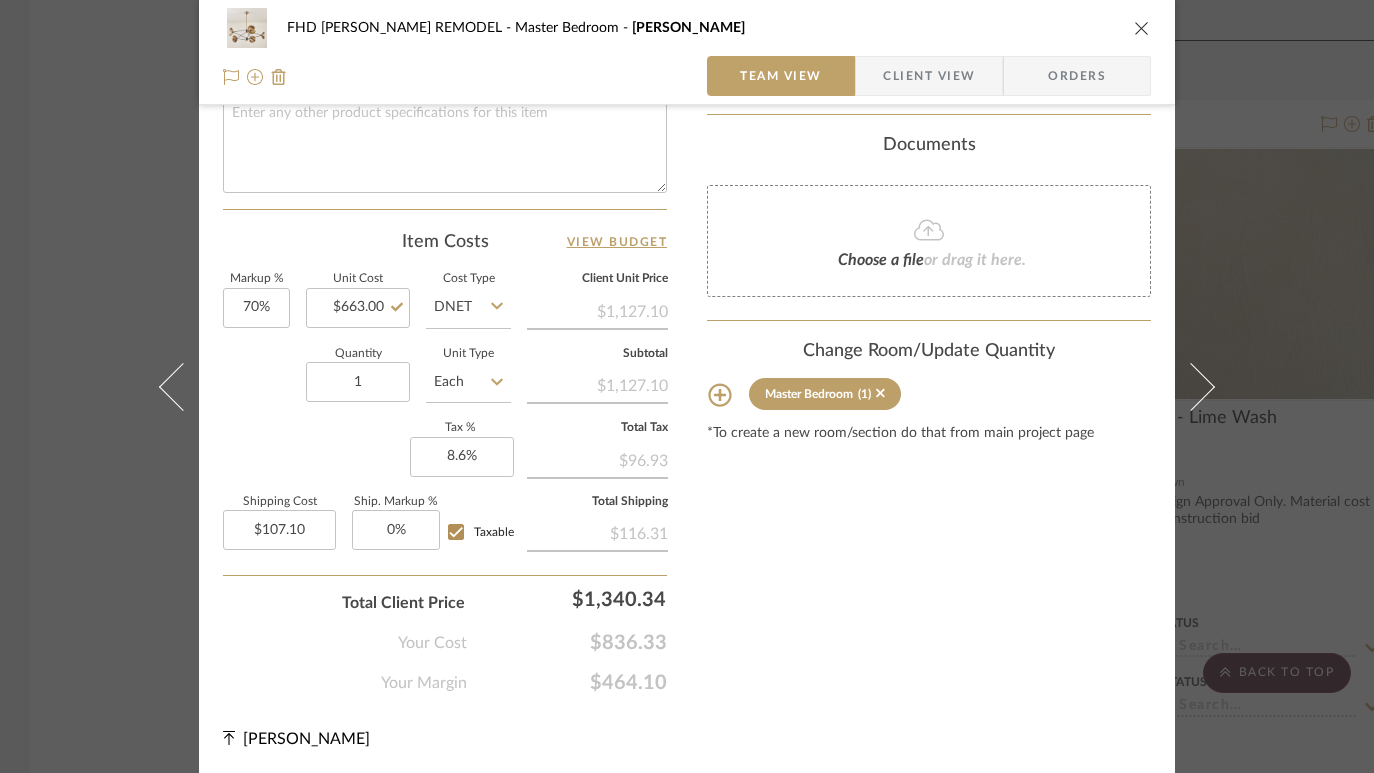 click on "FHD [PERSON_NAME] REMODEL Master Bedroom Axel Team View Client View Orders 1 / 3  Team-Facing Details   Item Name  Axel  Brand   Internal Description  Master Bedroom Chandelier  Dimensions   Product Specifications   Item Costs   View Budget   Markup %  70%  Unit Cost  $663.00  Cost Type  DNET  Client Unit Price   $1,127.10   Quantity  1  Unit Type  Each  Subtotal   $1,127.10   Tax %  8.6%  Total Tax   $96.93   Shipping Cost  $107.10  Ship. Markup %  0% Taxable  Total Shipping   $116.31  Total Client Price  $1,340.34  Your Cost  $836.33  Your Margin  $464.10  Content here copies to Client View - confirm visibility there.  Show in Client Dashboard   Include in Budget   View Budget  Team Status  Lead Time  In Stock Weeks  Est. Min   Est. Max   Due Date   Install Date  Tasks / To-Dos /  team Messaging  Leave yourself a note here or share next steps with your team. You will receive emails when they
respond!  Invite Collaborator Internal Notes  Documents  Choose a file  or drag it here.  Master Bedroom  (1)" at bounding box center [687, 386] 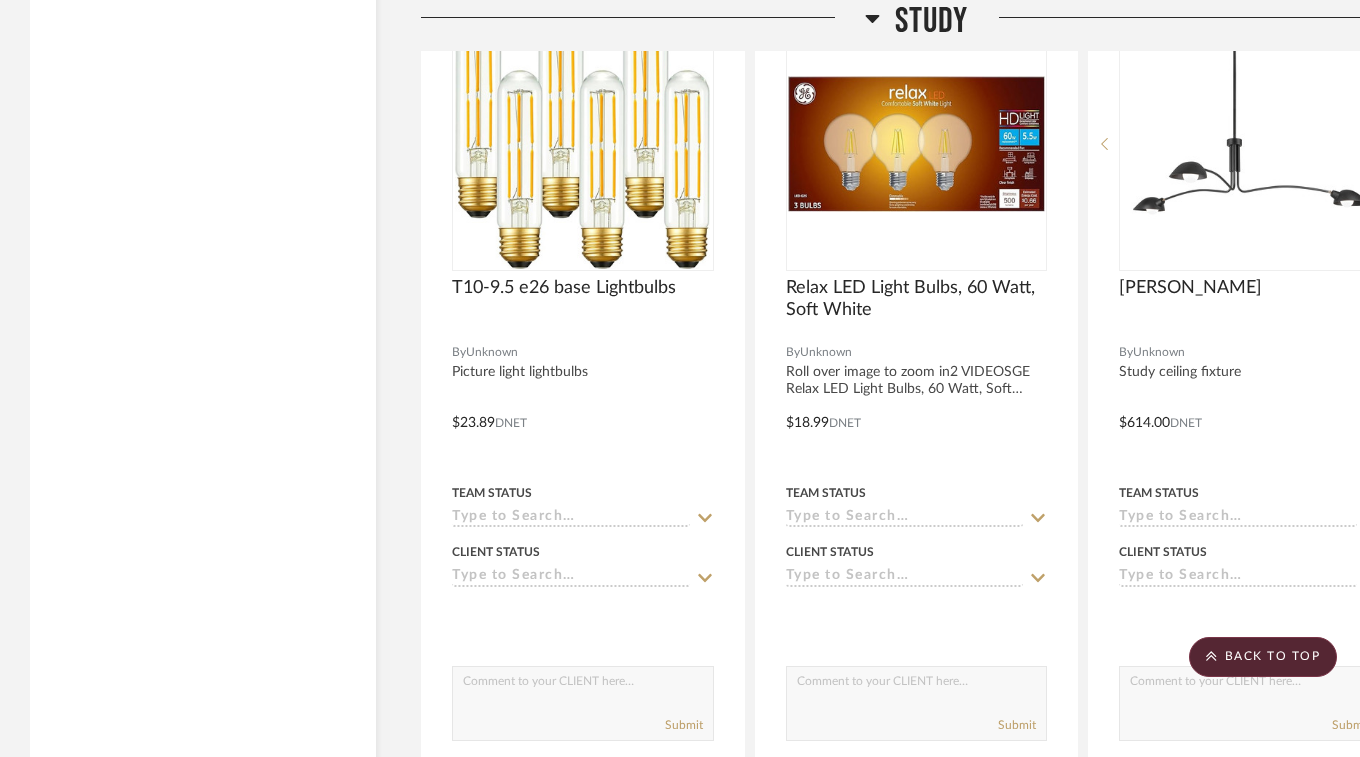 scroll, scrollTop: 12902, scrollLeft: 0, axis: vertical 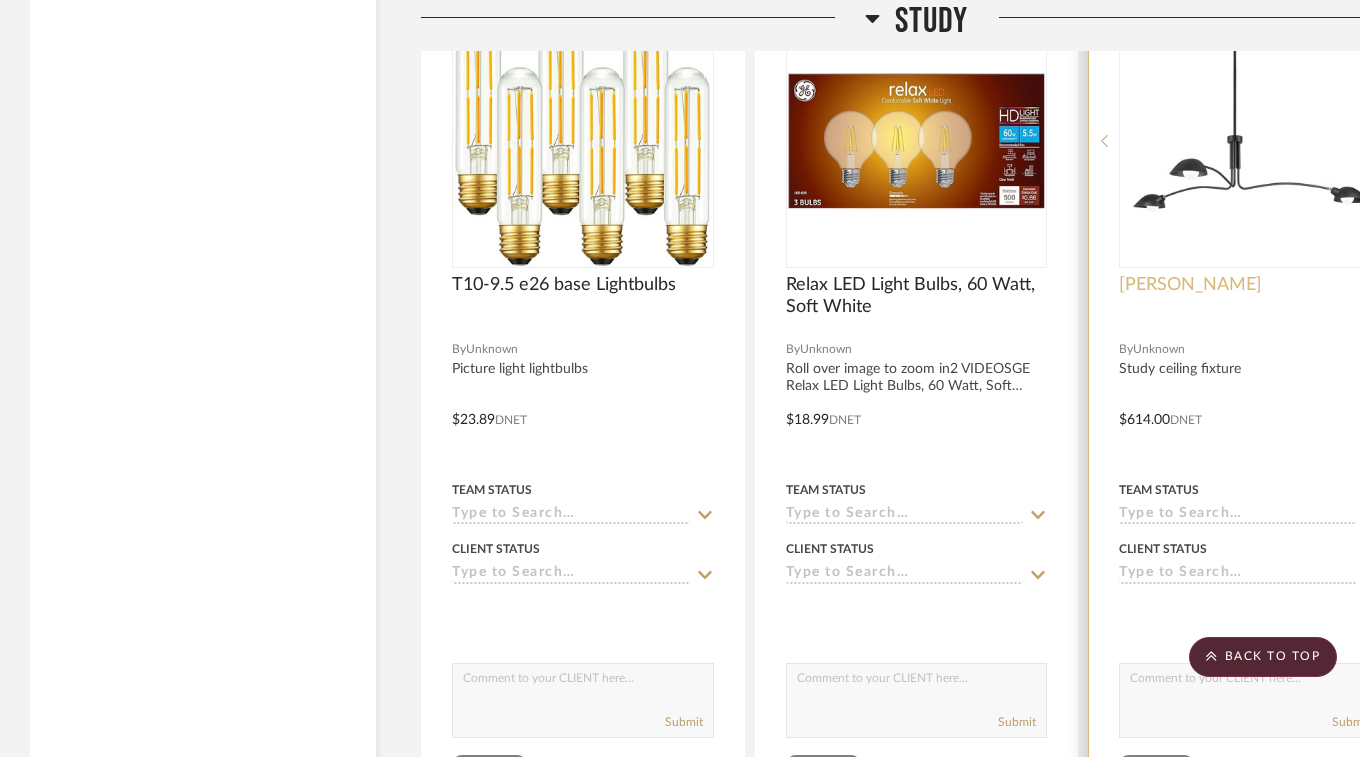 click on "[PERSON_NAME]" at bounding box center (1190, 285) 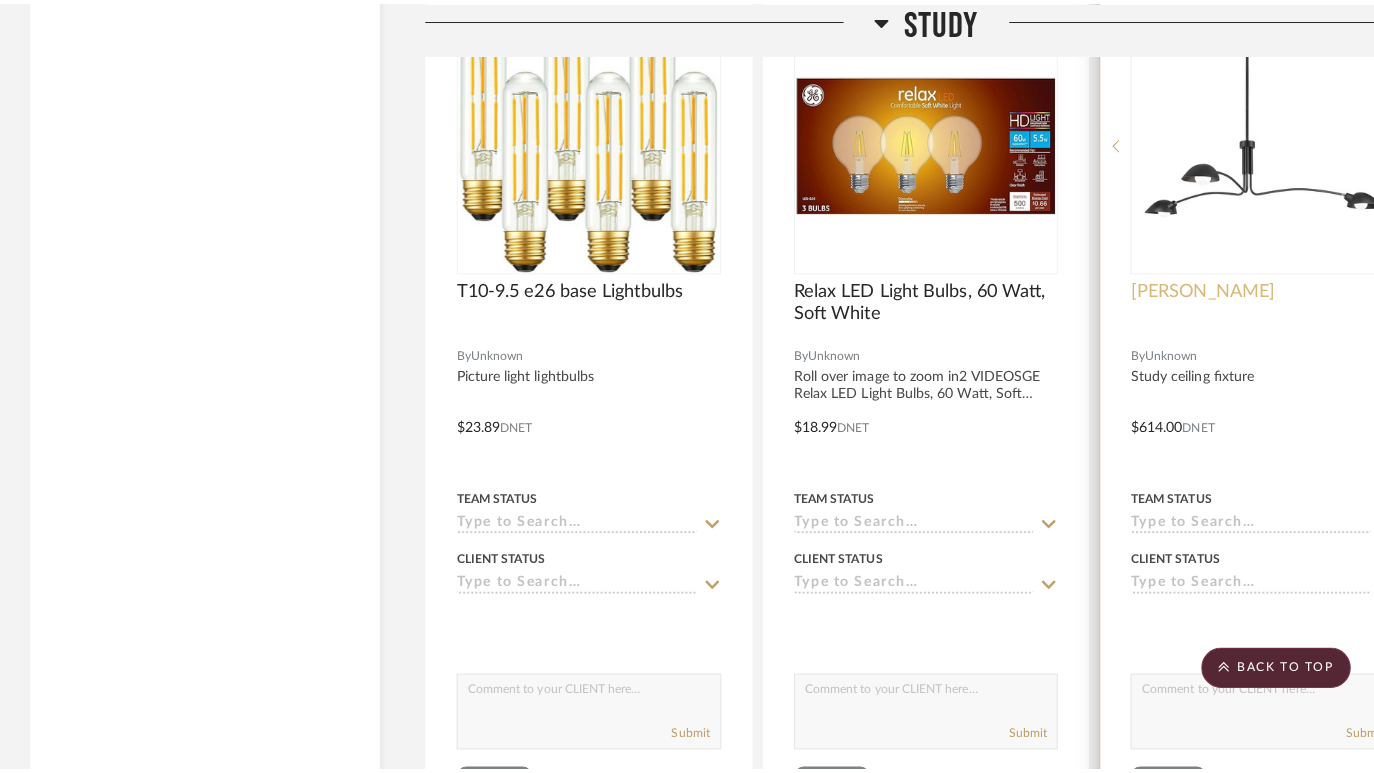 scroll, scrollTop: 0, scrollLeft: 0, axis: both 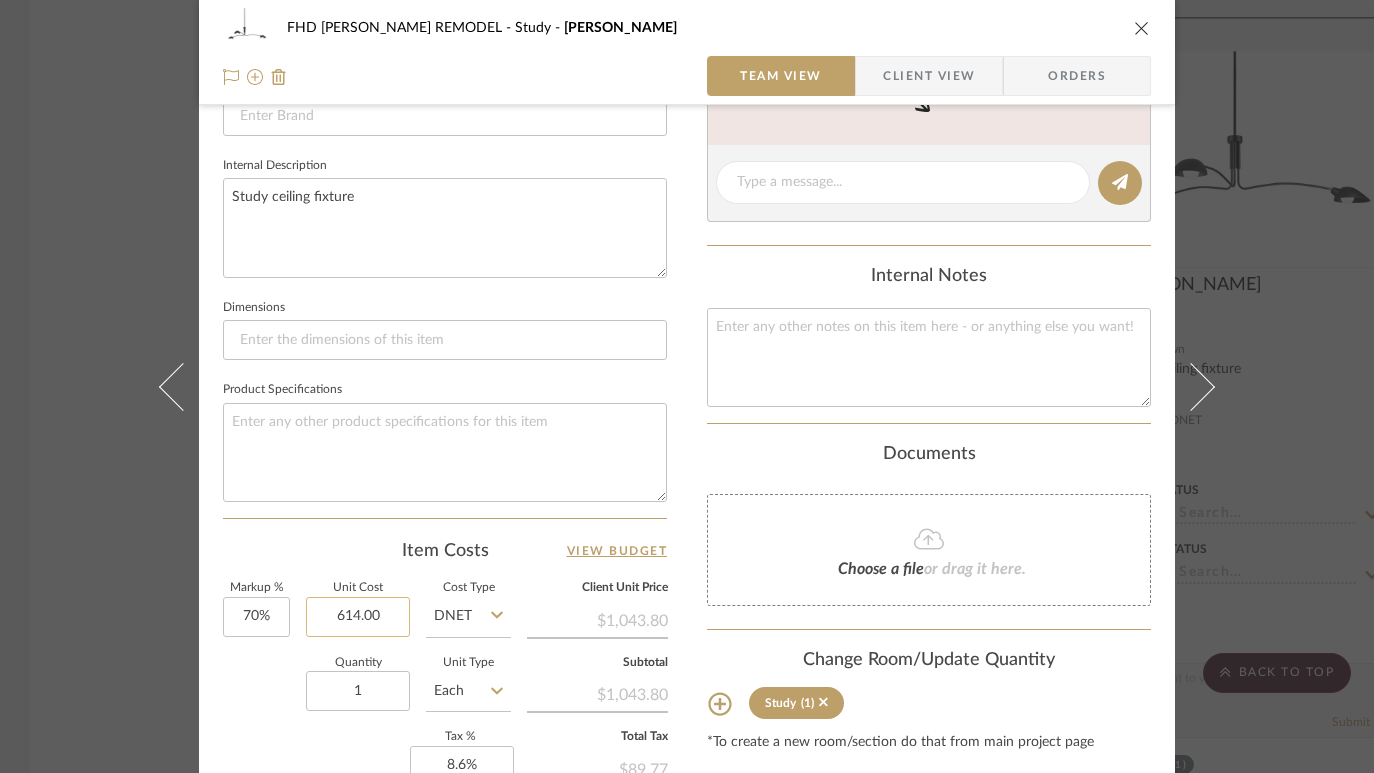 click on "614.00" 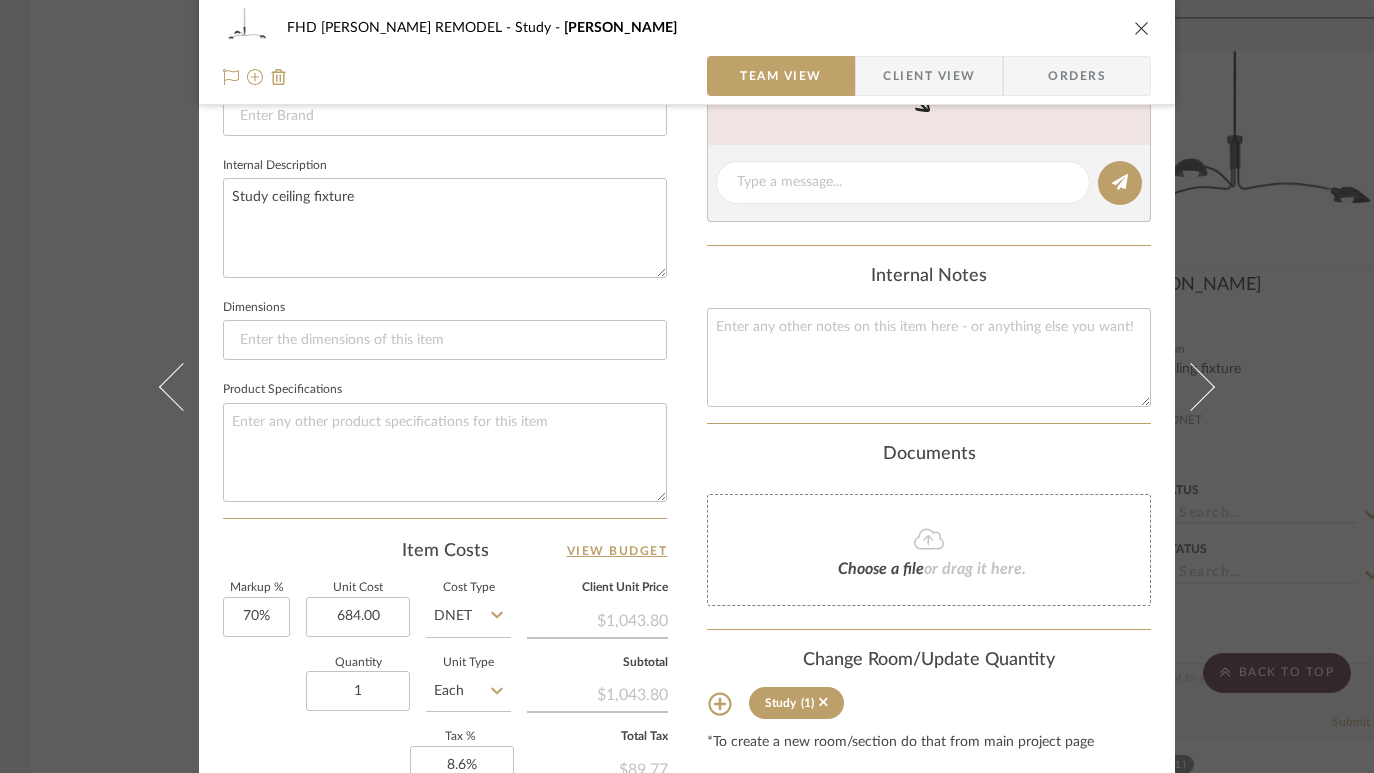 type on "$684.00" 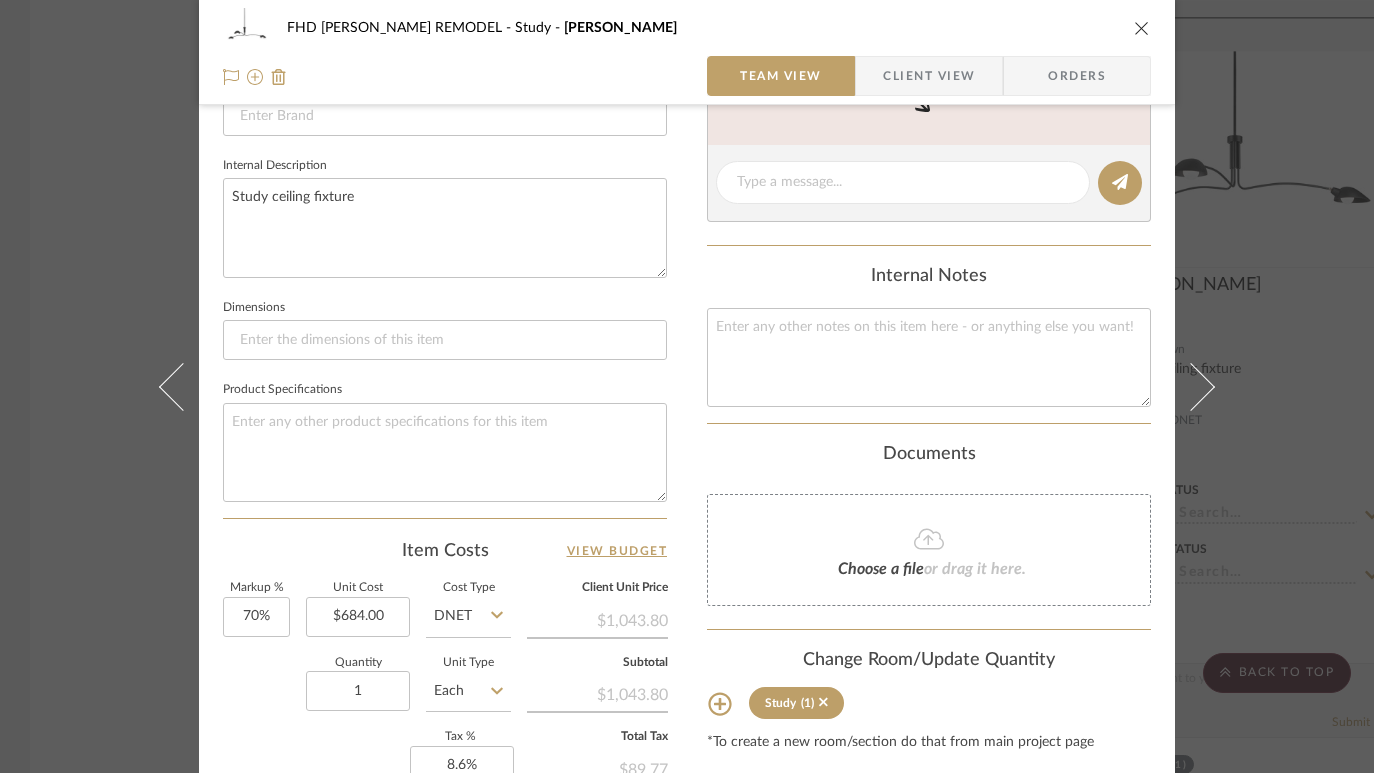 click on "Item Costs   View Budget" 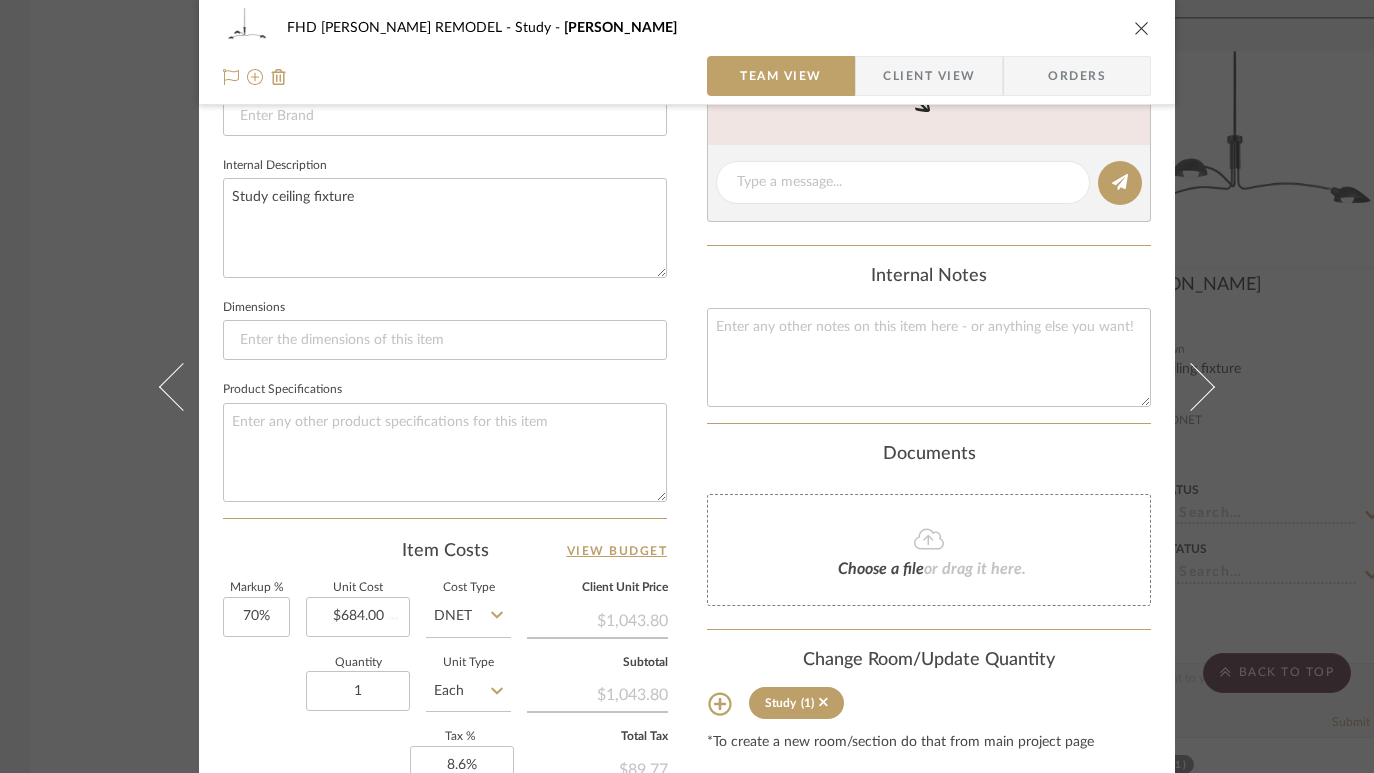 type 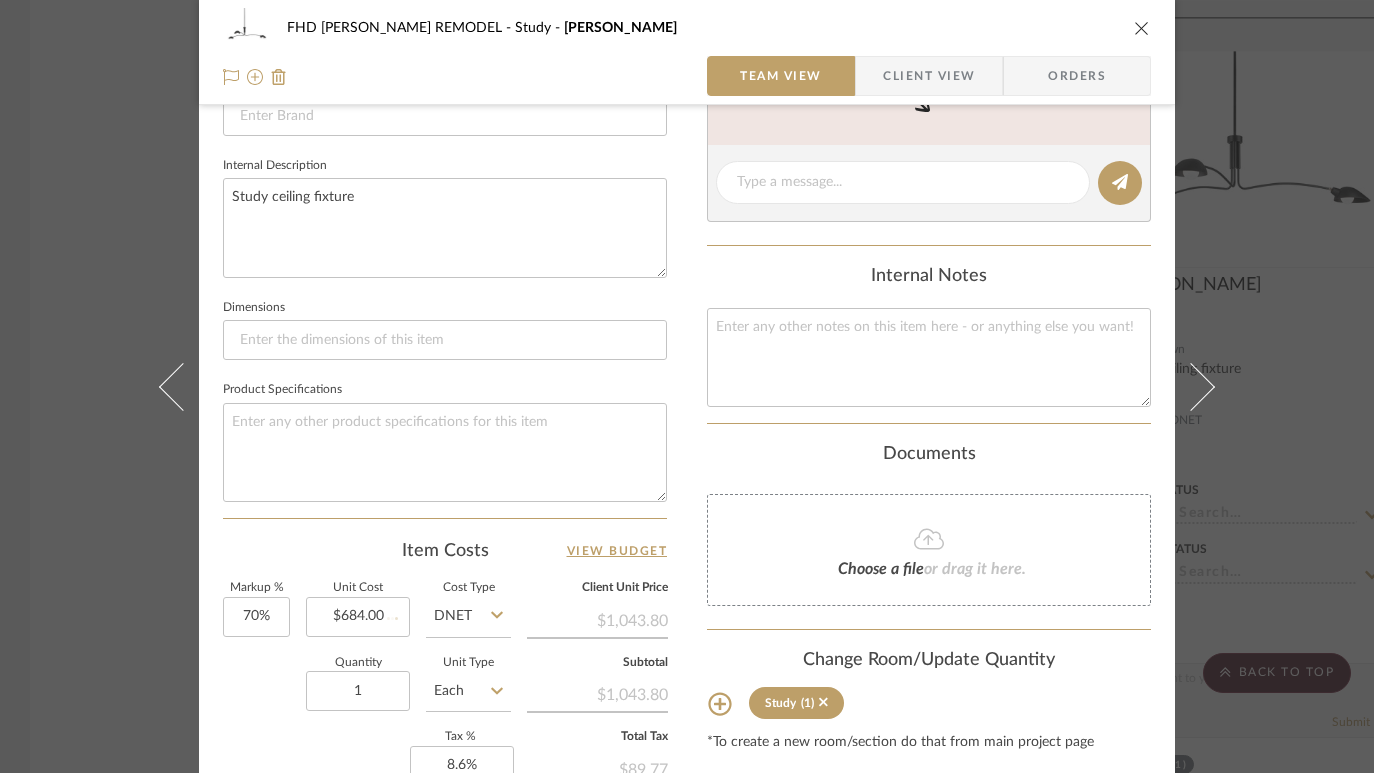 type 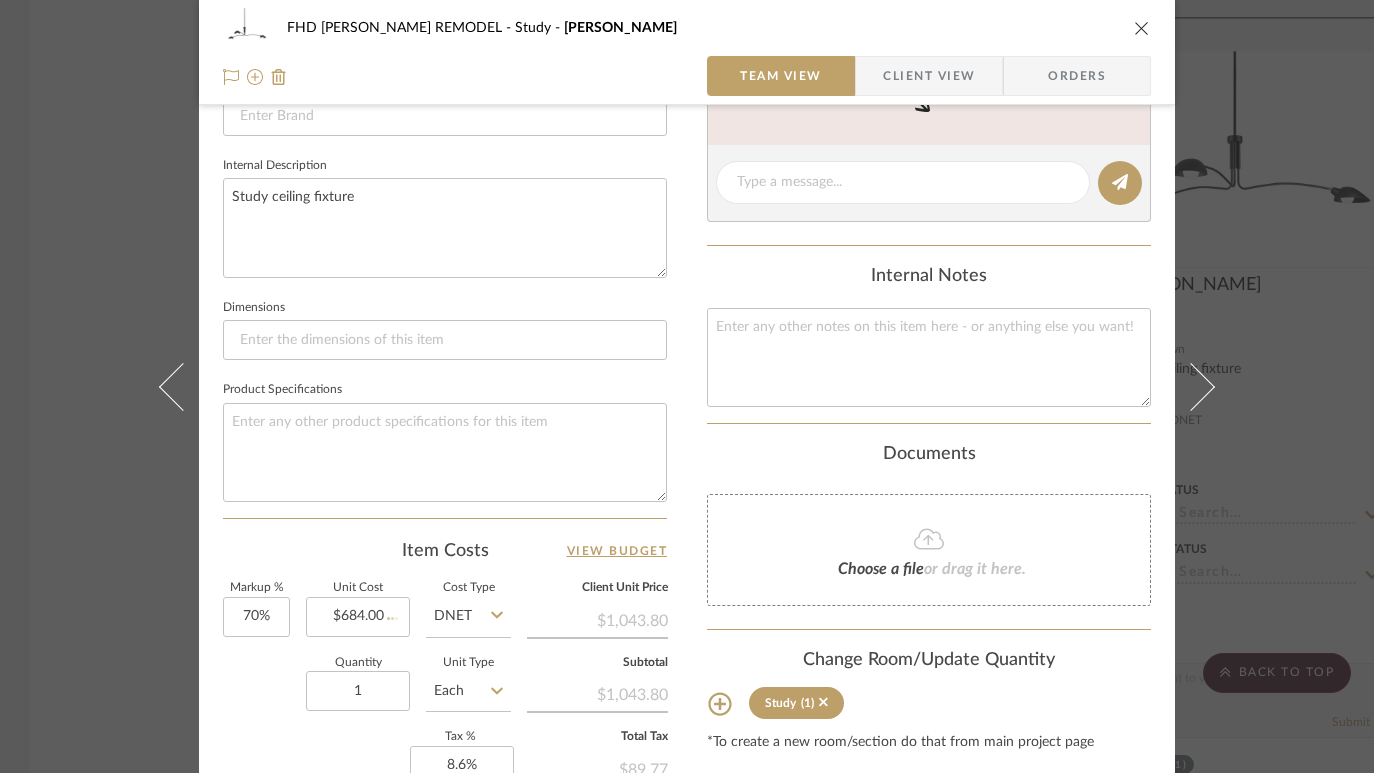 type 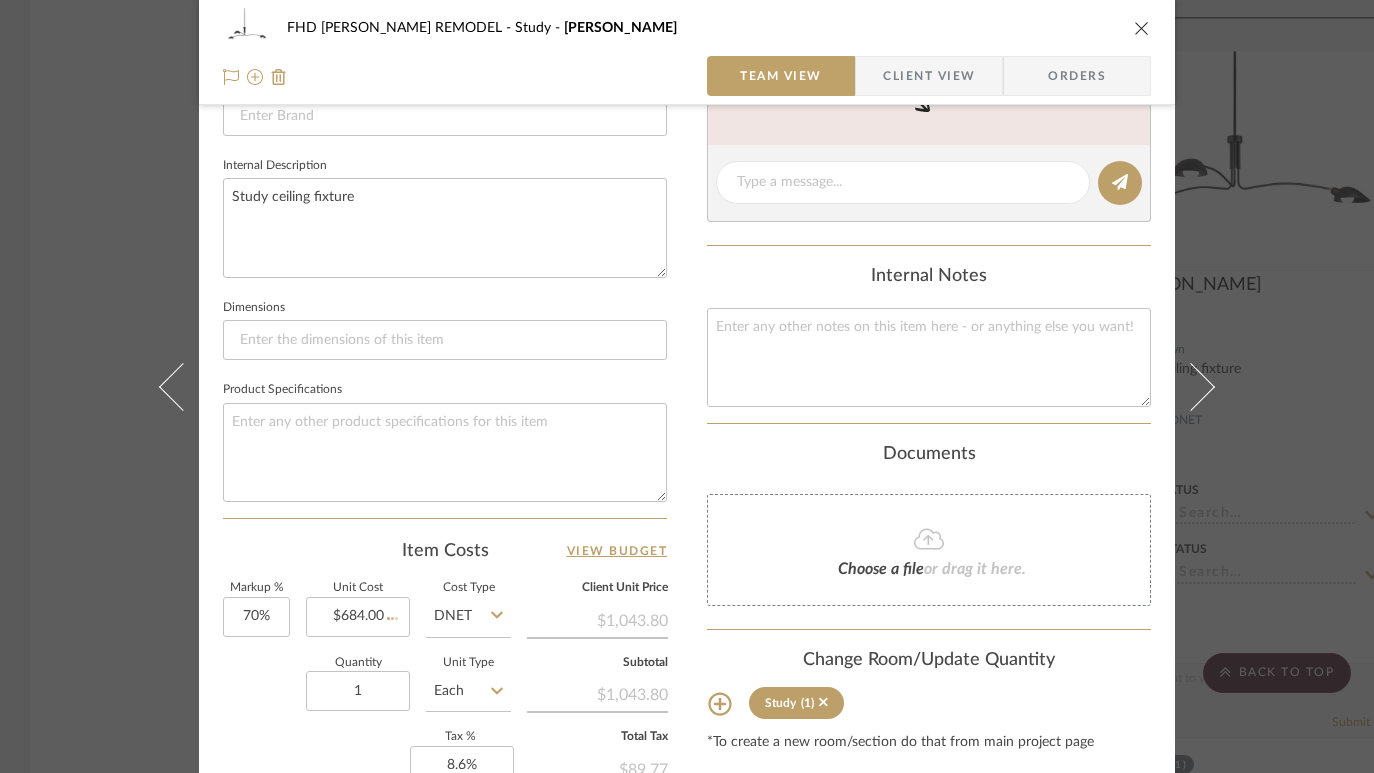 type 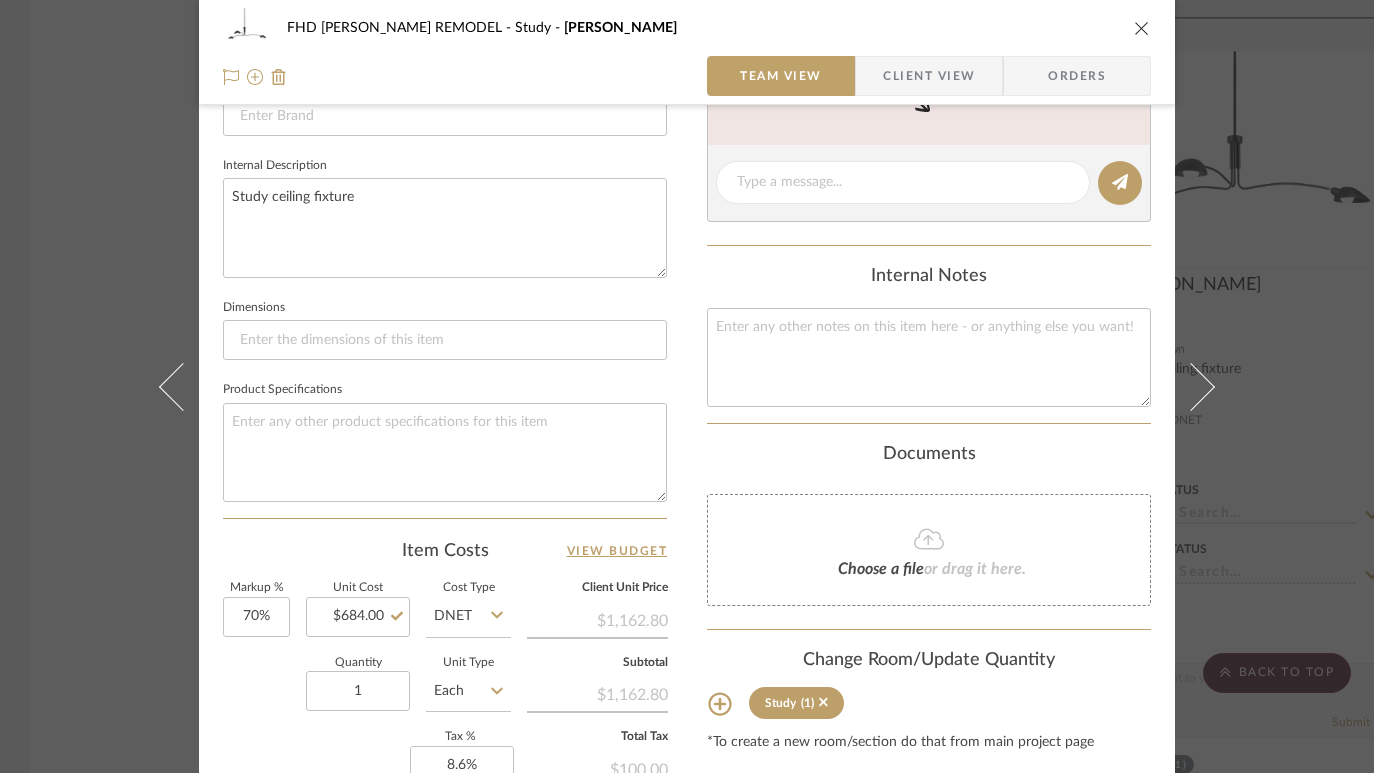 click on "FHD [PERSON_NAME] REMODEL Study [PERSON_NAME] Team View Client View Orders 1 / 2  Team-Facing Details   Item Name  [PERSON_NAME]  Brand   Internal Description  Study ceiling fixture  Dimensions   Product Specifications   Item Costs   View Budget   Markup %  70%  Unit Cost  $684.00  Cost Type  DNET  Client Unit Price   $1,162.80   Quantity  1  Unit Type  Each  Subtotal   $1,162.80   Tax %  8.6%  Total Tax   $100.00   Shipping Cost  $110.52  Ship. Markup %  0% Taxable  Total Shipping   $120.02  Total Client Price  $1,382.83  Your Cost  $862.85  Your Margin  $478.80  Content here copies to Client View - confirm visibility there.  Show in Client Dashboard   Include in Budget   View Budget  Team Status  Lead Time  In Stock Weeks  Est. Min   Est. Max   Due Date   Install Date  Tasks / To-Dos /  team Messaging  Leave yourself a note here or share next steps with your team. You will receive emails when they
respond!  Invite Collaborator Internal Notes  Documents  Choose a file  or drag it here. Change Room/Update Quantity  Study" at bounding box center [687, 386] 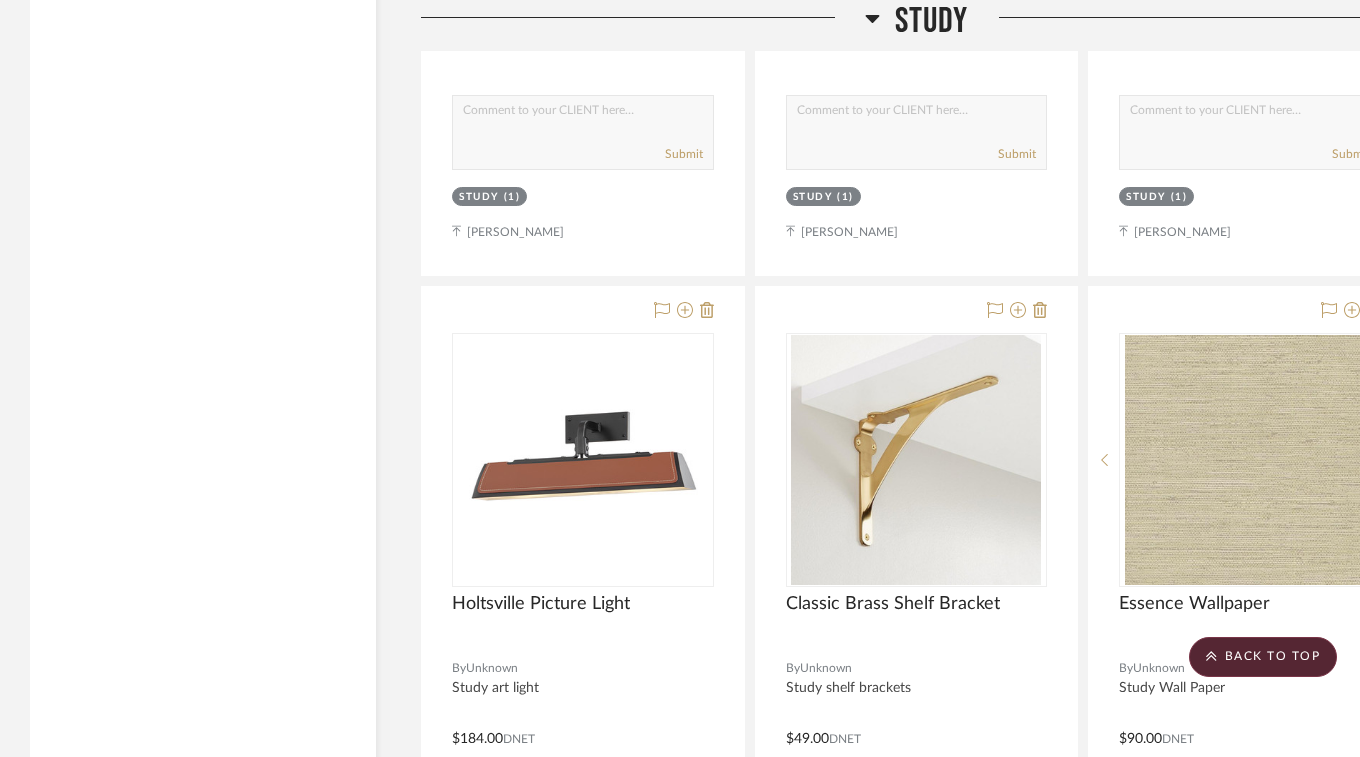 scroll, scrollTop: 13593, scrollLeft: 0, axis: vertical 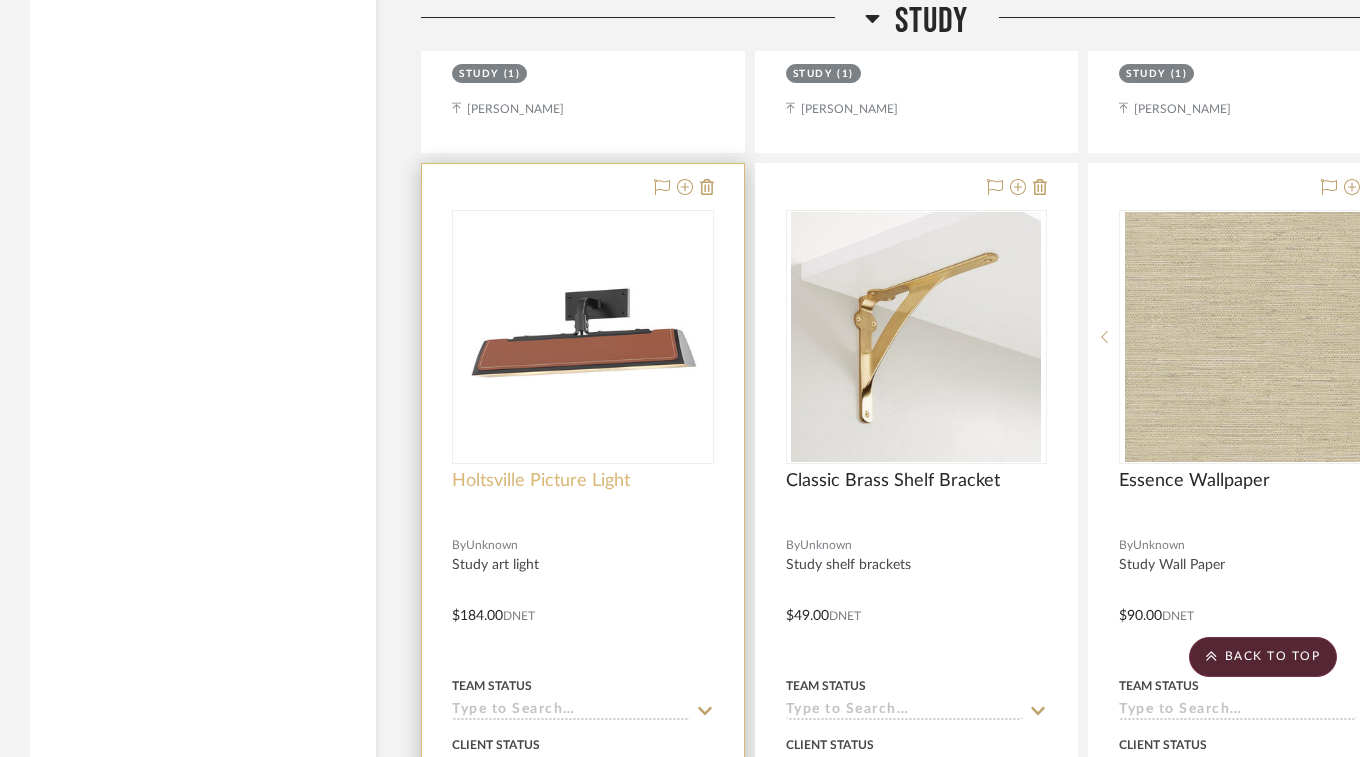 click on "Holtsville Picture Light" at bounding box center (541, 481) 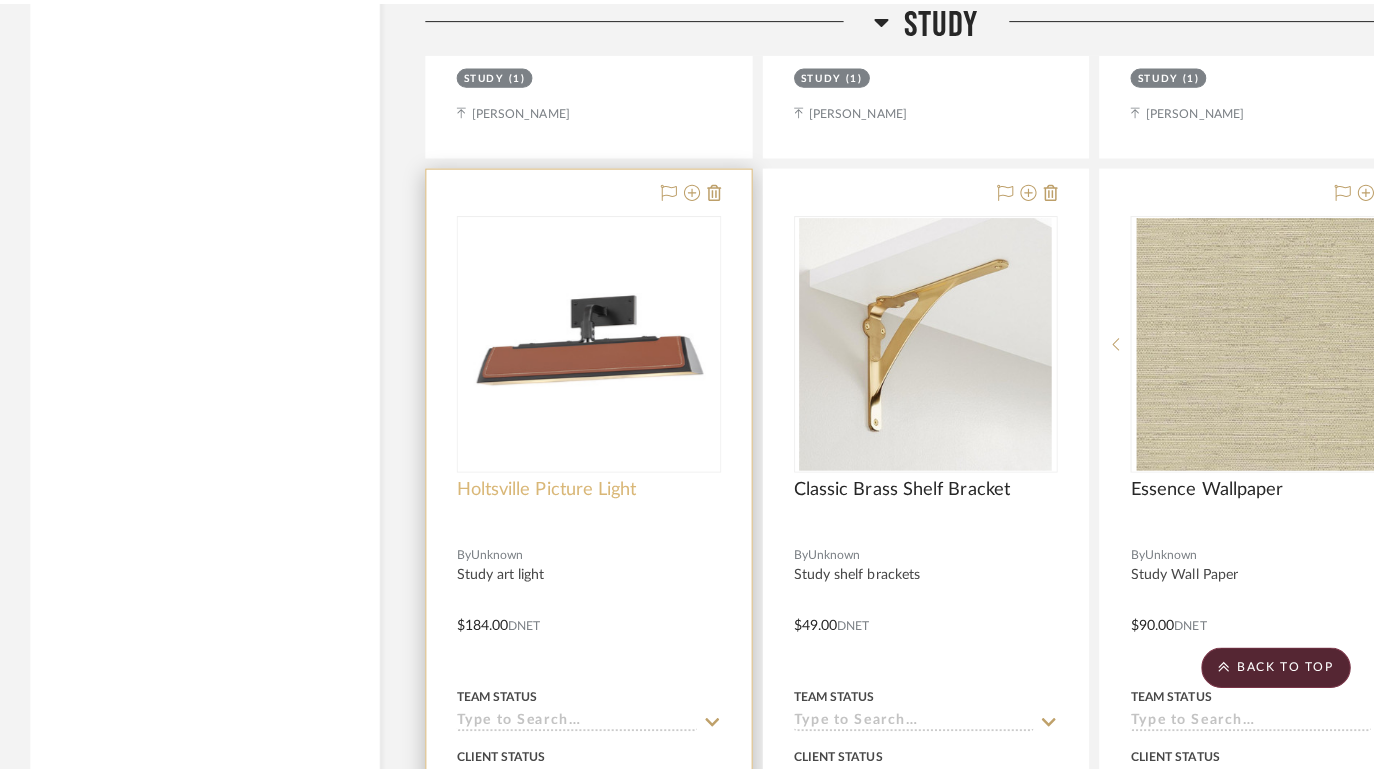 scroll, scrollTop: 0, scrollLeft: 0, axis: both 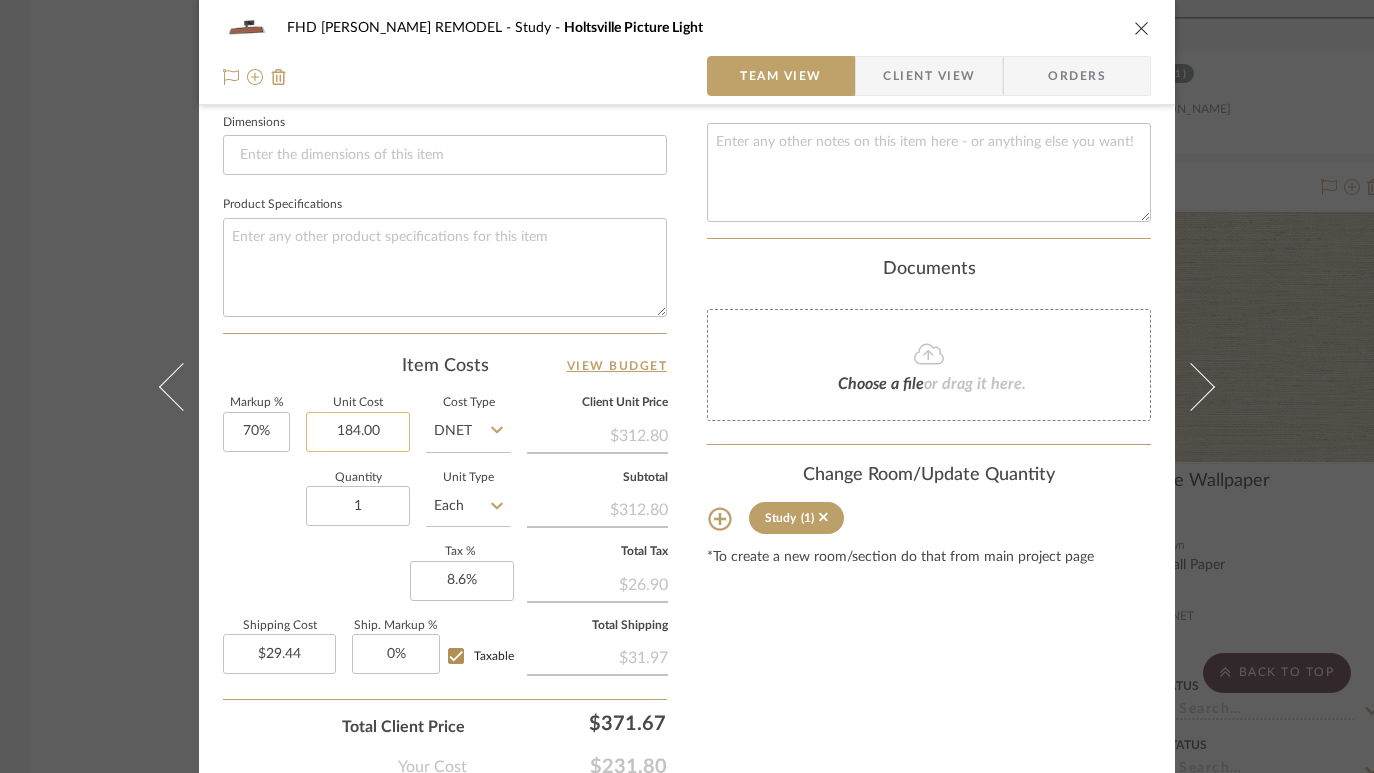 click on "184.00" 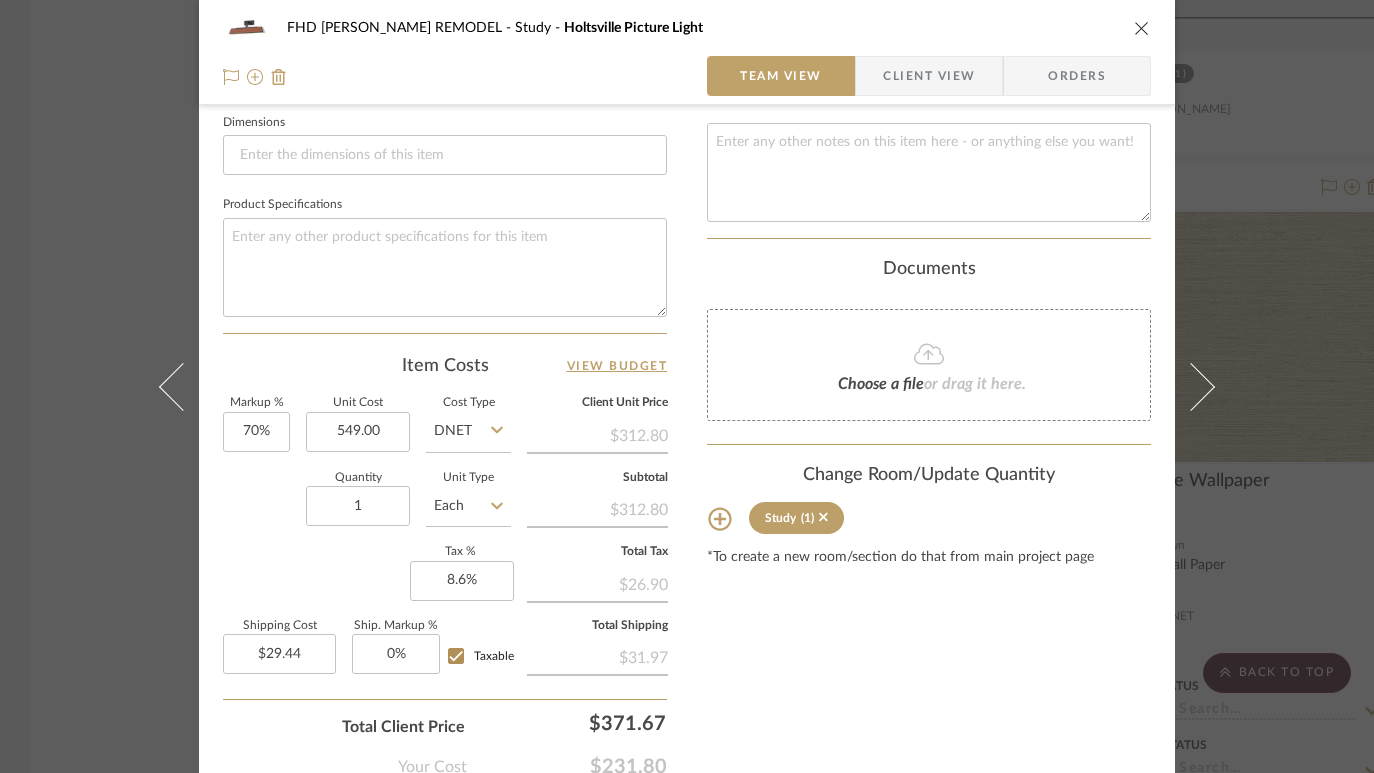 type on "$549.00" 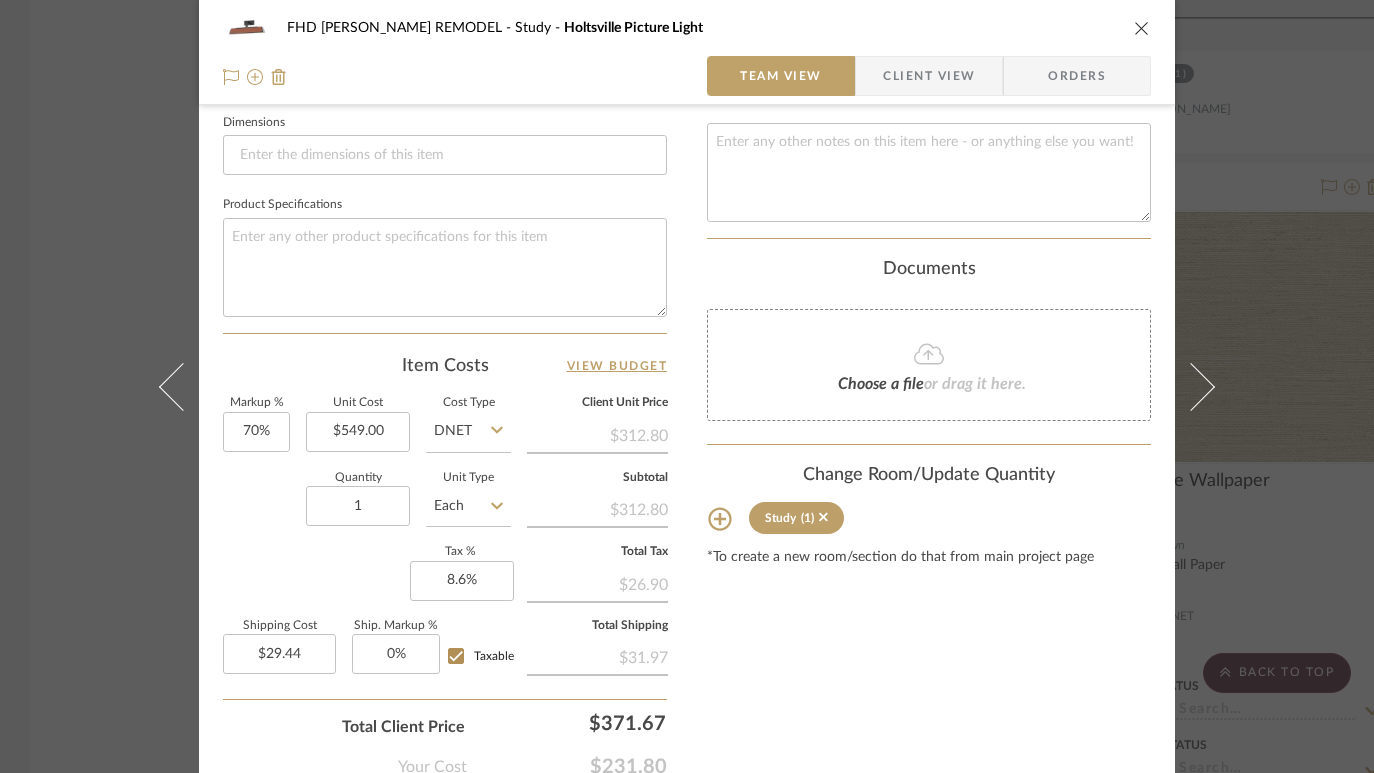 click on "Item Costs   View Budget" 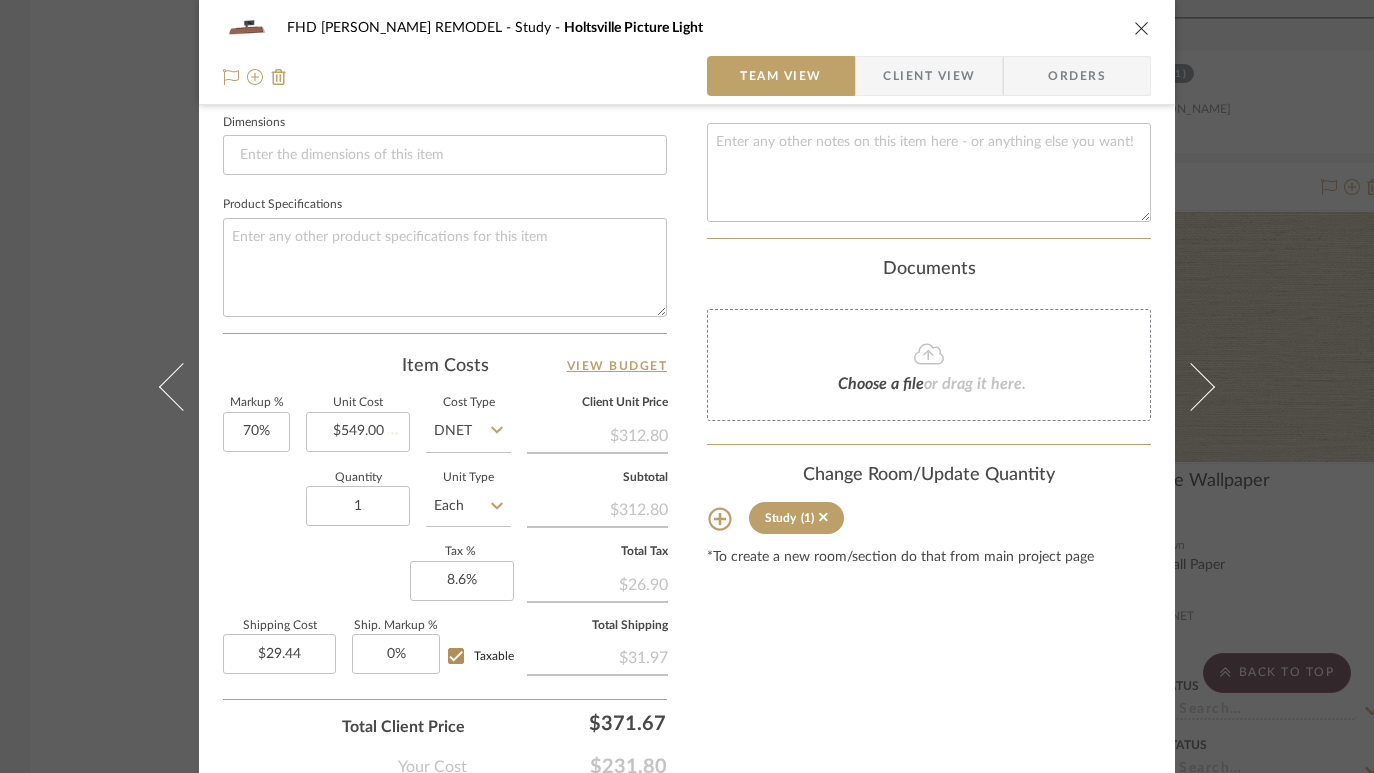 type 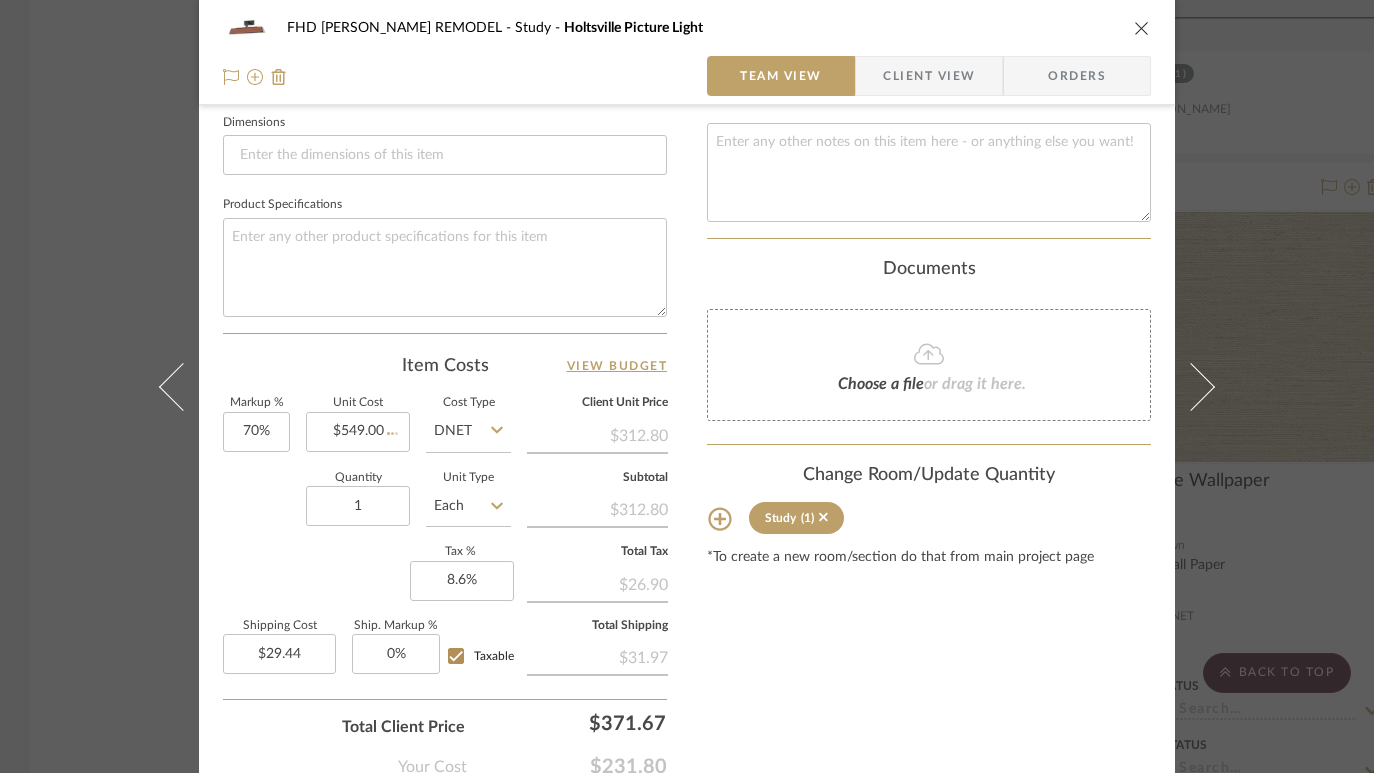 type 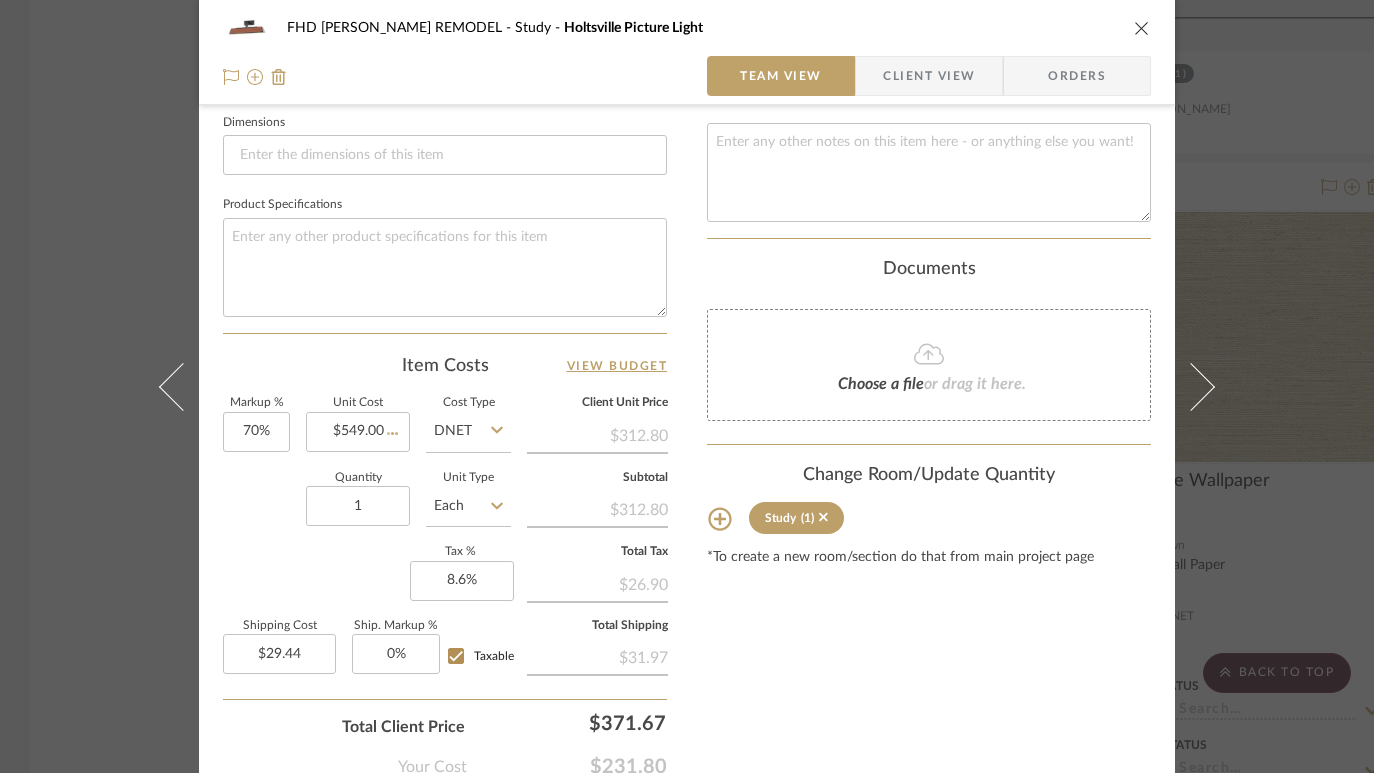 type 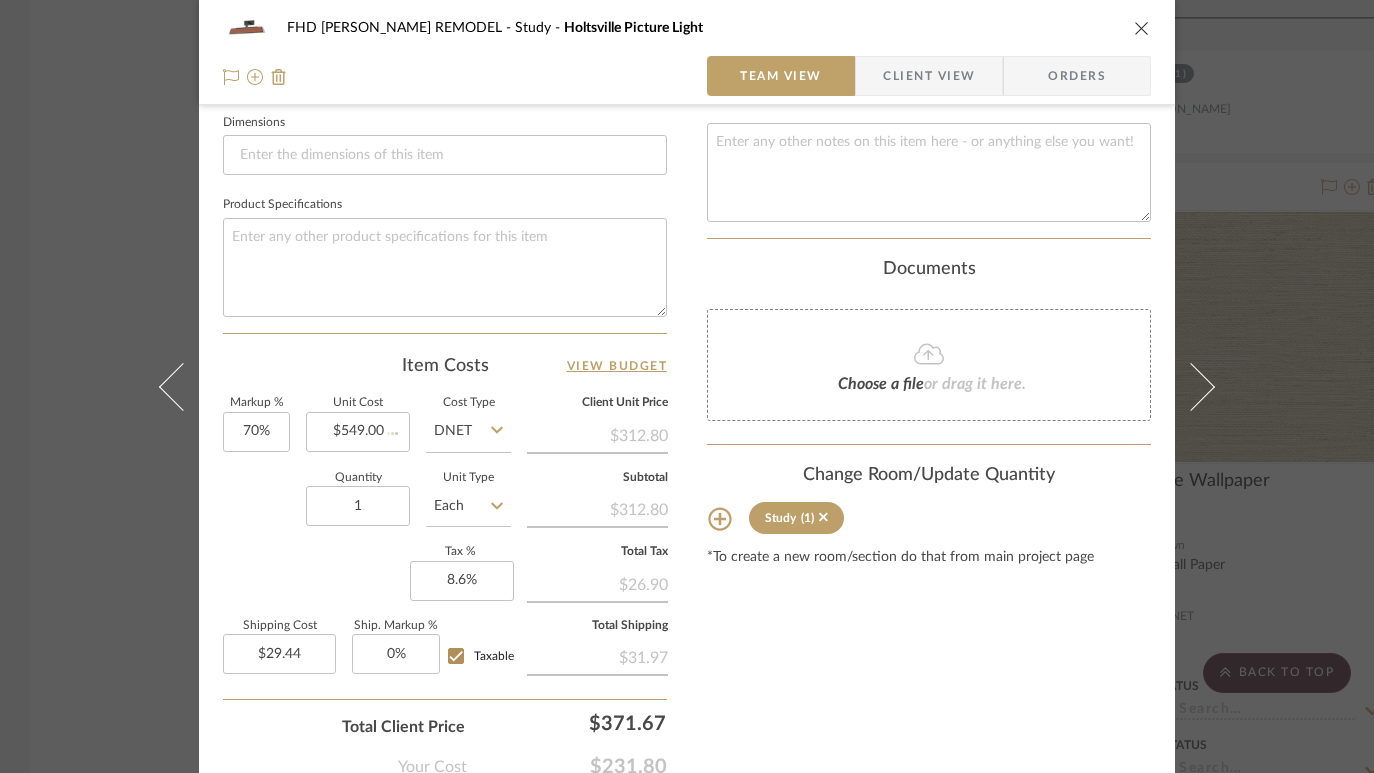 type 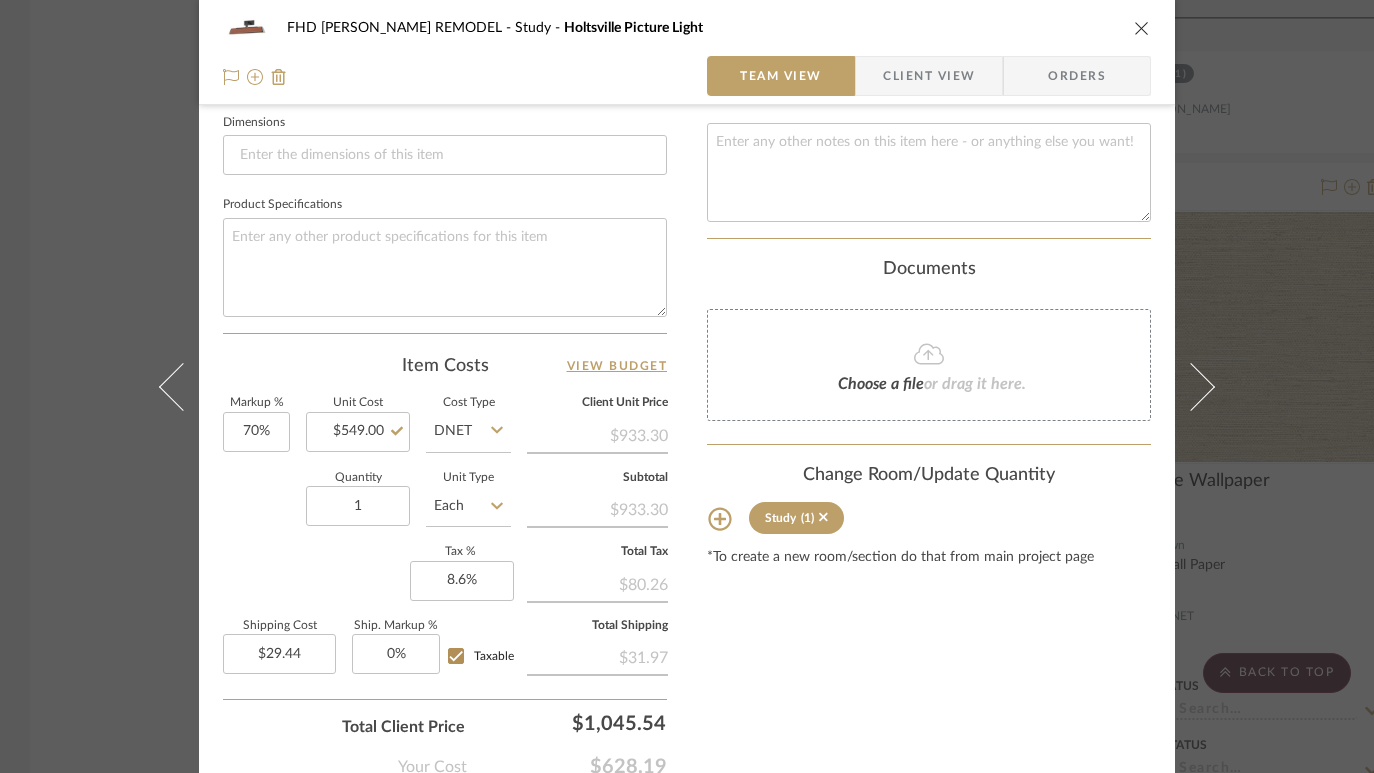click on "FHD [PERSON_NAME] REMODEL Study Holtsville Picture Light Team View Client View Orders  Team-Facing Details   Item Name  Holtsville Picture Light  Brand   Internal Description  Study art light  Dimensions   Product Specifications   Item Costs   View Budget   Markup %  70%  Unit Cost  $549.00  Cost Type  DNET  Client Unit Price   $933.30   Quantity  1  Unit Type  Each  Subtotal   $933.30   Tax %  8.6%  Total Tax   $80.26   Shipping Cost  $29.44  Ship. Markup %  0% Taxable  Total Shipping   $31.97  Total Client Price  $1,045.54  Your Cost  $628.19  Your Margin  $384.30  Content here copies to Client View - confirm visibility there.  Show in Client Dashboard   Include in Budget   View Budget  Team Status  Lead Time  In Stock Weeks  Est. Min   Est. Max   Due Date   Install Date  Tasks / To-Dos /  team Messaging  Leave yourself a note here or share next steps with your team. You will receive emails when they
respond!  Invite Collaborator Internal Notes  Documents  Choose a file  or drag it here.  Study  (1)" at bounding box center (687, 386) 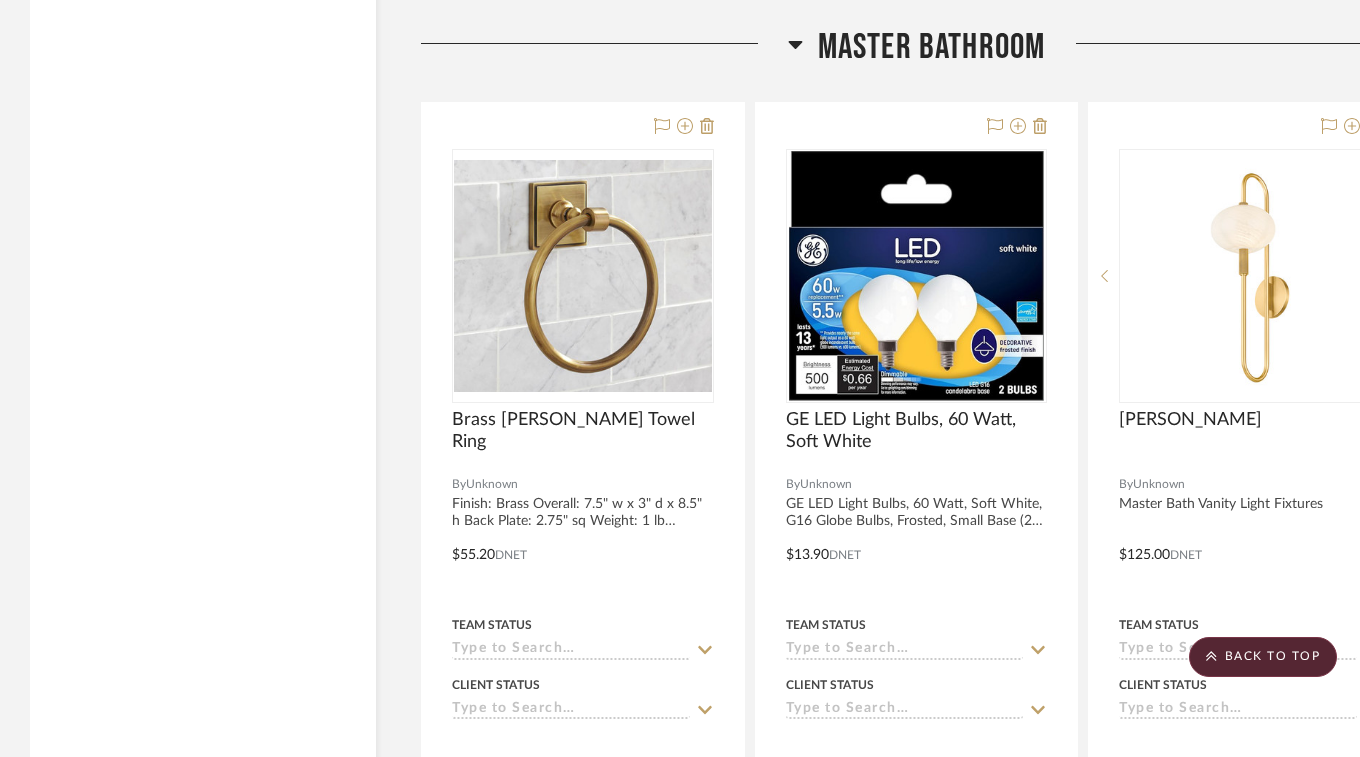 scroll, scrollTop: 15703, scrollLeft: 0, axis: vertical 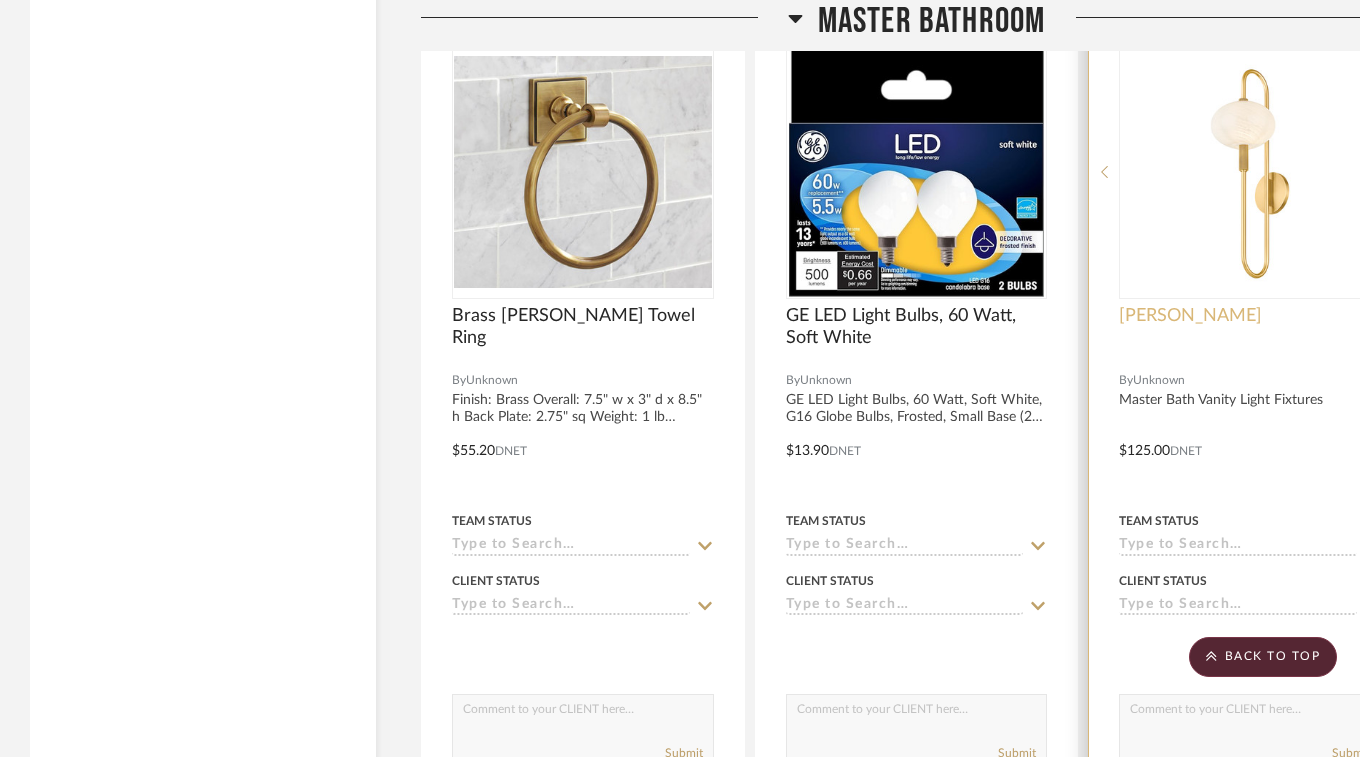 click on "[PERSON_NAME]" at bounding box center [1190, 316] 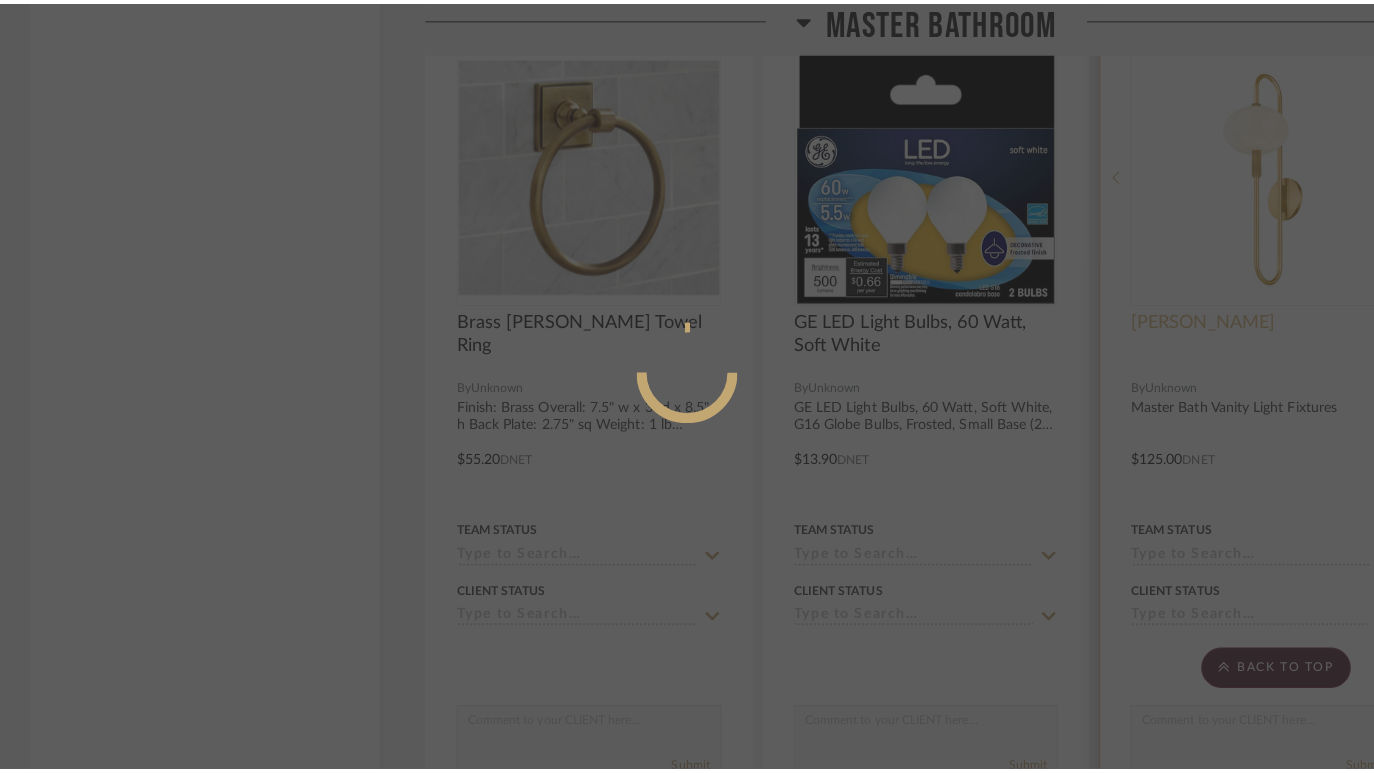 scroll, scrollTop: 0, scrollLeft: 0, axis: both 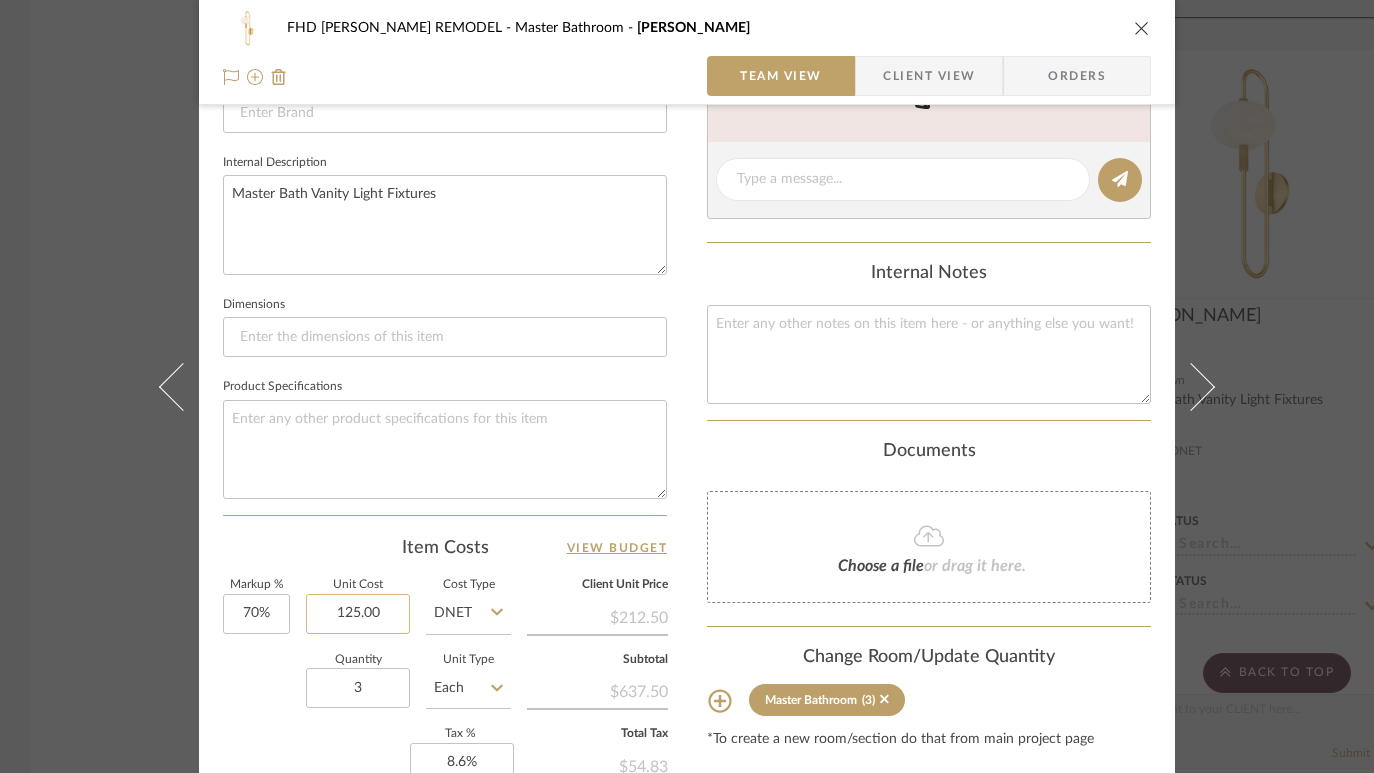 click on "125.00" 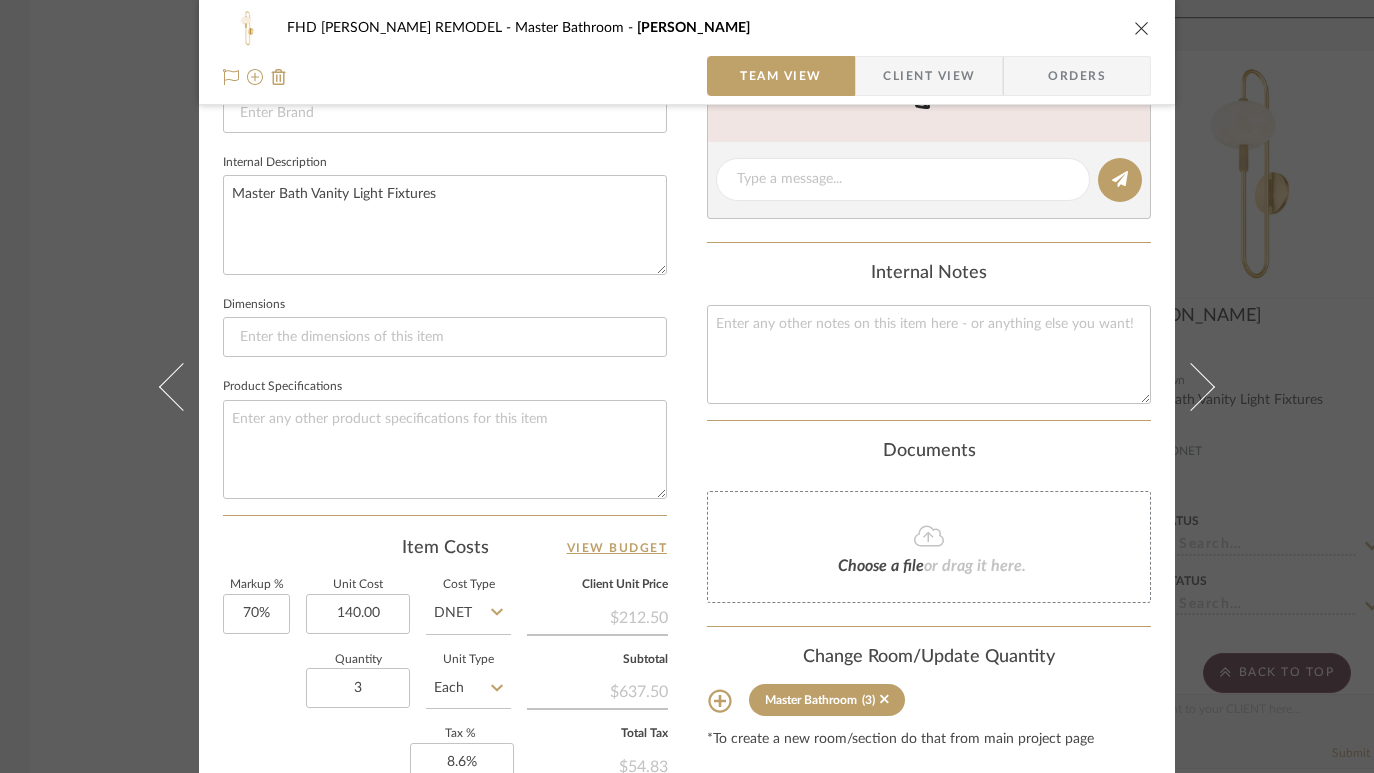 type on "$140.00" 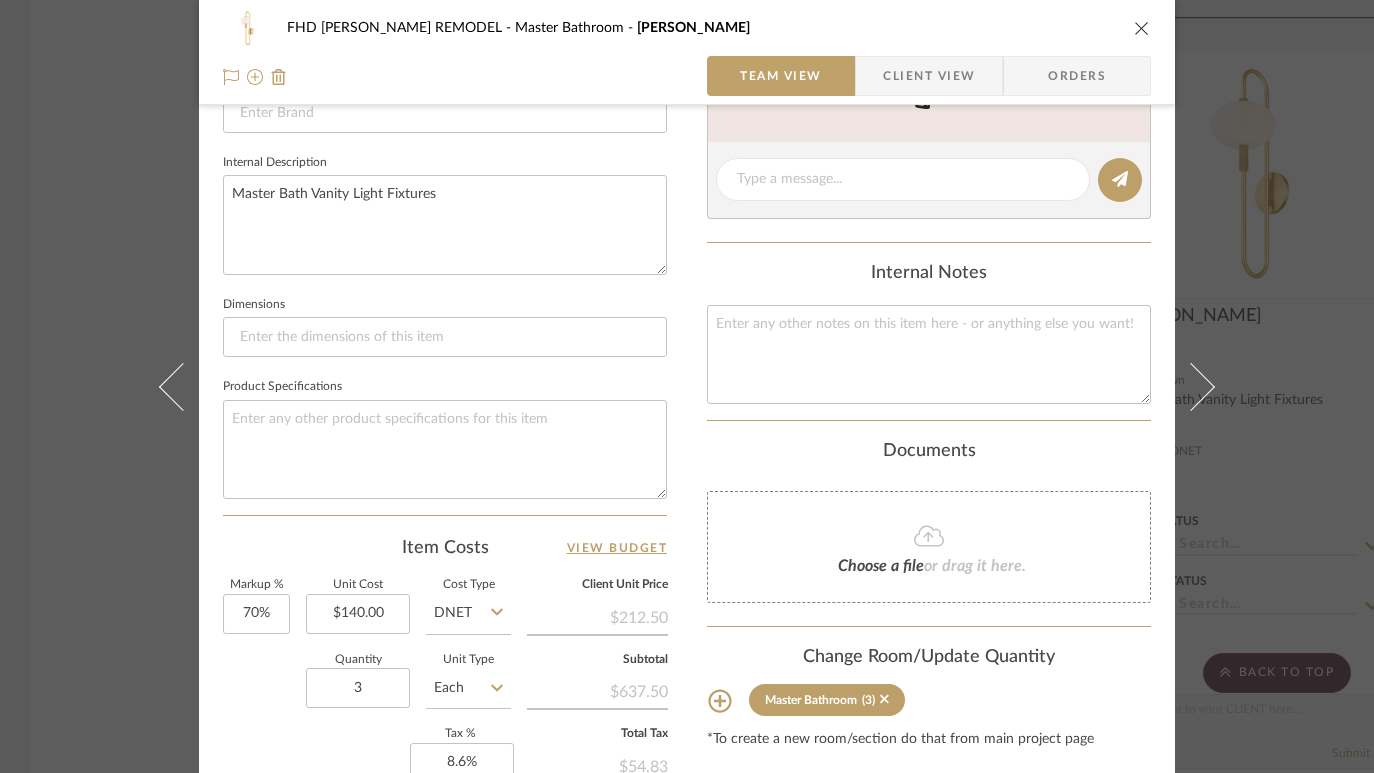click on "Item Costs   View Budget" 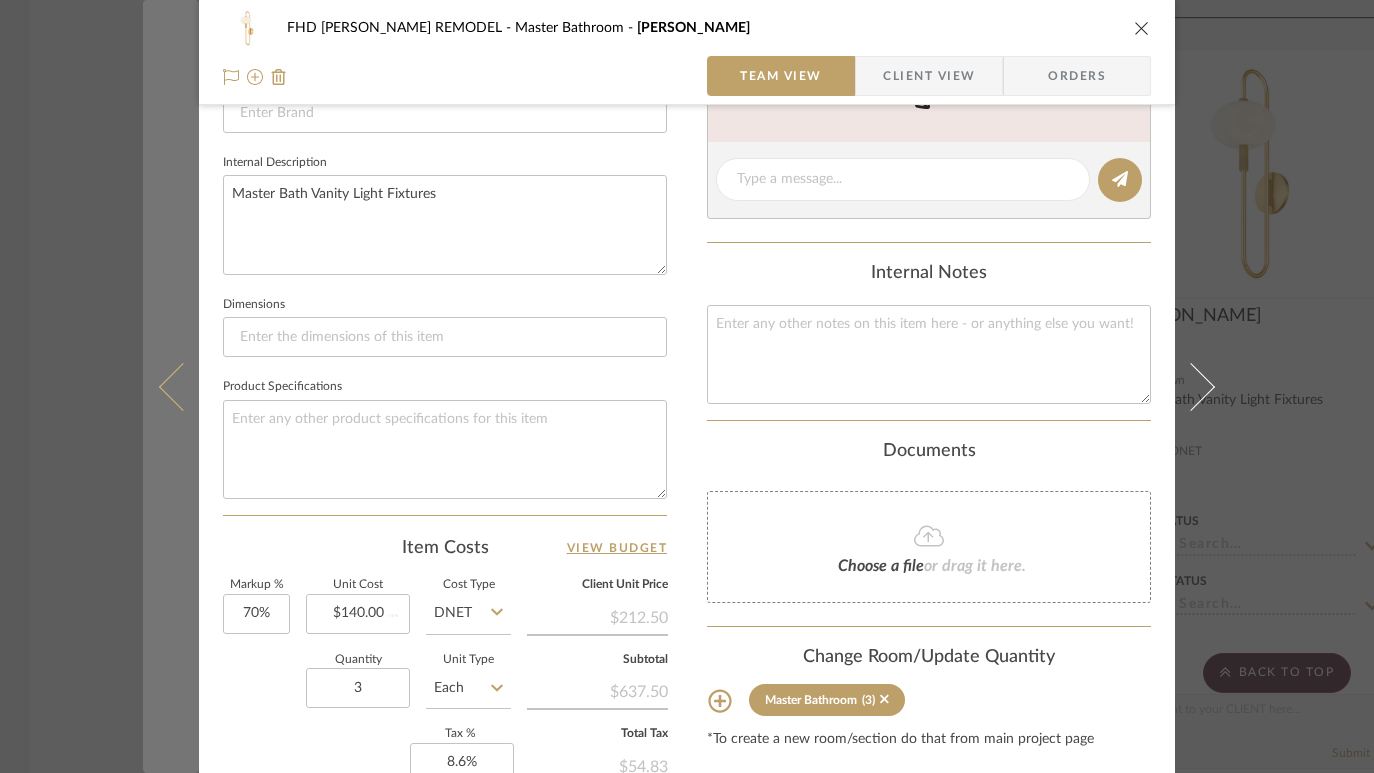 type 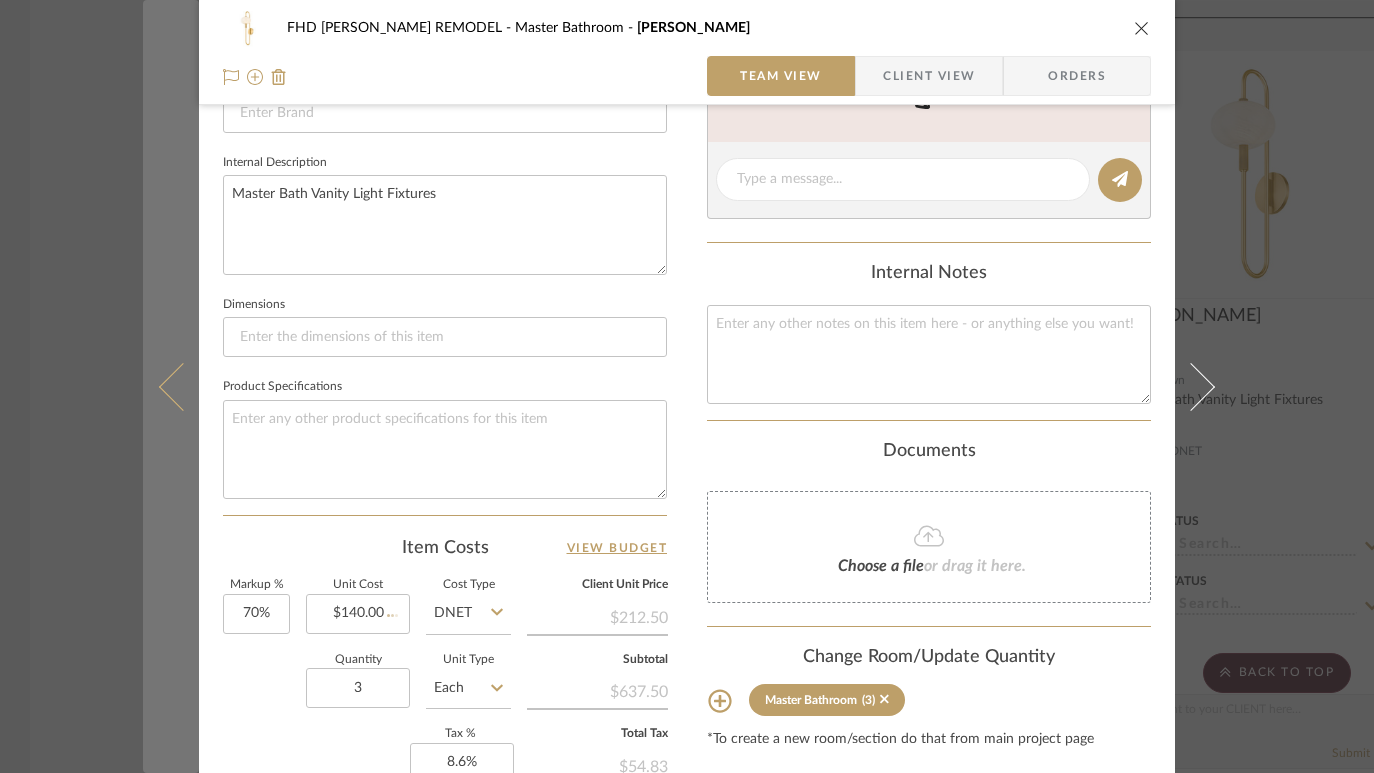 type 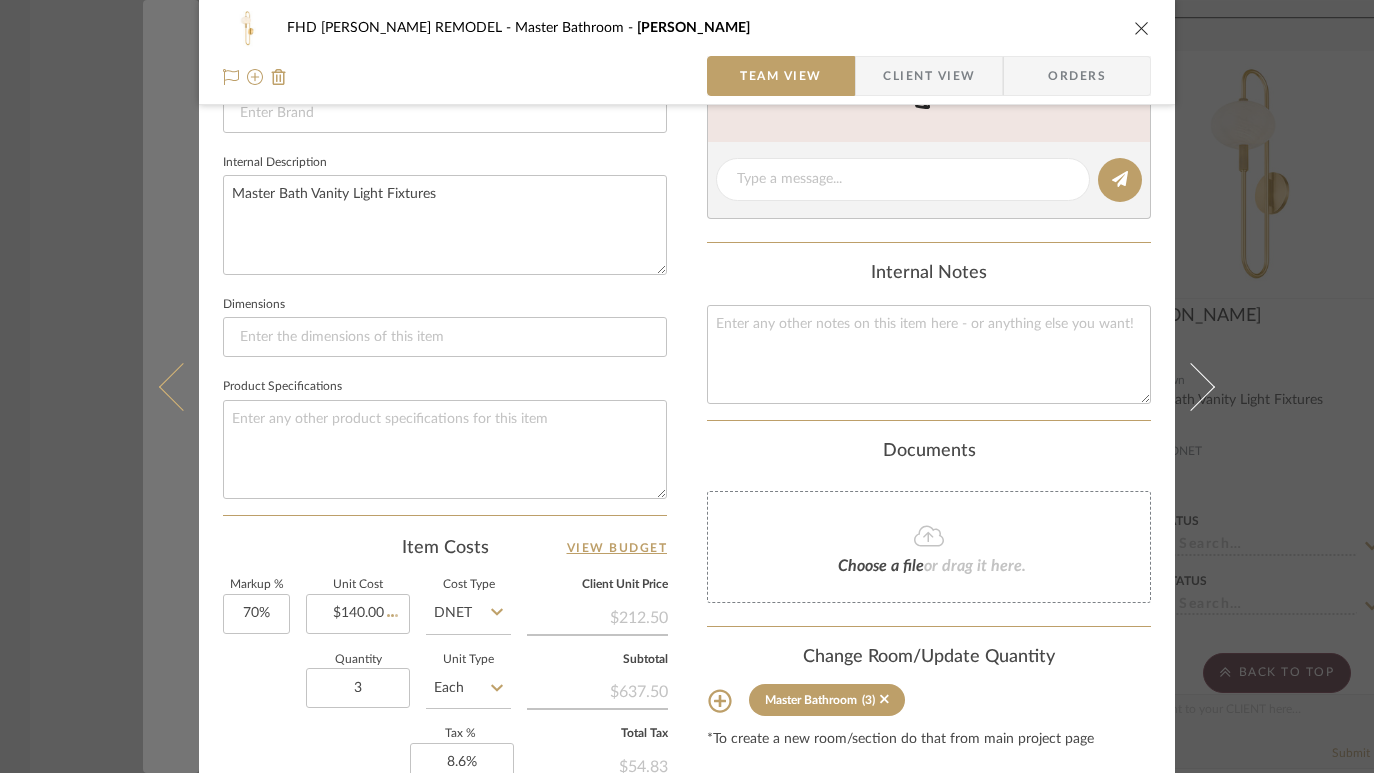 type 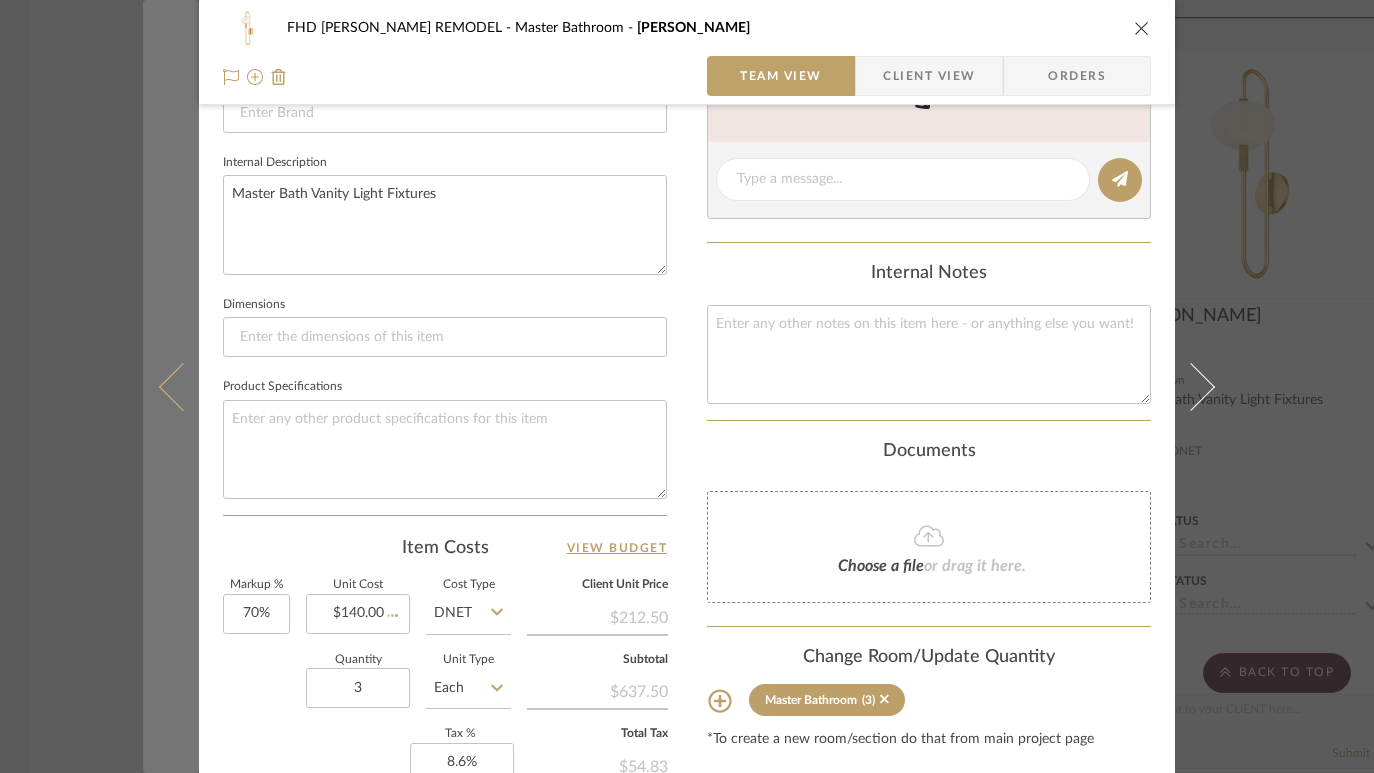 type 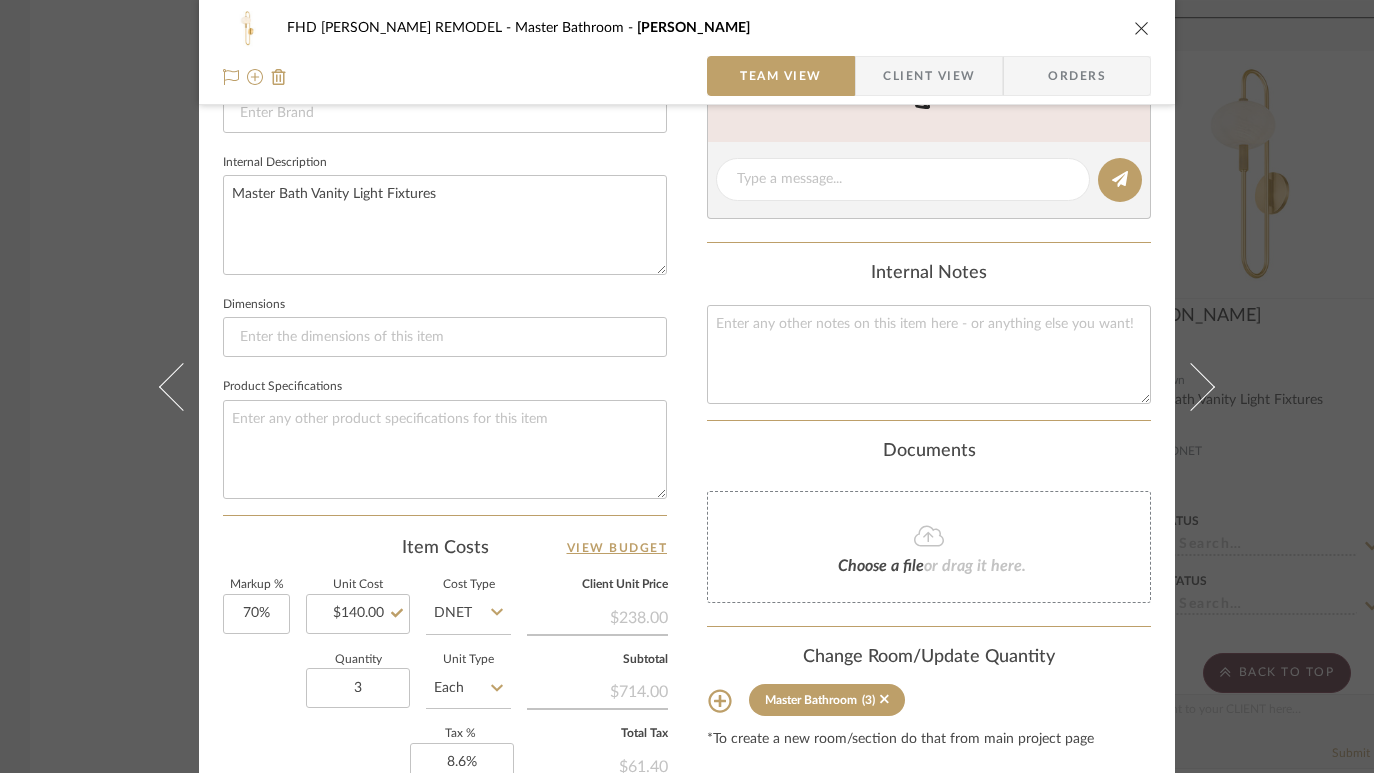 click on "FHD [PERSON_NAME] REMODEL Master Bathroom [PERSON_NAME] Team View Client View Orders 1 / 5  Team-Facing Details   Item Name  [PERSON_NAME]  Brand   Internal Description  Master Bath Vanity Light Fixtures  Dimensions   Product Specifications   Item Costs   View Budget   Markup %  70%  Unit Cost  $140.00  Cost Type  DNET  Client Unit Price   $238.00   Quantity  3  Unit Type  Each  Subtotal   $714.00   Tax %  8.6%  Total Tax   $61.40   Shipping Cost  $67.50  Ship. Markup %  0% Taxable  Total Shipping   $73.31  Total Client Price  $848.71  Your Cost  $529.43  Your Margin  $294.00  Content here copies to Client View - confirm visibility there.  Show in Client Dashboard   Include in Budget   View Budget  Team Status  Lead Time  In Stock Weeks  Est. Min   Est. Max   Due Date   Install Date  Tasks / To-Dos /  team Messaging  Leave yourself a note here or share next steps with your team. You will receive emails when they
respond!  Invite Collaborator Internal Notes  Documents  Choose a file  or drag it here. (3)" at bounding box center (687, 386) 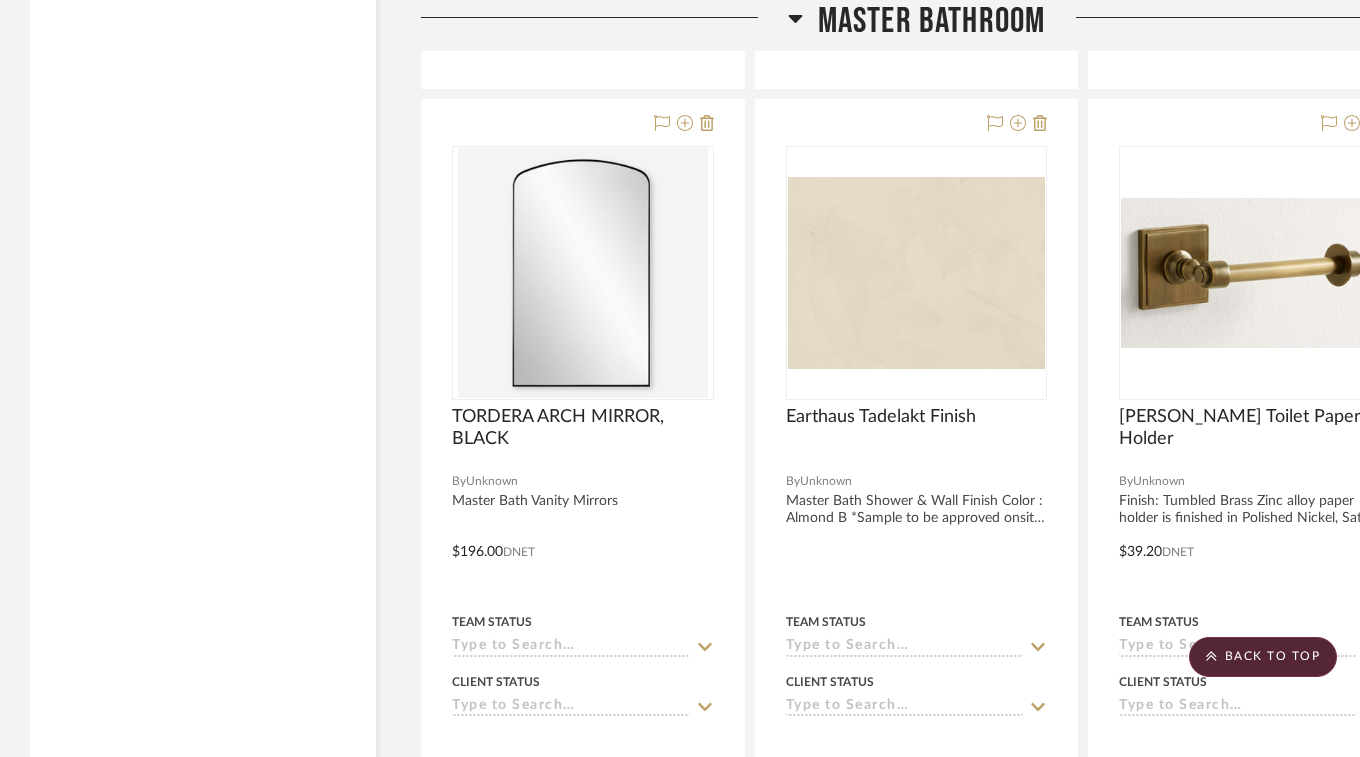 scroll, scrollTop: 16505, scrollLeft: 0, axis: vertical 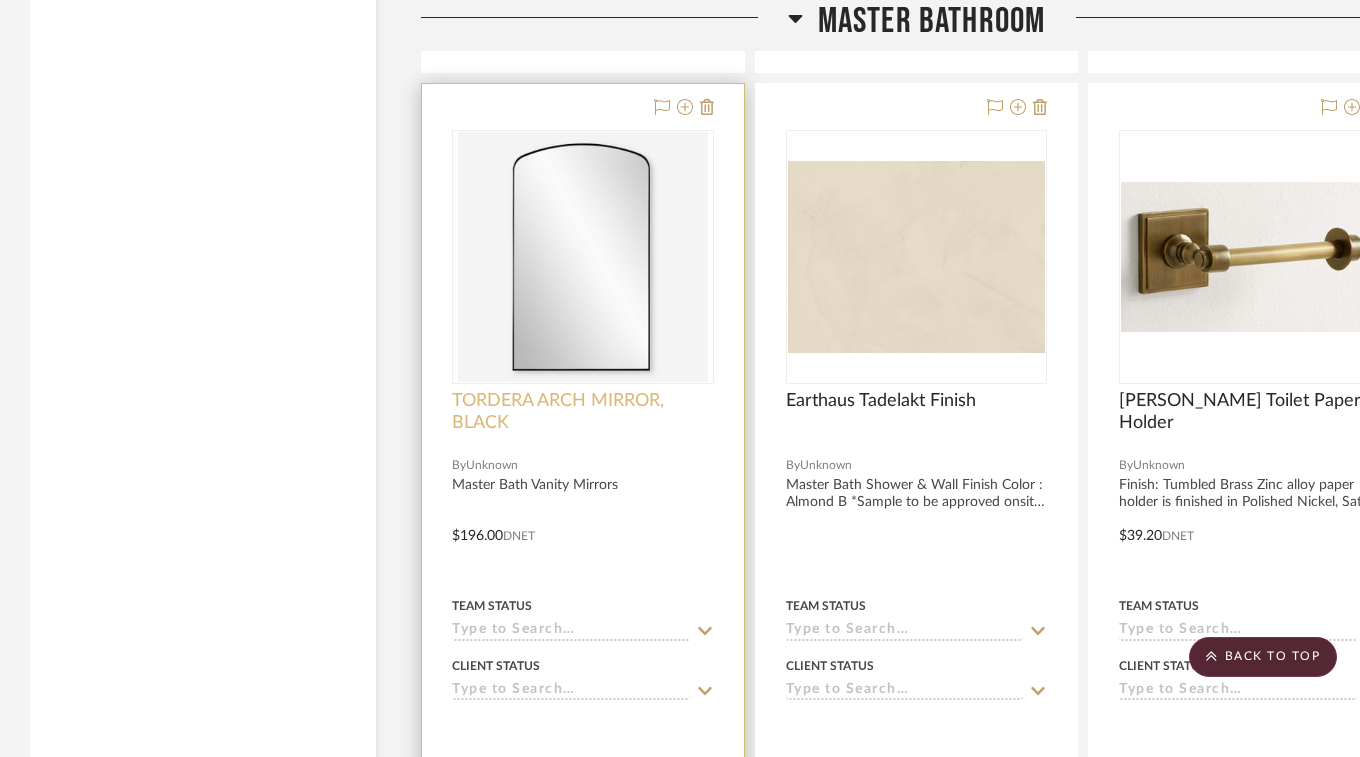 click on "TORDERA ARCH MIRROR, BLACK" at bounding box center [583, 412] 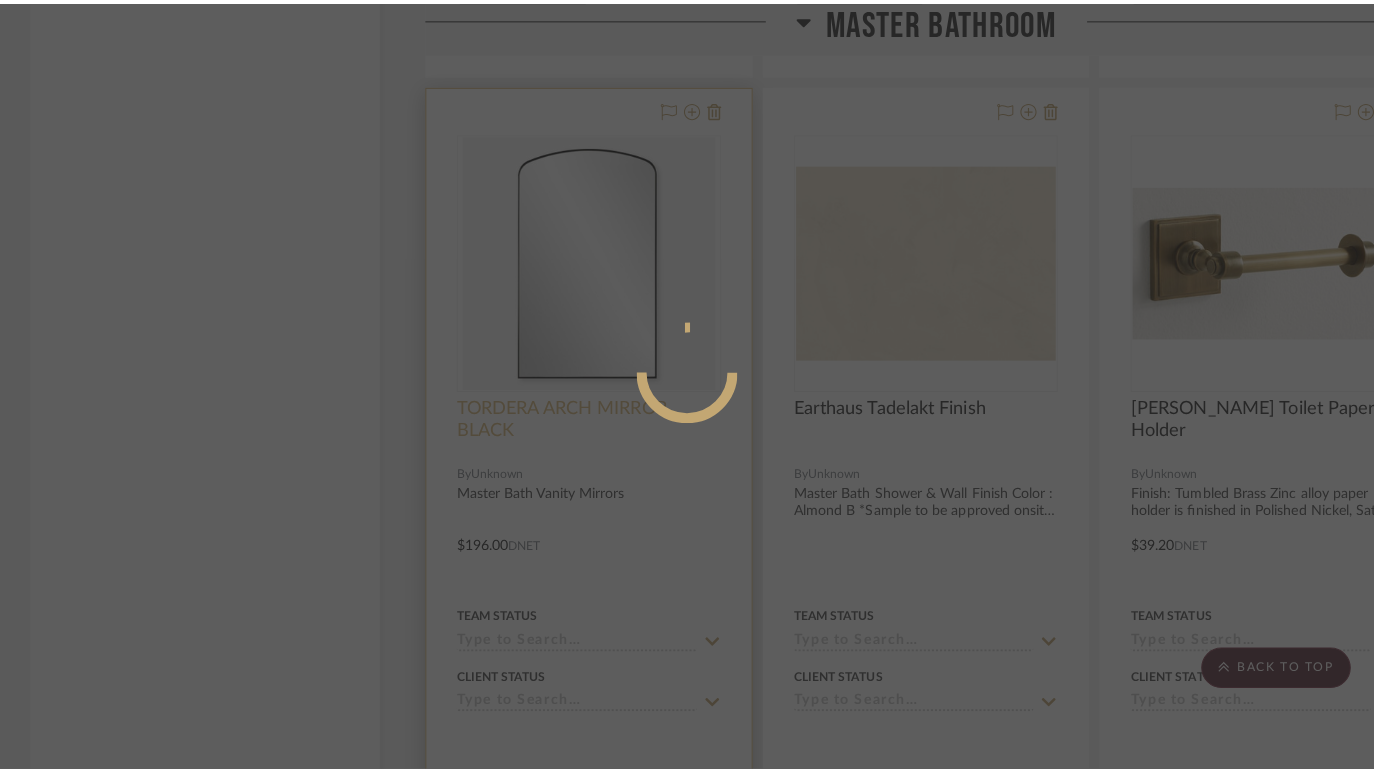 scroll, scrollTop: 0, scrollLeft: 0, axis: both 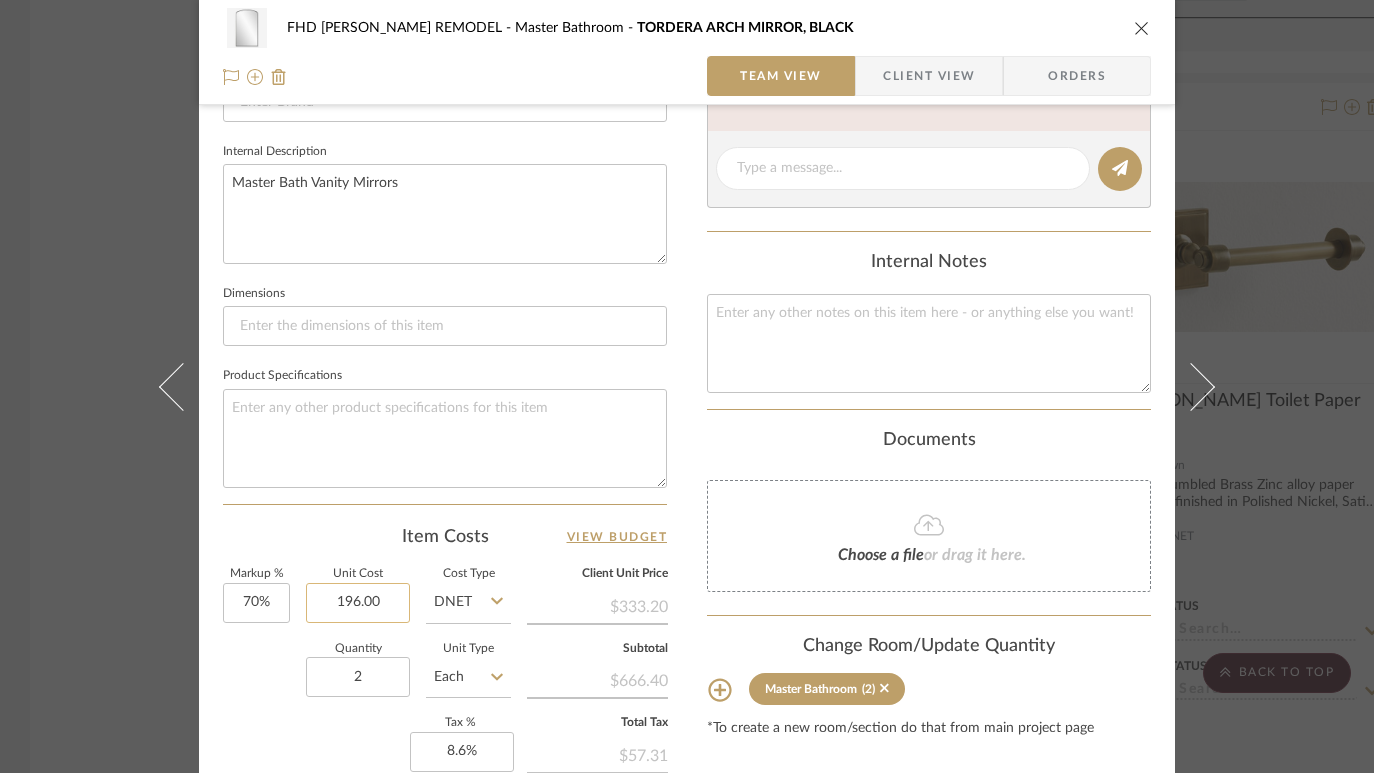 click on "196.00" 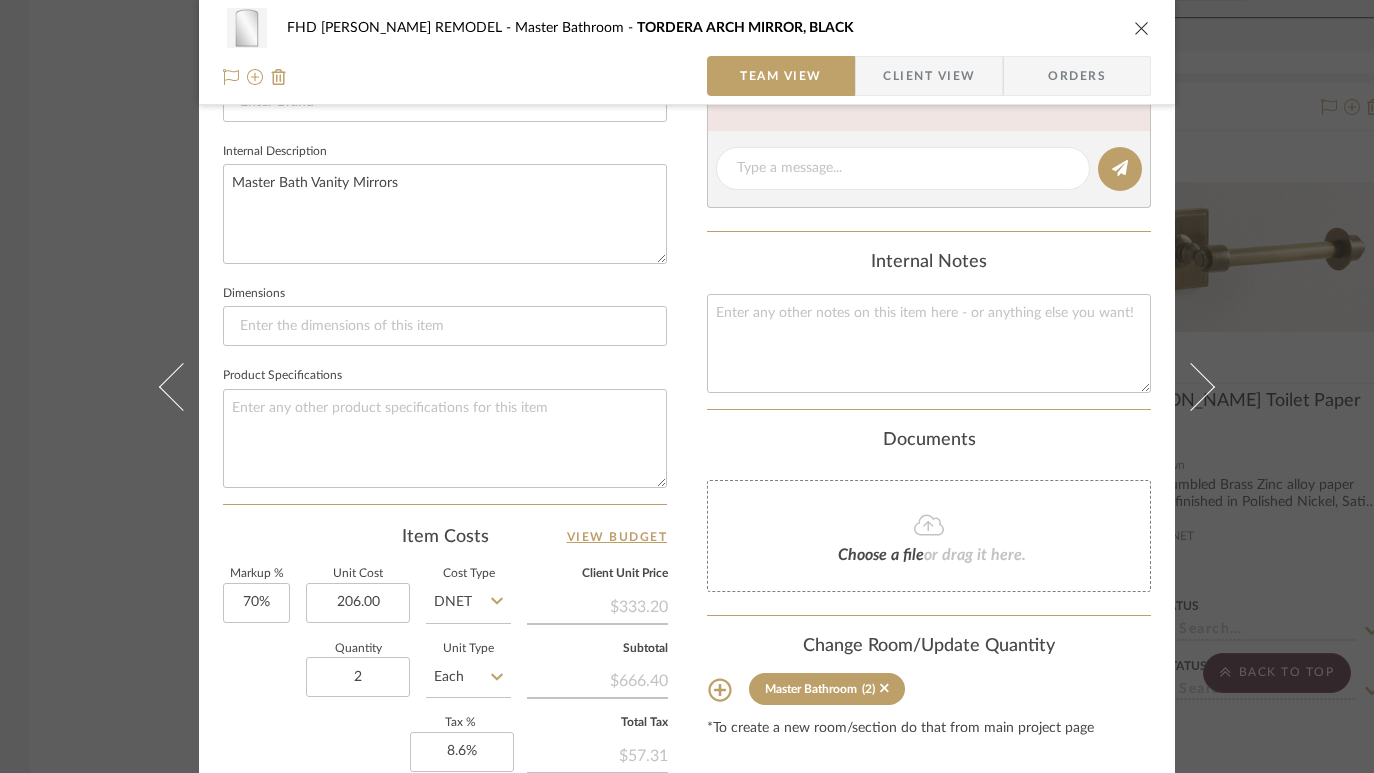 type on "$206.00" 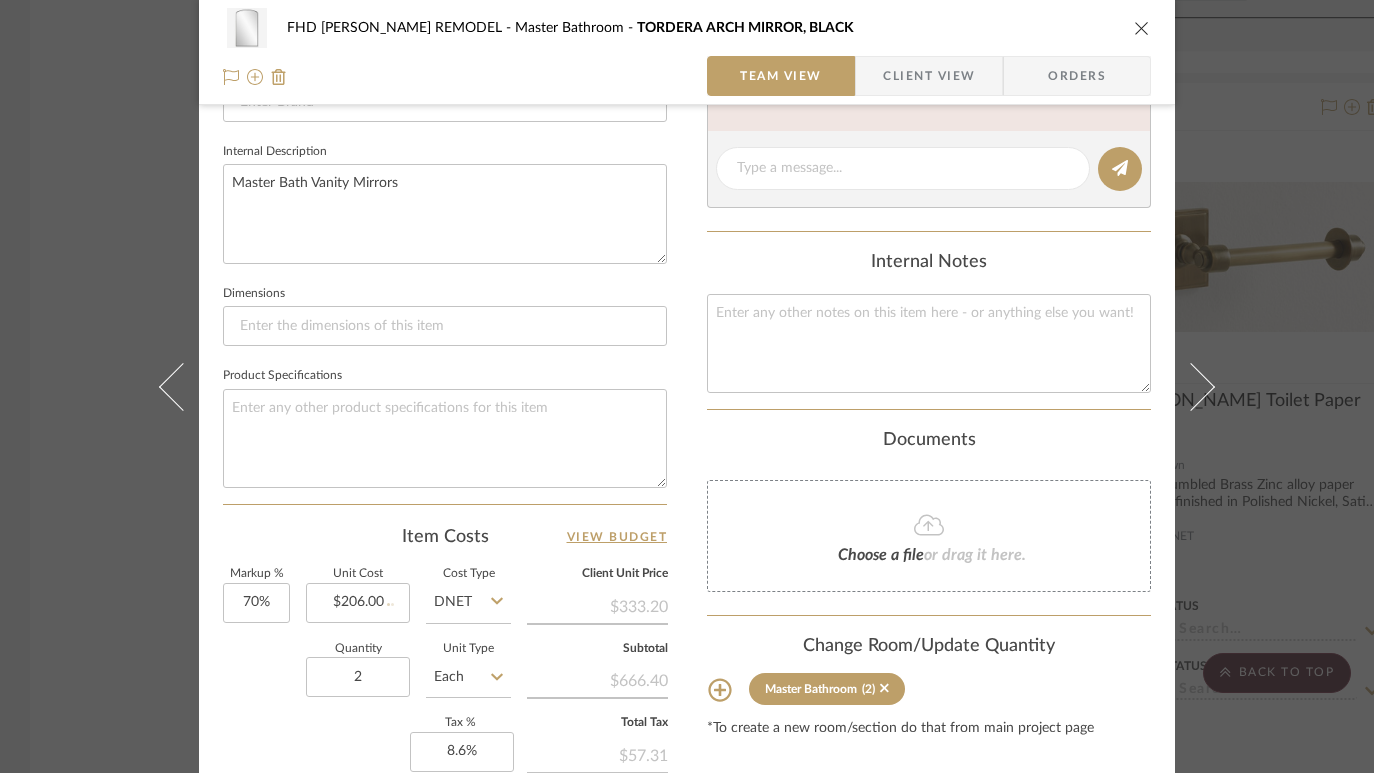 click on "Item Costs   View Budget" 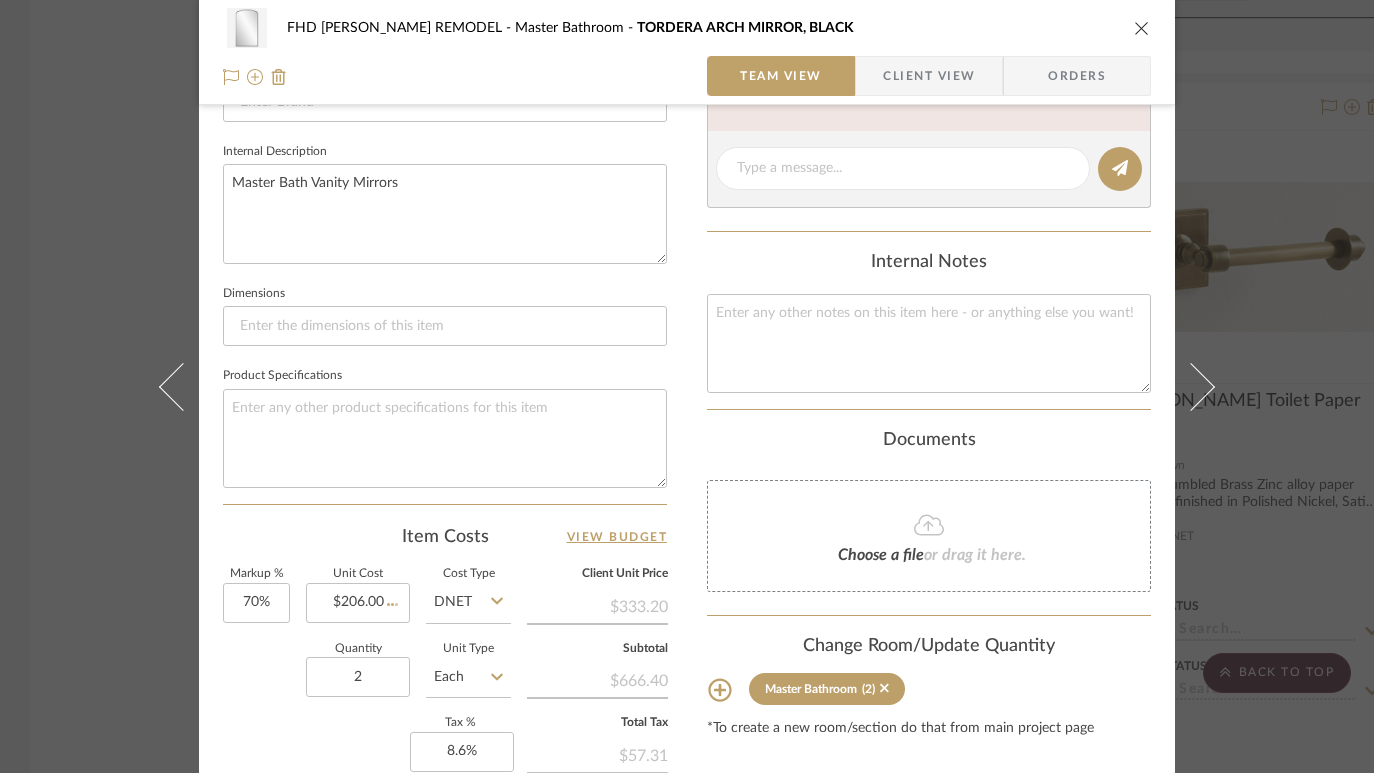 type 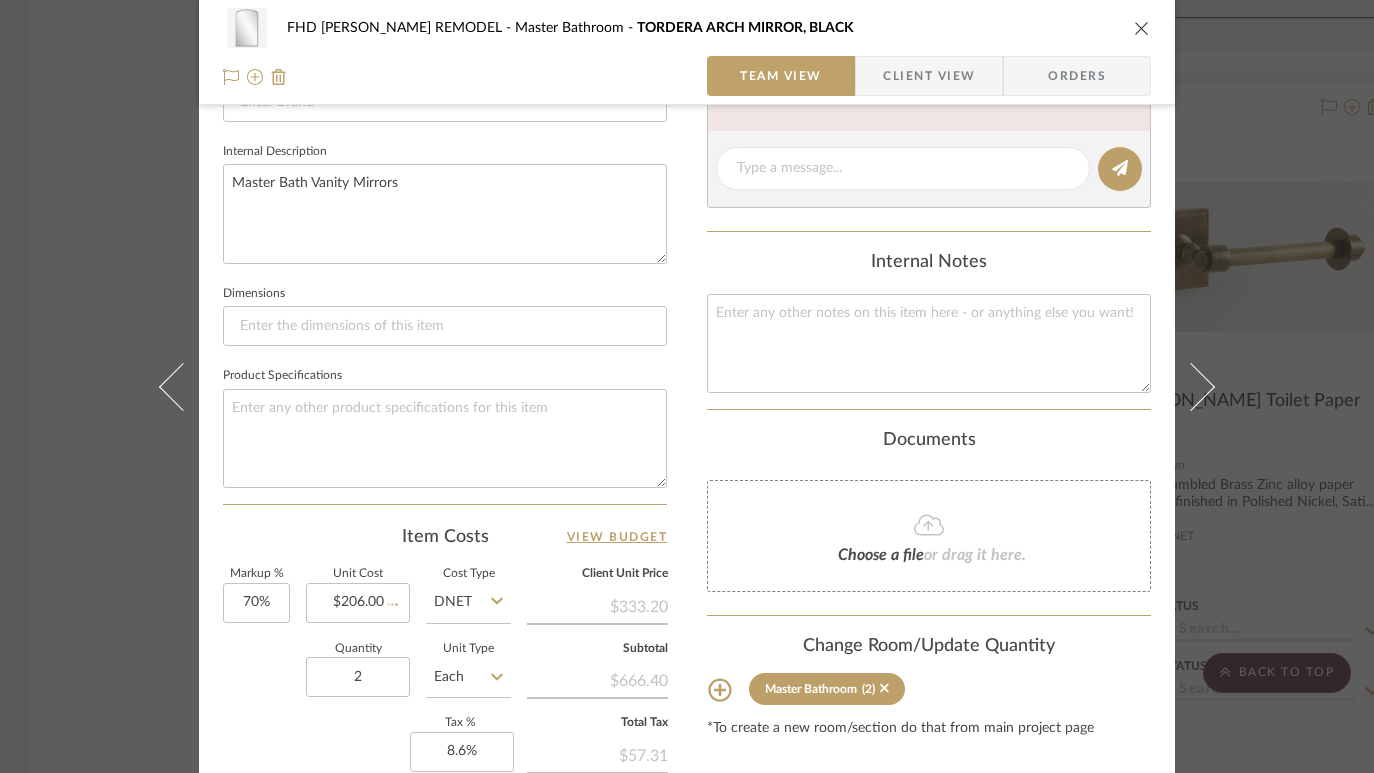type 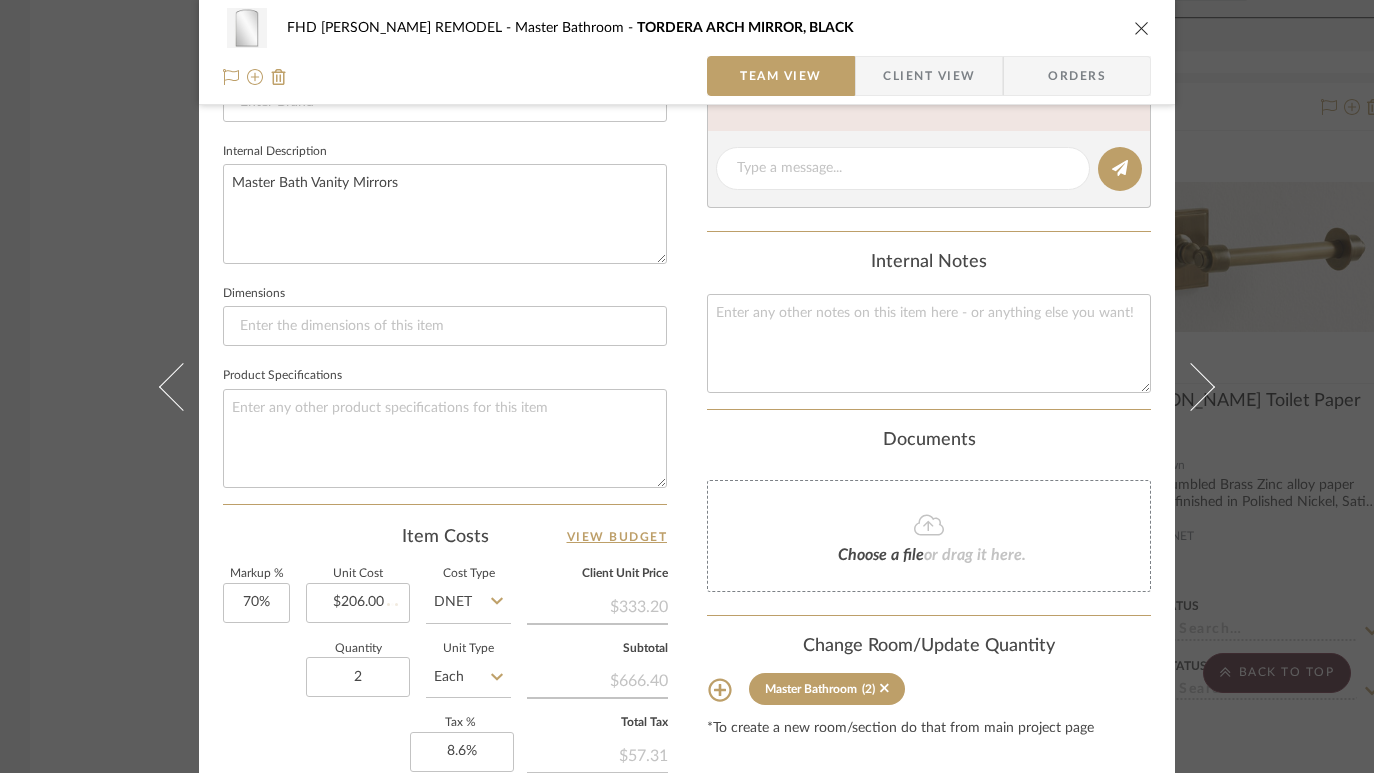 type 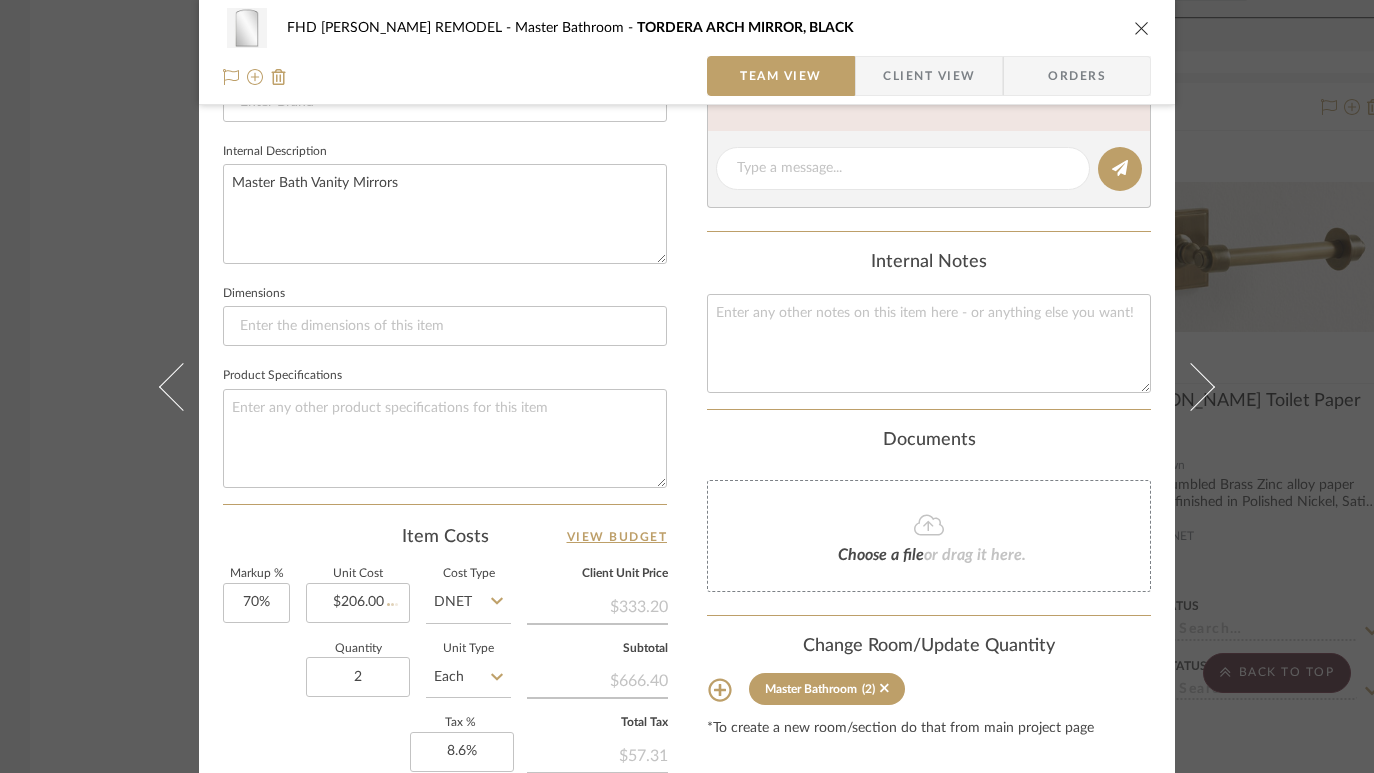 type 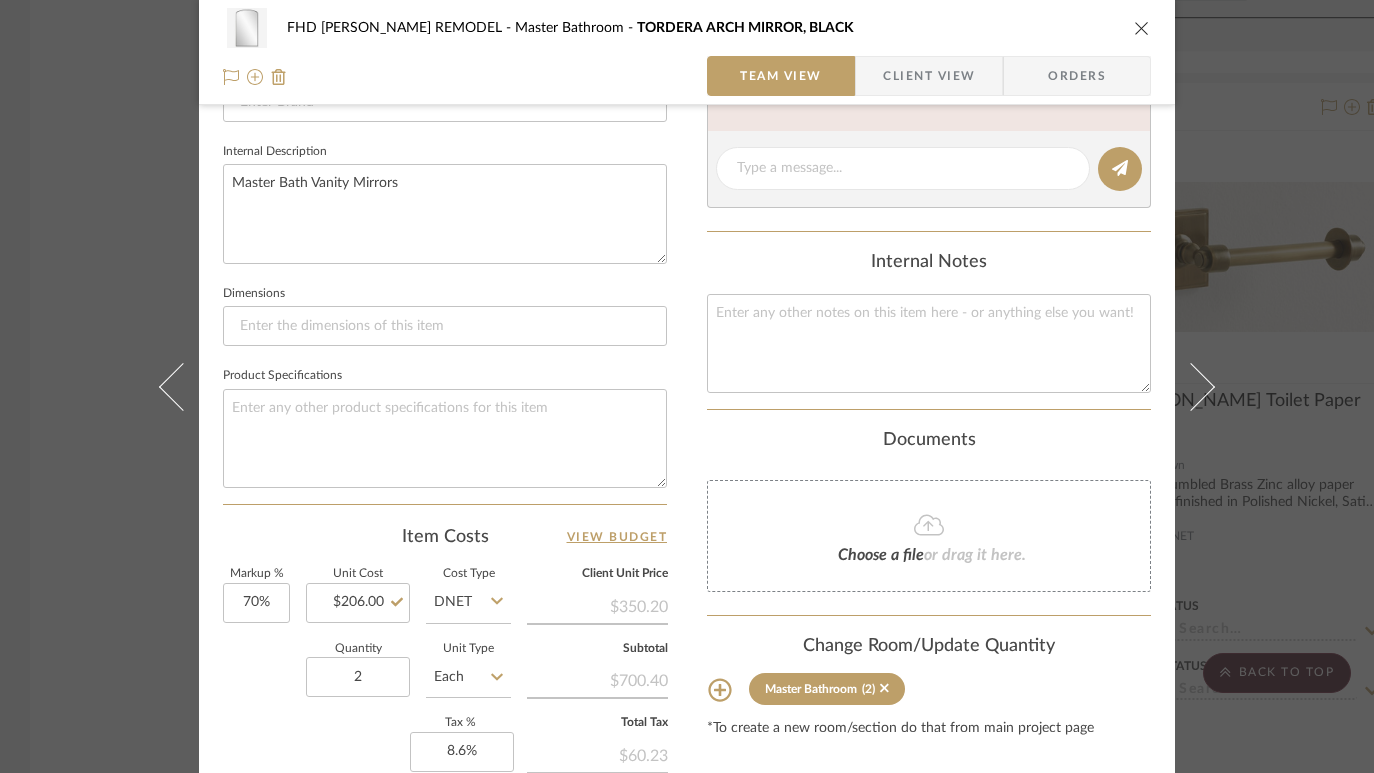click on "FHD [PERSON_NAME] REMODEL Master Bathroom TORDERA ARCH MIRROR, BLACK Team View Client View Orders  Team-Facing Details   Item Name  TORDERA ARCH MIRROR, BLACK  Brand   Internal Description  Master Bath Vanity Mirrors  Dimensions   Product Specifications   Item Costs   View Budget   Markup %  70%  Unit Cost  $206.00  Cost Type  DNET  Client Unit Price   $350.20   Quantity  2  Unit Type  Each  Subtotal   $700.40   Tax %  8.6%  Total Tax   $60.23   Shipping Cost  $70.56  Ship. Markup %  0% Taxable  Total Shipping   $76.63  Total Client Price  $837.26  Your Cost  $524.06  Your Margin  $288.40  Content here copies to Client View - confirm visibility there.  Show in Client Dashboard   Include in Budget   View Budget  Team Status  Lead Time  In Stock Weeks  Est. Min   Est. Max   Due Date   Install Date  Tasks / To-Dos /  team Messaging  Leave yourself a note here or share next steps with your team. You will receive emails when they
respond!  Invite Collaborator Internal Notes  Documents  Choose a file (2)" at bounding box center (687, 386) 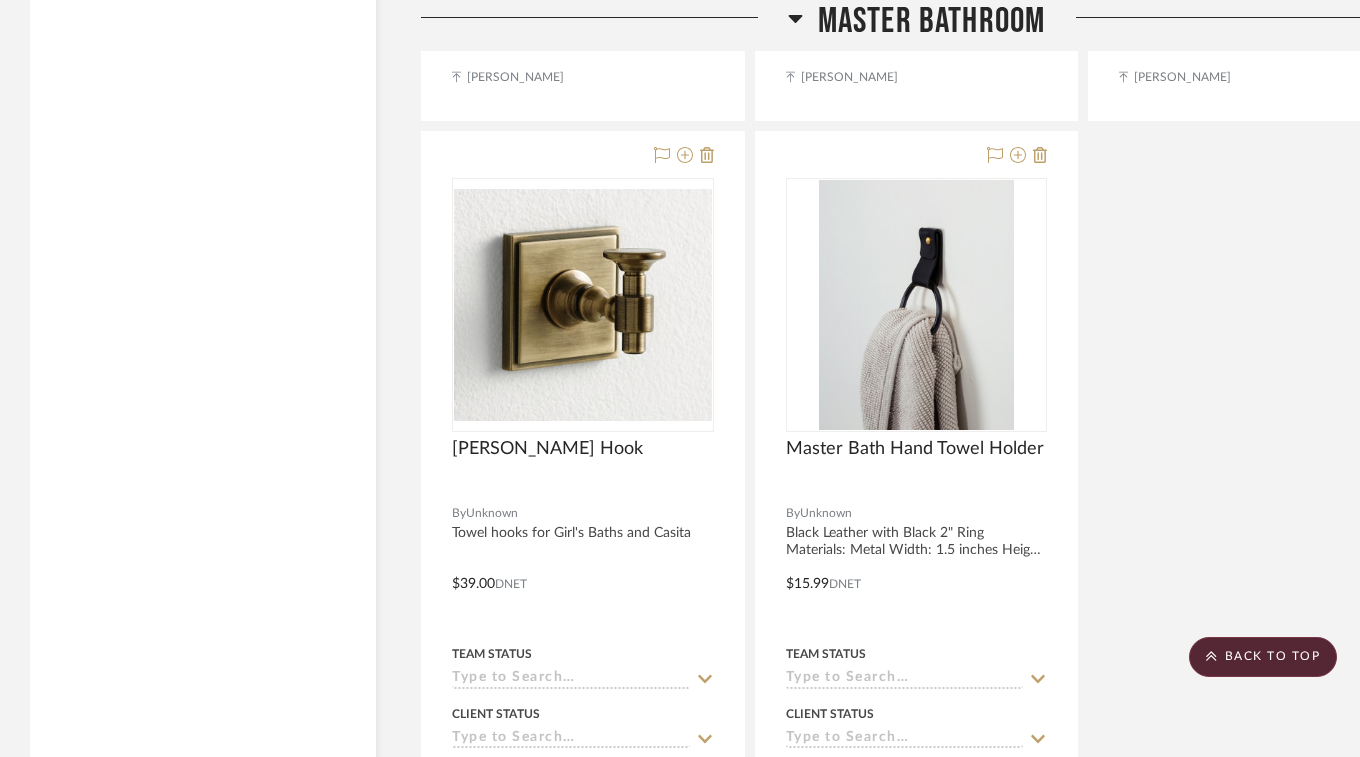 scroll, scrollTop: 17346, scrollLeft: 0, axis: vertical 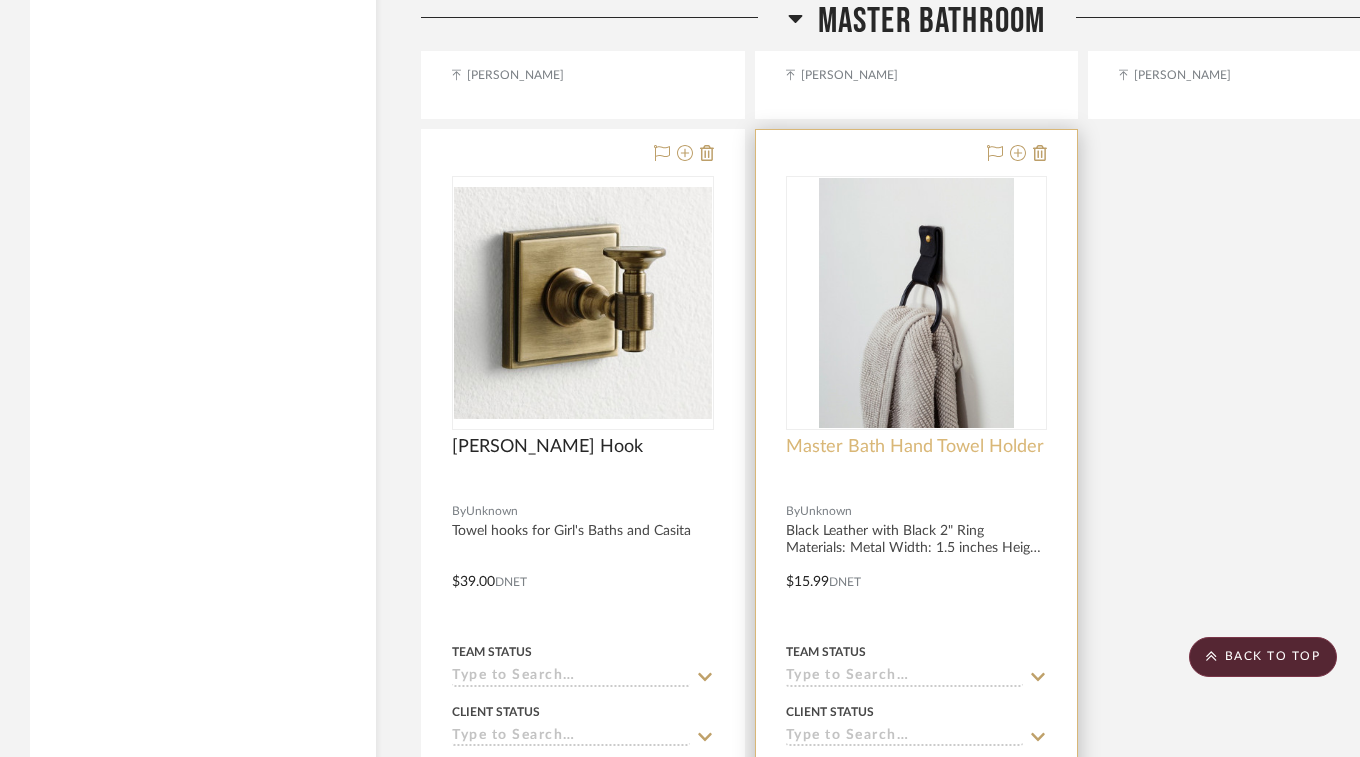 click on "Master Bath Hand Towel Holder" at bounding box center [915, 447] 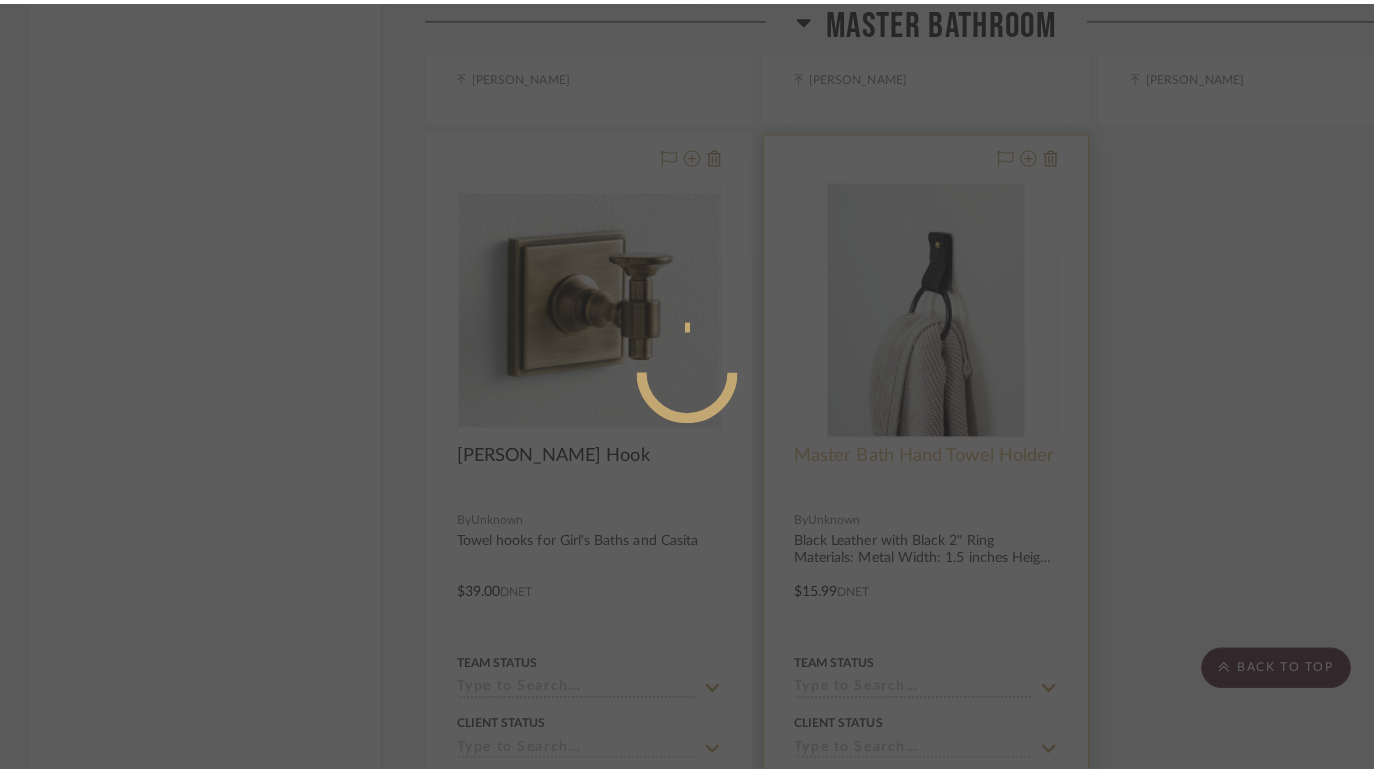 scroll, scrollTop: 0, scrollLeft: 0, axis: both 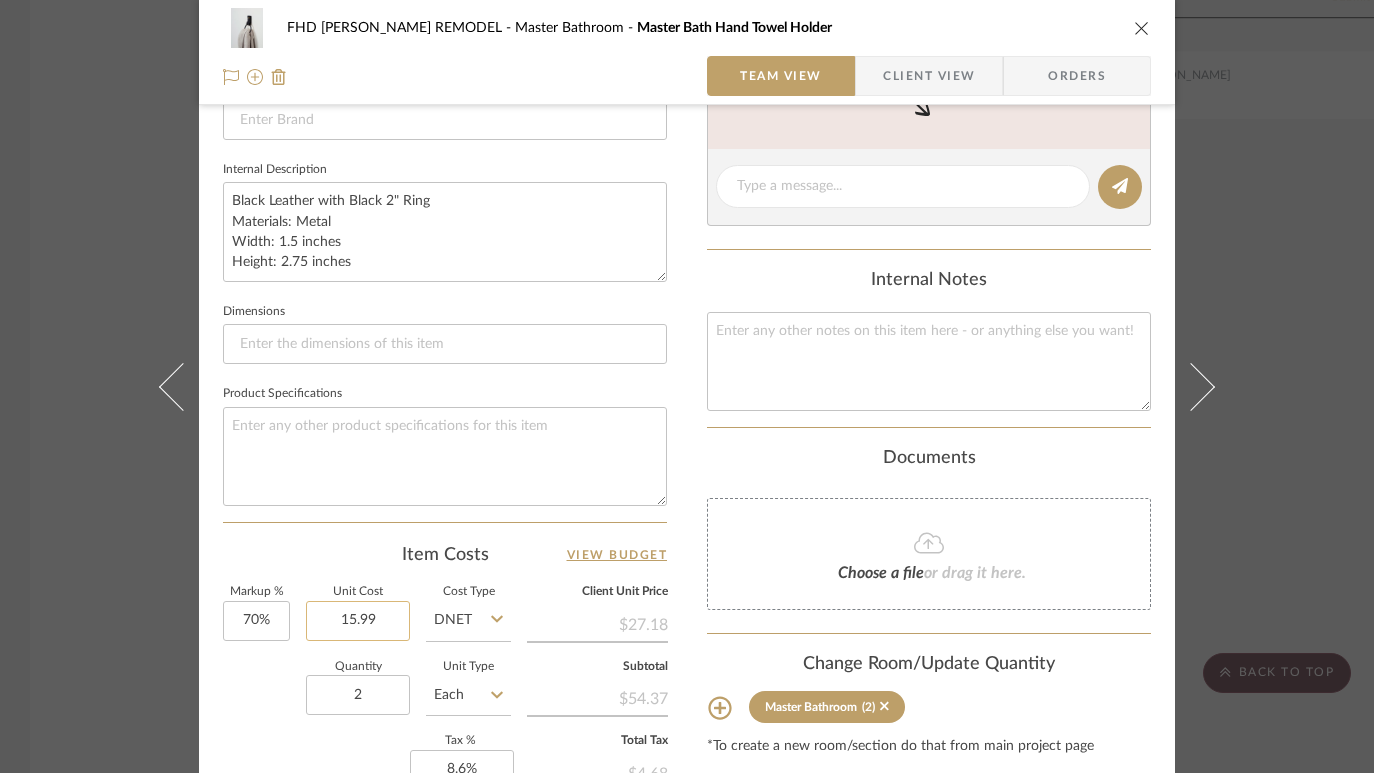 click on "15.99" 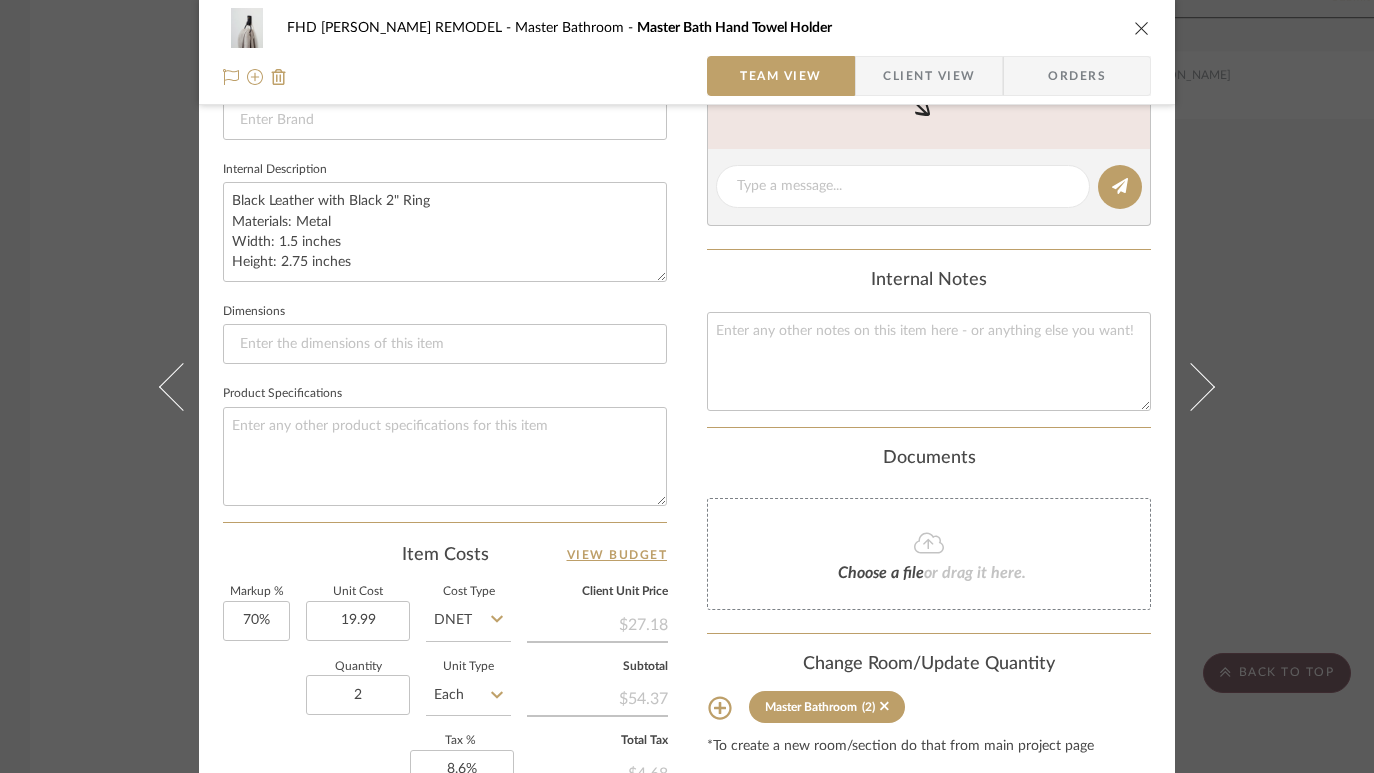 type on "$19.99" 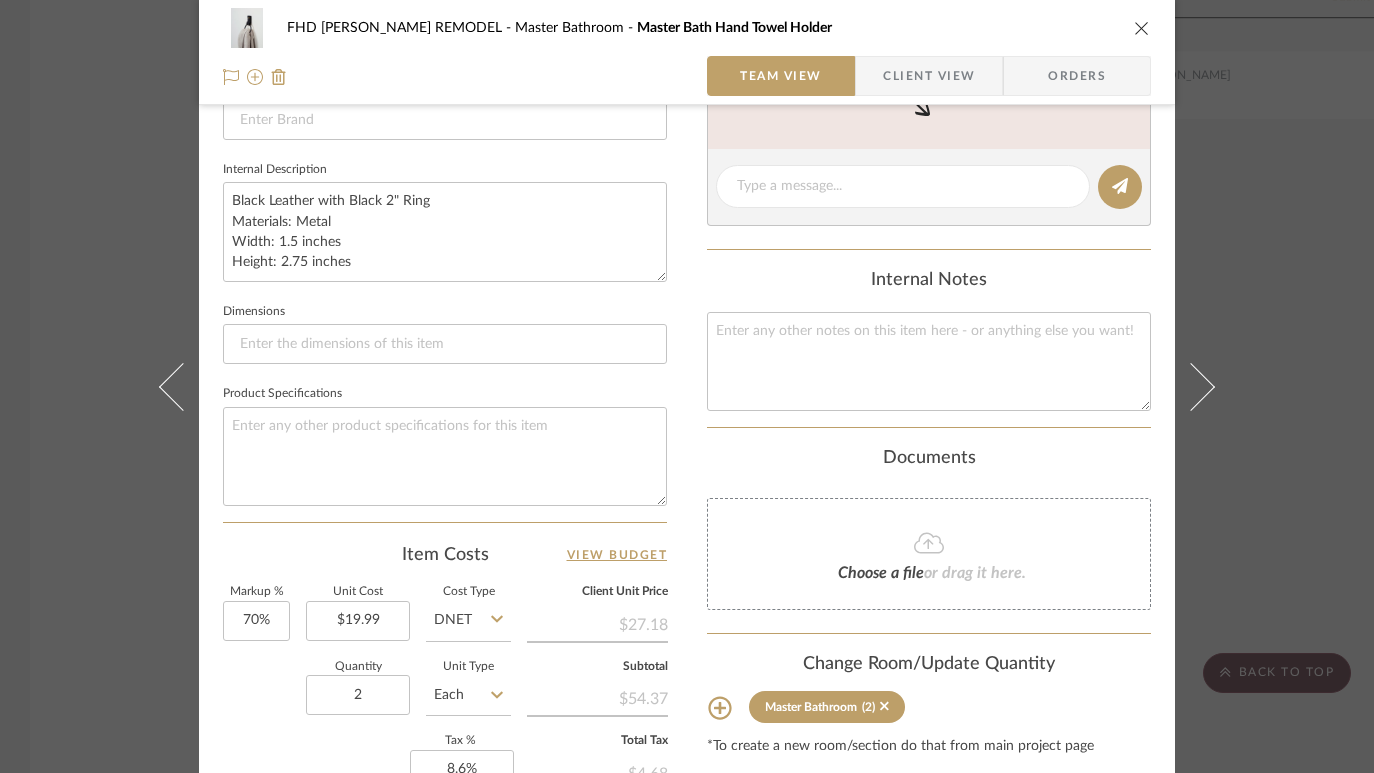 click on "Team-Facing Details   Item Name  Master Bath Hand Towel Holder  Brand   Internal Description  Black Leather with Black 2" Ring
Materials: Metal
Width: 1.5 inches
Height: 2.75 inches  Dimensions   Product Specifications   Item Costs   View Budget   Markup %  70%  Unit Cost  $19.99  Cost Type  DNET  Client Unit Price   $27.18   Quantity  2  Unit Type  Each  Subtotal   $54.37   Tax %  8.6%  Total Tax   $4.68   Shipping Cost  $14.75  Ship. Markup %  0% Taxable  Total Shipping   $16.02  Total Client Price  $75.06  Your Cost  $50.75  Your Margin  $22.39" at bounding box center (445, 236) 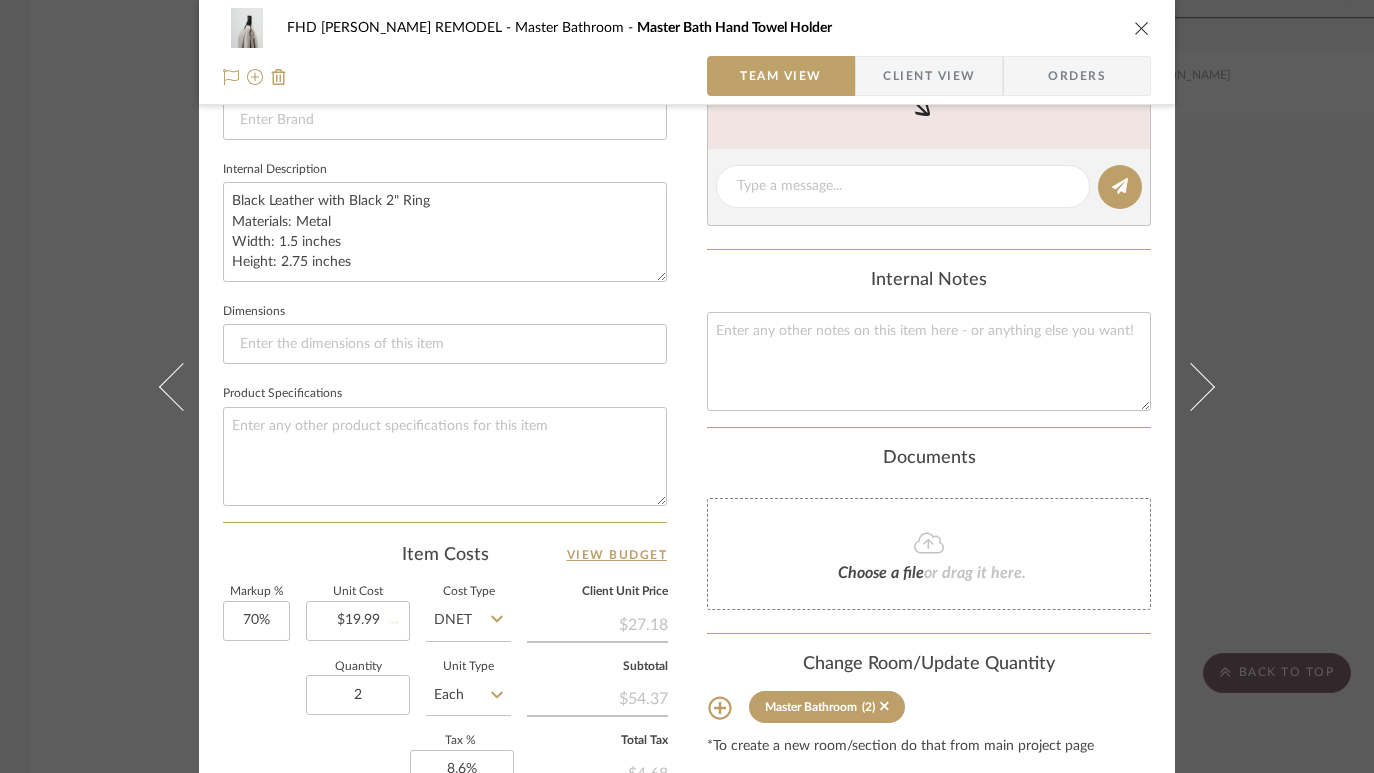 type 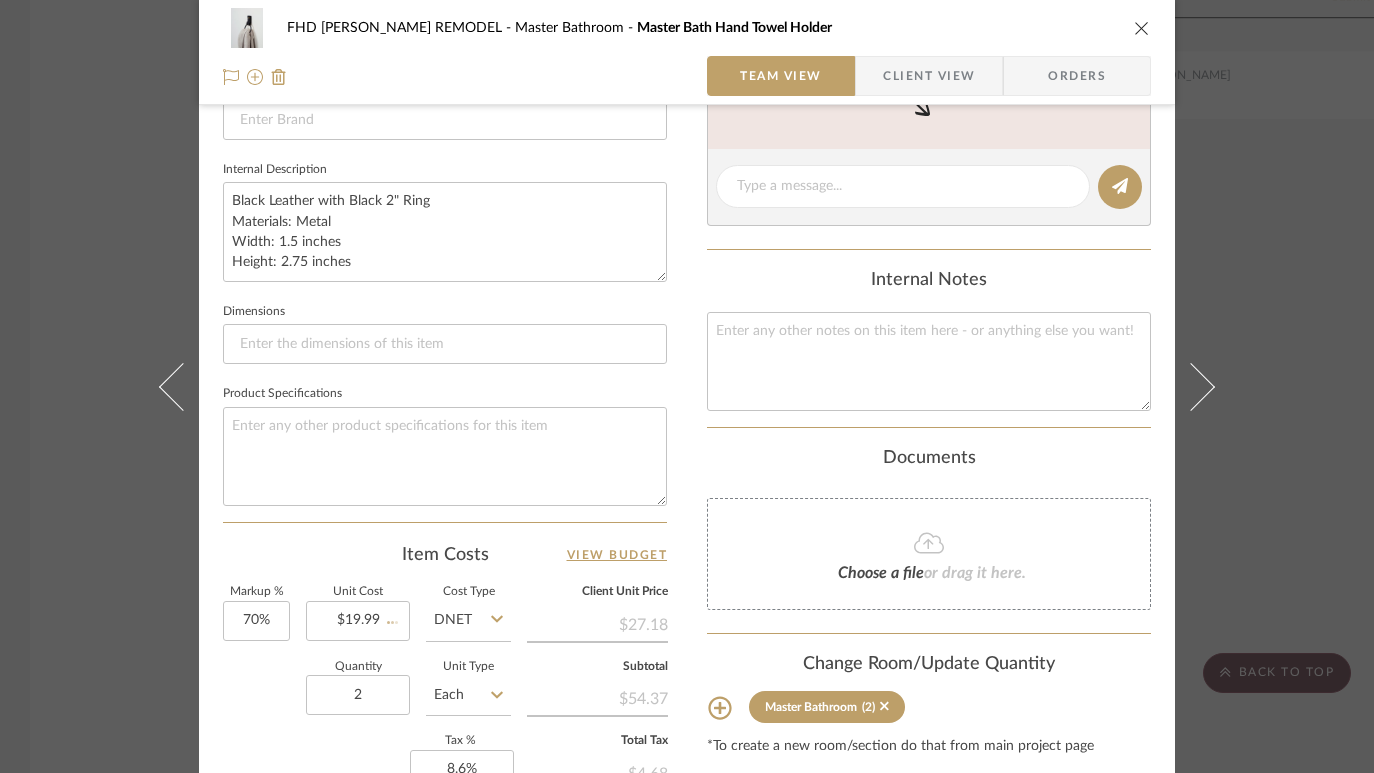 type 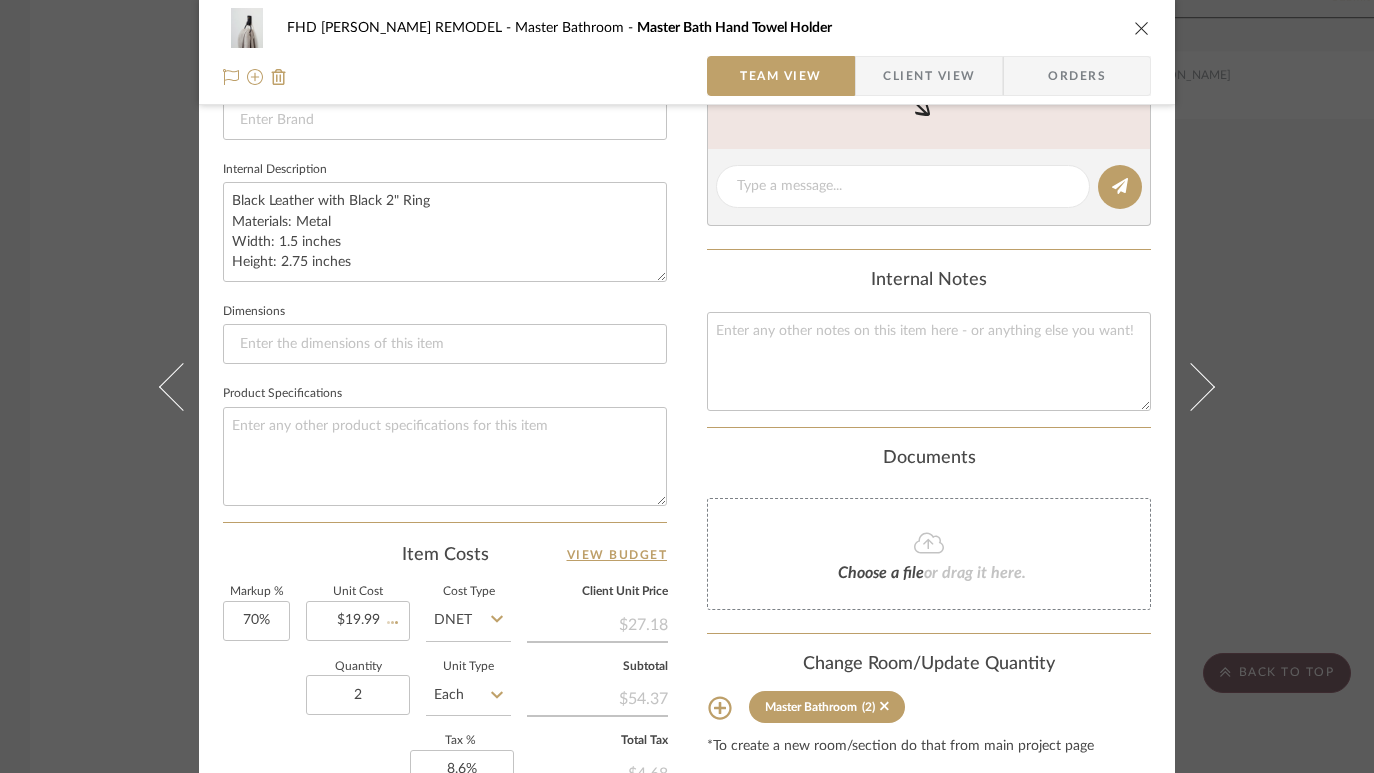 type 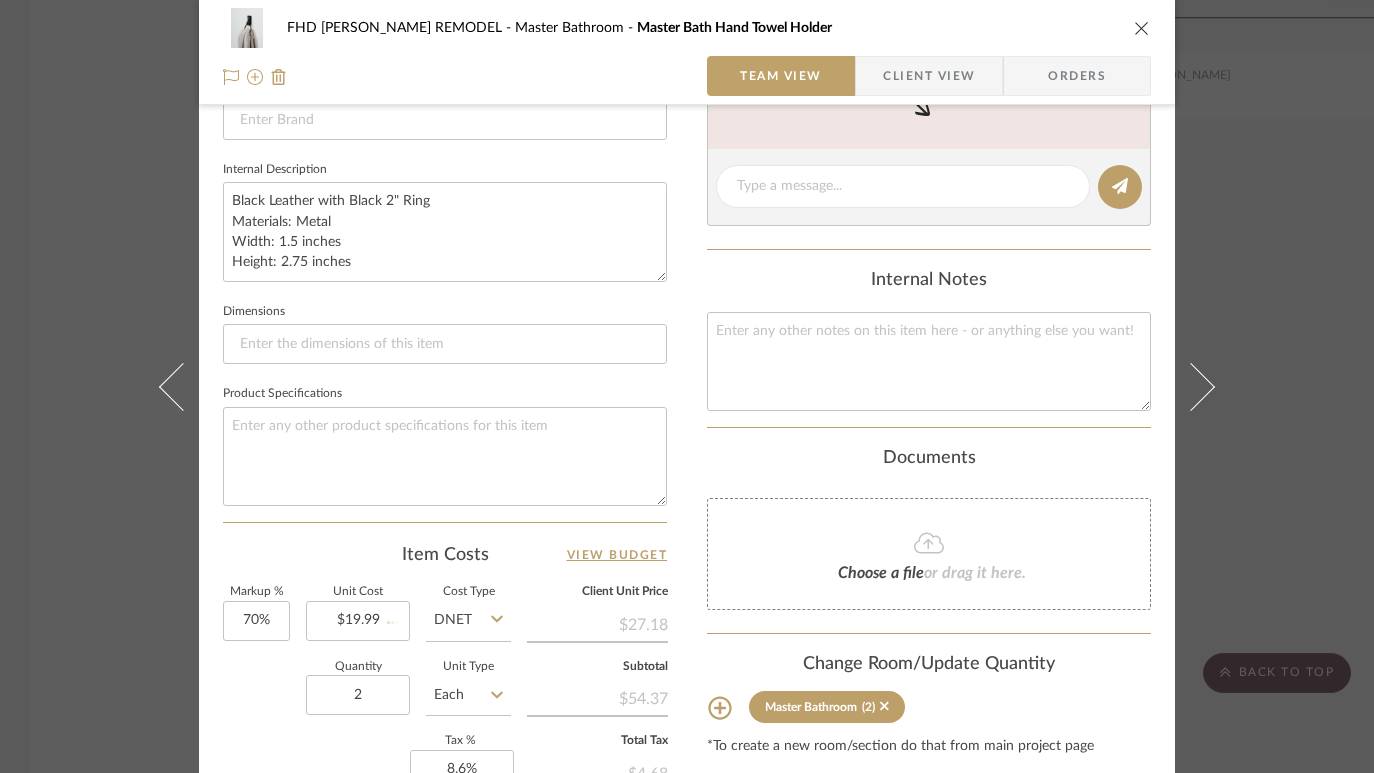 type 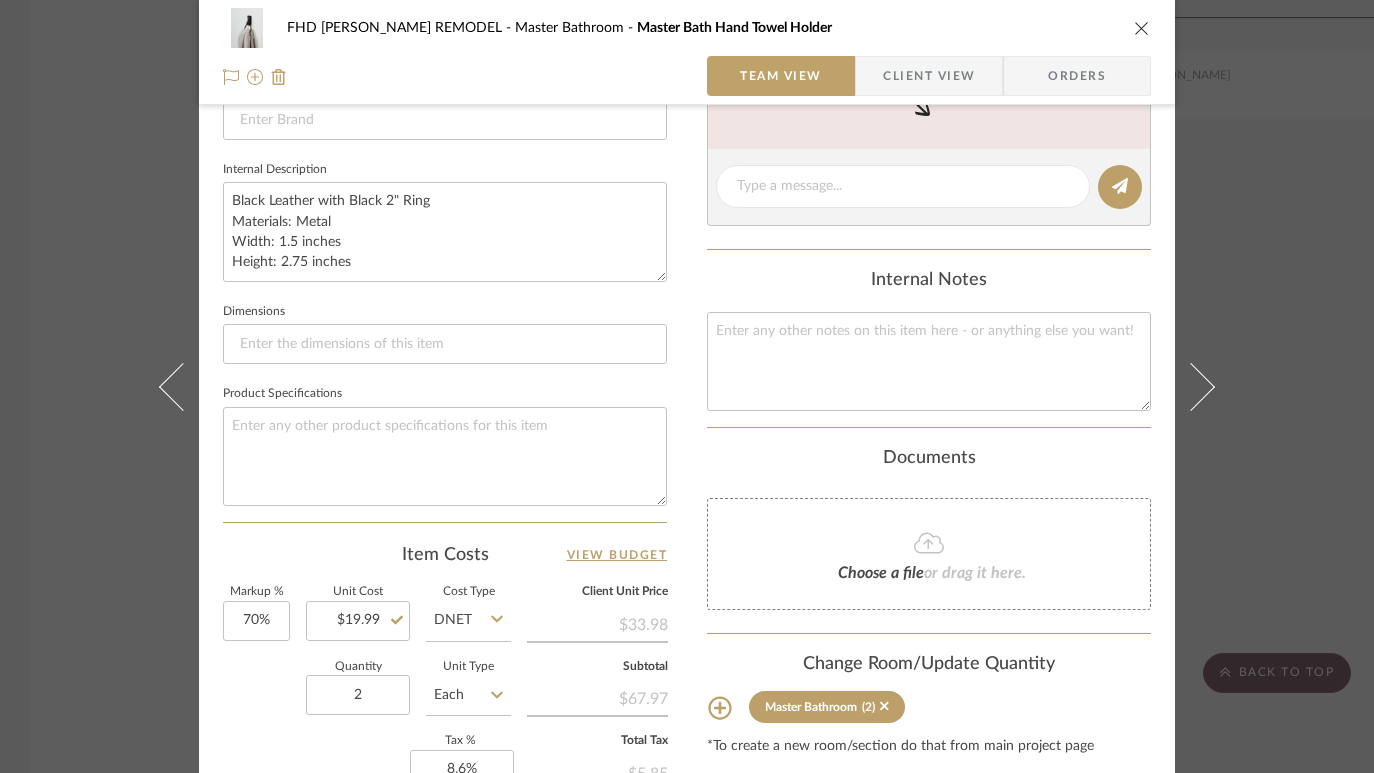 click on "FHD [PERSON_NAME] REMODEL Master Bathroom Master Bath Hand Towel Holder Team View Client View Orders  Team-Facing Details   Item Name  Master Bath Hand Towel Holder  Brand   Internal Description  Black Leather with Black 2" Ring
Materials: Metal
Width: 1.5 inches
Height: 2.75 inches  Dimensions   Product Specifications   Item Costs   View Budget   Markup %  70%  Unit Cost  $19.99  Cost Type  DNET  Client Unit Price   $33.98   Quantity  2  Unit Type  Each  Subtotal   $67.97   Tax %  8.6%  Total Tax   $5.85   Shipping Cost  $14.75  Ship. Markup %  0% Taxable  Total Shipping   $16.02  Total Client Price  $89.83  Your Cost  $59.44  Your Margin  $27.99  Content here copies to Client View - confirm visibility there.  Show in Client Dashboard   Include in Budget   View Budget  Team Status  Lead Time  In Stock Weeks  Est. Min   Est. Max   Due Date   Install Date  Tasks / To-Dos /  team Messaging  Leave yourself a note here or share next steps with your team. You will receive emails when they
respond!   Documents" at bounding box center [687, 386] 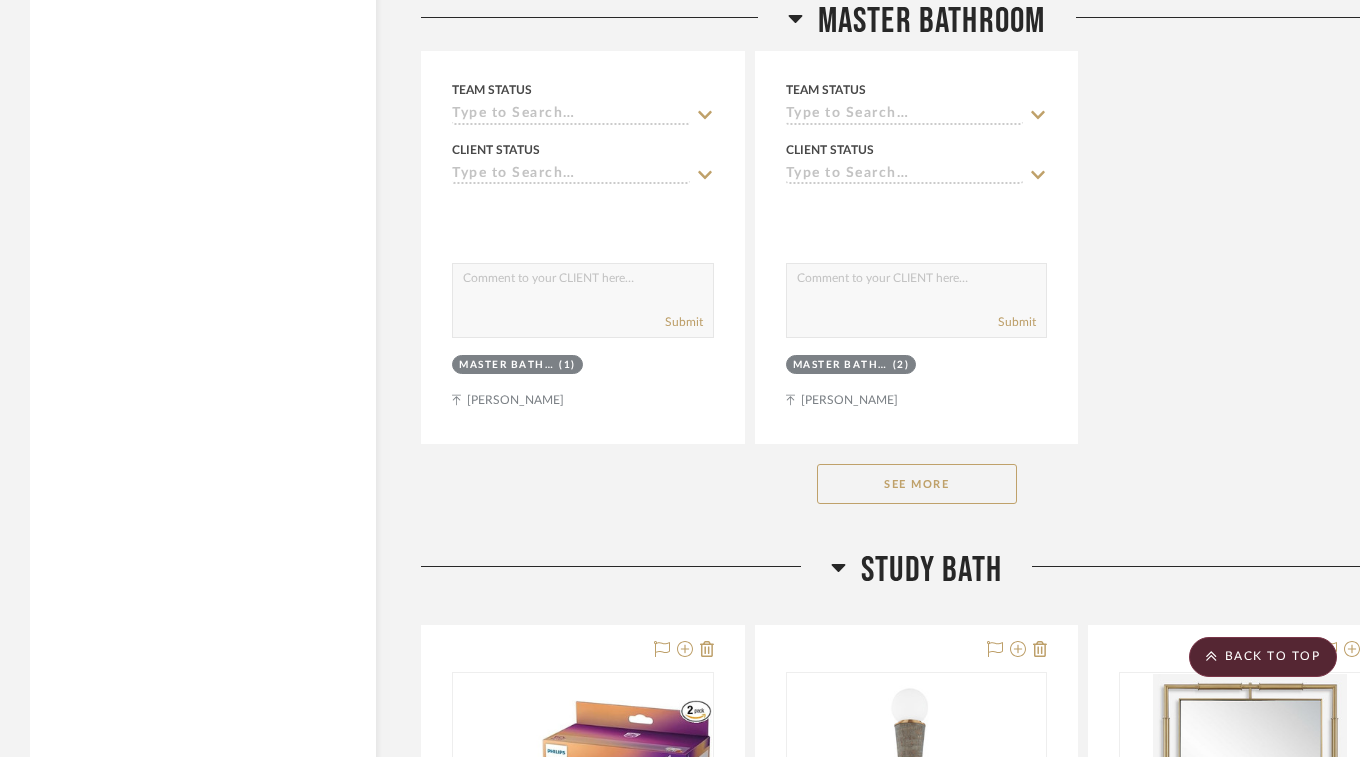 scroll, scrollTop: 17975, scrollLeft: 0, axis: vertical 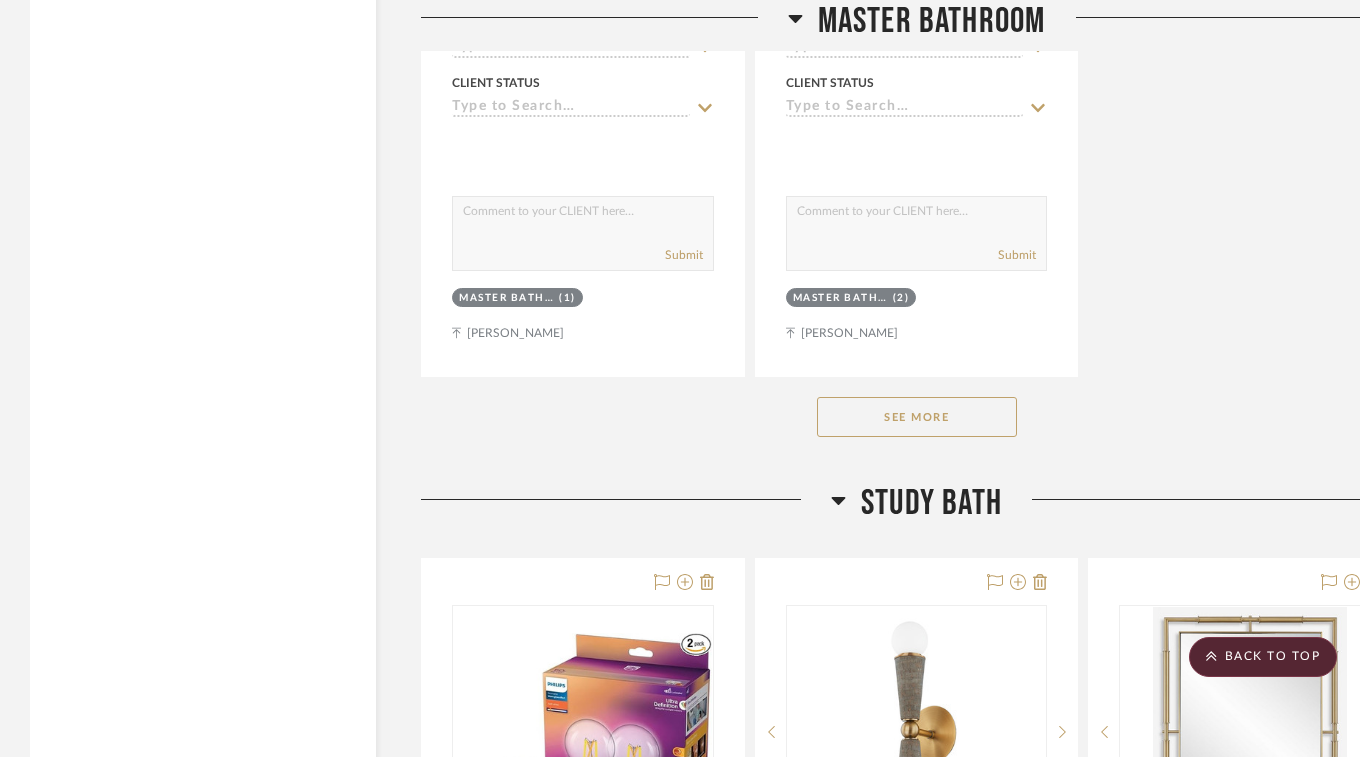 click on "See More" 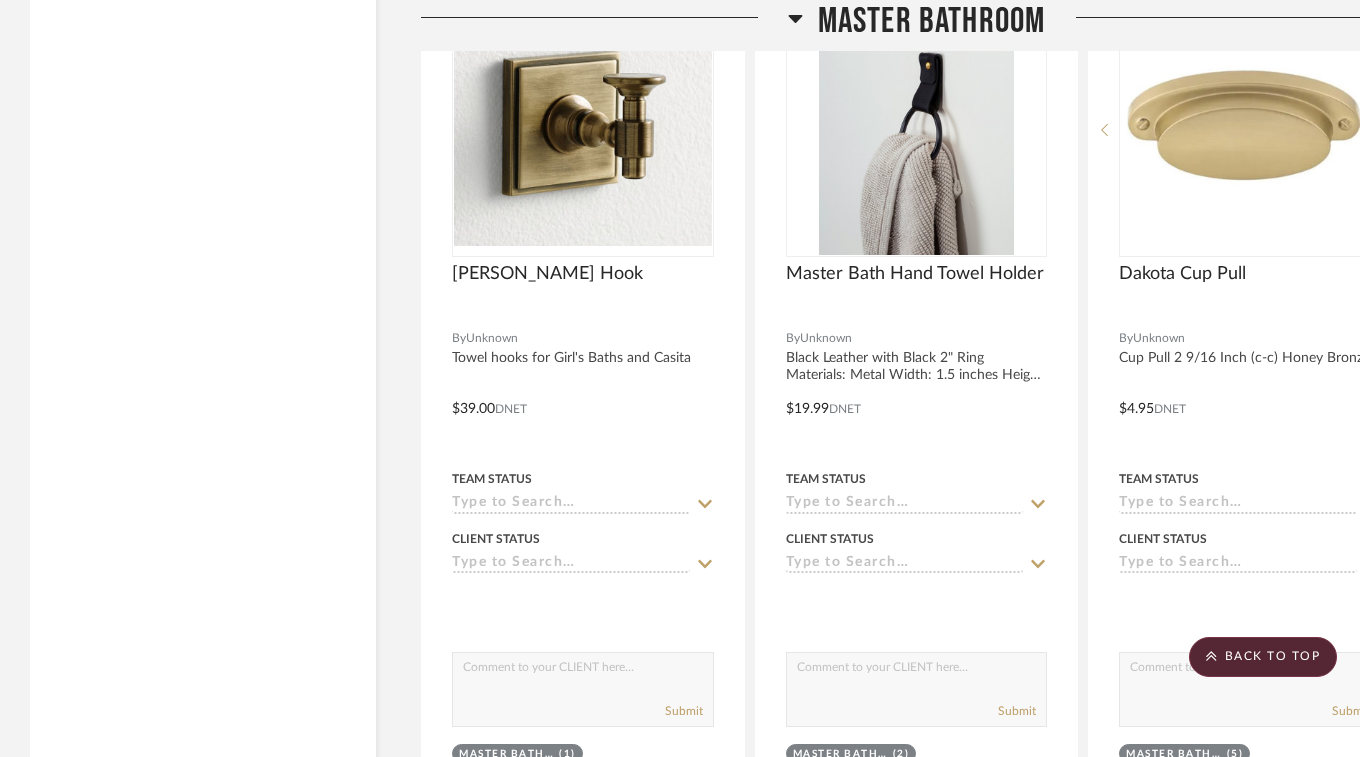 scroll, scrollTop: 17628, scrollLeft: 0, axis: vertical 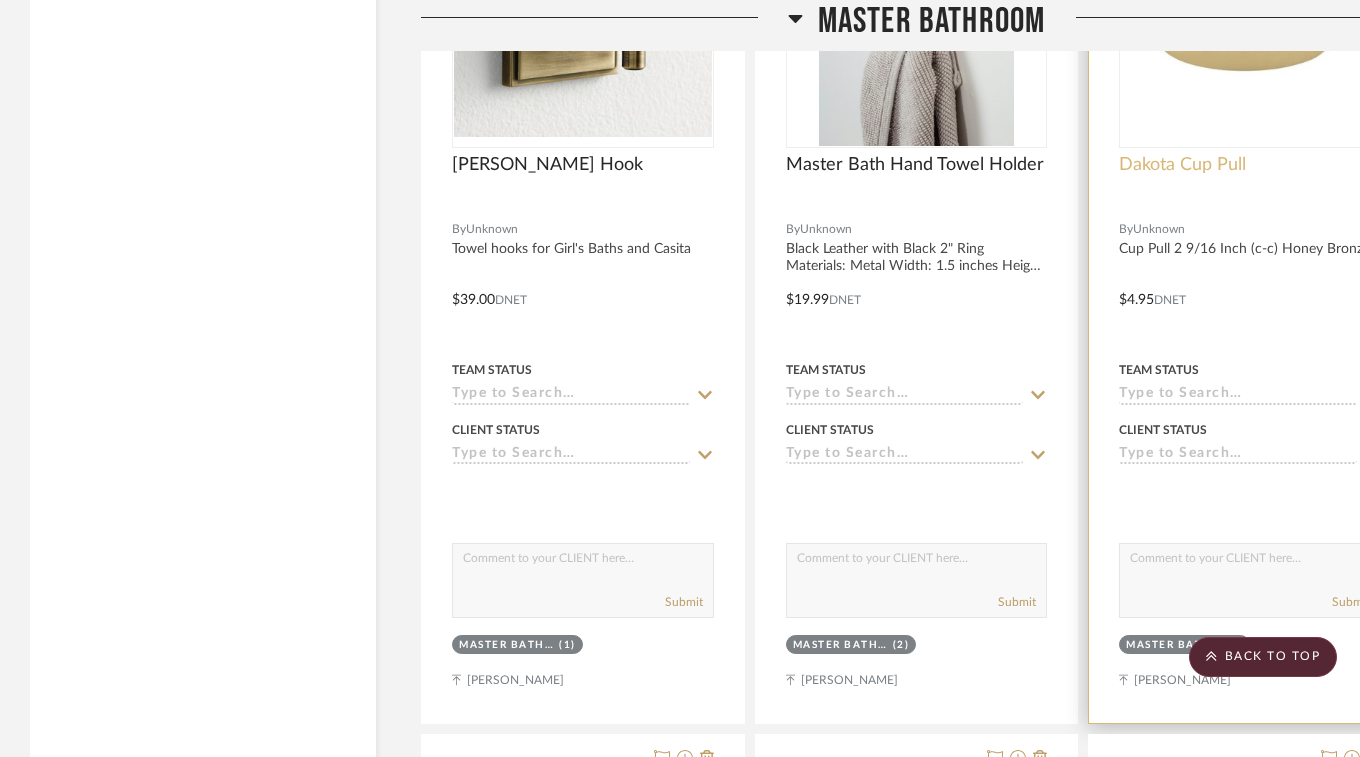 click on "Dakota Cup Pull" at bounding box center [1182, 165] 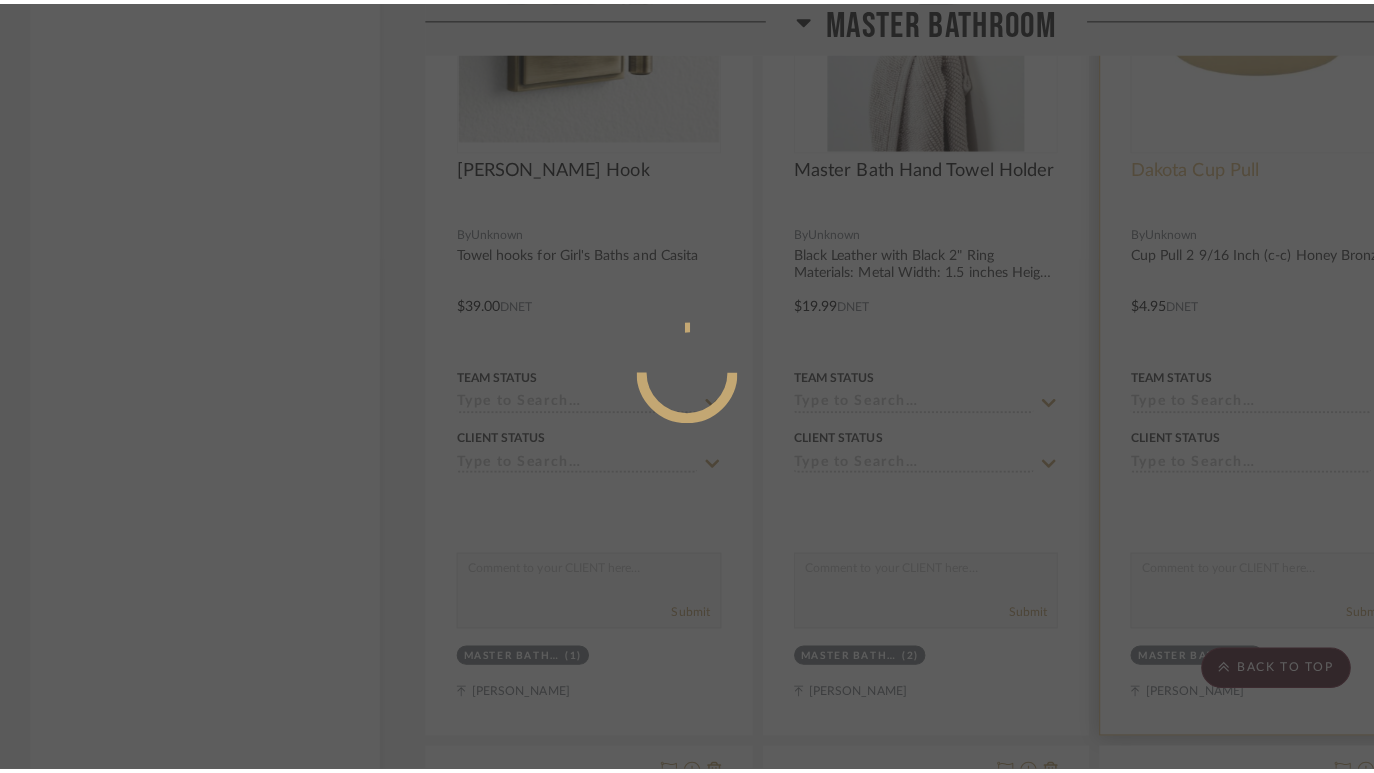 scroll, scrollTop: 0, scrollLeft: 0, axis: both 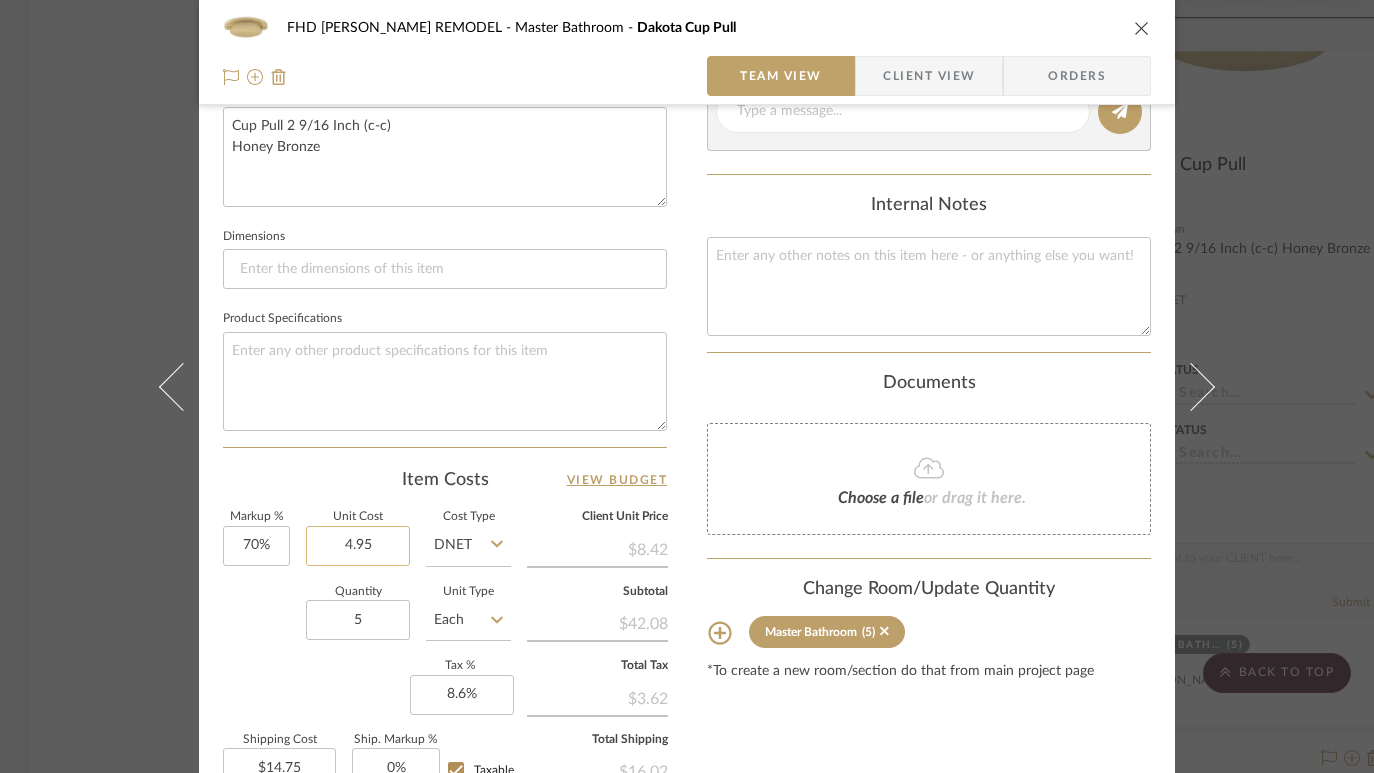 click on "4.95" 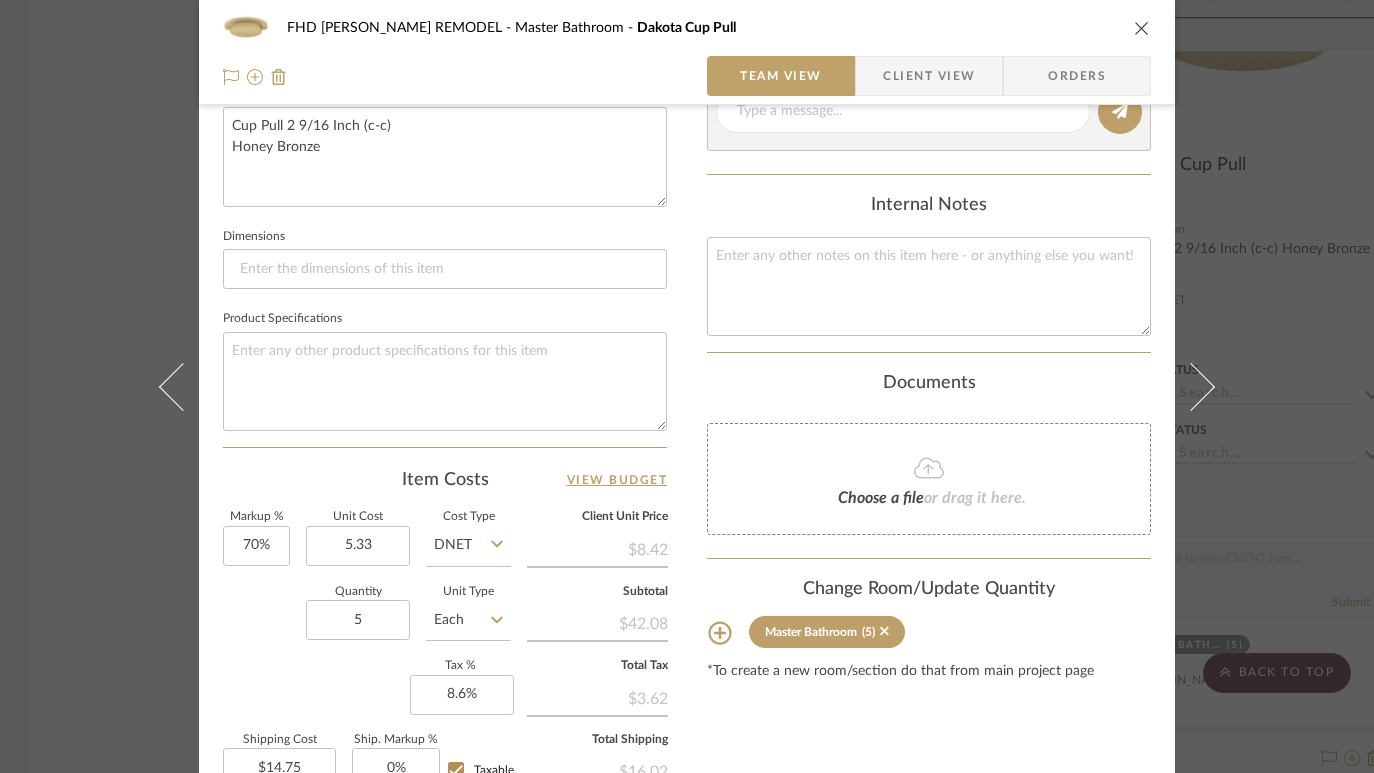 type on "$5.33" 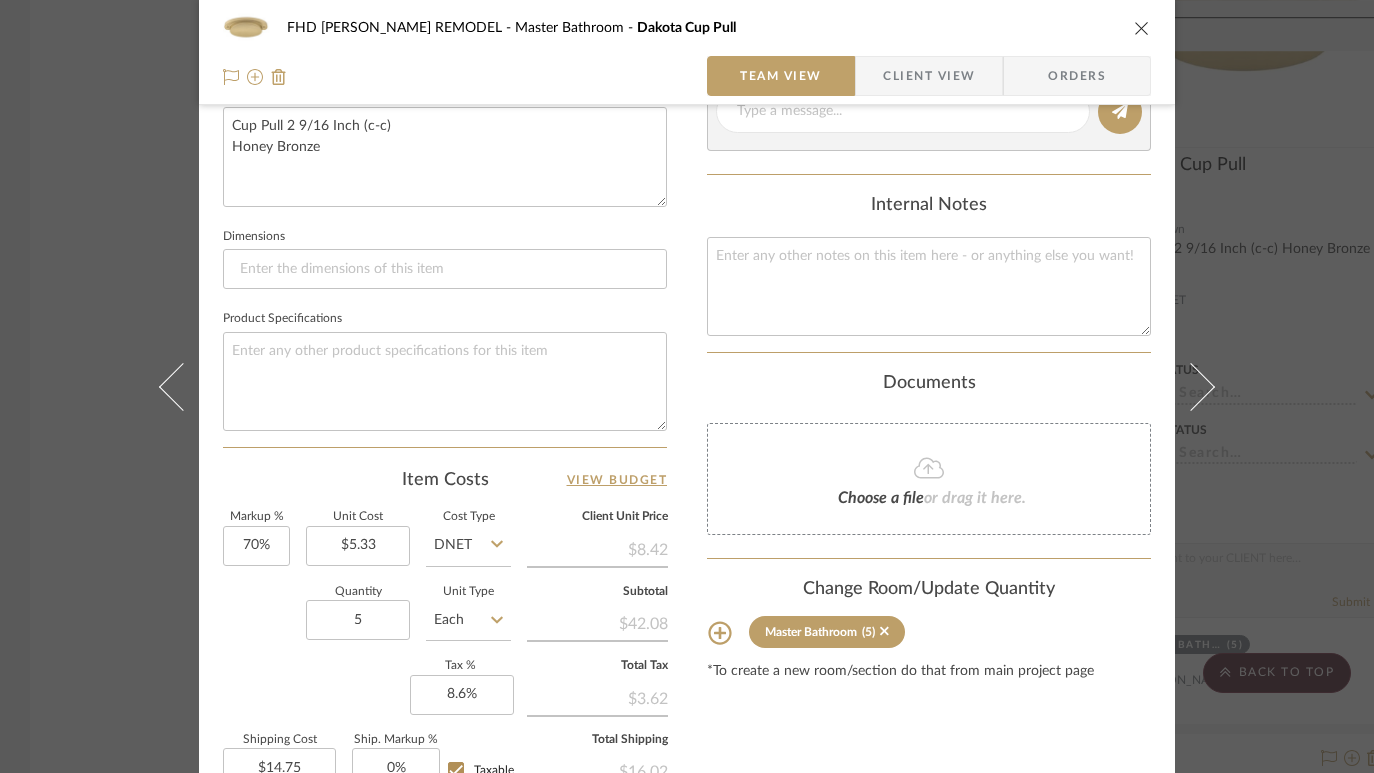 click on "1 / 2  Team-Facing Details   Item Name  Dakota Cup Pull  Brand   Internal Description  Cup Pull 2 9/16 Inch (c-c)
Honey Bronze  Dimensions   Product Specifications   Item Costs   View Budget   Markup %  70%  Unit Cost  $5.33  Cost Type  DNET  Client Unit Price   $8.42   Quantity  5  Unit Type  Each  Subtotal   $42.08   Tax %  8.6%  Total Tax   $3.62   Shipping Cost  $14.75  Ship. Markup %  0% Taxable  Total Shipping   $16.02  Total Client Price  $61.71  Your Cost  $42.90  Your Margin  $17.33" at bounding box center [445, 161] 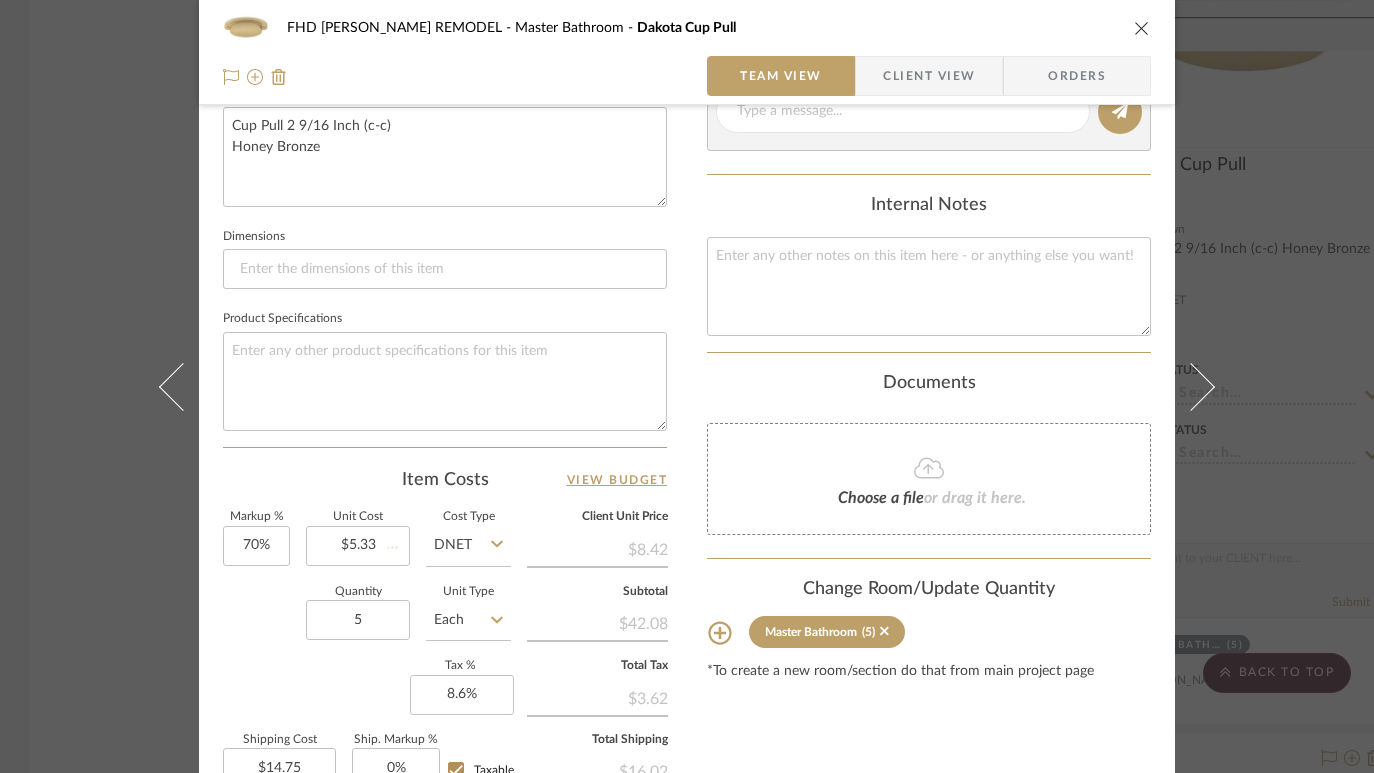 type 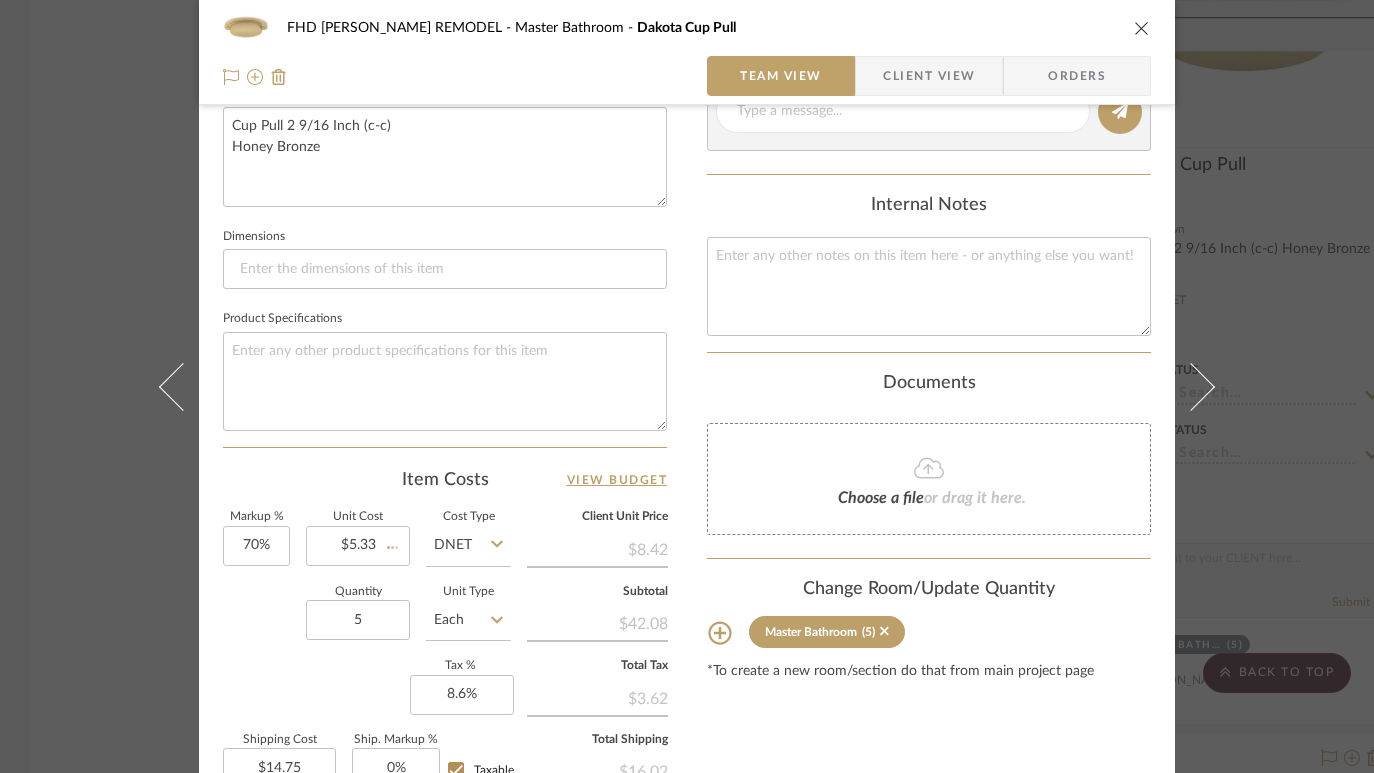 type 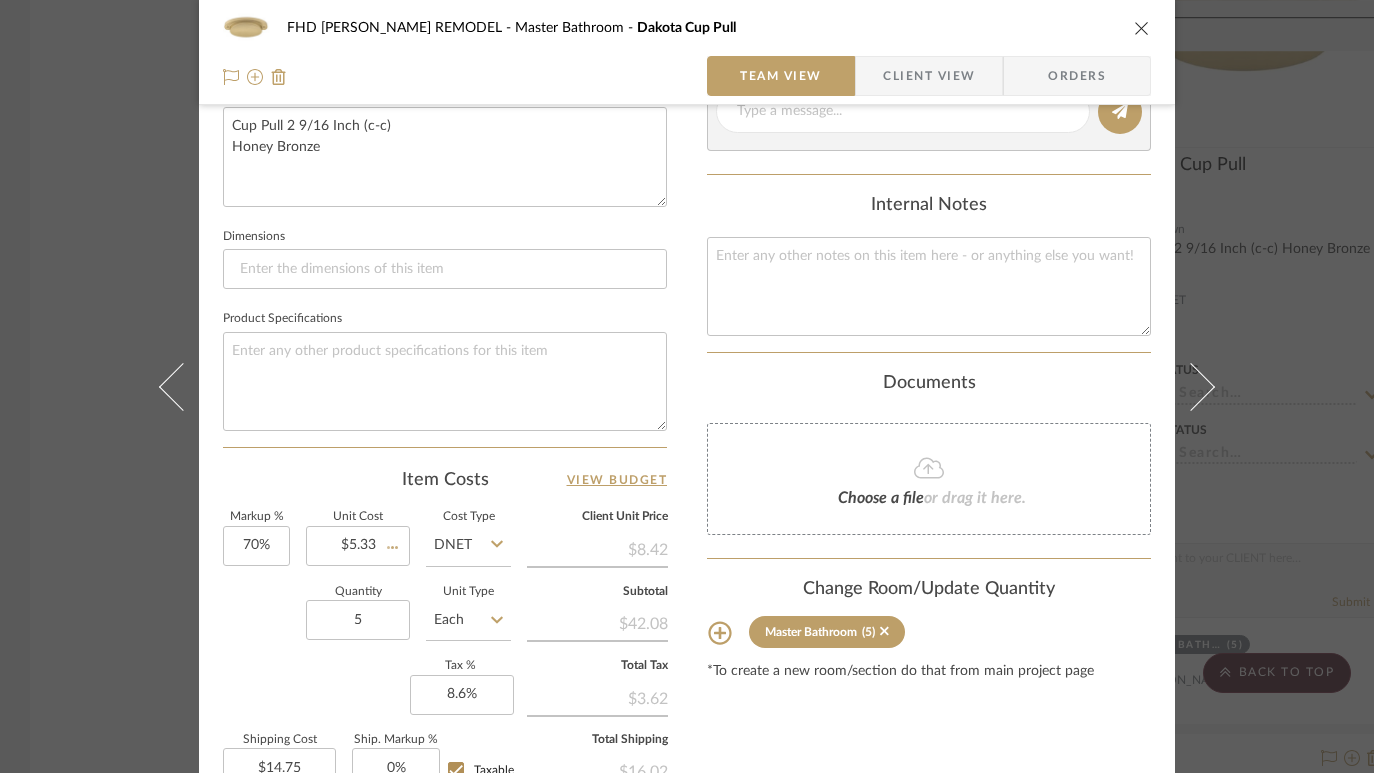 type 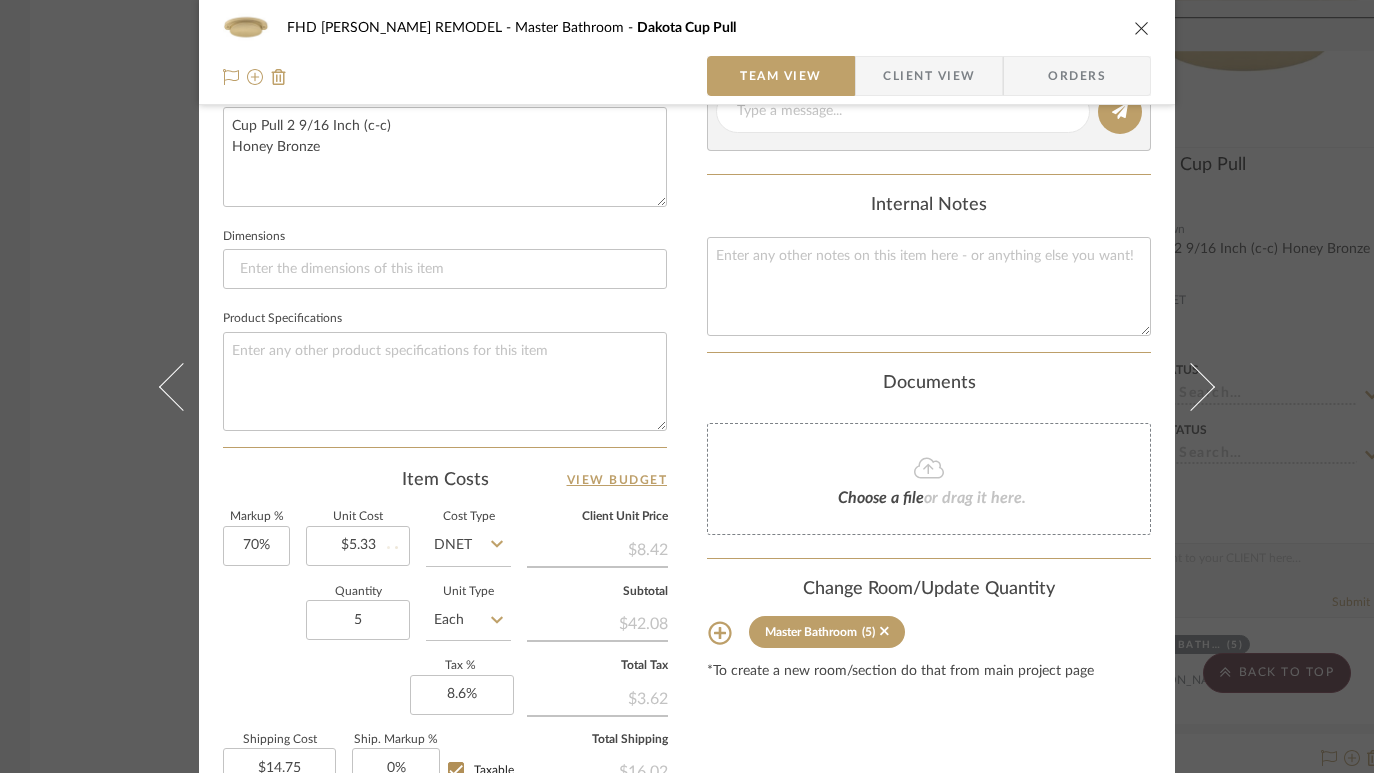 type 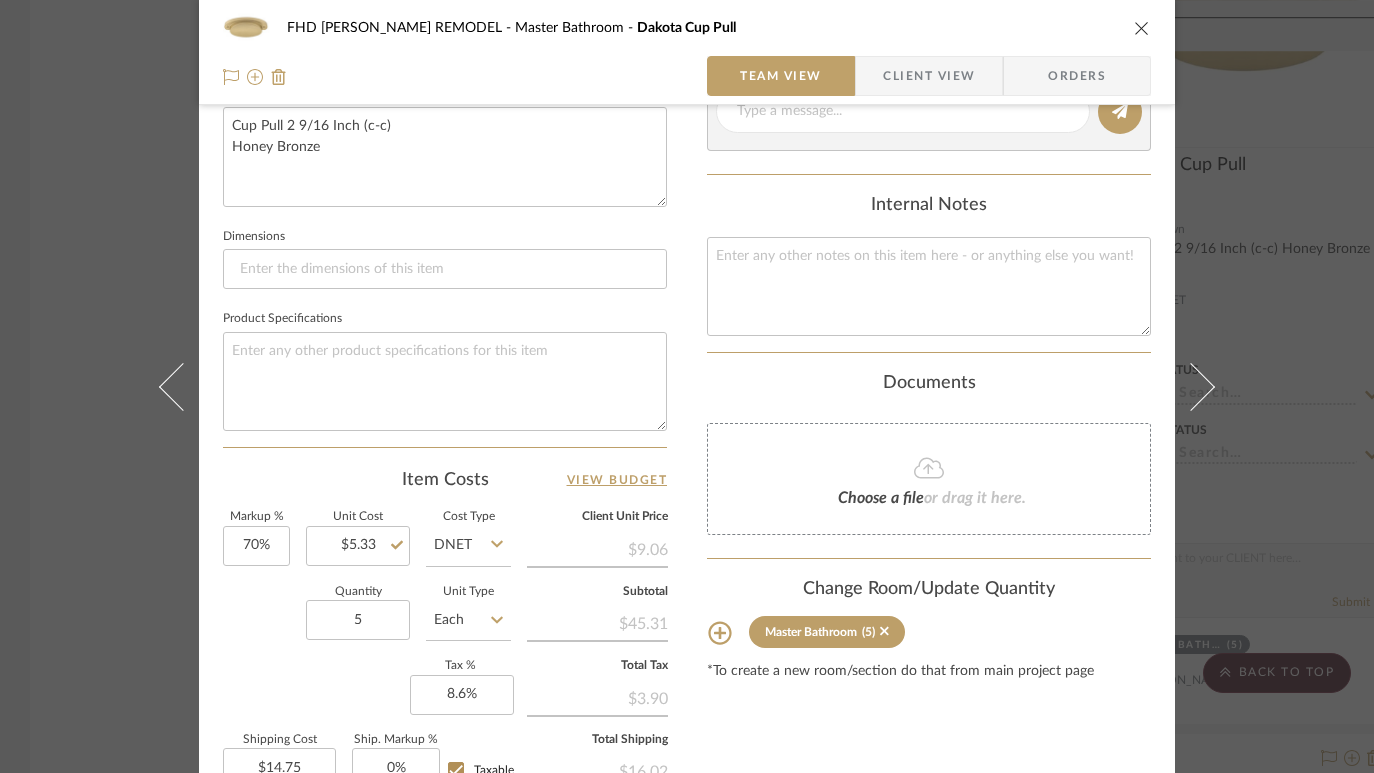 click on "FHD [PERSON_NAME] REMODEL Master Bathroom Dakota Cup Pull Team View Client View Orders 1 / 2  Team-Facing Details   Item Name  Dakota Cup Pull  Brand   Internal Description  Cup Pull 2 9/16 Inch (c-c)
Honey Bronze  Dimensions   Product Specifications   Item Costs   View Budget   Markup %  70%  Unit Cost  $5.33  Cost Type  DNET  Client Unit Price   $9.06   Quantity  5  Unit Type  Each  Subtotal   $45.31   Tax %  8.6%  Total Tax   $3.90   Shipping Cost  $14.75  Ship. Markup %  0% Taxable  Total Shipping   $16.02  Total Client Price  $65.22  Your Cost  $44.96  Your Margin  $18.66  Content here copies to Client View - confirm visibility there.  Show in Client Dashboard   Include in Budget   View Budget  Team Status  Lead Time  In Stock Weeks  Est. Min   Est. Max   Due Date   Install Date  Tasks / To-Dos /  team Messaging  Leave yourself a note here or share next steps with your team. You will receive emails when they
respond!  Invite Collaborator Internal Notes  Documents  Choose a file  or drag it here. (5)" at bounding box center [687, 386] 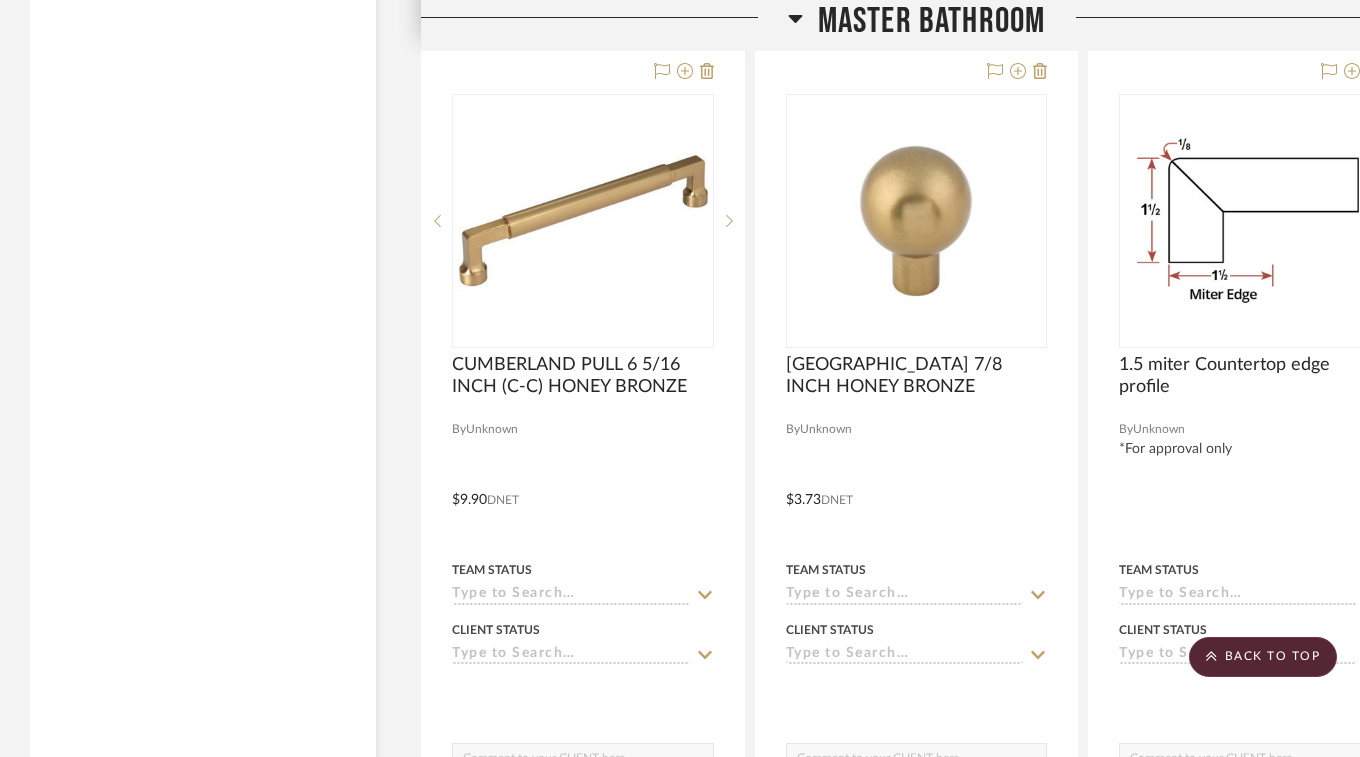 scroll, scrollTop: 18392, scrollLeft: 0, axis: vertical 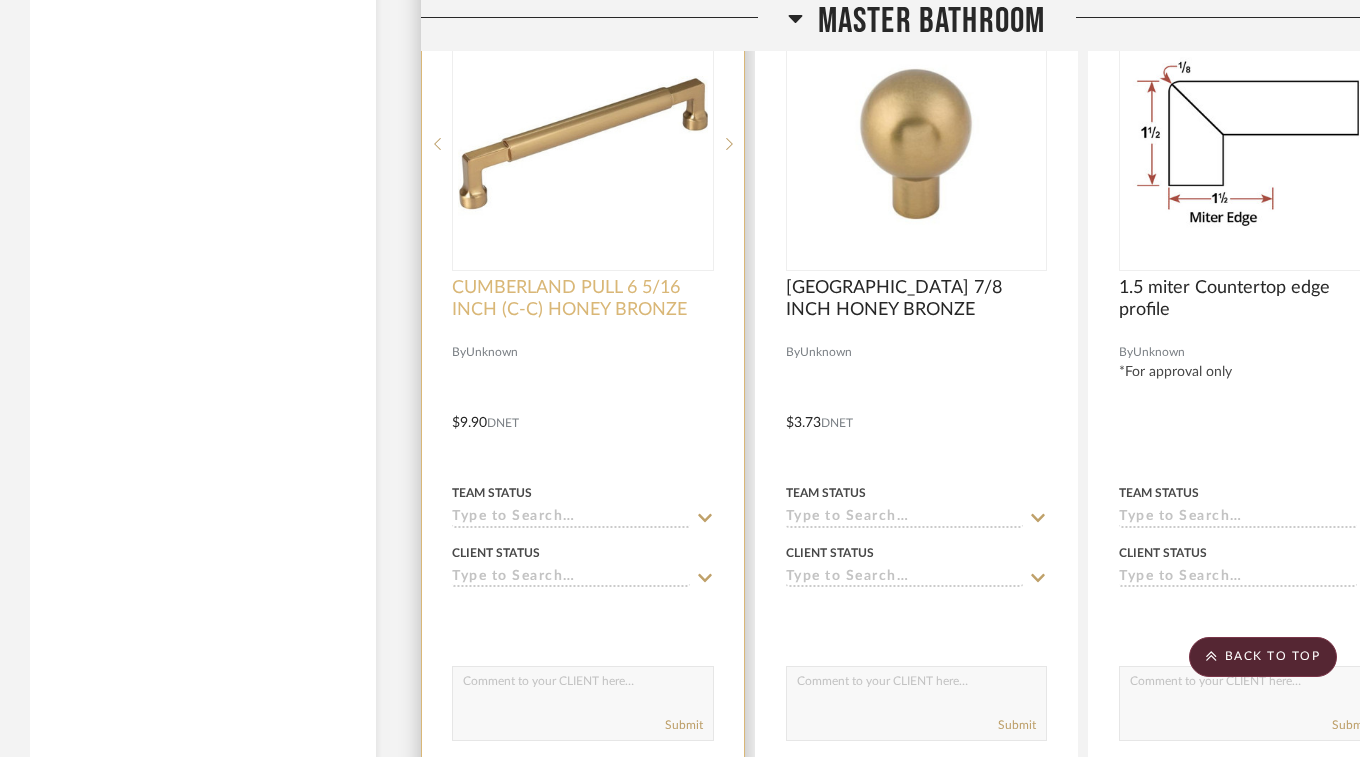 click on "CUMBERLAND PULL 6 5/16 INCH (C-C) HONEY BRONZE" at bounding box center [583, 299] 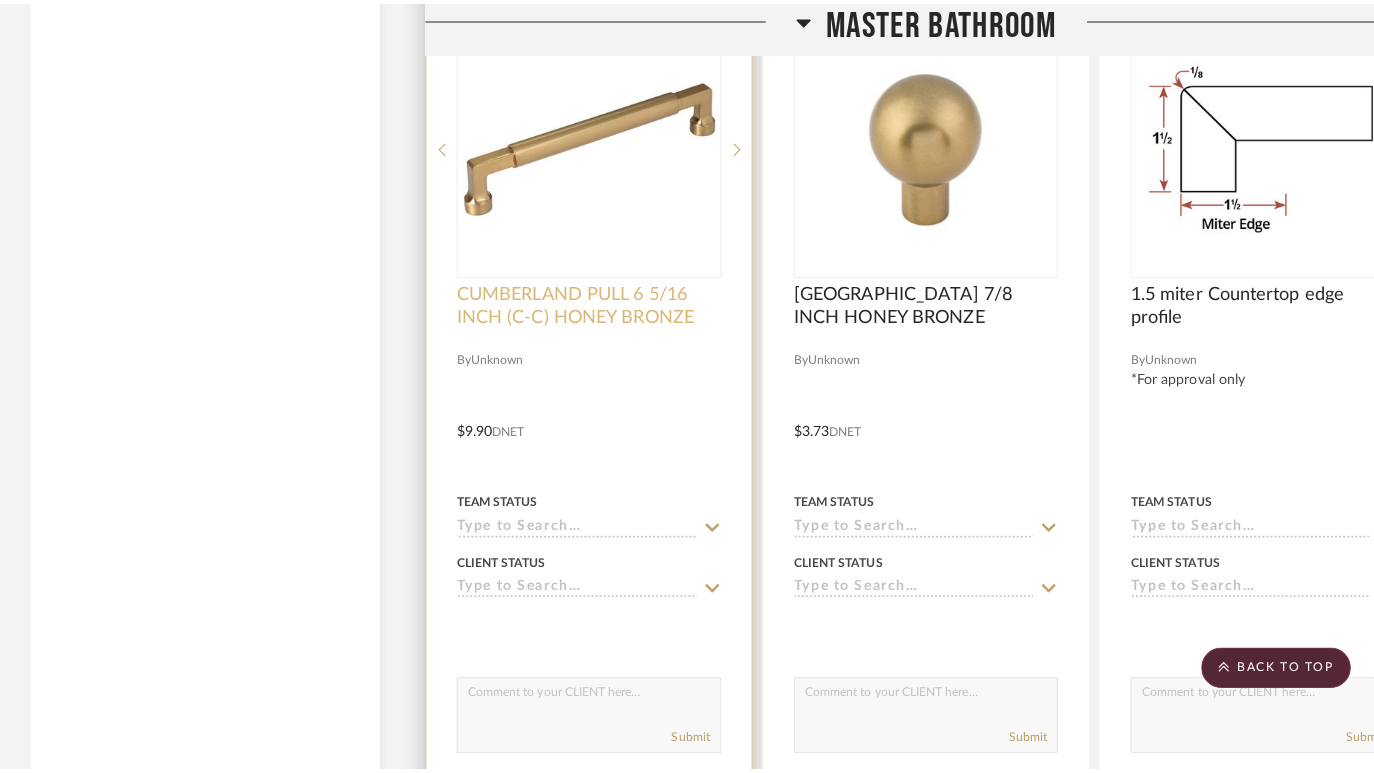 scroll, scrollTop: 0, scrollLeft: 0, axis: both 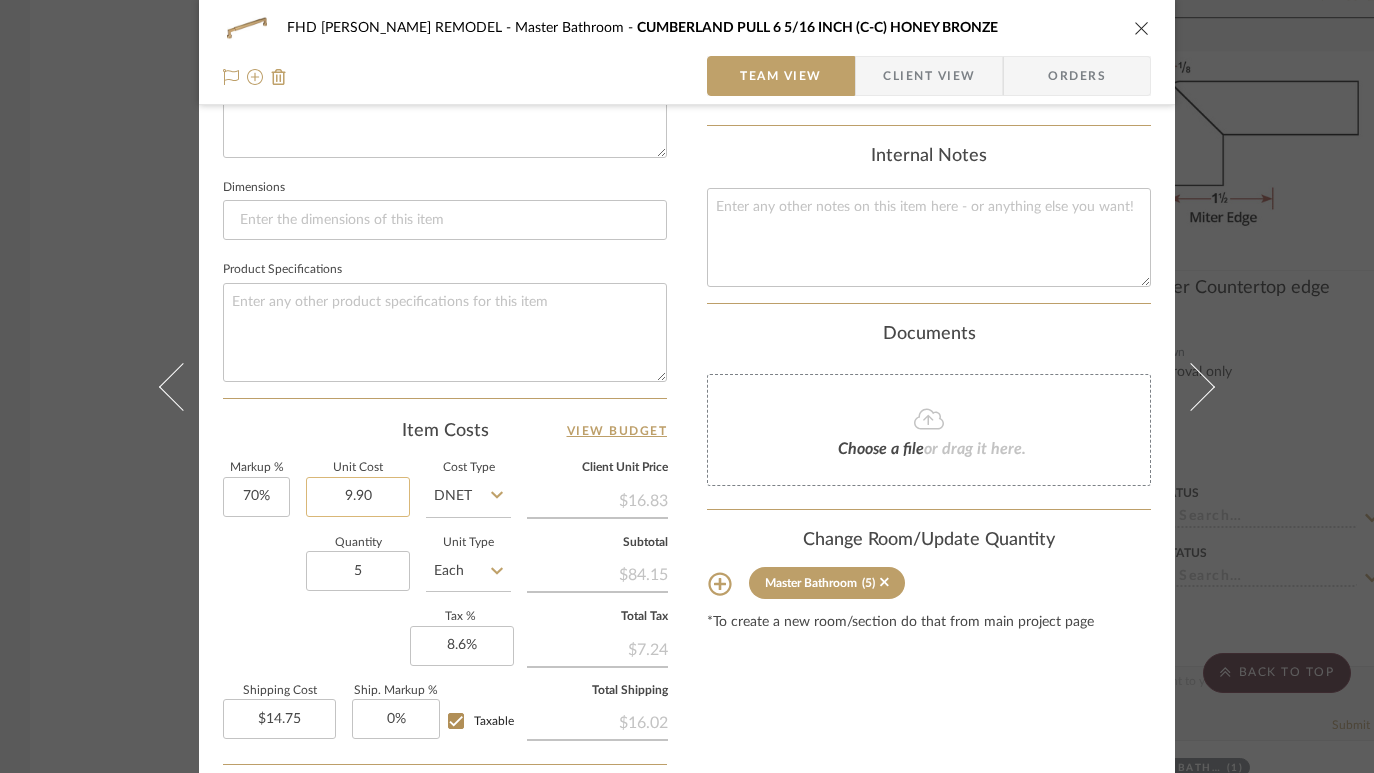 click on "9.90" 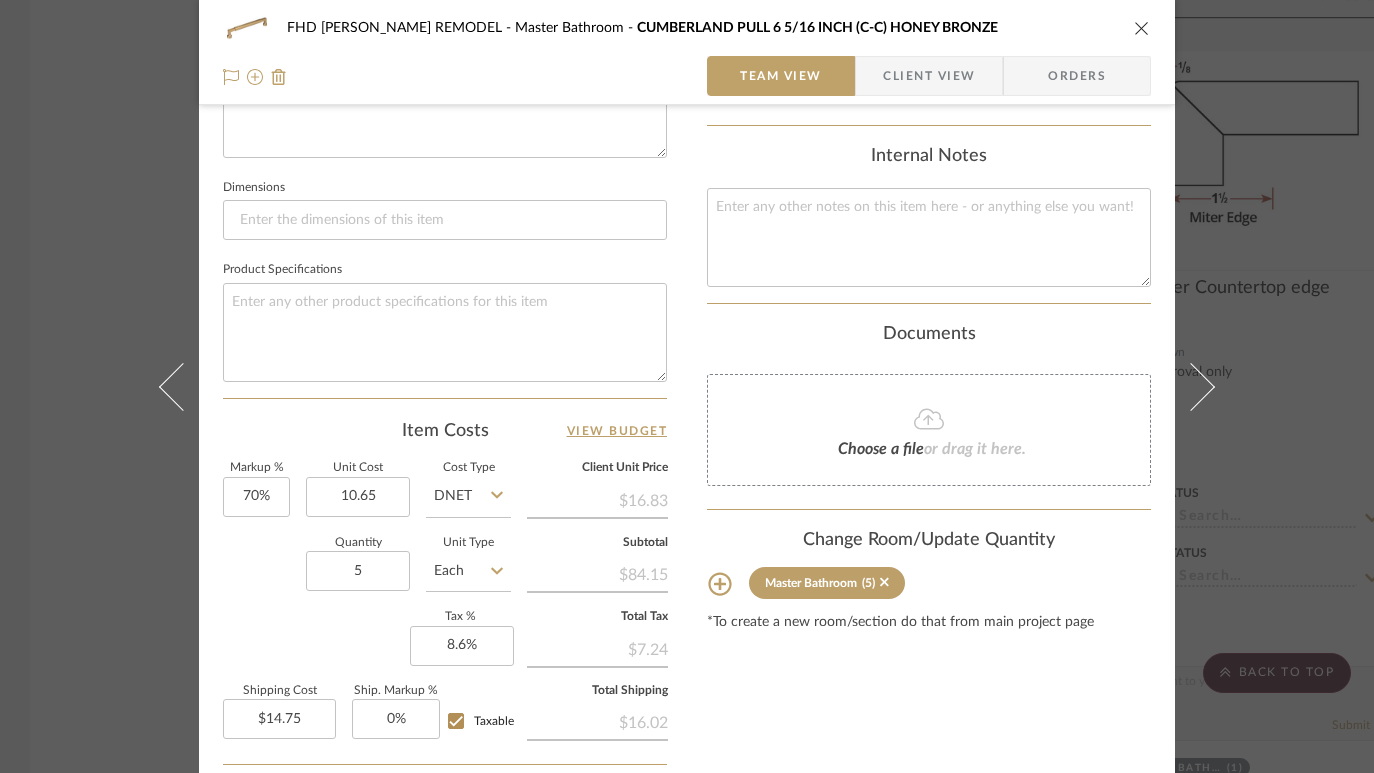 type on "$10.65" 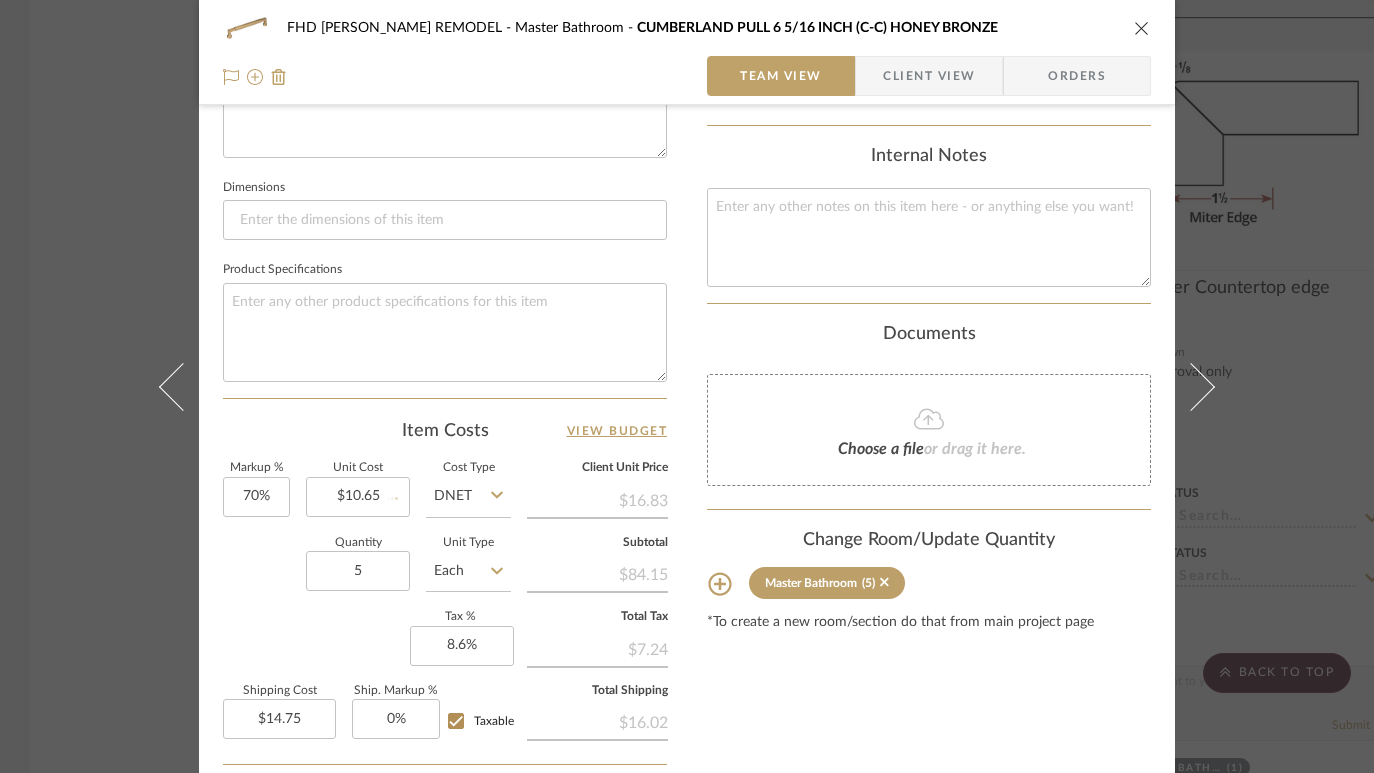 click on "Item Costs   View Budget" 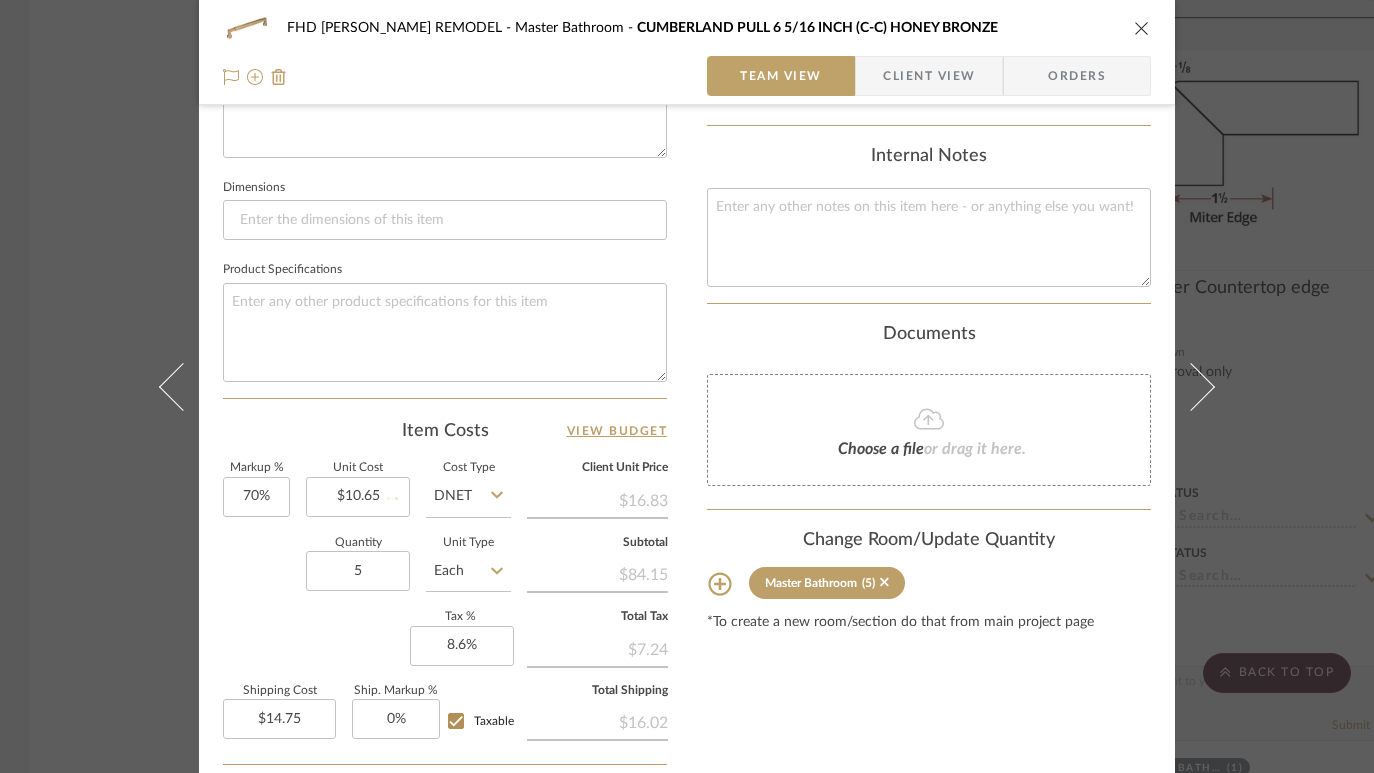 type 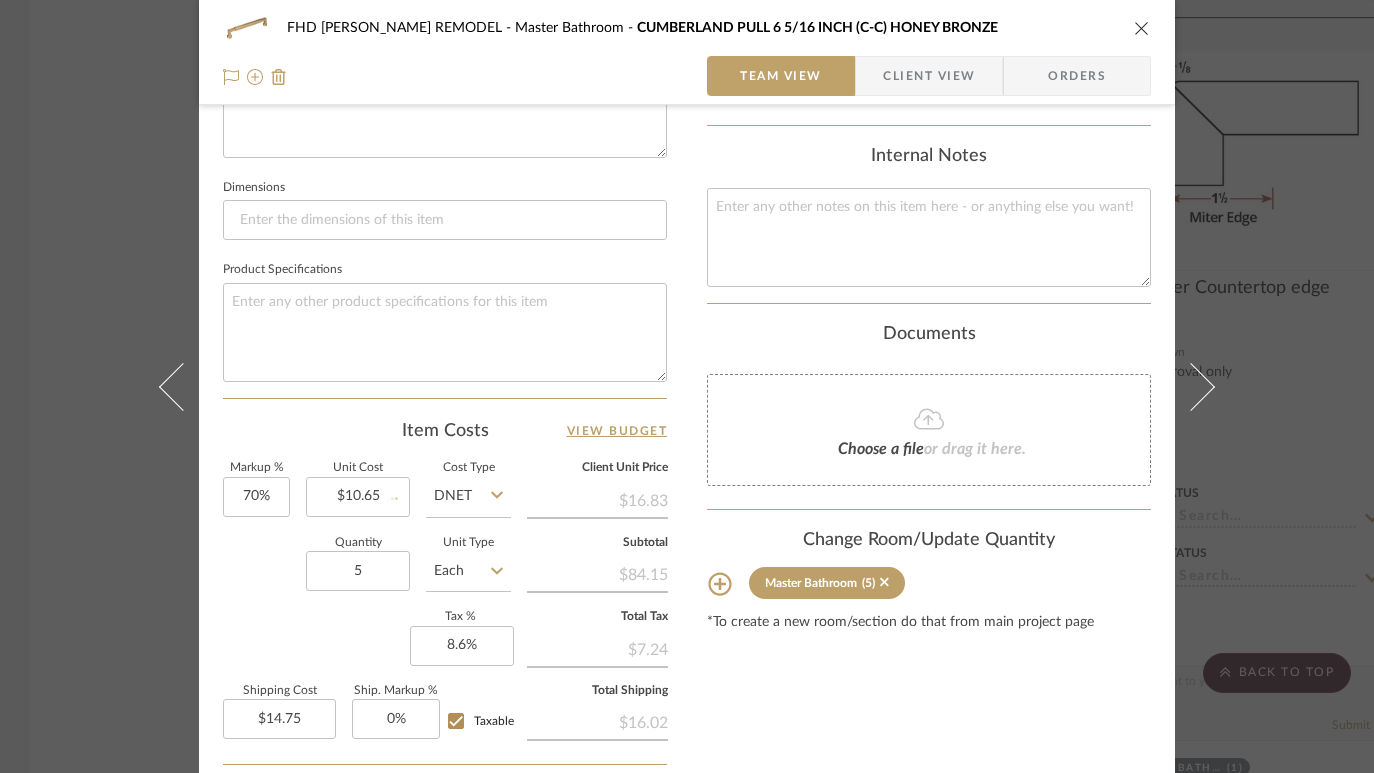 type 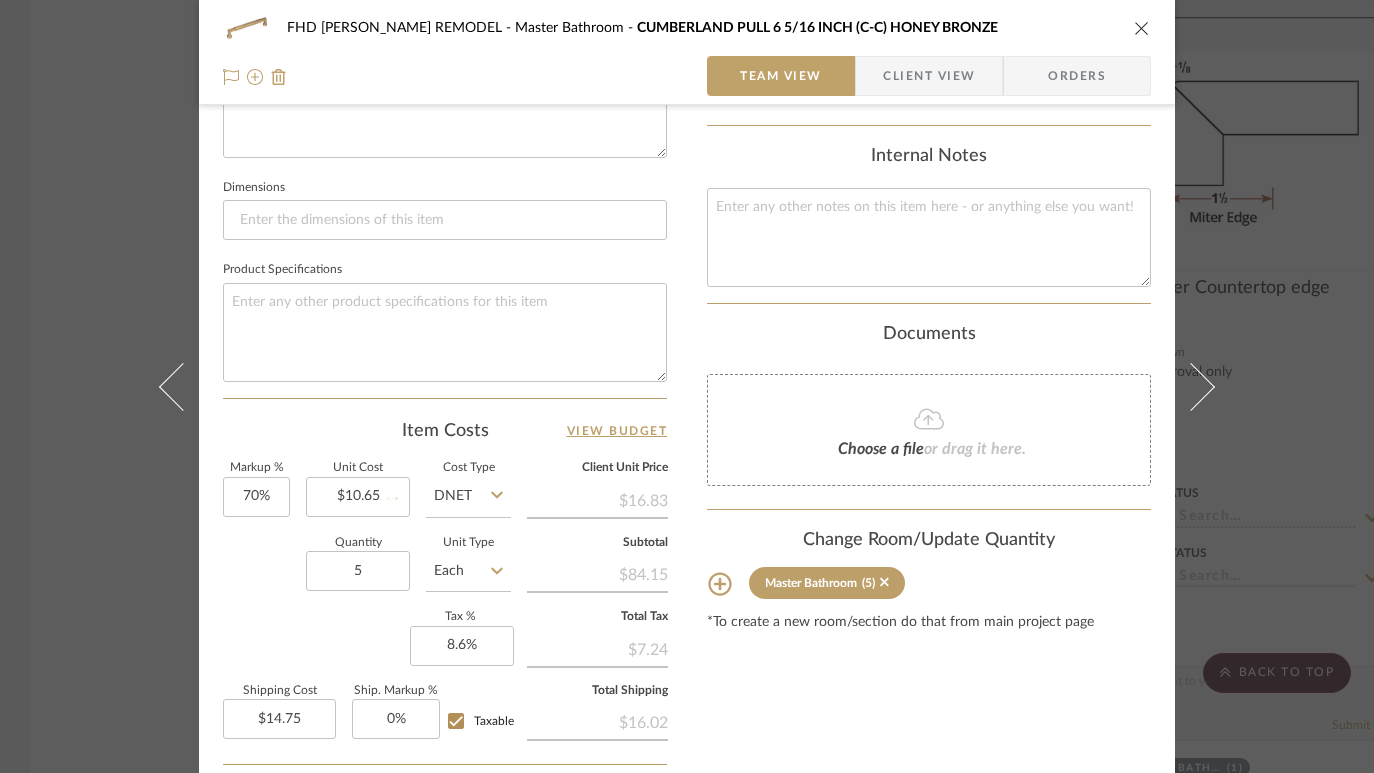 type 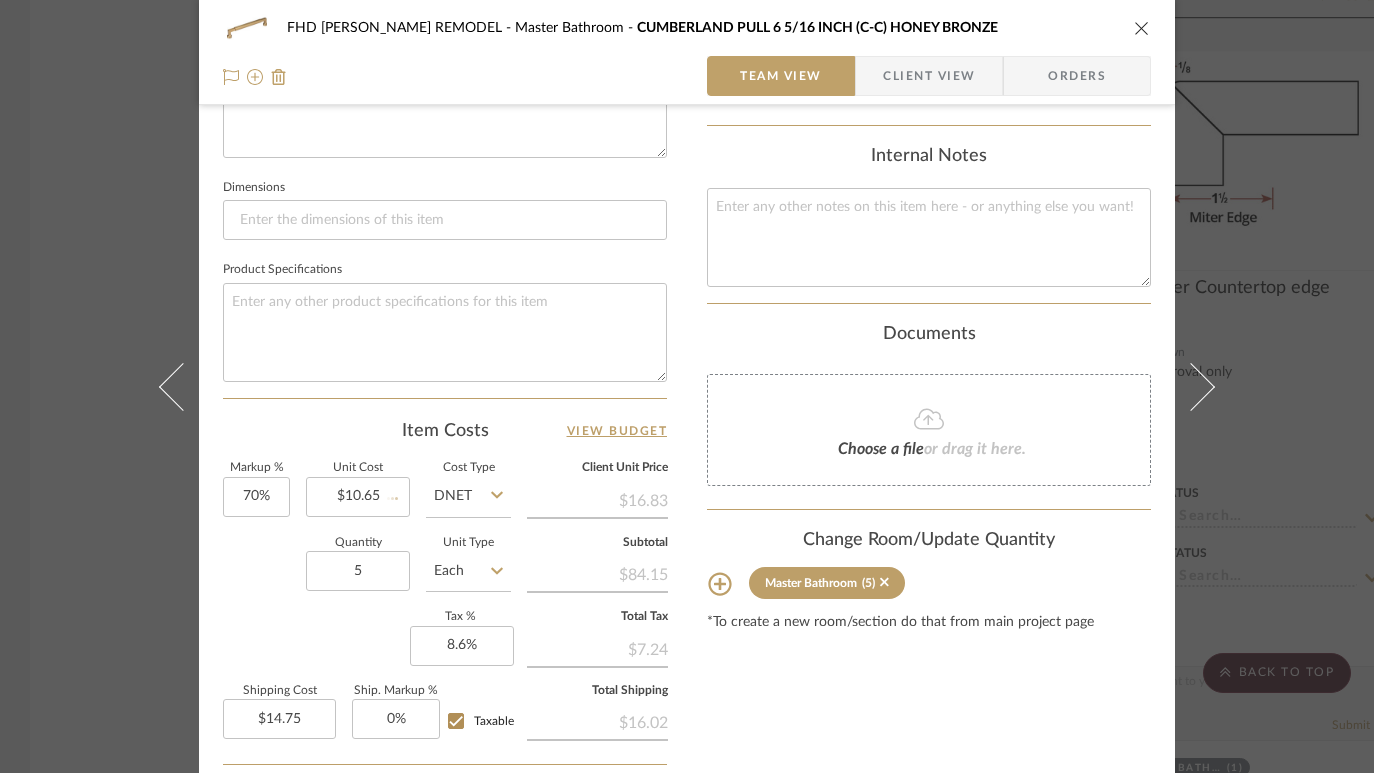 type 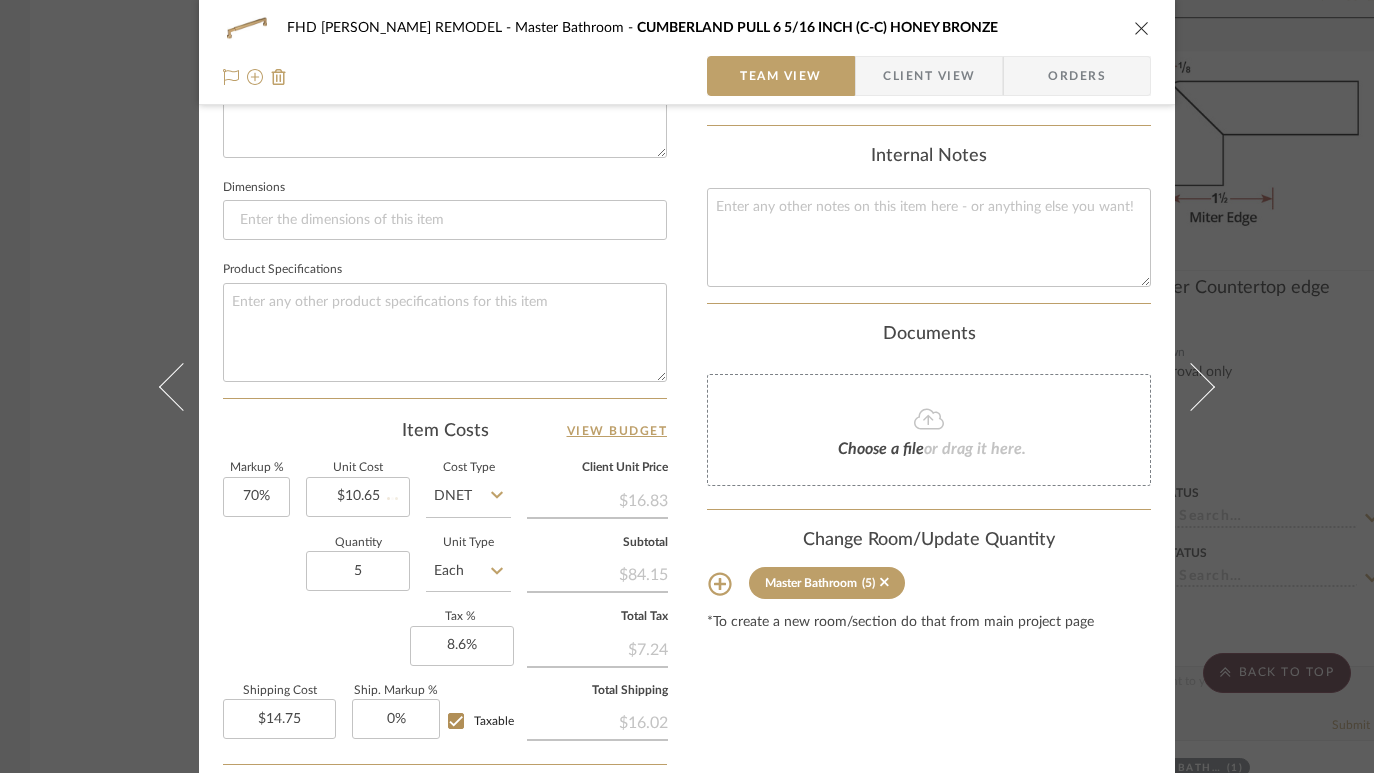 type 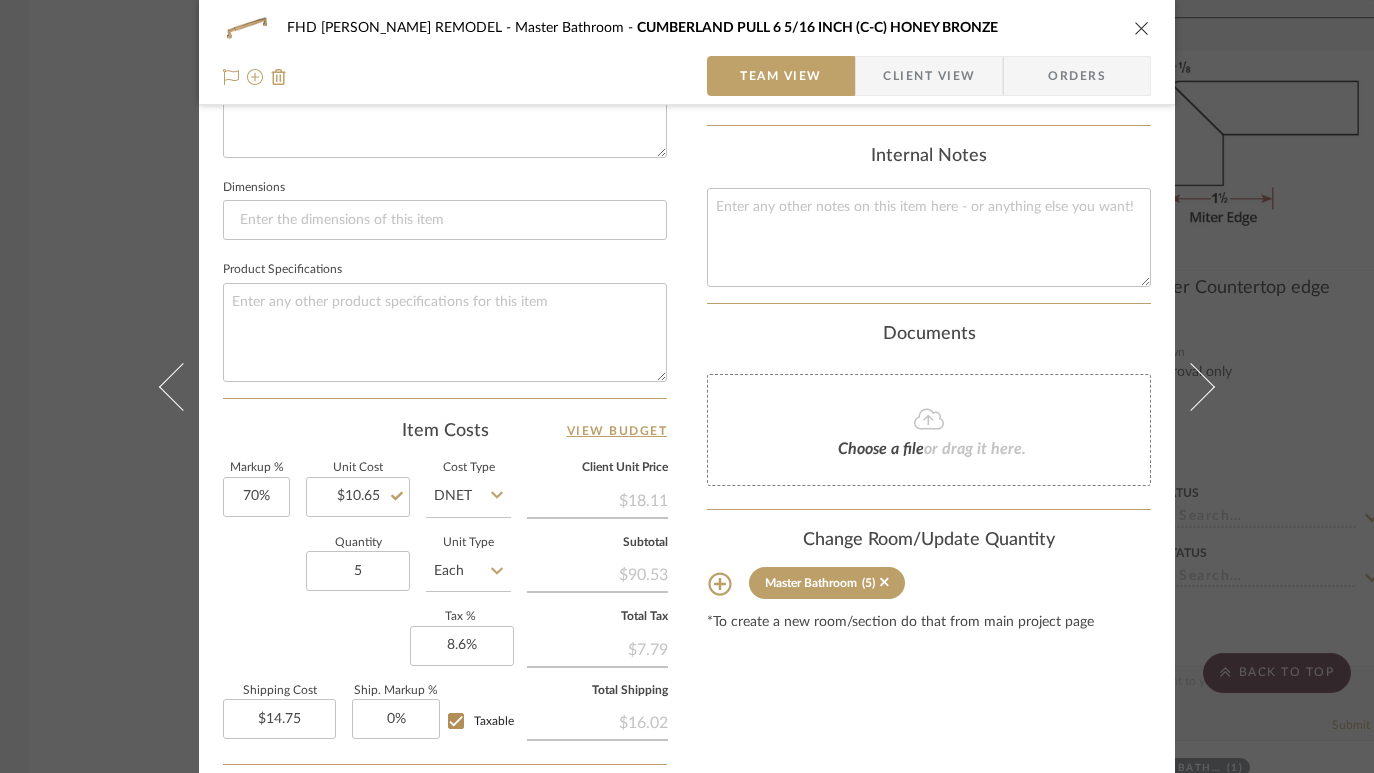 click on "FHD [PERSON_NAME] REMODEL Master Bathroom CUMBERLAND PULL 6 5/16 INCH (C-C) HONEY BRONZE Team View Client View Orders 1 / 2  Team-Facing Details   Item Name  CUMBERLAND PULL 6 5/16 INCH (C-C) HONEY BRONZE  Brand   Internal Description   Dimensions   Product Specifications   Item Costs   View Budget   Markup %  70%  Unit Cost  $10.65  Cost Type  DNET  Client Unit Price   $18.11   Quantity  5  Unit Type  Each  Subtotal   $90.53   Tax %  8.6%  Total Tax   $7.79   Shipping Cost  $14.75  Ship. Markup %  0% Taxable  Total Shipping   $16.02  Total Client Price  $114.33  Your Cost  $73.85  Your Margin  $37.28  Content here copies to Client View - confirm visibility there.  Show in Client Dashboard   Include in Budget   View Budget  Team Status  Lead Time  In Stock Weeks  Est. Min   Est. Max   Due Date   Install Date  Tasks / To-Dos /  team Messaging  Leave yourself a note here or share next steps with your team. You will receive emails when they
respond!  Invite Collaborator Internal Notes  Documents  (5)" at bounding box center (687, 386) 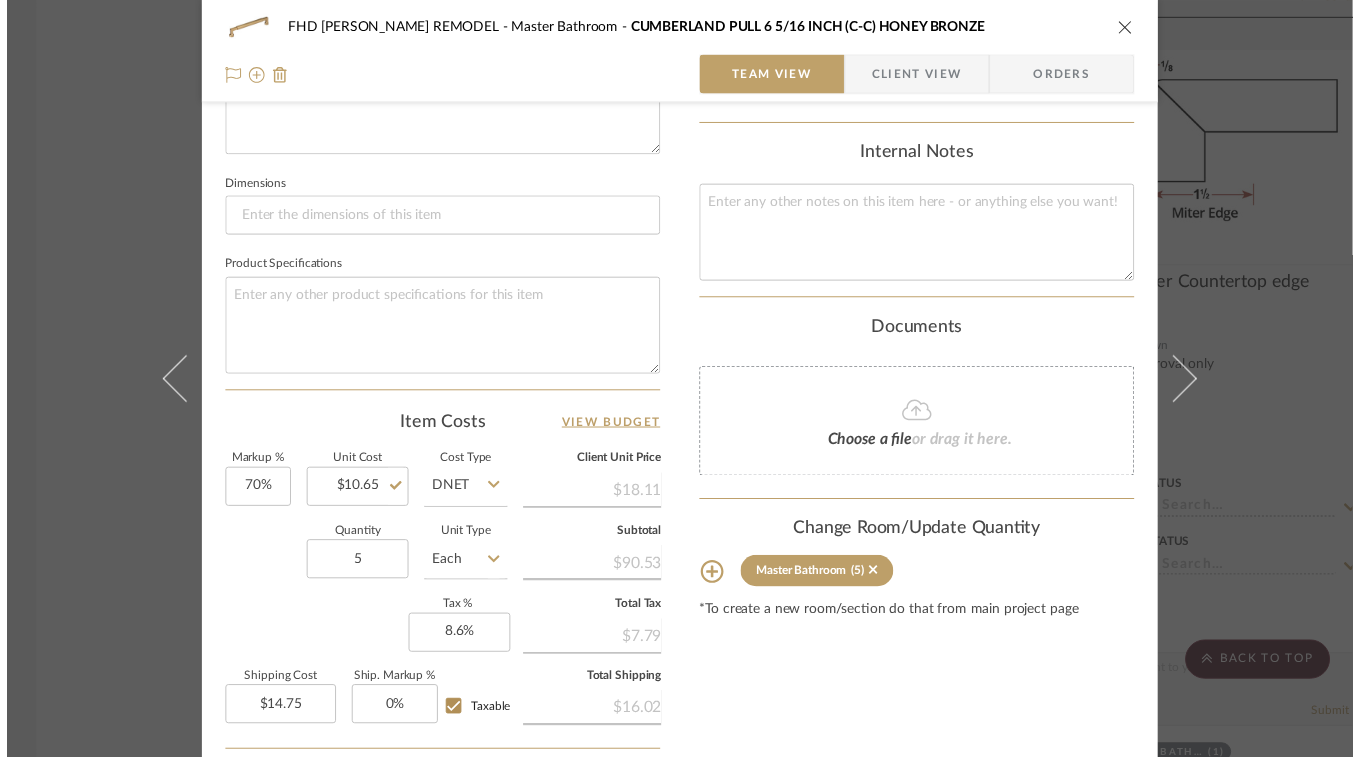 scroll, scrollTop: 18392, scrollLeft: 0, axis: vertical 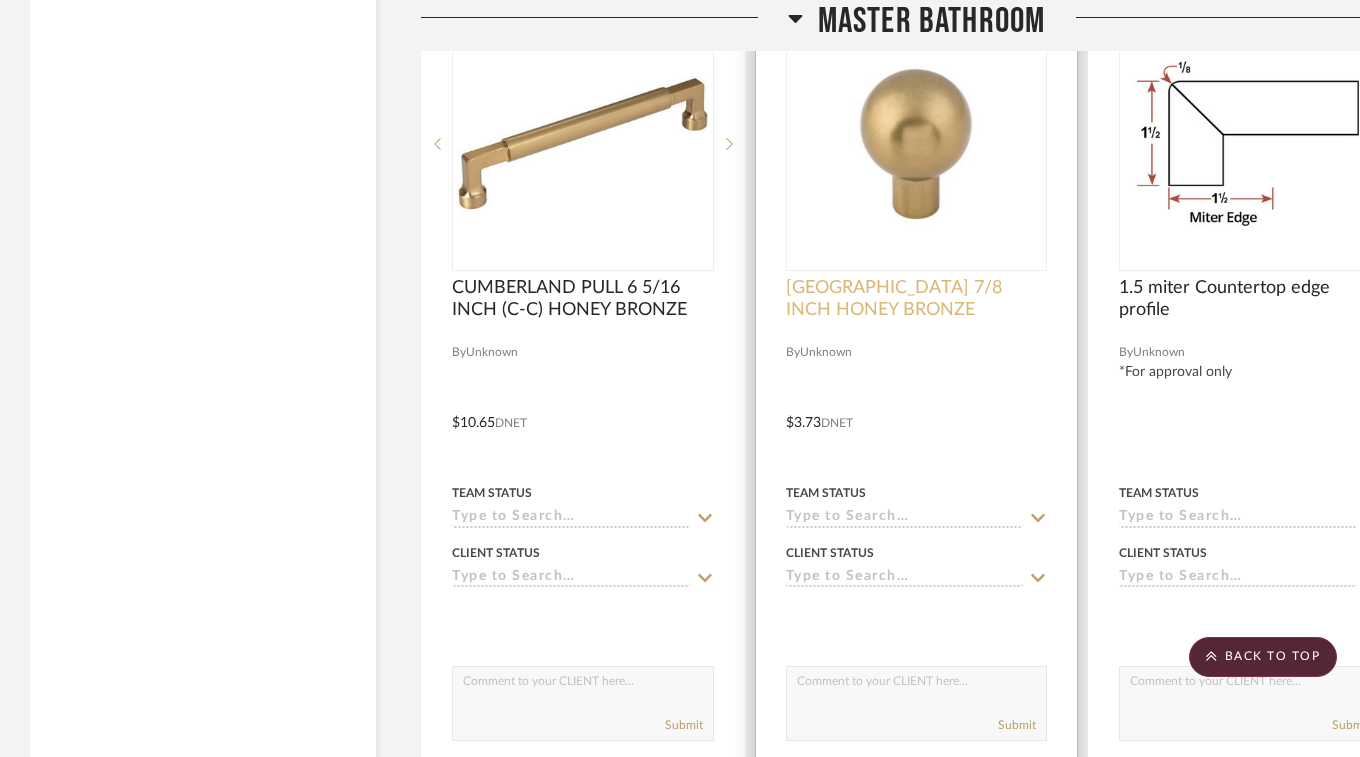 click on "[GEOGRAPHIC_DATA] 7/8 INCH HONEY BRONZE" at bounding box center [917, 299] 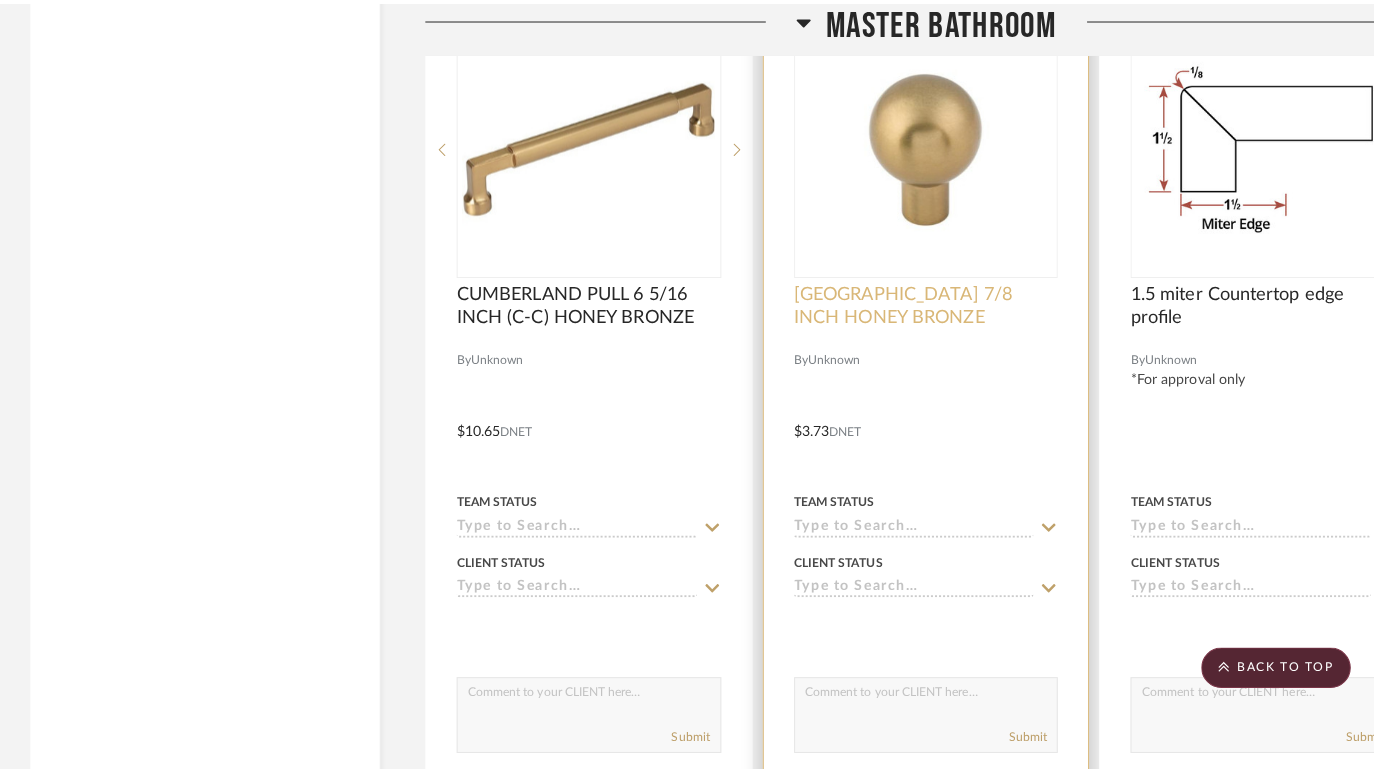 scroll, scrollTop: 0, scrollLeft: 0, axis: both 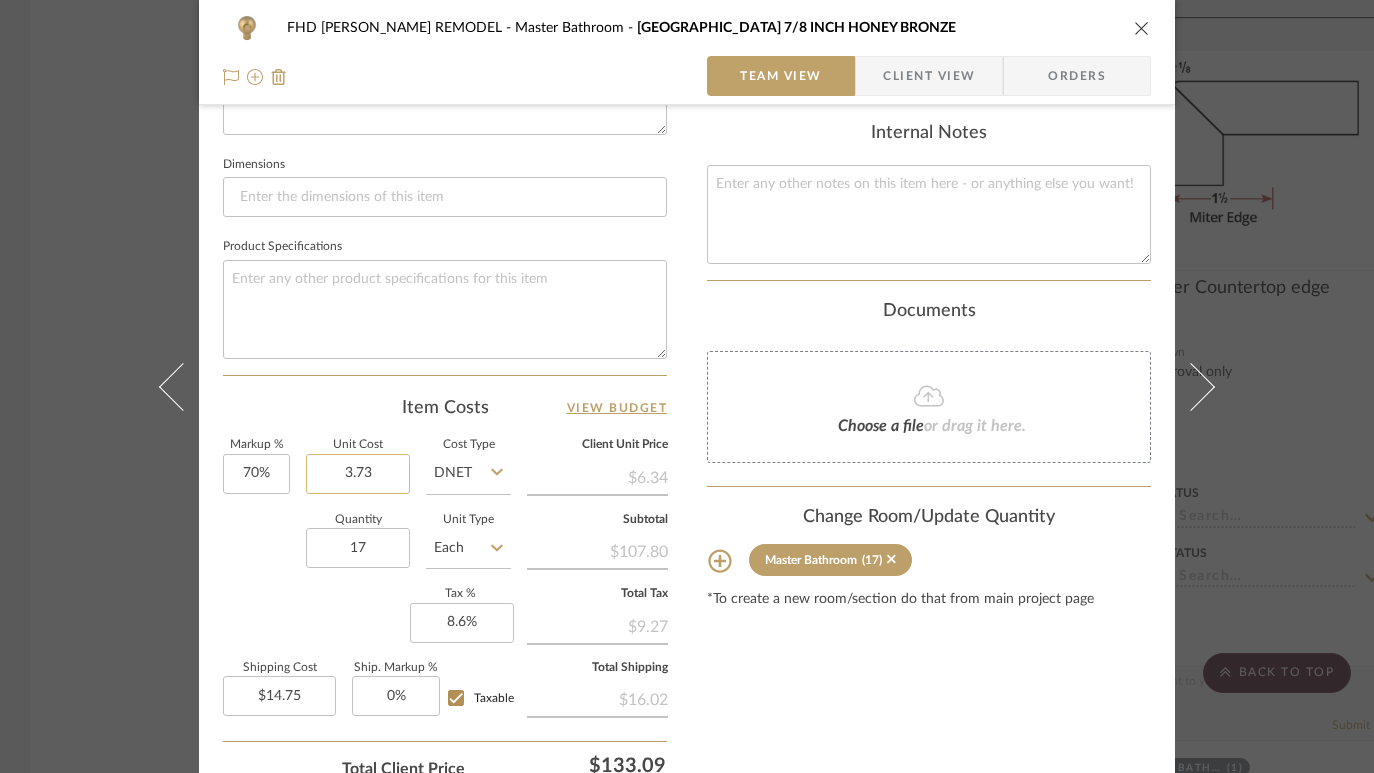 click on "3.73" 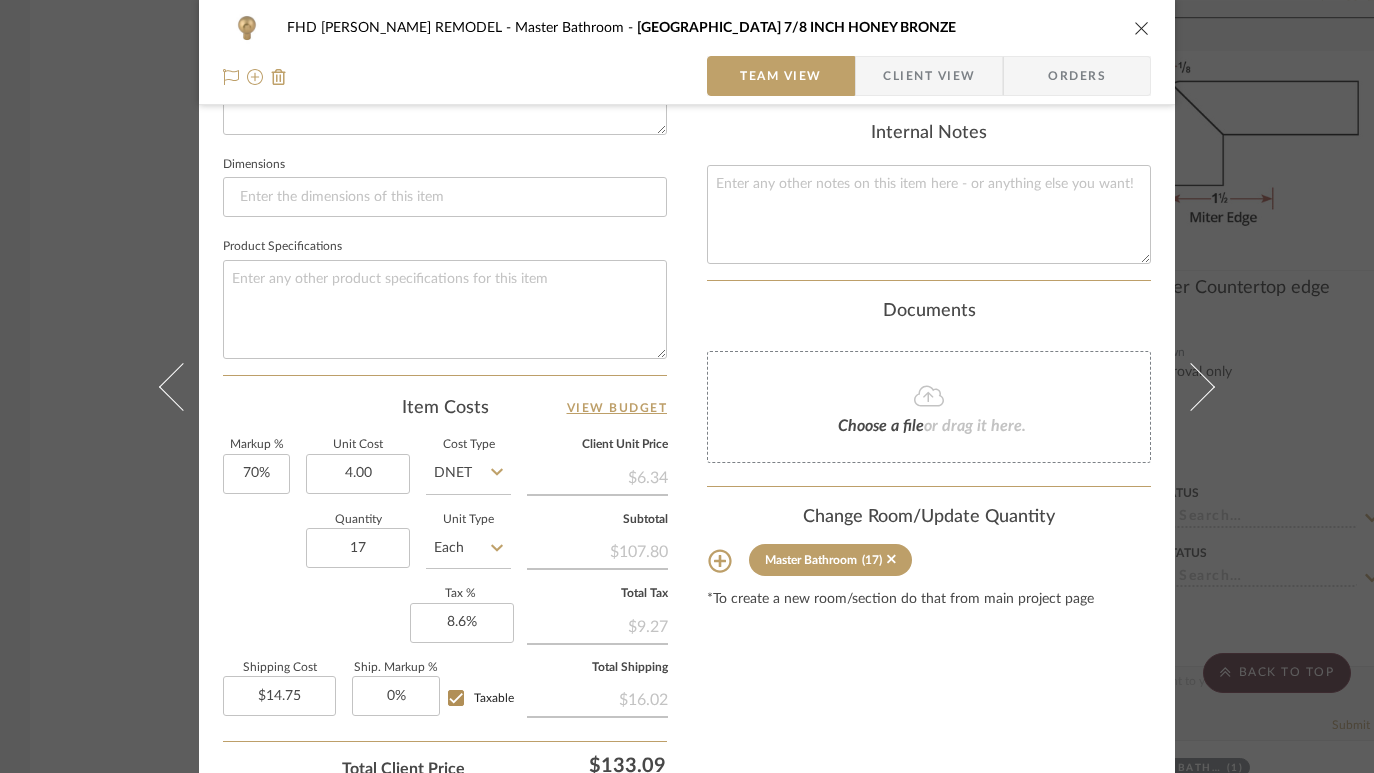 type on "$4.00" 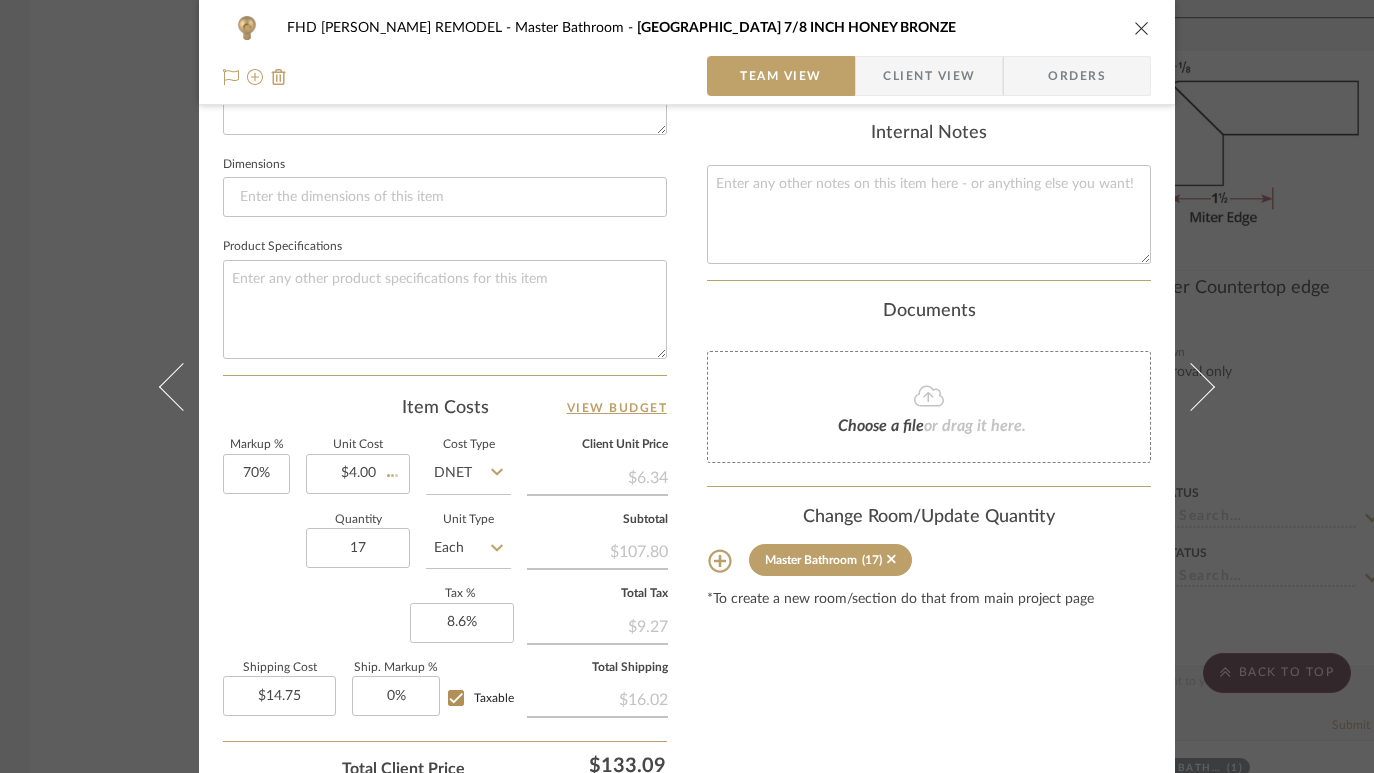 click on "Team-Facing Details   Item Name  BROOKLINE KNOB 7/8 INCH HONEY BRONZE  Brand   Internal Description   Dimensions   Product Specifications   Item Costs   View Budget   Markup %  70%  Unit Cost  $4.00  Cost Type  DNET  Client Unit Price   $6.34   Quantity  17  Unit Type  Each  Subtotal   $107.80   Tax %  8.6%  Total Tax   $9.27   Shipping Cost  $14.75  Ship. Markup %  0% Taxable  Total Shipping   $16.02  Total Client Price  $133.09  Your Cost  $84.88  Your Margin  $44.39" at bounding box center (445, 89) 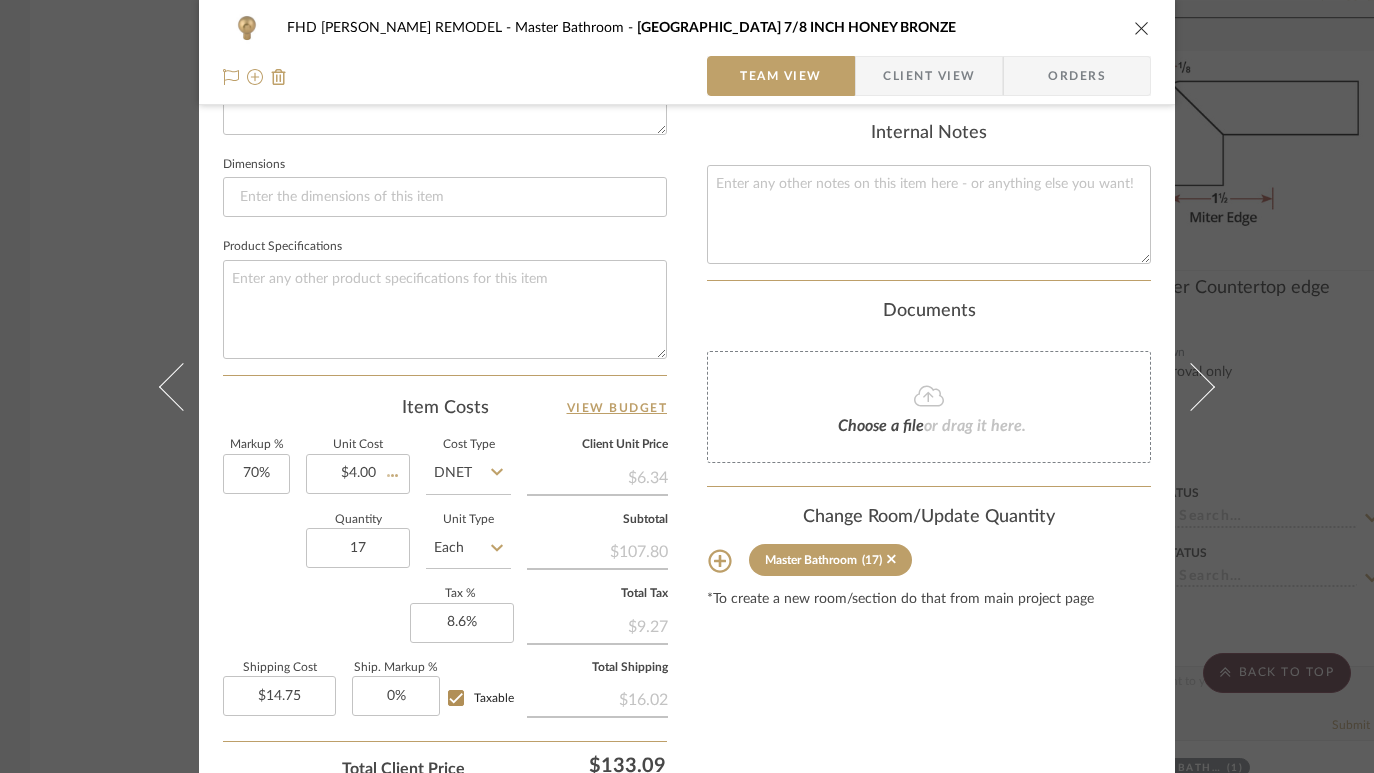 type 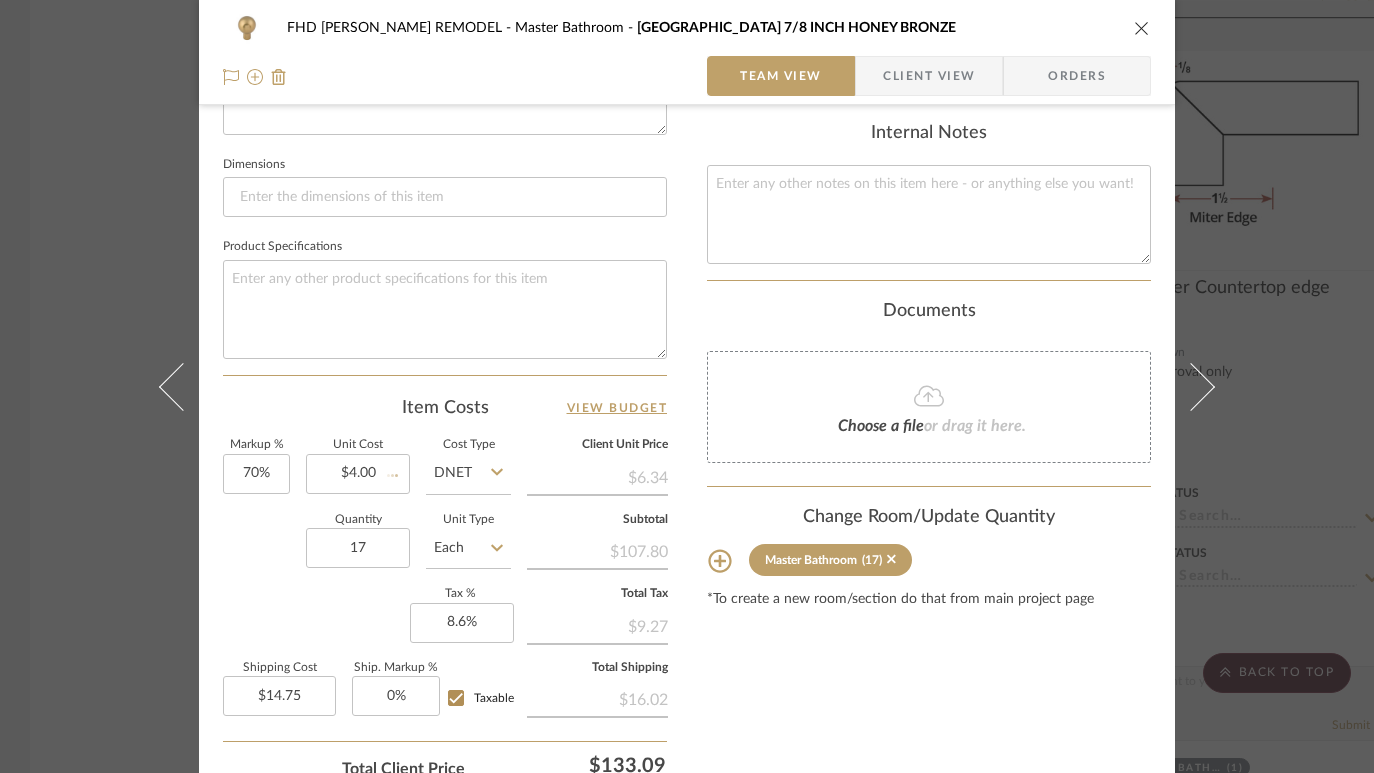 type 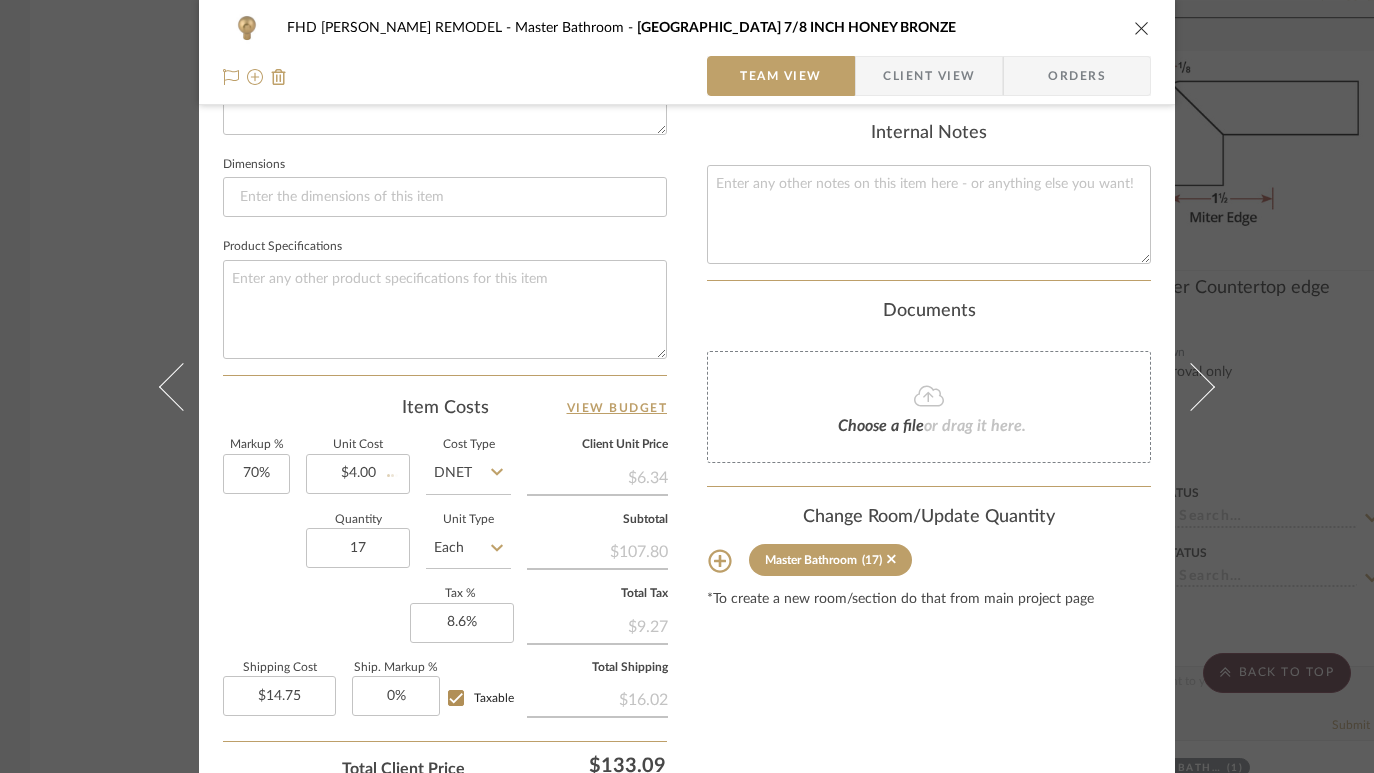 type 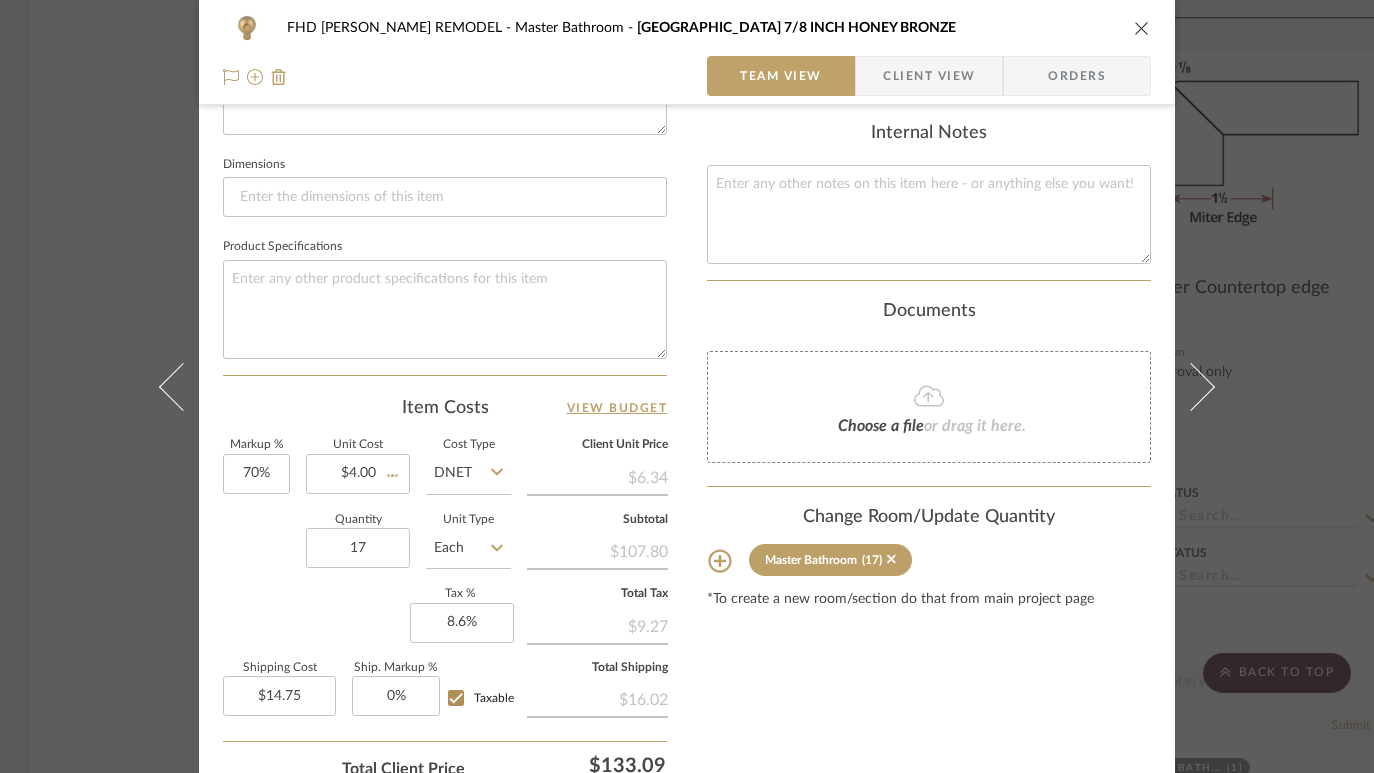 type 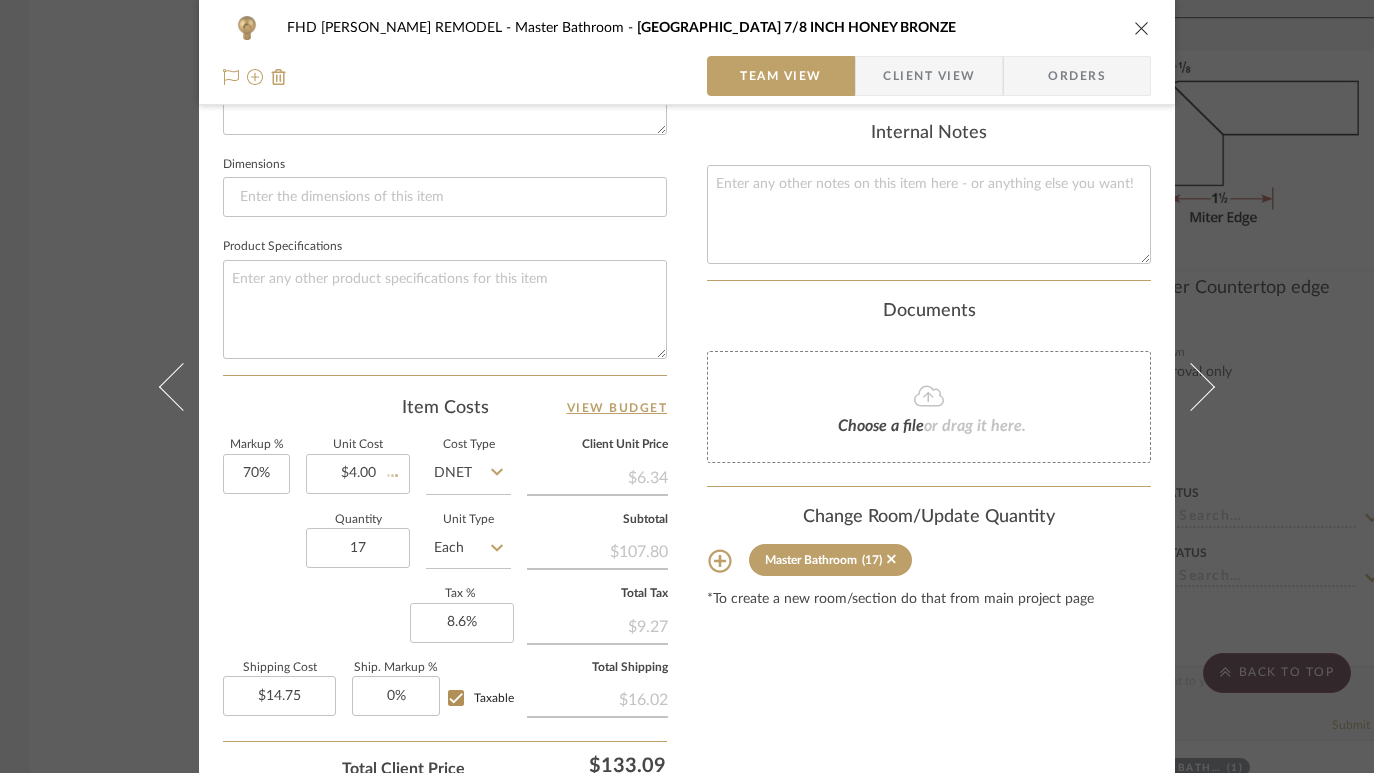 type 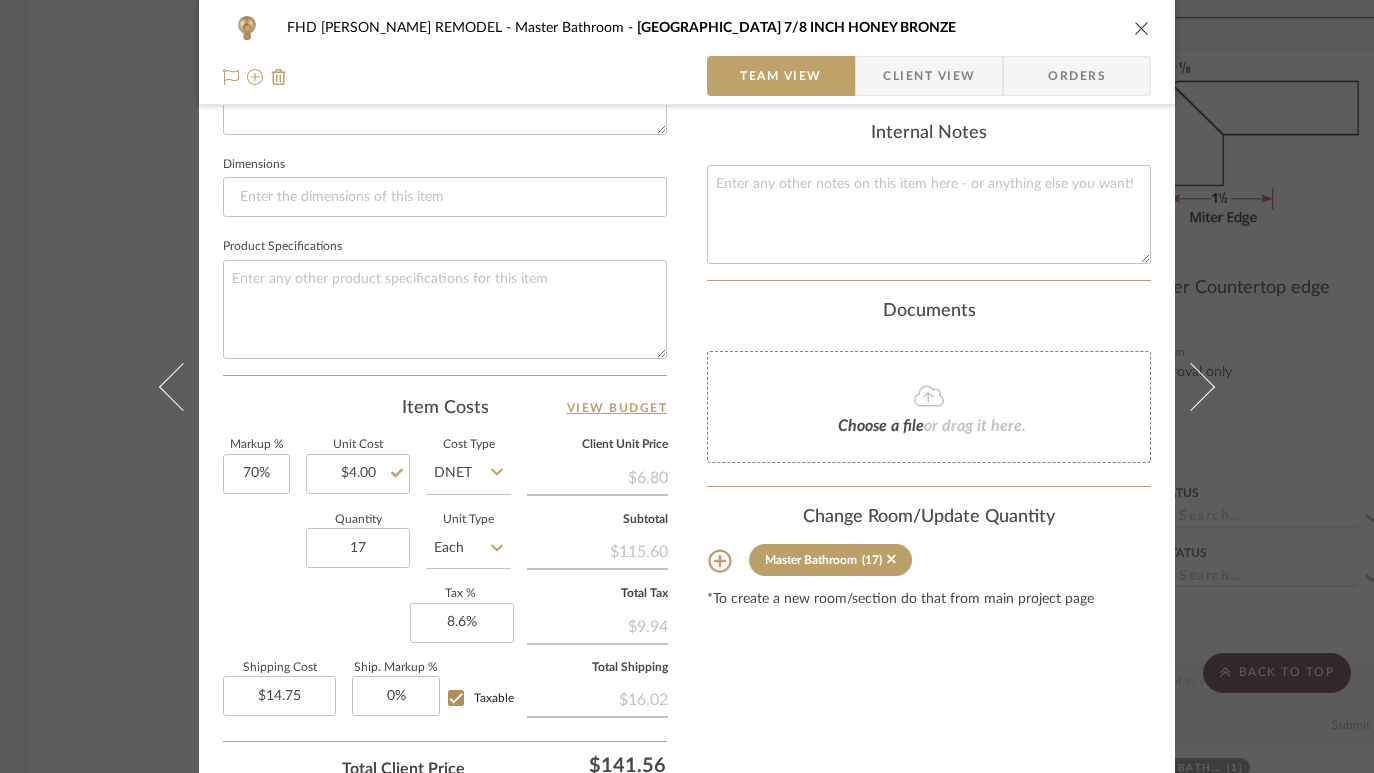 click on "FHD [PERSON_NAME] REMODEL Master Bathroom BROOKLINE KNOB 7/8 INCH HONEY BRONZE Team View Client View Orders  Team-Facing Details   Item Name  BROOKLINE KNOB 7/8 INCH HONEY BRONZE  Brand   Internal Description   Dimensions   Product Specifications   Item Costs   View Budget   Markup %  70%  Unit Cost  $4.00  Cost Type  DNET  Client Unit Price   $6.80   Quantity  17  Unit Type  Each  Subtotal   $115.60   Tax %  8.6%  Total Tax   $9.94   Shipping Cost  $14.75  Ship. Markup %  0% Taxable  Total Shipping   $16.02  Total Client Price  $141.56  Your Cost  $89.87  Your Margin  $47.60  Content here copies to Client View - confirm visibility there.  Show in Client Dashboard   Include in Budget   View Budget  Team Status  Lead Time  In Stock Weeks  Est. Min   Est. Max   Due Date   Install Date  Tasks / To-Dos /  team Messaging  Leave yourself a note here or share next steps with your team. You will receive emails when they
respond!  Invite Collaborator Internal Notes  Documents  Choose a file  or drag it here. (17)" at bounding box center [687, 386] 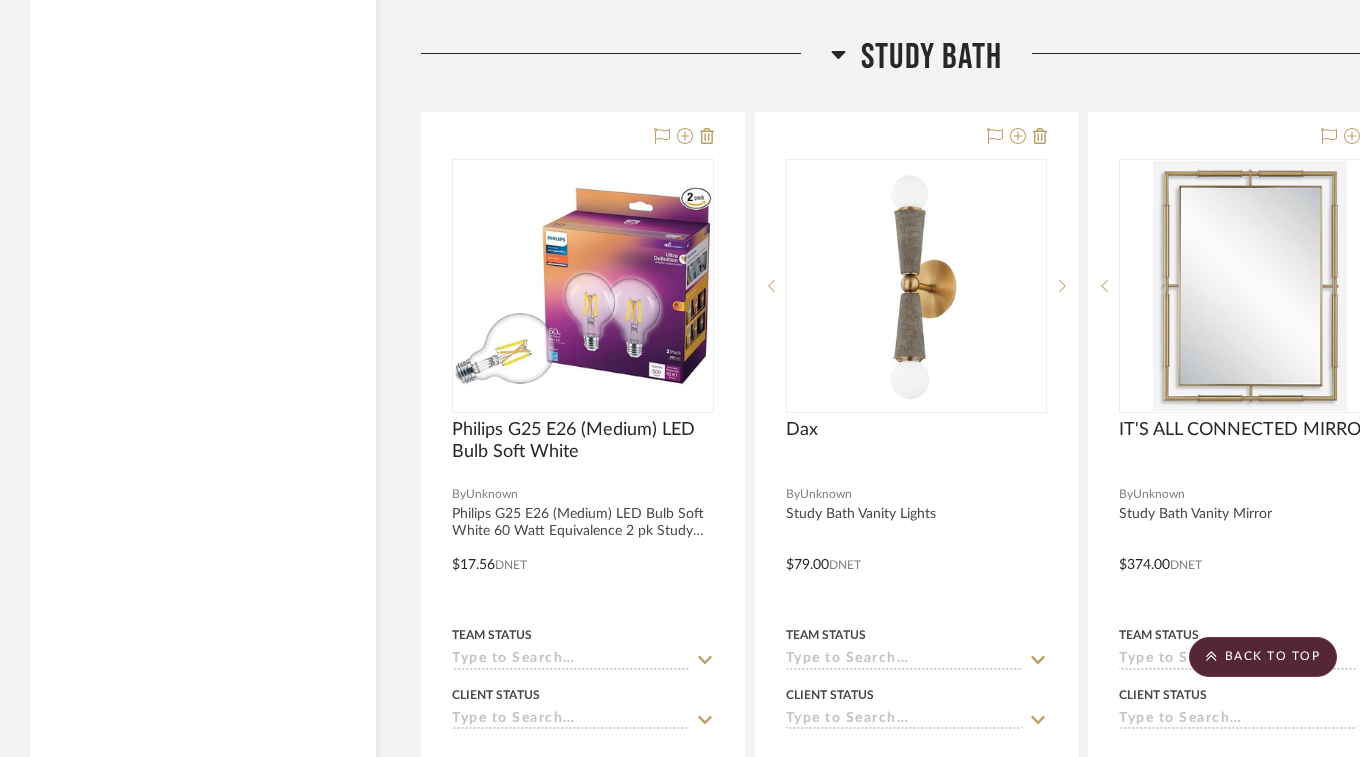 scroll, scrollTop: 22858, scrollLeft: 0, axis: vertical 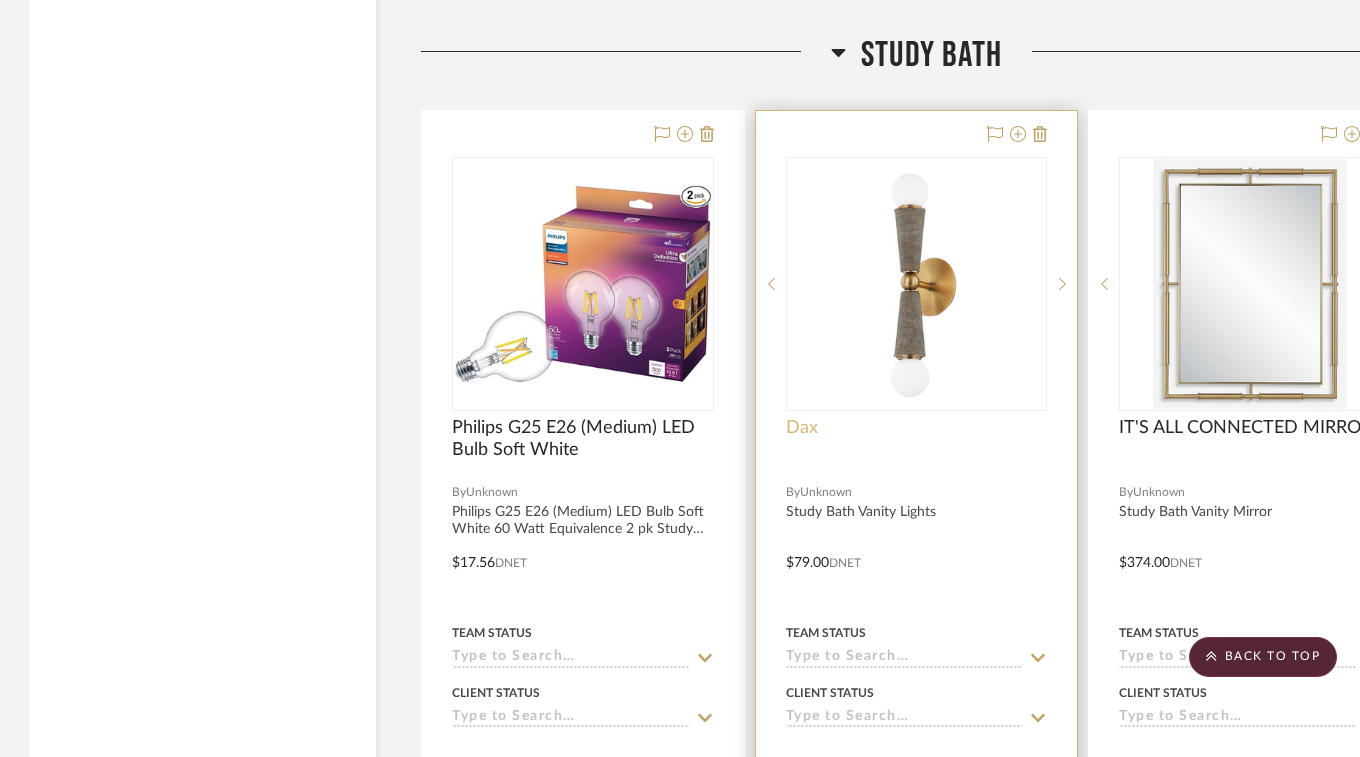 click on "Dax" at bounding box center [802, 428] 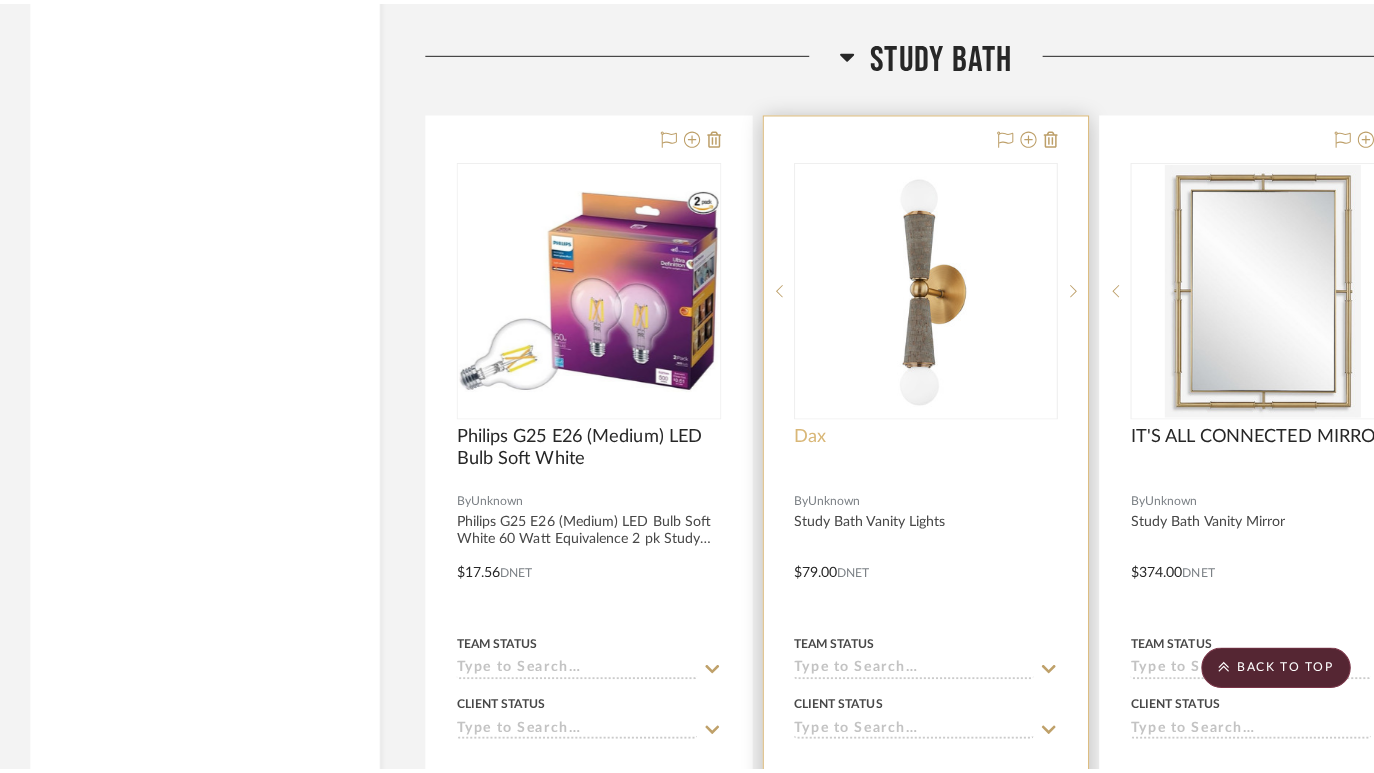 scroll, scrollTop: 0, scrollLeft: 0, axis: both 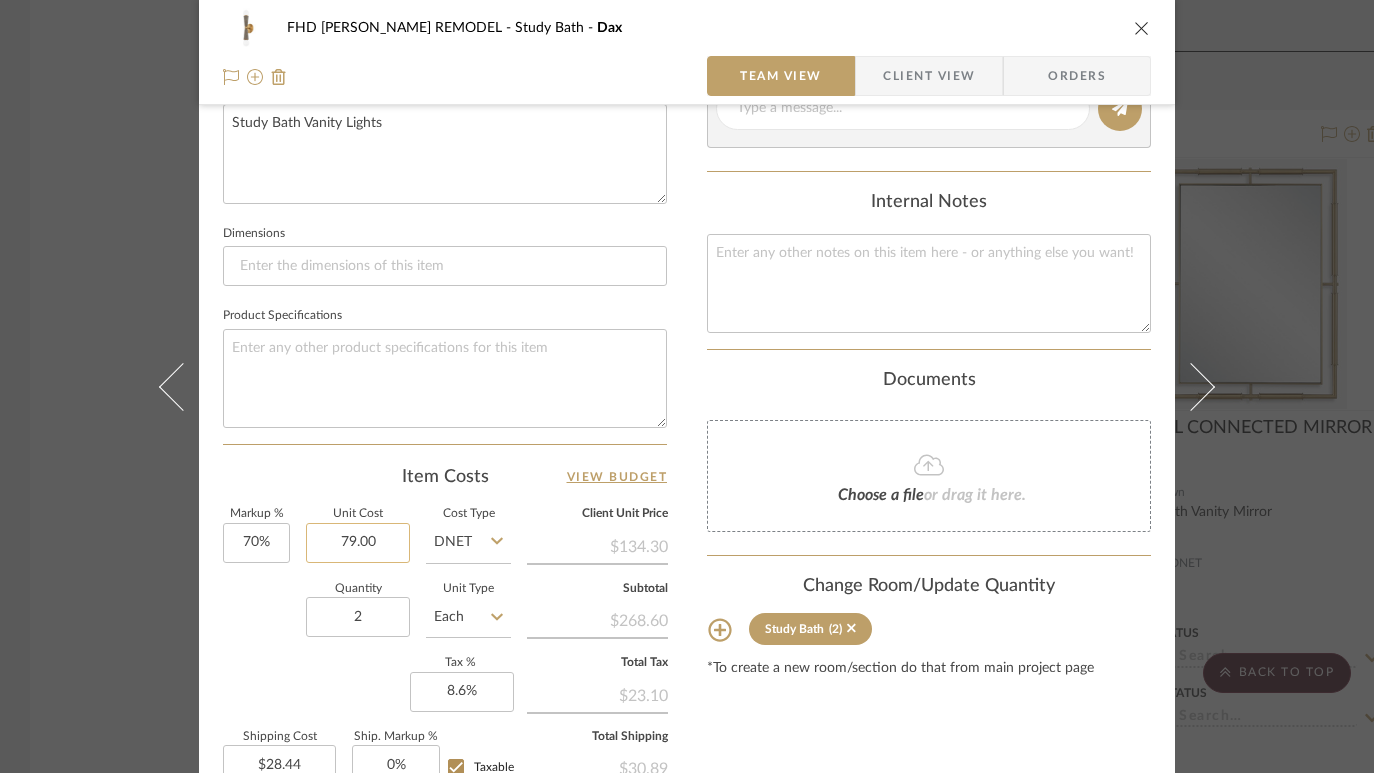 click on "79.00" 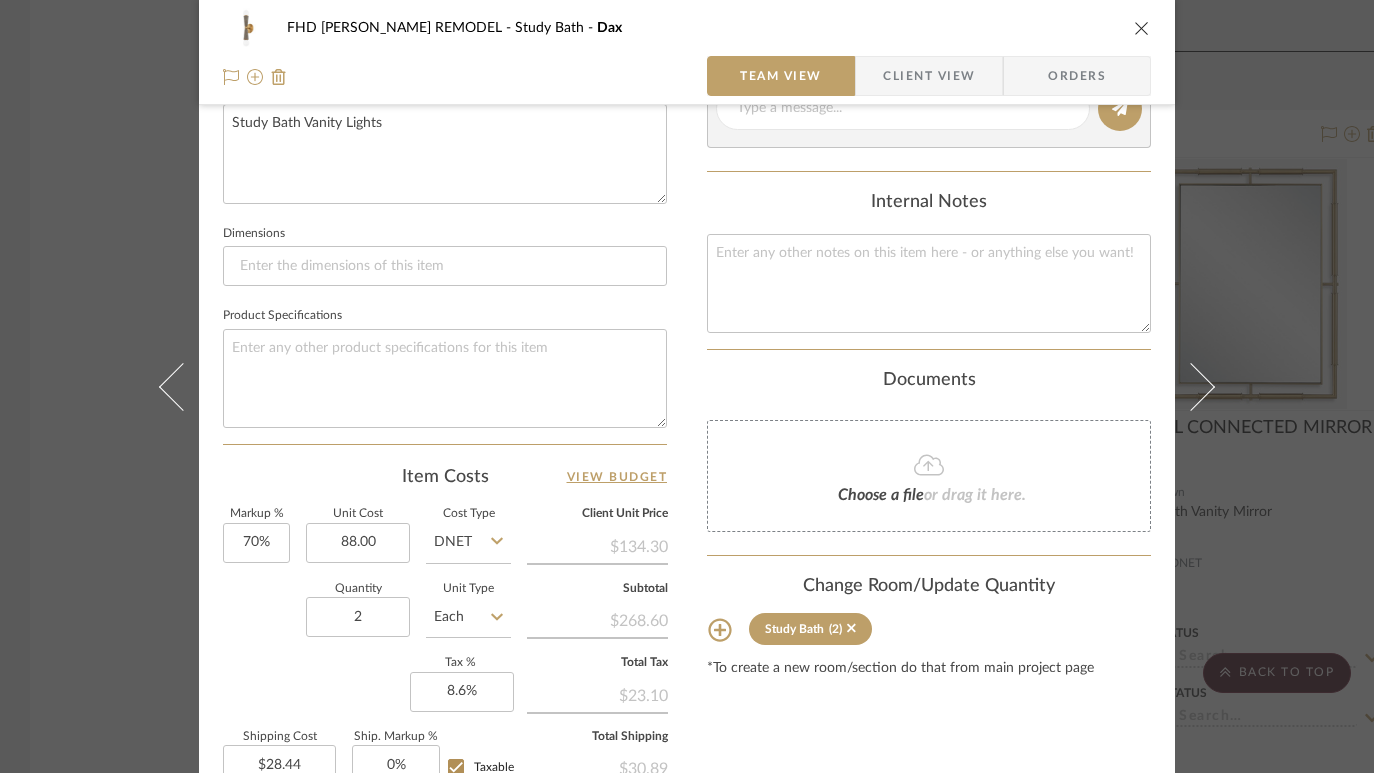 type on "$88.00" 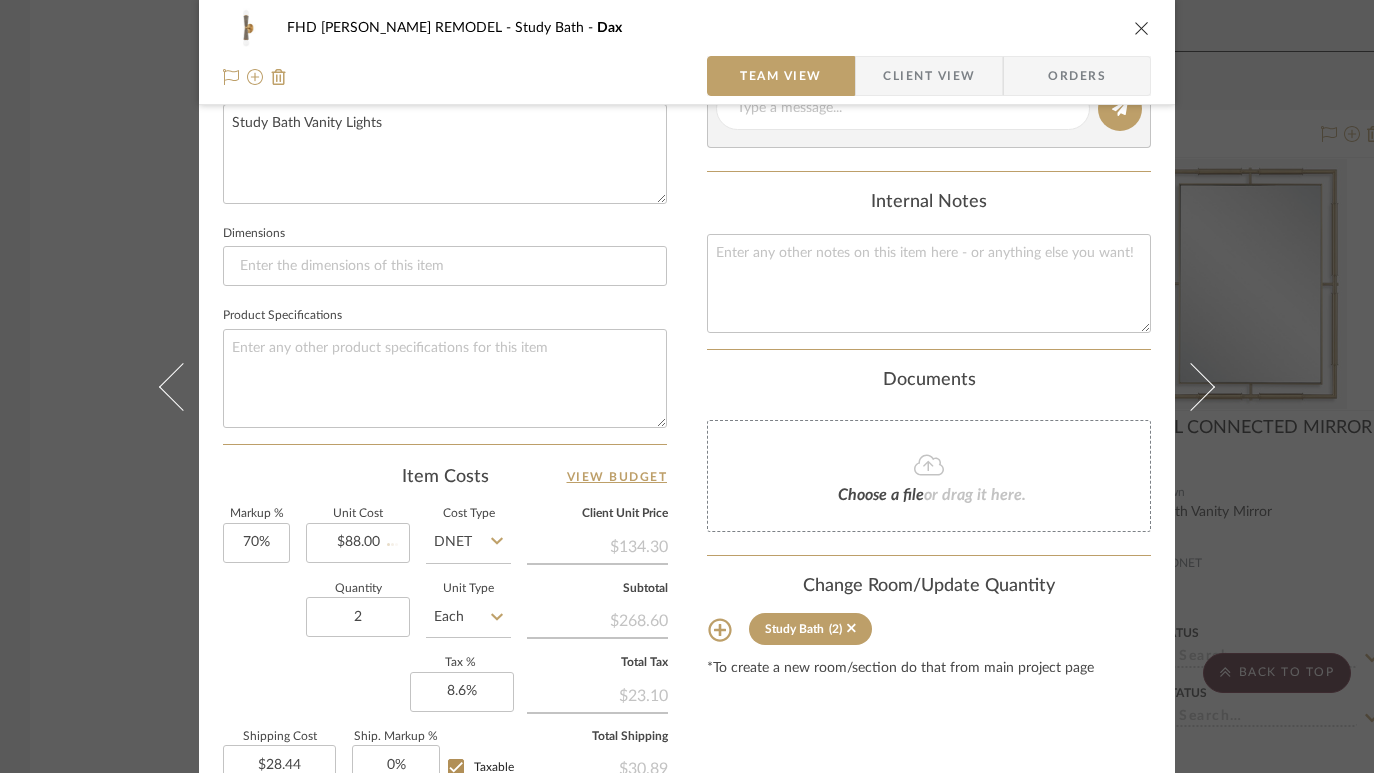 click on "1 / 3  Team-Facing Details   Item Name  Dax  Brand   Internal Description  Study Bath Vanity Lights  Dimensions   Product Specifications   Item Costs   View Budget   Markup %  70%  Unit Cost  $88.00  Cost Type  DNET  Client Unit Price   $134.30   Quantity  2  Unit Type  Each  Subtotal   $268.60   Tax %  8.6%  Total Tax   $23.10   Shipping Cost  $28.44  Ship. Markup %  0% Taxable  Total Shipping   $30.89  Total Client Price  $322.59  Your Cost  $202.47  Your Margin  $110.60" at bounding box center (445, 158) 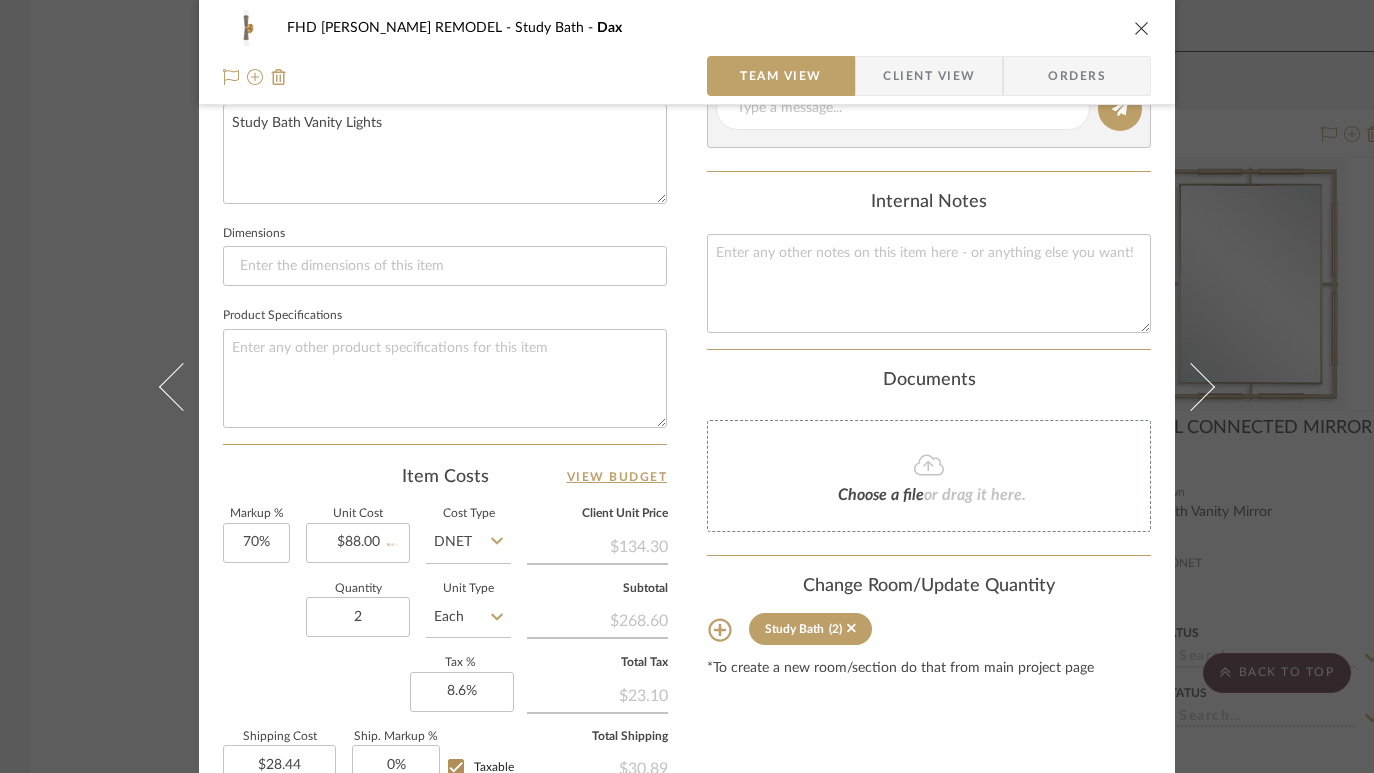 type 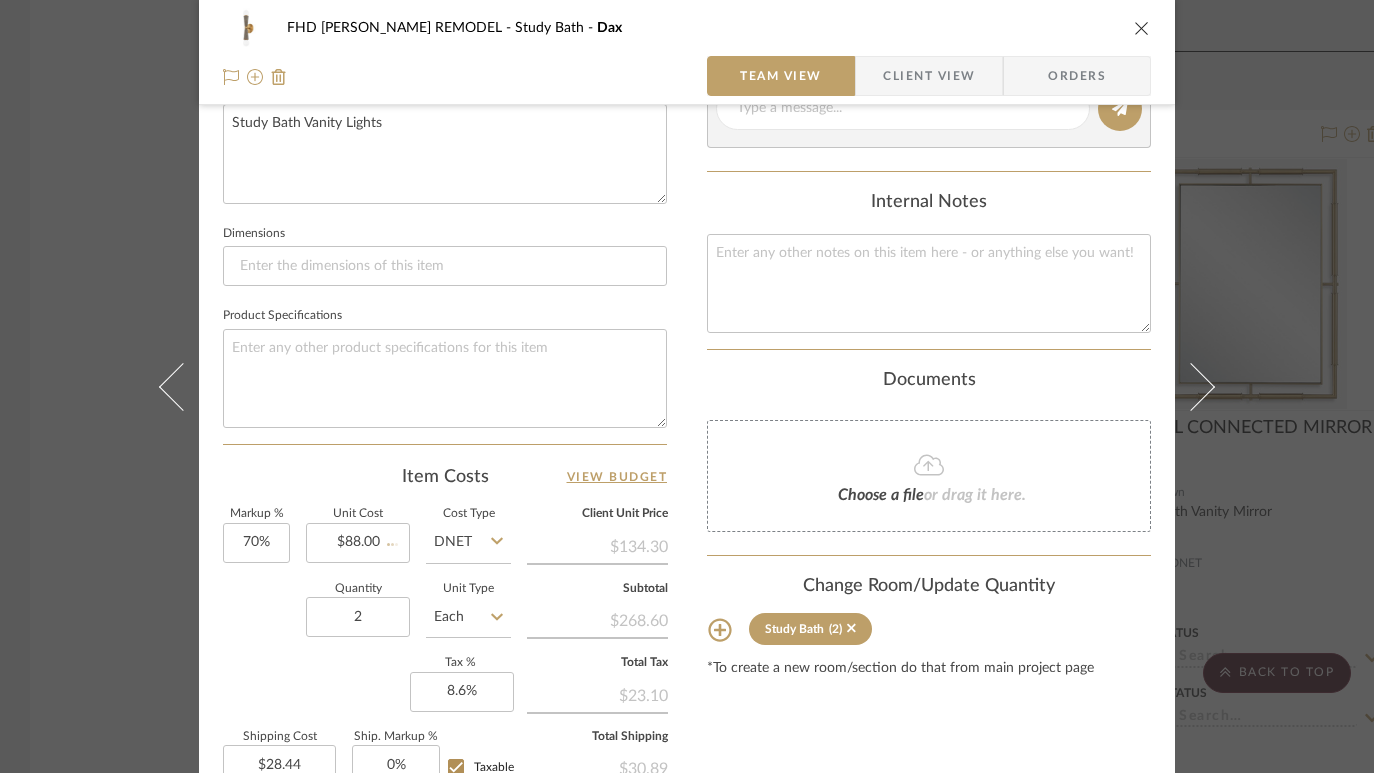 type 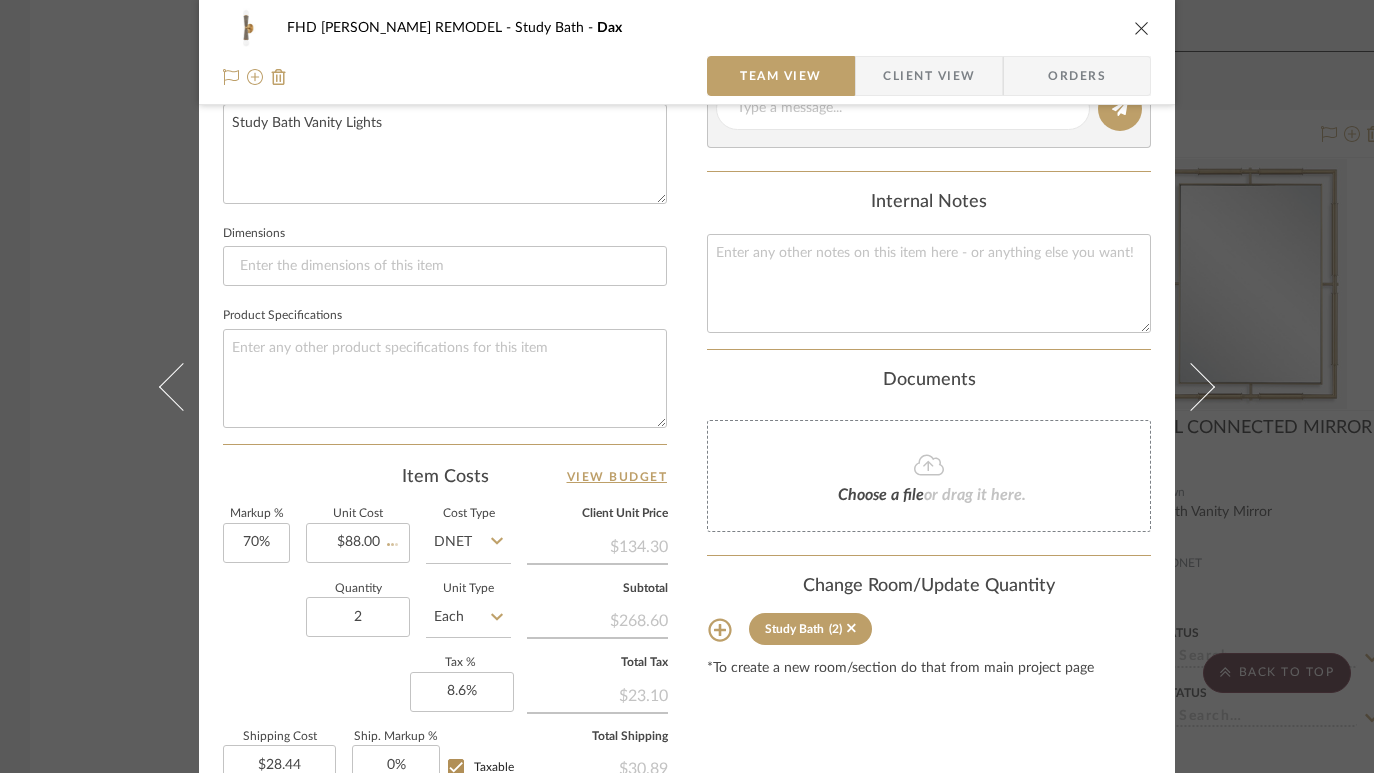 type 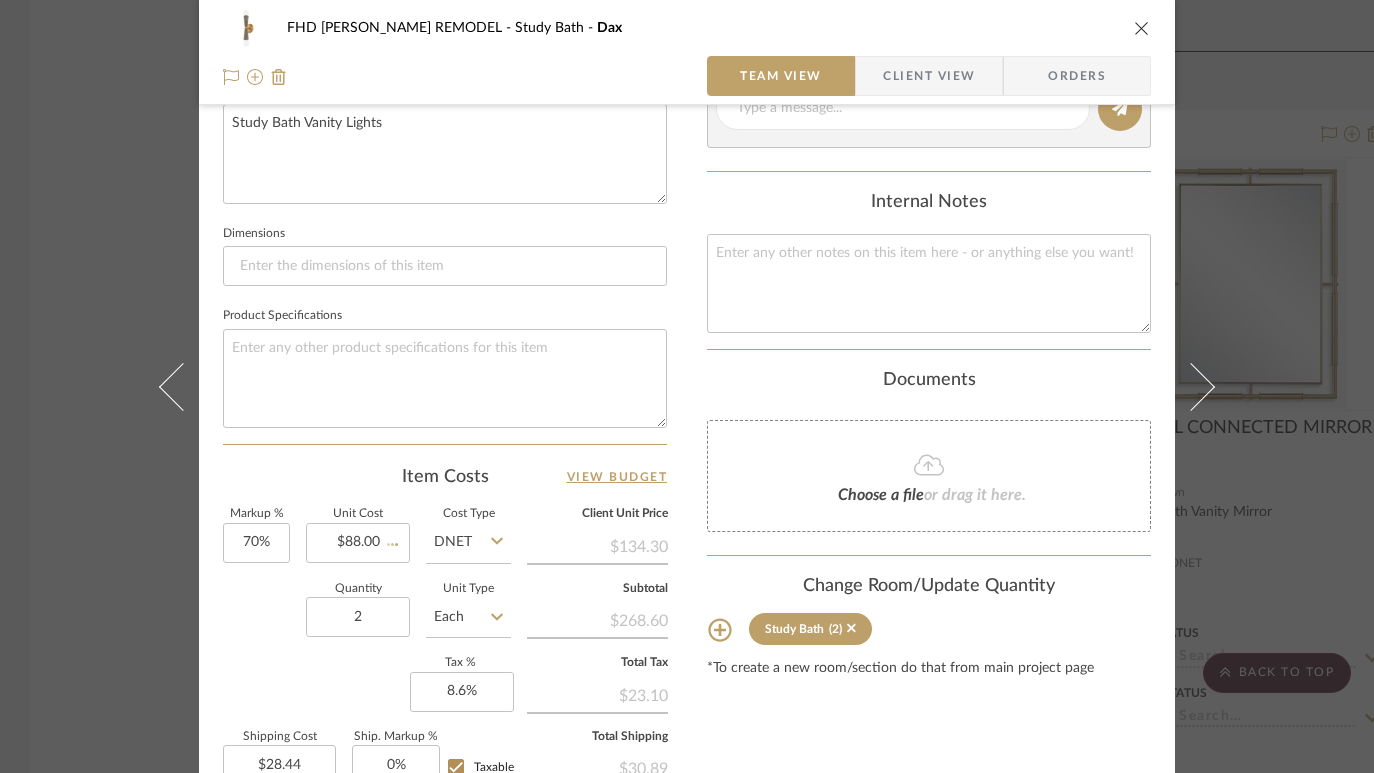 type 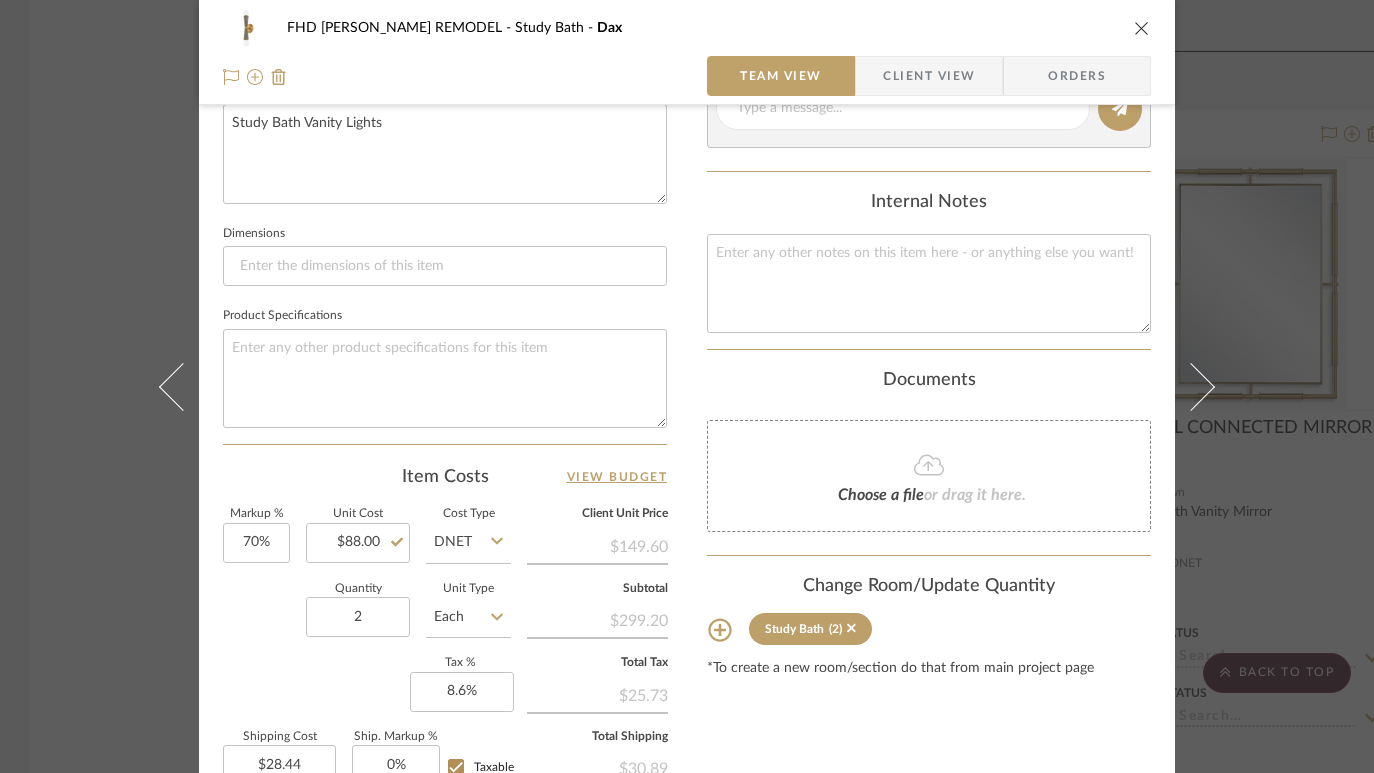 click on "FHD [PERSON_NAME] REMODEL Study Bath Dax Team View Client View Orders 1 / 3  Team-Facing Details   Item Name  Dax  Brand   Internal Description  Study Bath Vanity Lights  Dimensions   Product Specifications   Item Costs   View Budget   Markup %  70%  Unit Cost  $88.00  Cost Type  DNET  Client Unit Price   $149.60   Quantity  2  Unit Type  Each  Subtotal   $299.20   Tax %  8.6%  Total Tax   $25.73   Shipping Cost  $28.44  Ship. Markup %  0% Taxable  Total Shipping   $30.89  Total Client Price  $355.82  Your Cost  $222.02  Your Margin  $123.20  Content here copies to Client View - confirm visibility there.  Show in Client Dashboard   Include in Budget   View Budget  Team Status  Lead Time  In Stock Weeks  Est. Min   Est. Max   Due Date   Install Date  Tasks / To-Dos /  team Messaging  Leave yourself a note here or share next steps with your team. You will receive emails when they
respond!  Invite Collaborator Internal Notes  Documents  Choose a file  or drag it here. Change Room/Update Quantity (2)" at bounding box center [687, 386] 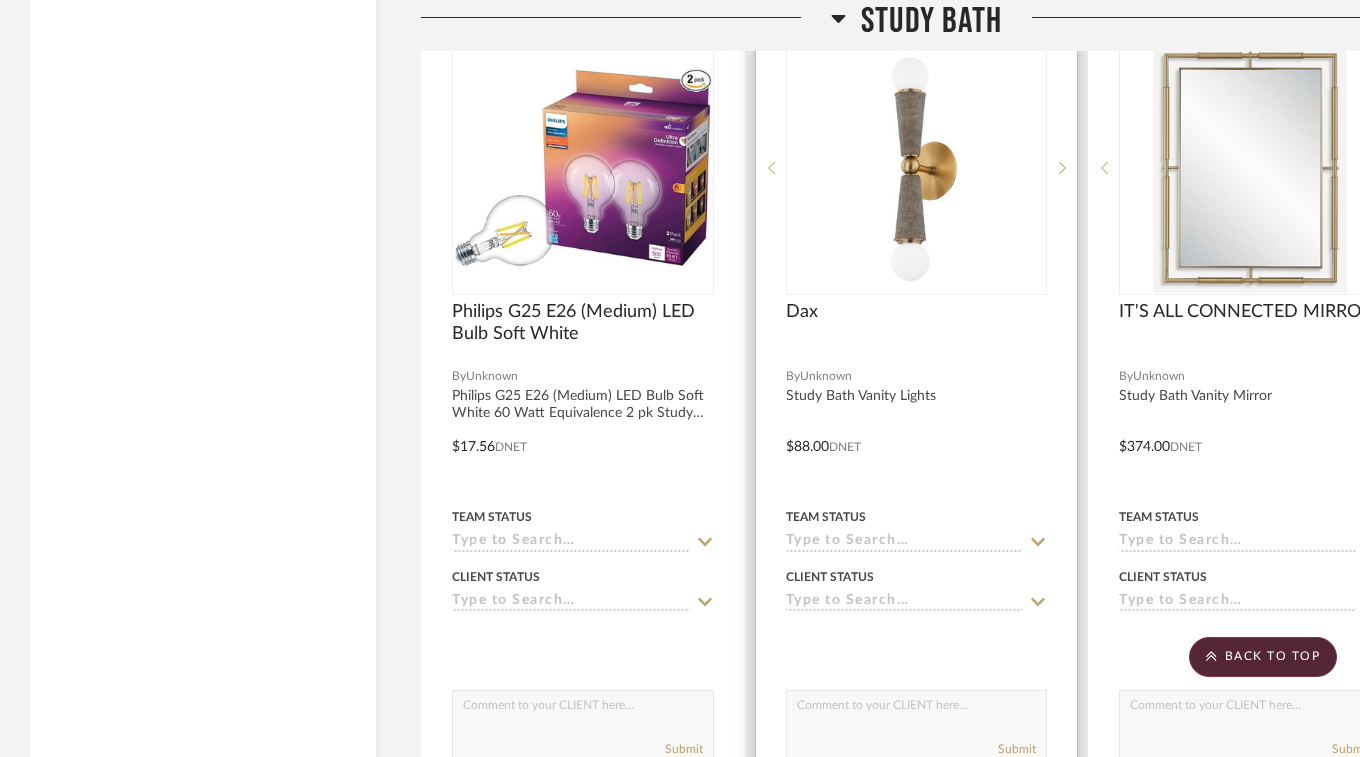 scroll, scrollTop: 22976, scrollLeft: 0, axis: vertical 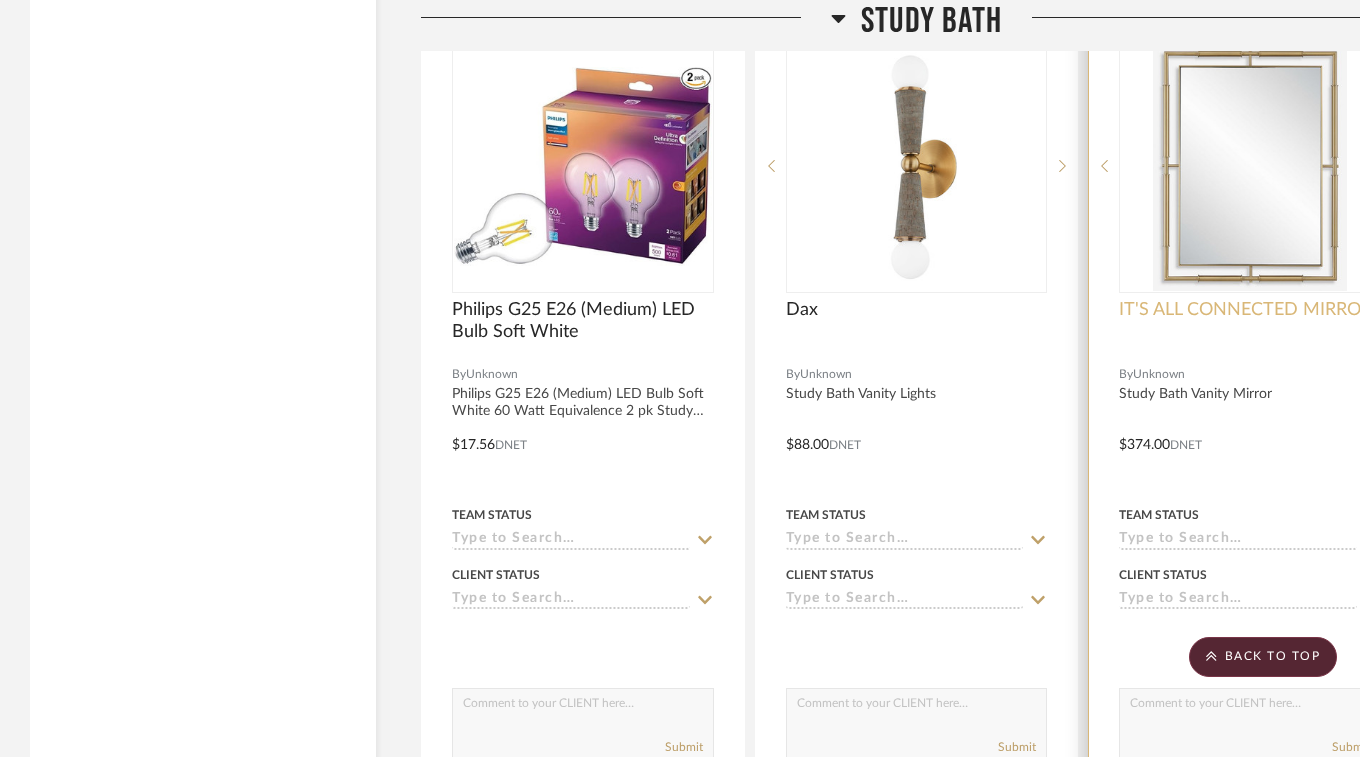 click on "IT'S ALL CONNECTED MIRROR" at bounding box center (1245, 310) 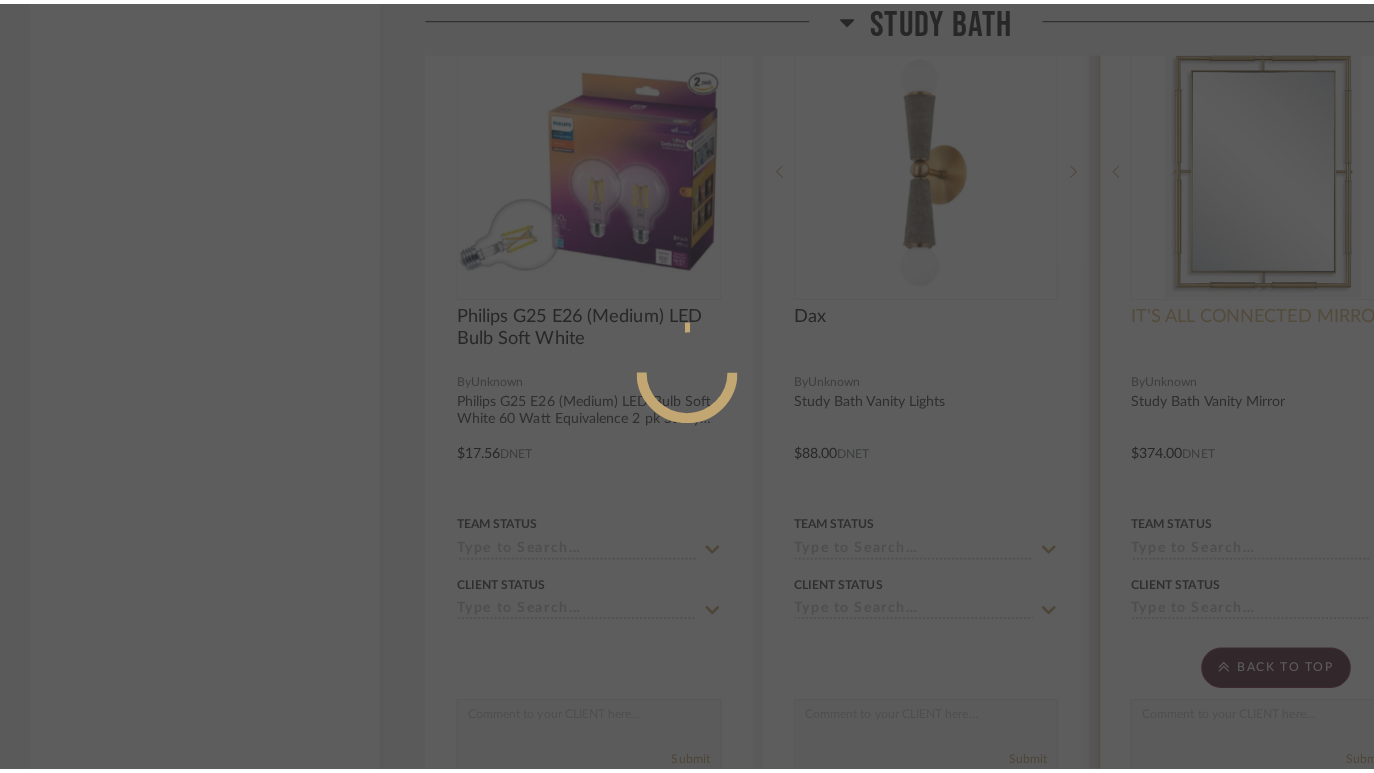 scroll, scrollTop: 0, scrollLeft: 0, axis: both 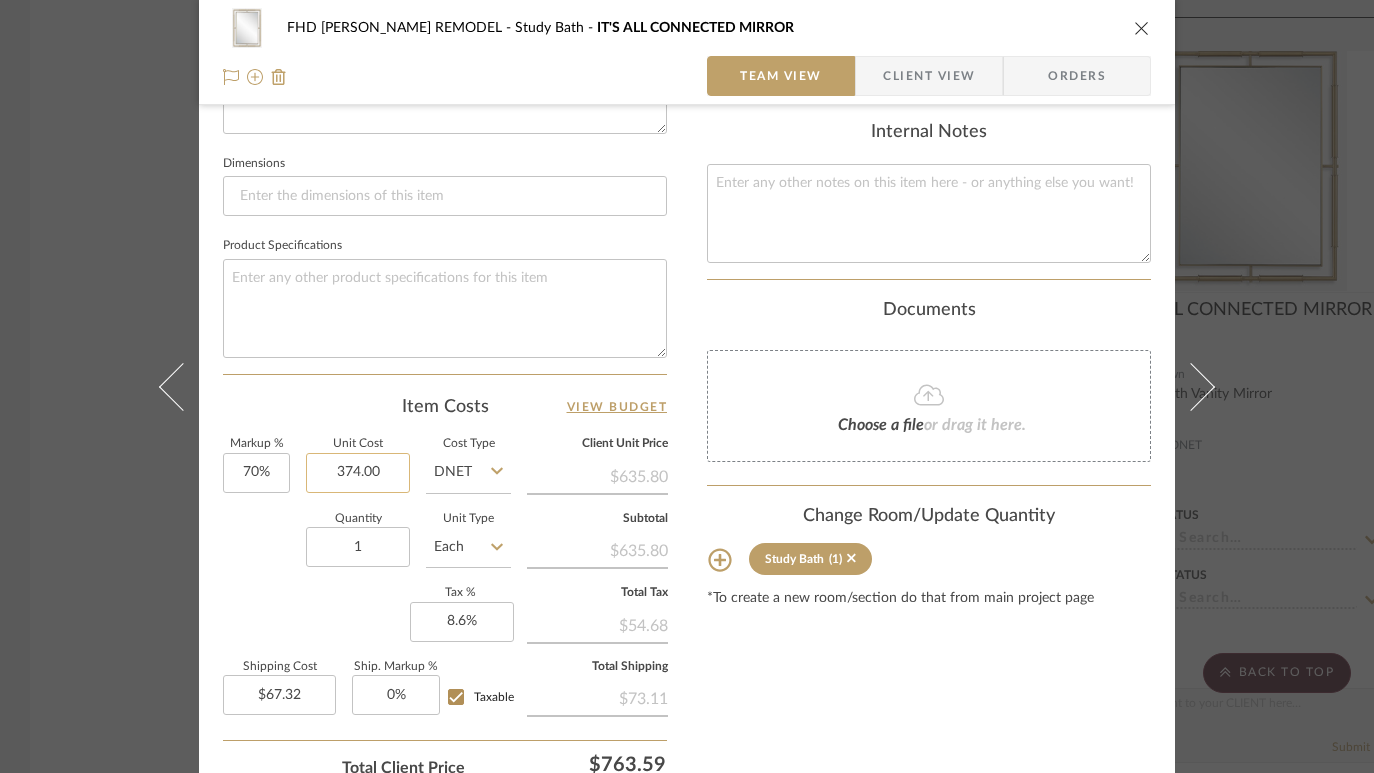 click on "374.00" 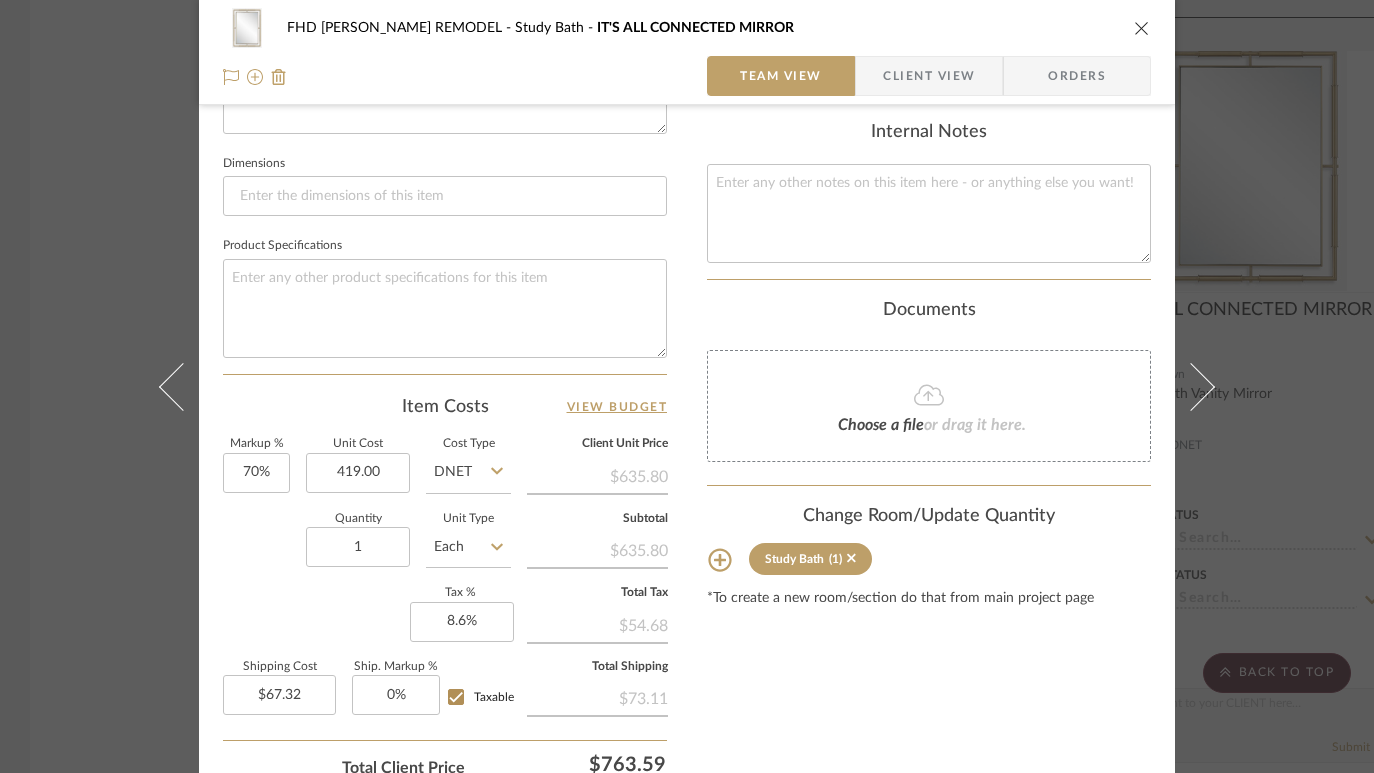 type on "$419.00" 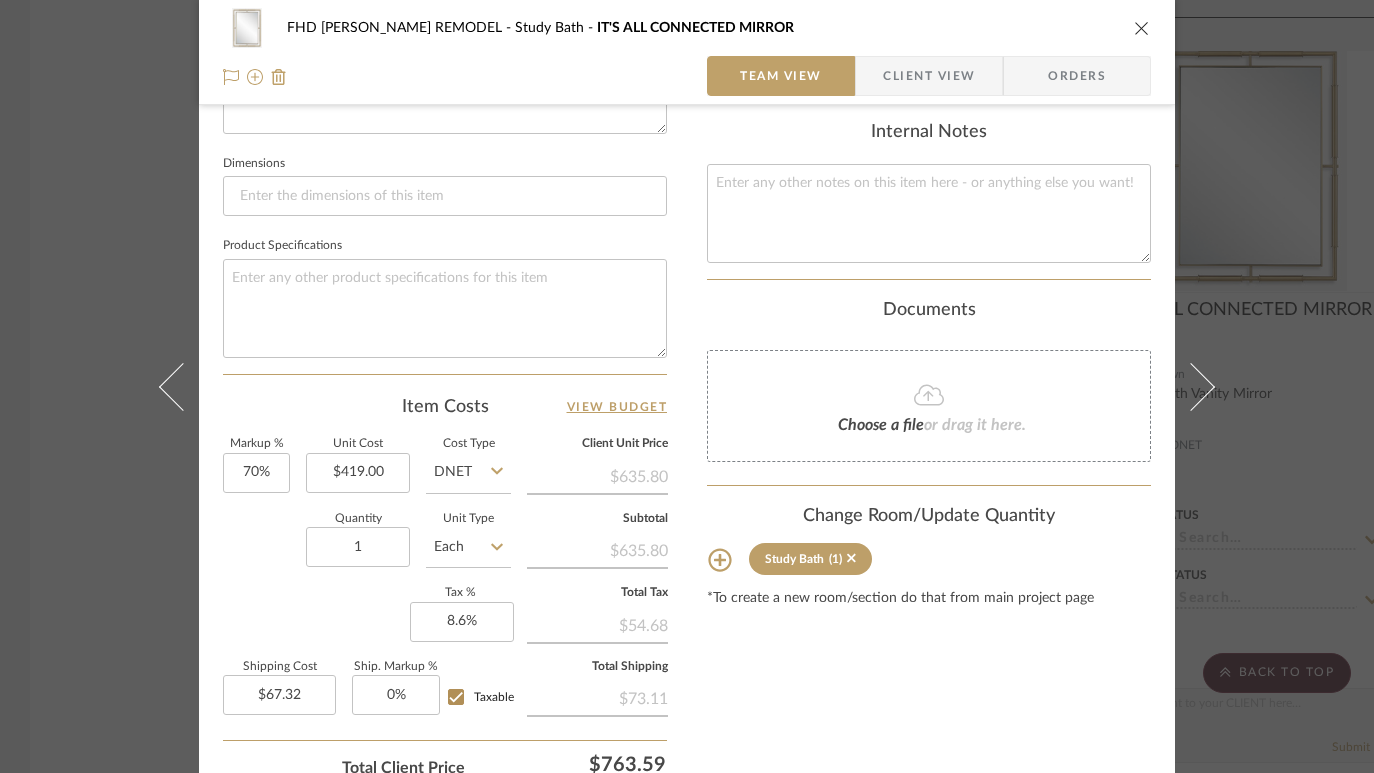click on "Item Costs   View Budget" 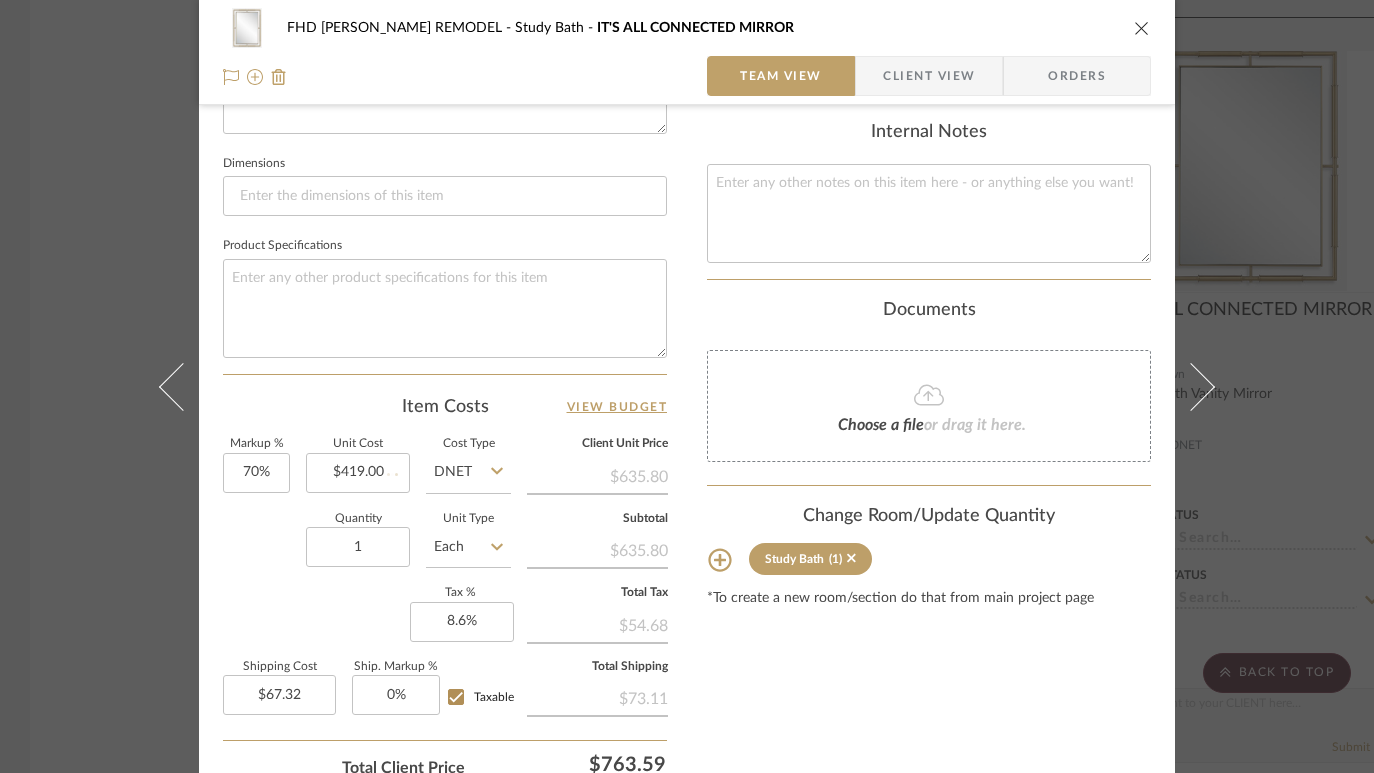 type 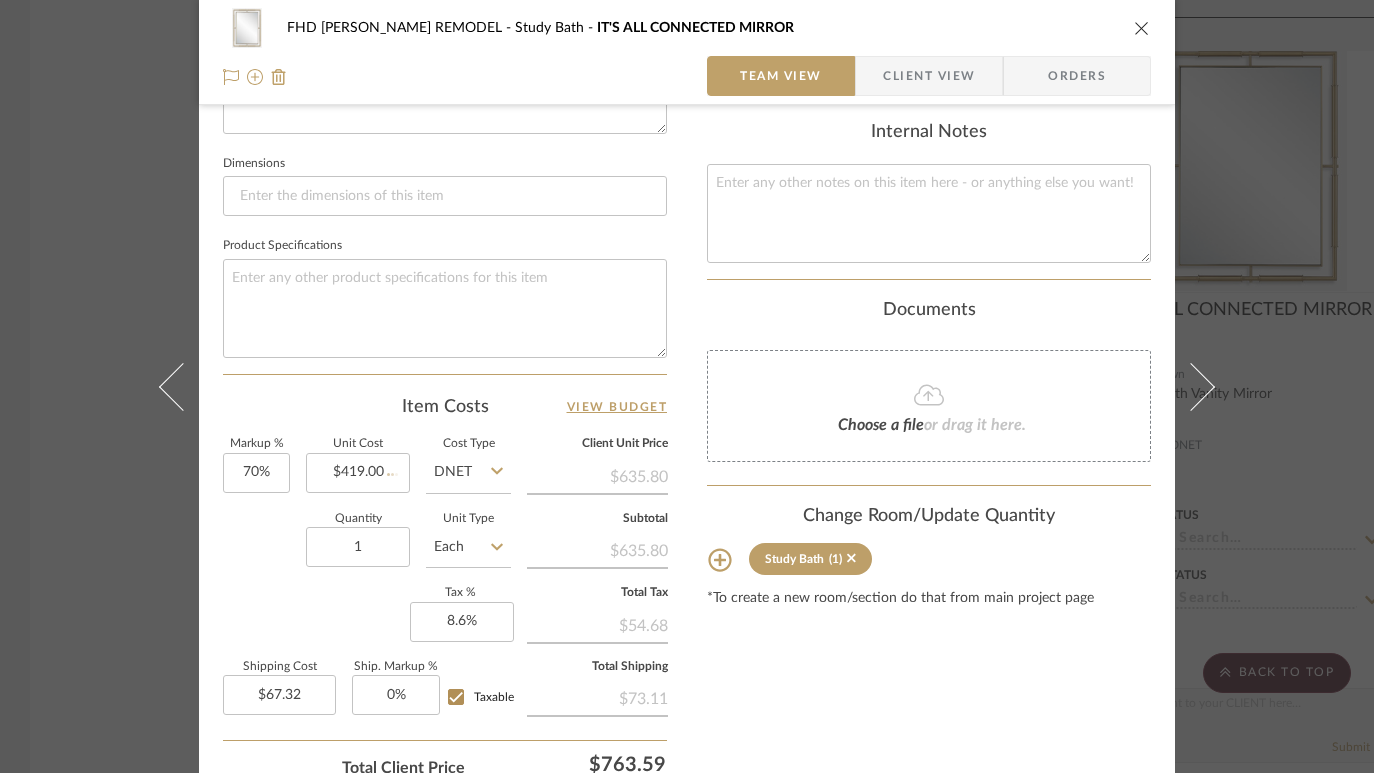 type 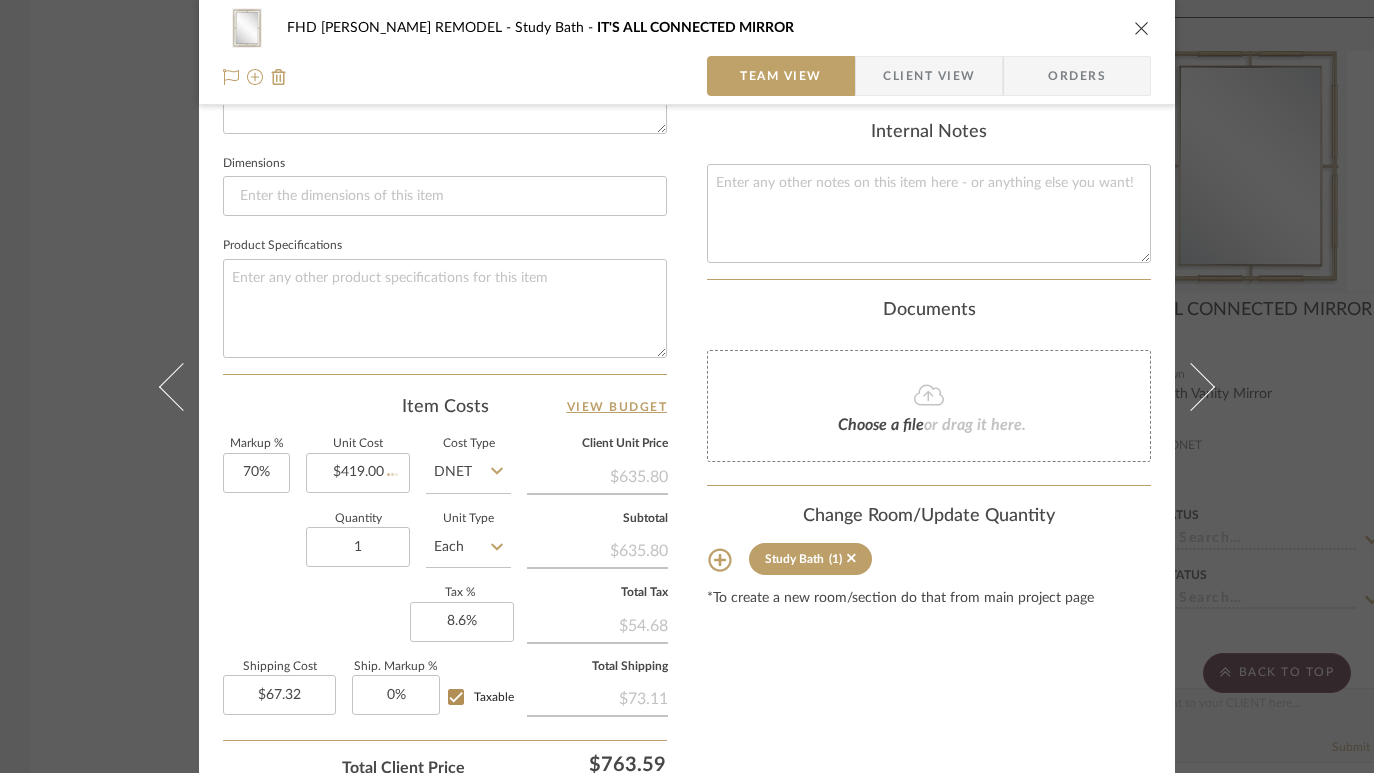 type 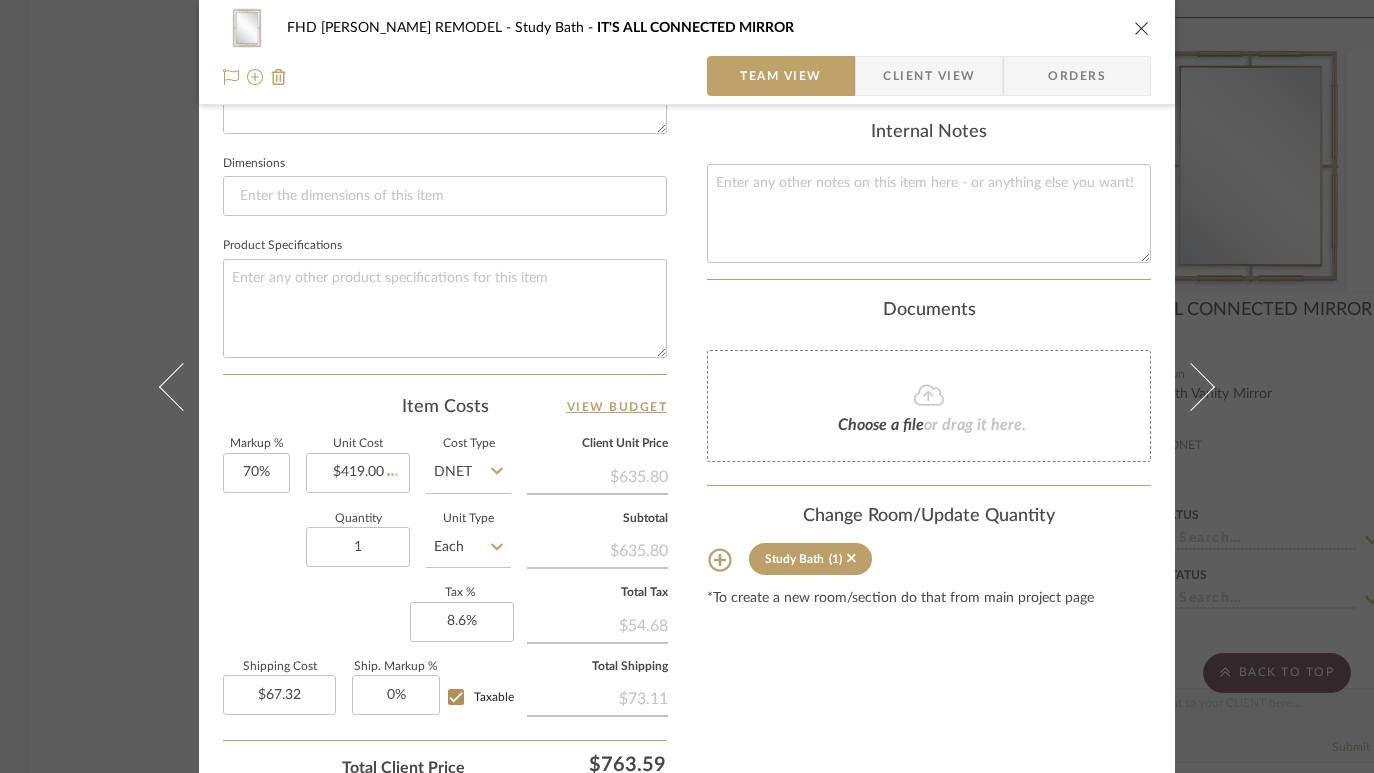 type 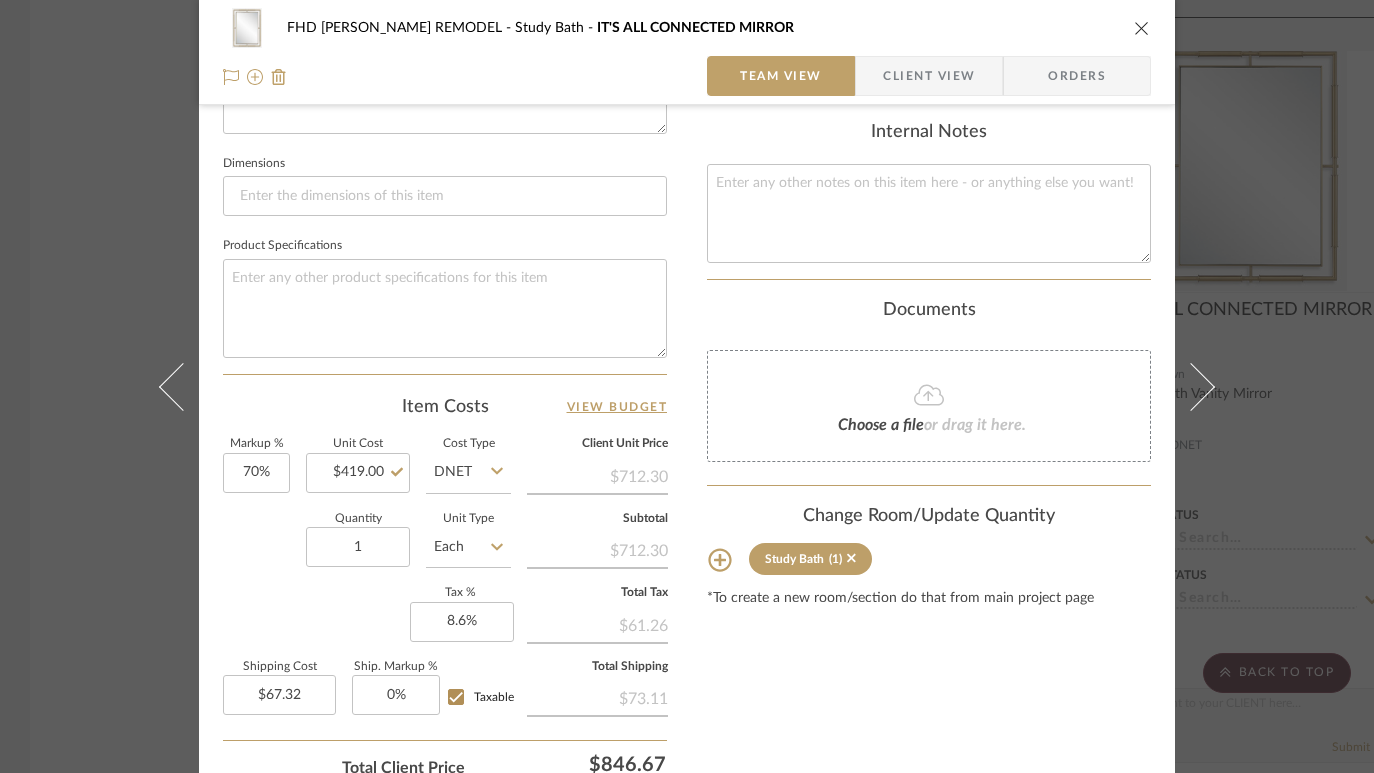 click on "FHD [PERSON_NAME] REMODEL Study Bath IT'S ALL CONNECTED MIRROR Team View Client View Orders 1 / 3  Team-Facing Details   Item Name  IT'S ALL CONNECTED MIRROR  Brand   Internal Description  Study Bath Vanity Mirror  Dimensions   Product Specifications   Item Costs   View Budget   Markup %  70%  Unit Cost  $419.00  Cost Type  DNET  Client Unit Price   $712.30   Quantity  1  Unit Type  Each  Subtotal   $712.30   Tax %  8.6%  Total Tax   $61.26   Shipping Cost  $67.32  Ship. Markup %  0% Taxable  Total Shipping   $73.11  Total Client Price  $846.67  Your Cost  $528.14  Your Margin  $293.30  Content here copies to Client View - confirm visibility there.  Show in Client Dashboard   Include in Budget   View Budget  Team Status  Lead Time  In Stock Weeks  Est. Min   Est. Max   Due Date   Install Date  Tasks / To-Dos /  team Messaging  Leave yourself a note here or share next steps with your team. You will receive emails when they
respond!  Invite Collaborator Internal Notes  Documents  Choose a file  Study Bath" at bounding box center (687, 386) 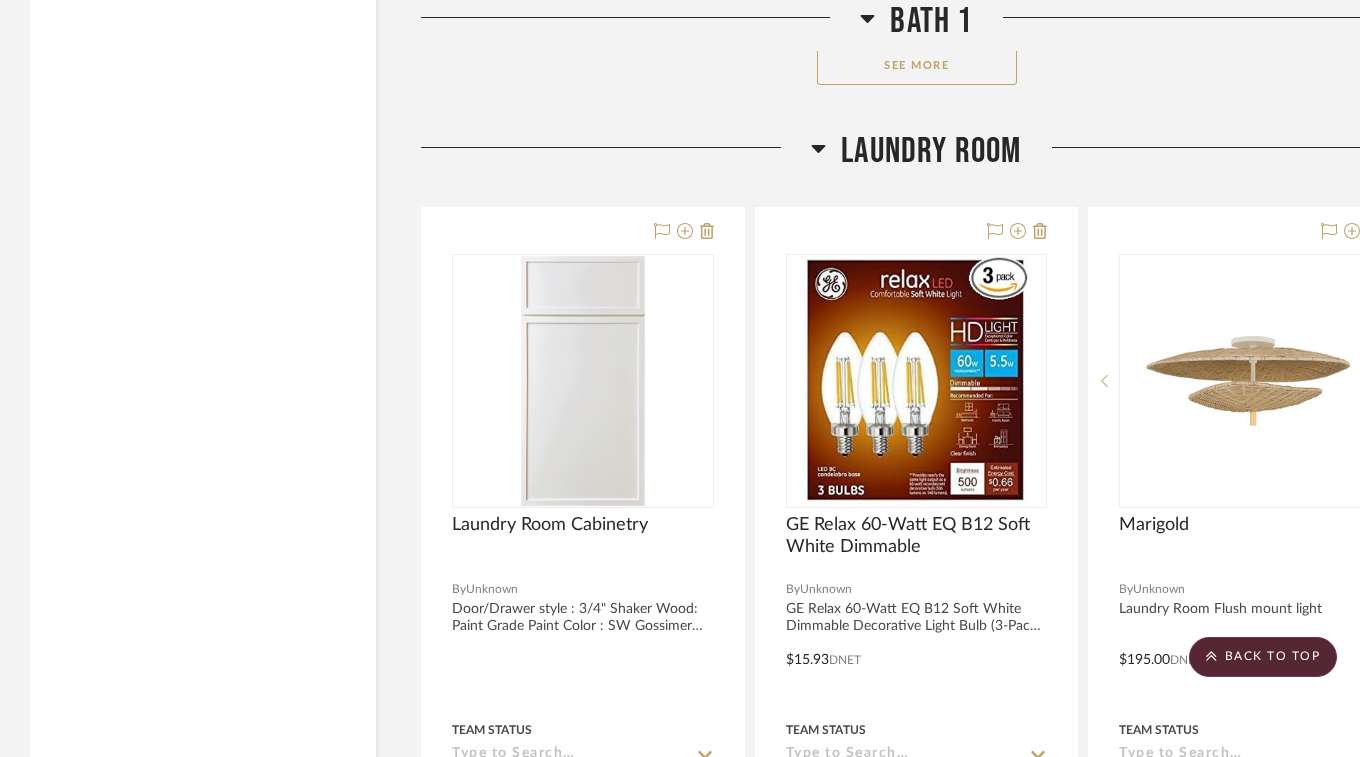 scroll, scrollTop: 28447, scrollLeft: 0, axis: vertical 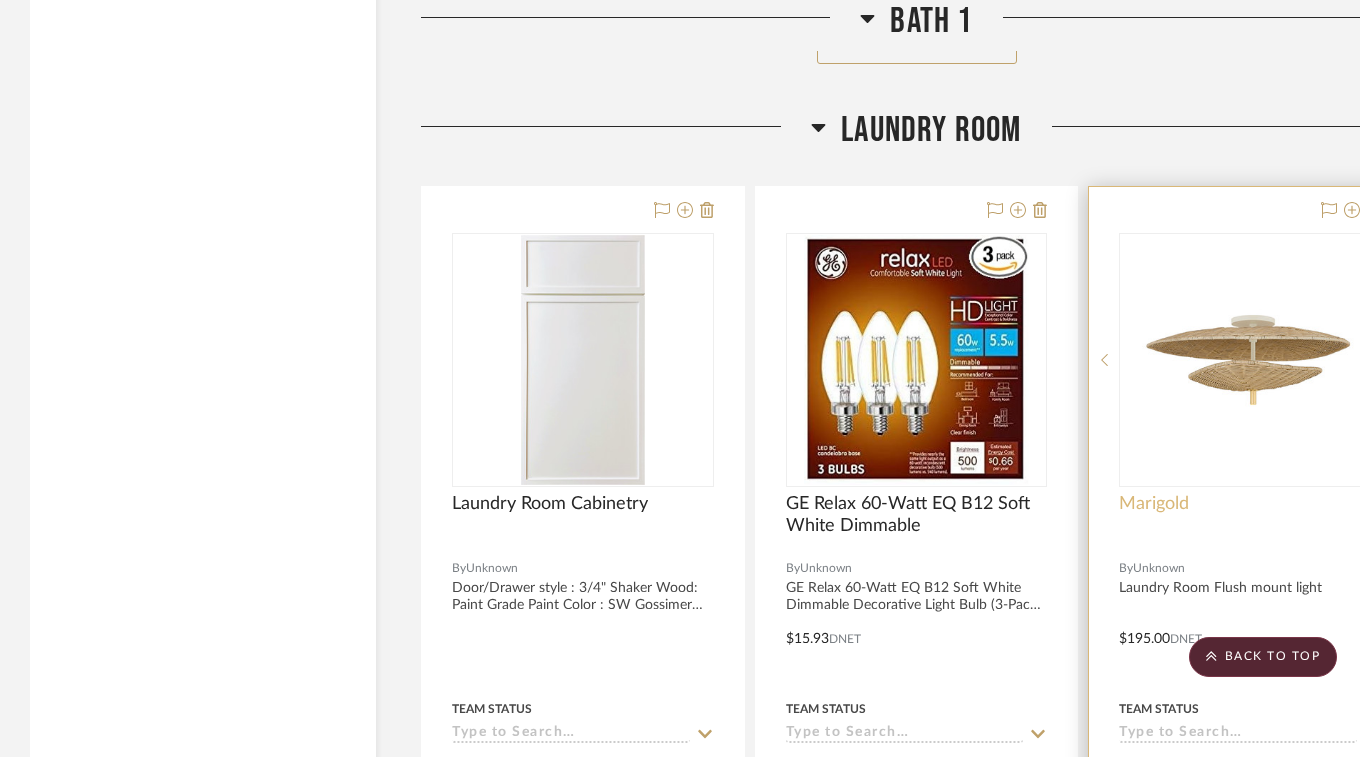 click on "Marigold" at bounding box center [1154, 504] 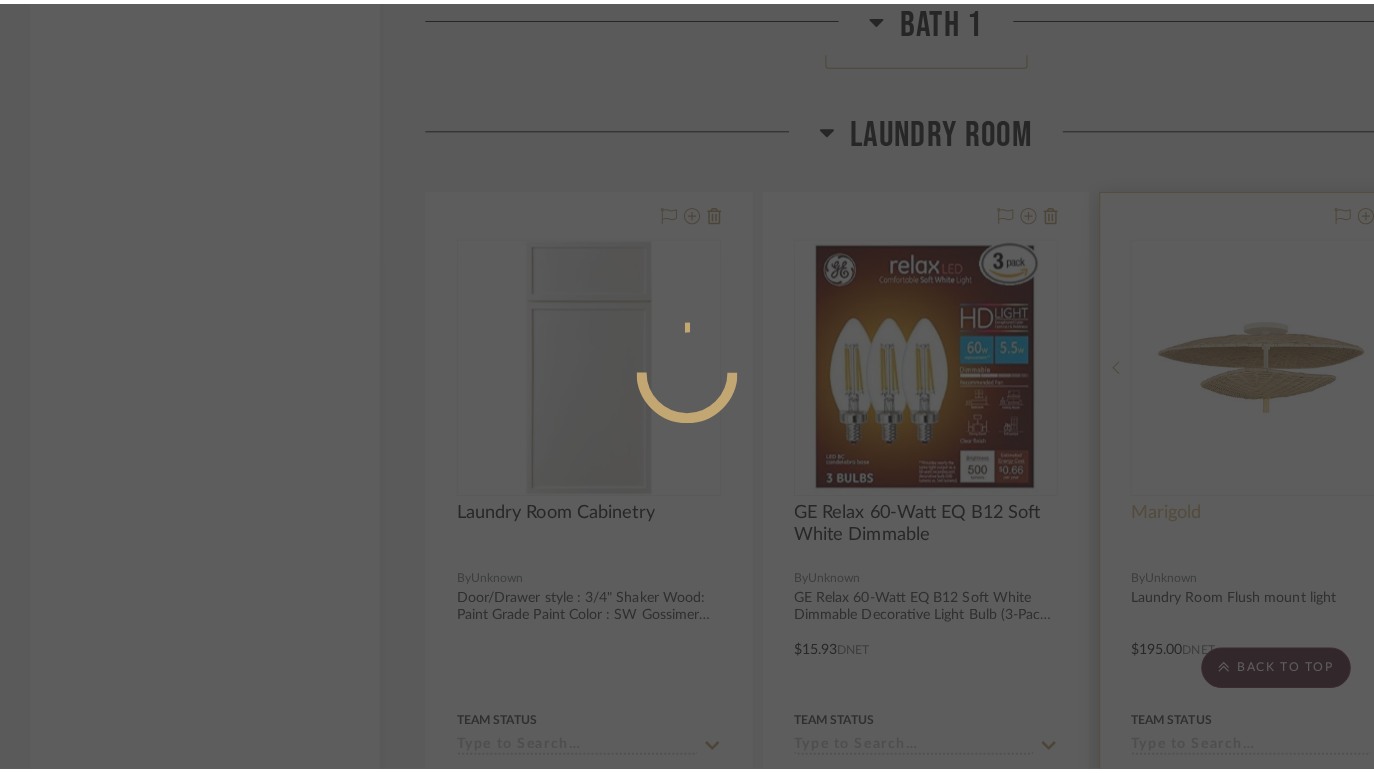 scroll, scrollTop: 0, scrollLeft: 0, axis: both 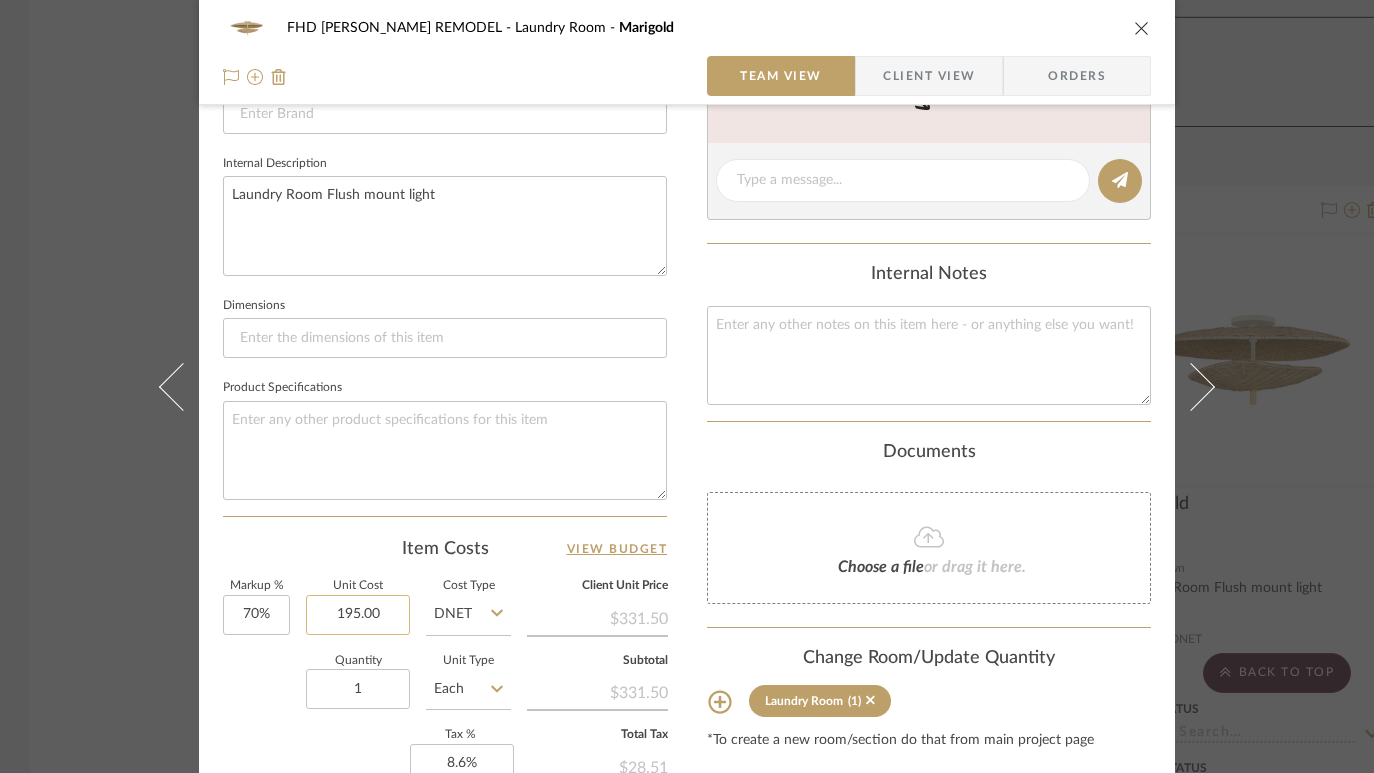 click on "195.00" 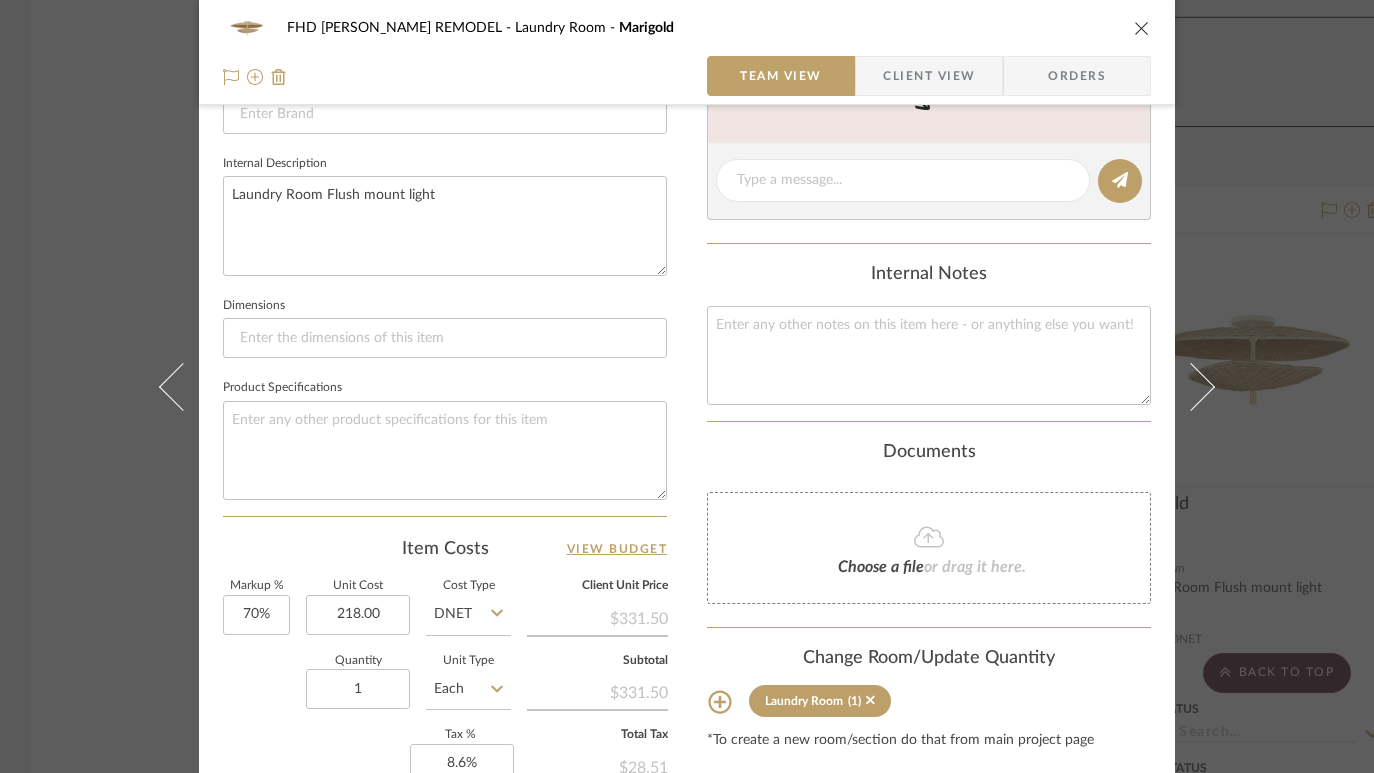 type on "$218.00" 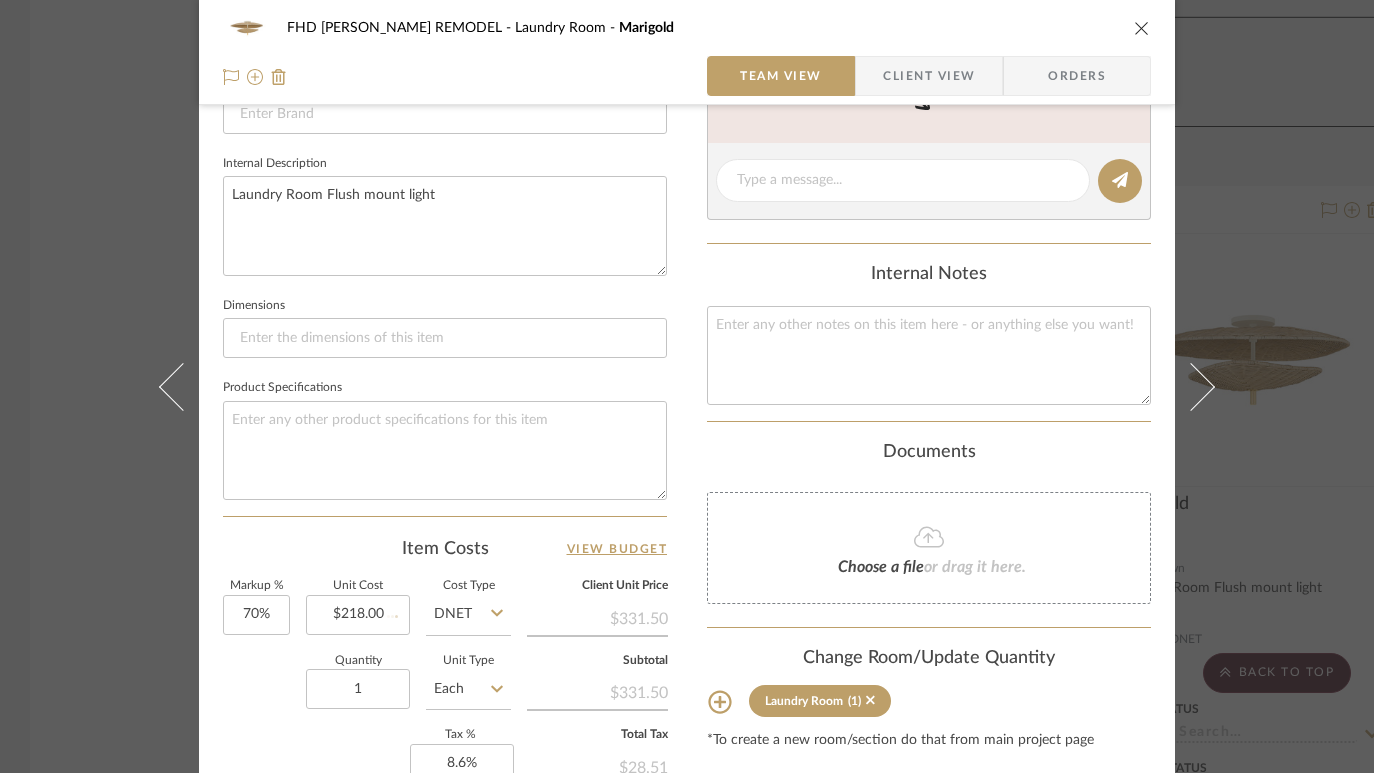 click on "1 / 5  Team-Facing Details   Item Name  Marigold  Brand   Internal Description  Laundry Room Flush mount light  Dimensions   Product Specifications   Item Costs   View Budget   Markup %  70%  Unit Cost  $218.00  Cost Type  DNET  Client Unit Price   $331.50   Quantity  1  Unit Type  Each  Subtotal   $331.50   Tax %  8.6%  Total Tax   $28.51   Shipping Cost  $35.10  Ship. Markup %  0% Taxable  Total Shipping   $38.12  Total Client Price  $398.13  Your Cost  $249.89  Your Margin  $136.50" at bounding box center [445, 230] 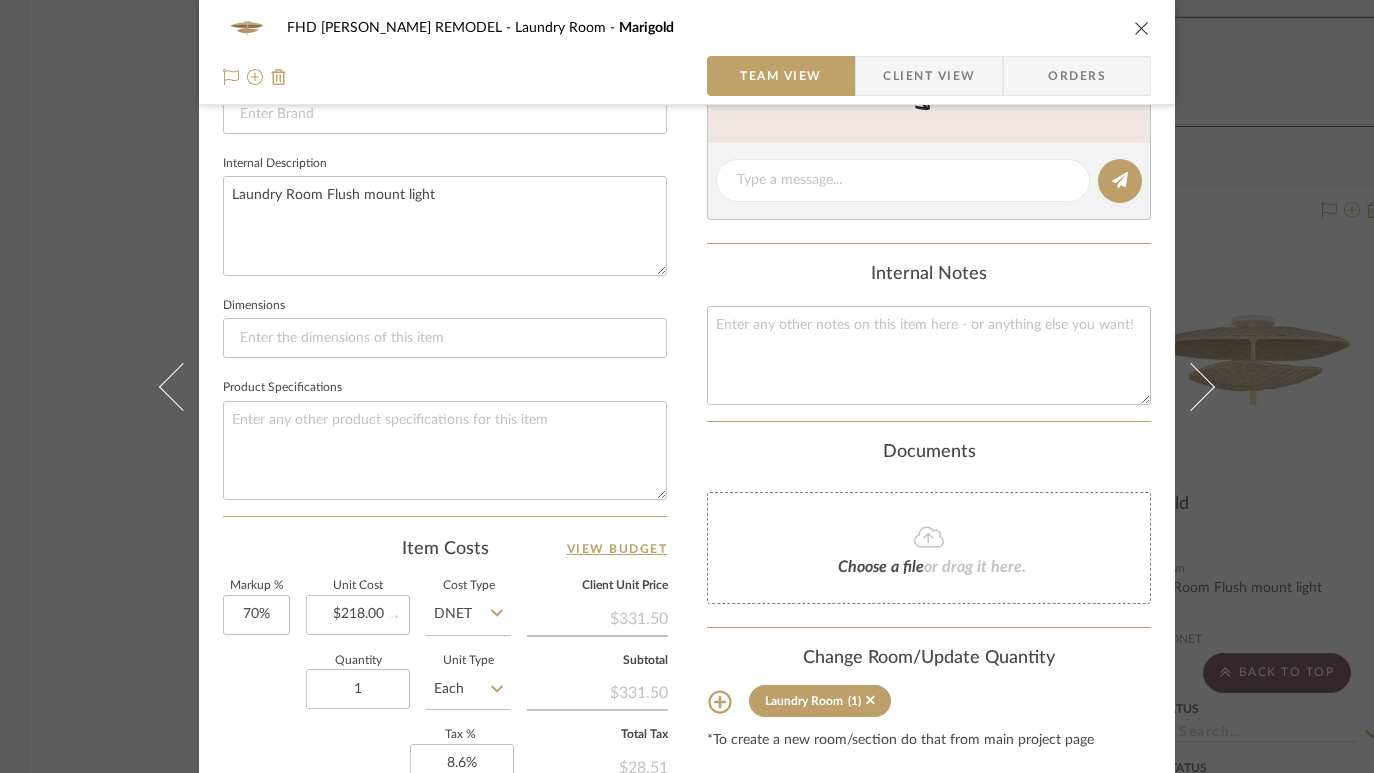 type 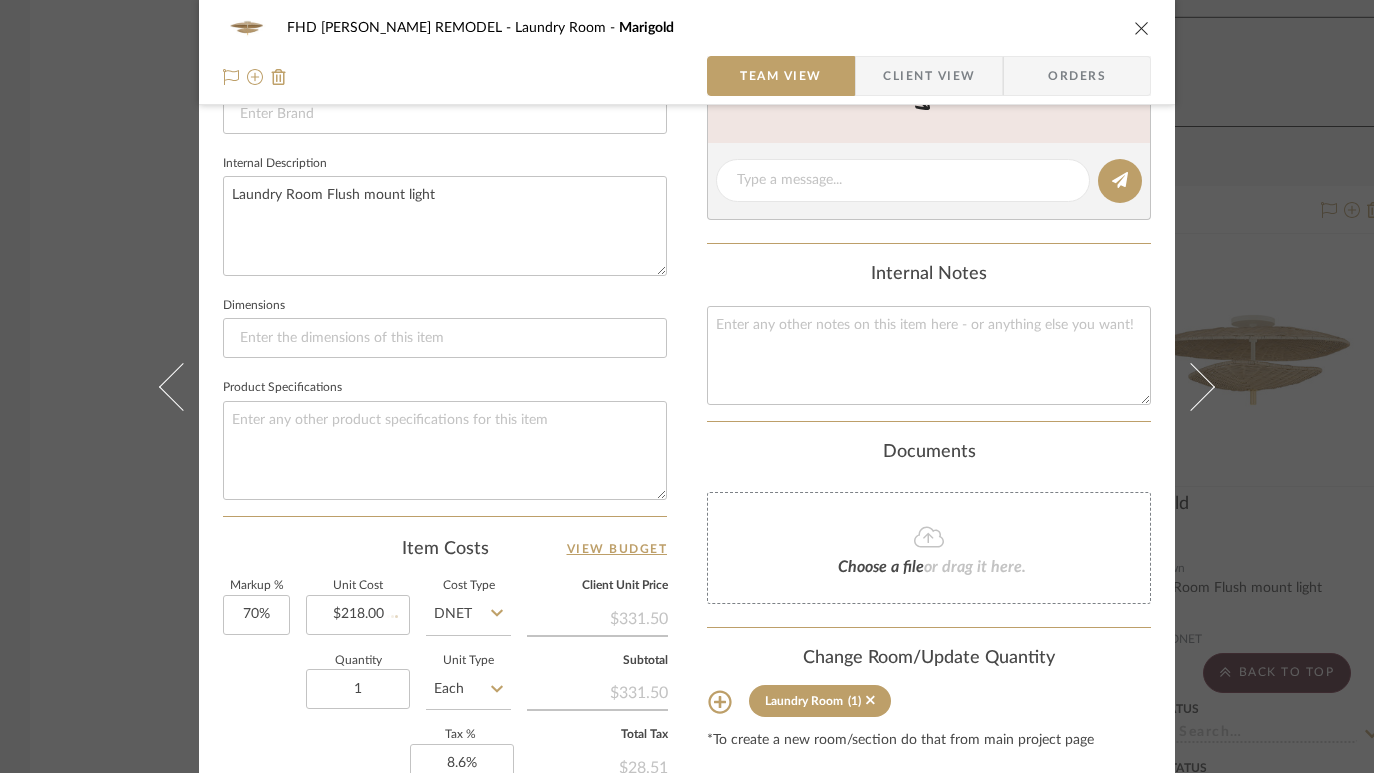 type 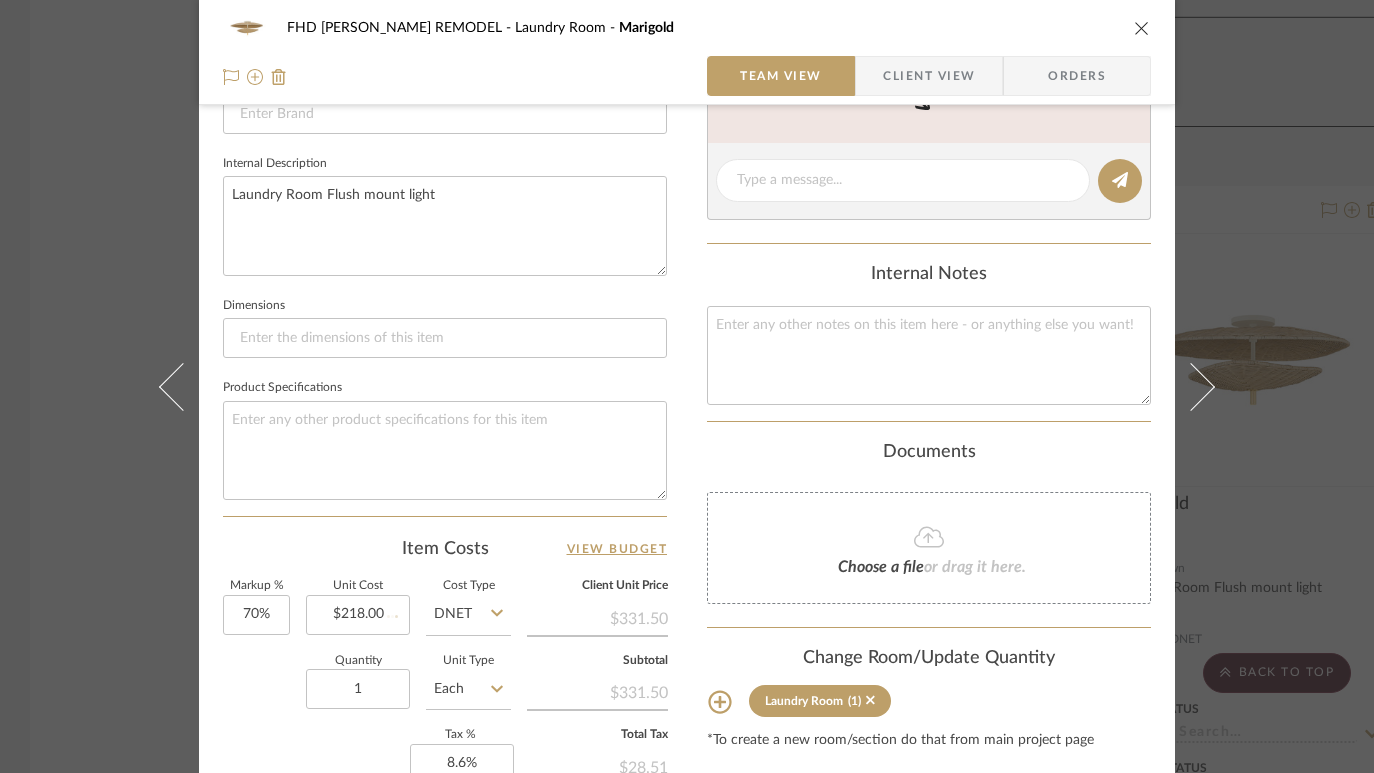 type 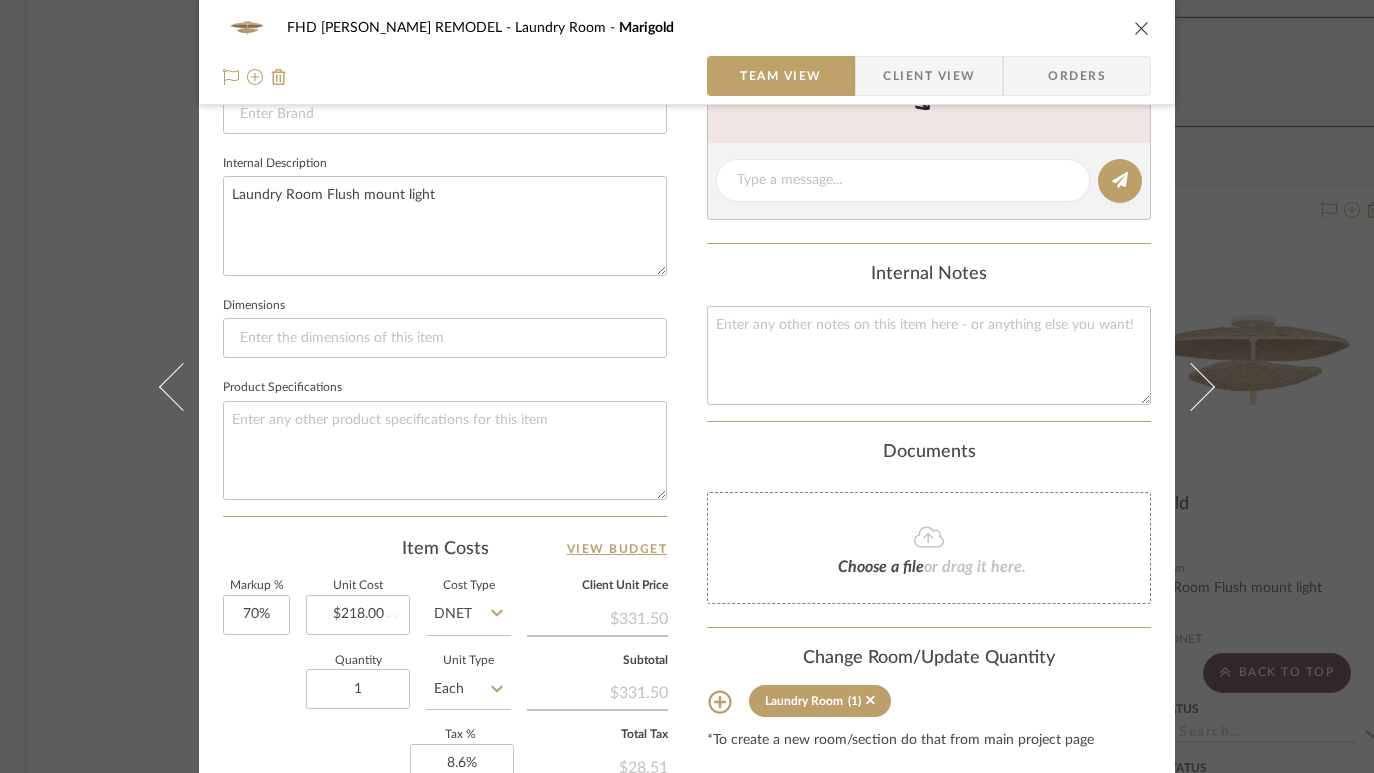 type 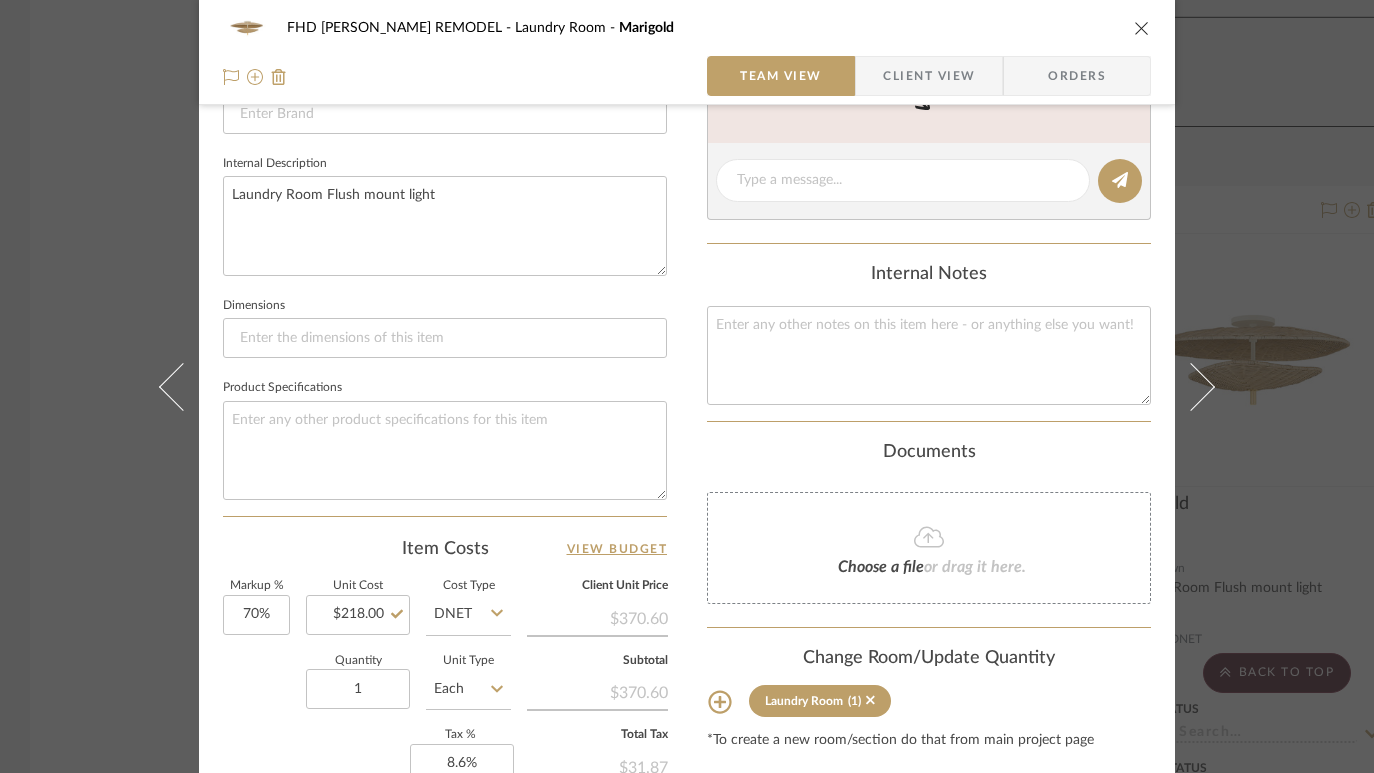 click on "FHD [PERSON_NAME] REMODEL Laundry Room Marigold Team View Client View Orders 1 / 5  Team-Facing Details   Item Name  Marigold  Brand   Internal Description  Laundry Room Flush mount light  Dimensions   Product Specifications   Item Costs   View Budget   Markup %  70%  Unit Cost  $218.00  Cost Type  DNET  Client Unit Price   $370.60   Quantity  1  Unit Type  Each  Subtotal   $370.60   Tax %  8.6%  Total Tax   $31.87   Shipping Cost  $35.10  Ship. Markup %  0% Taxable  Total Shipping   $38.12  Total Client Price  $440.59  Your Cost  $274.87  Your Margin  $152.60  Content here copies to Client View - confirm visibility there.  Show in Client Dashboard   Include in Budget   View Budget  Team Status  Lead Time  In Stock Weeks  Est. Min   Est. Max   Due Date   Install Date  Tasks / To-Dos /  team Messaging  Leave yourself a note here or share next steps with your team. You will receive emails when they
respond!  Invite Collaborator Internal Notes  Documents  Choose a file  or drag it here.  Laundry Room  (1)" at bounding box center (687, 386) 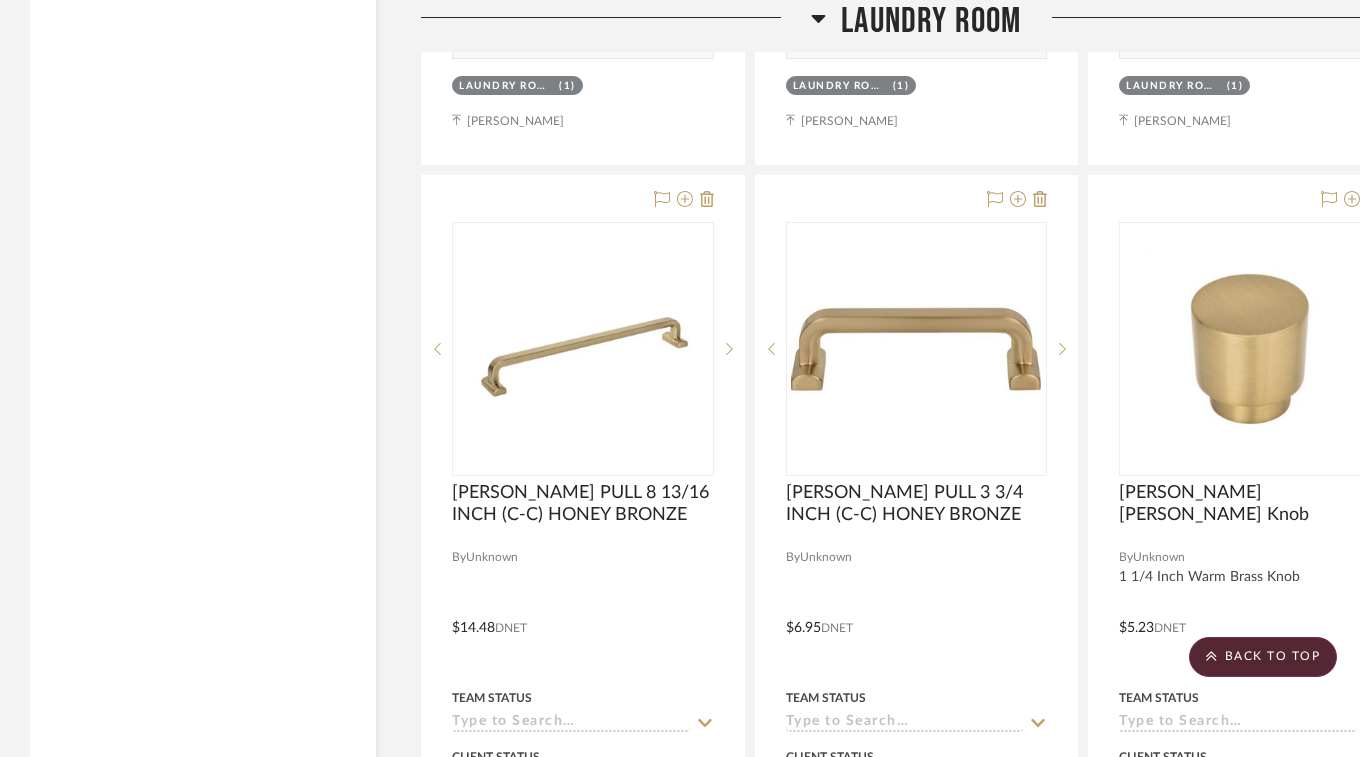 scroll, scrollTop: 29350, scrollLeft: 0, axis: vertical 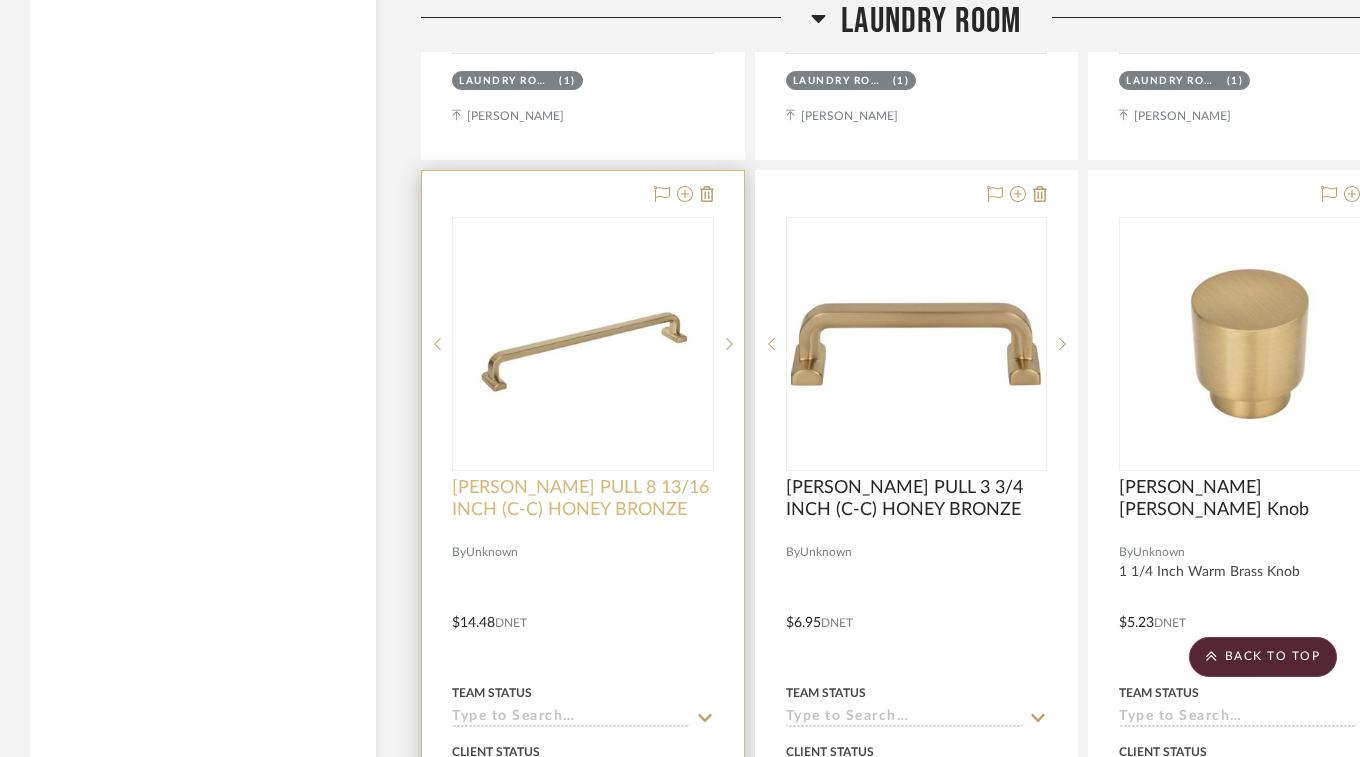 click on "[PERSON_NAME] PULL 8 13/16 INCH (C-C) HONEY BRONZE" at bounding box center [583, 499] 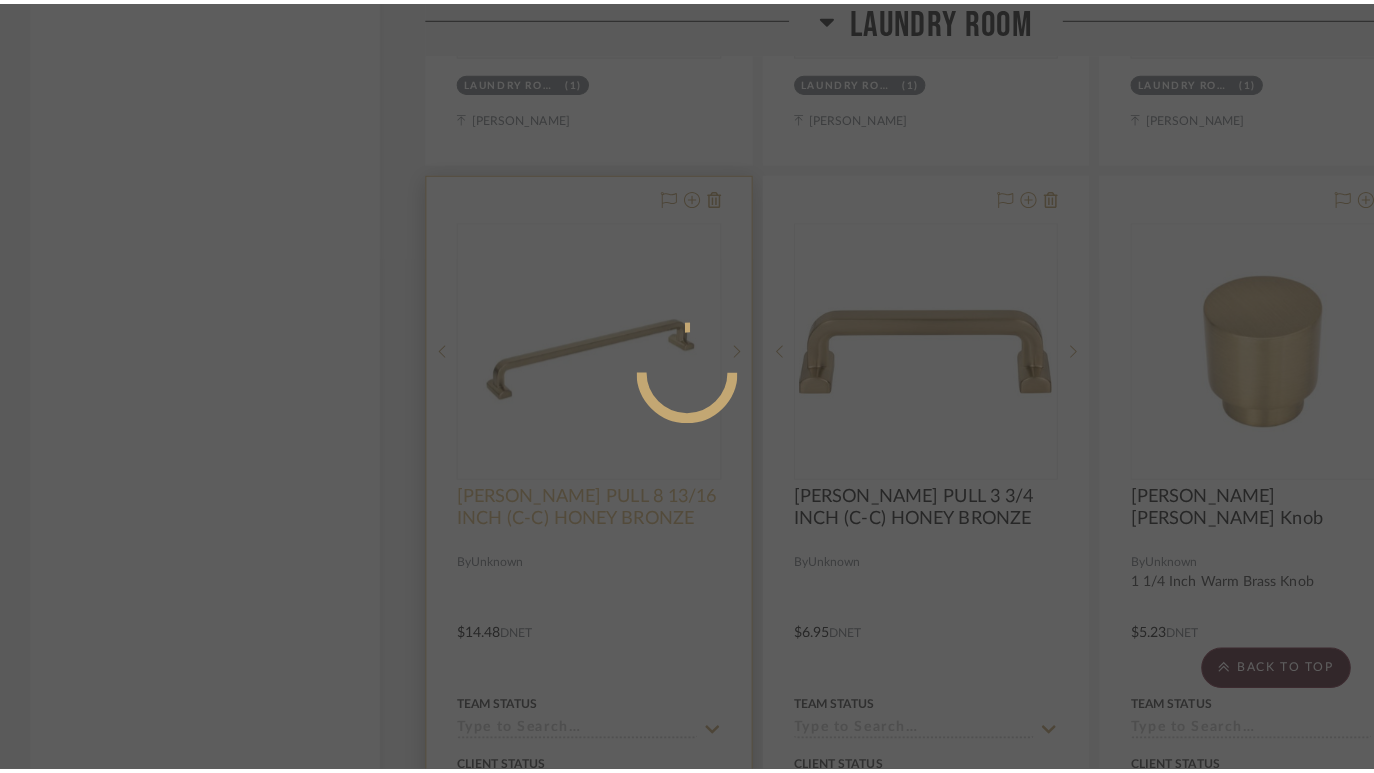 scroll, scrollTop: 0, scrollLeft: 0, axis: both 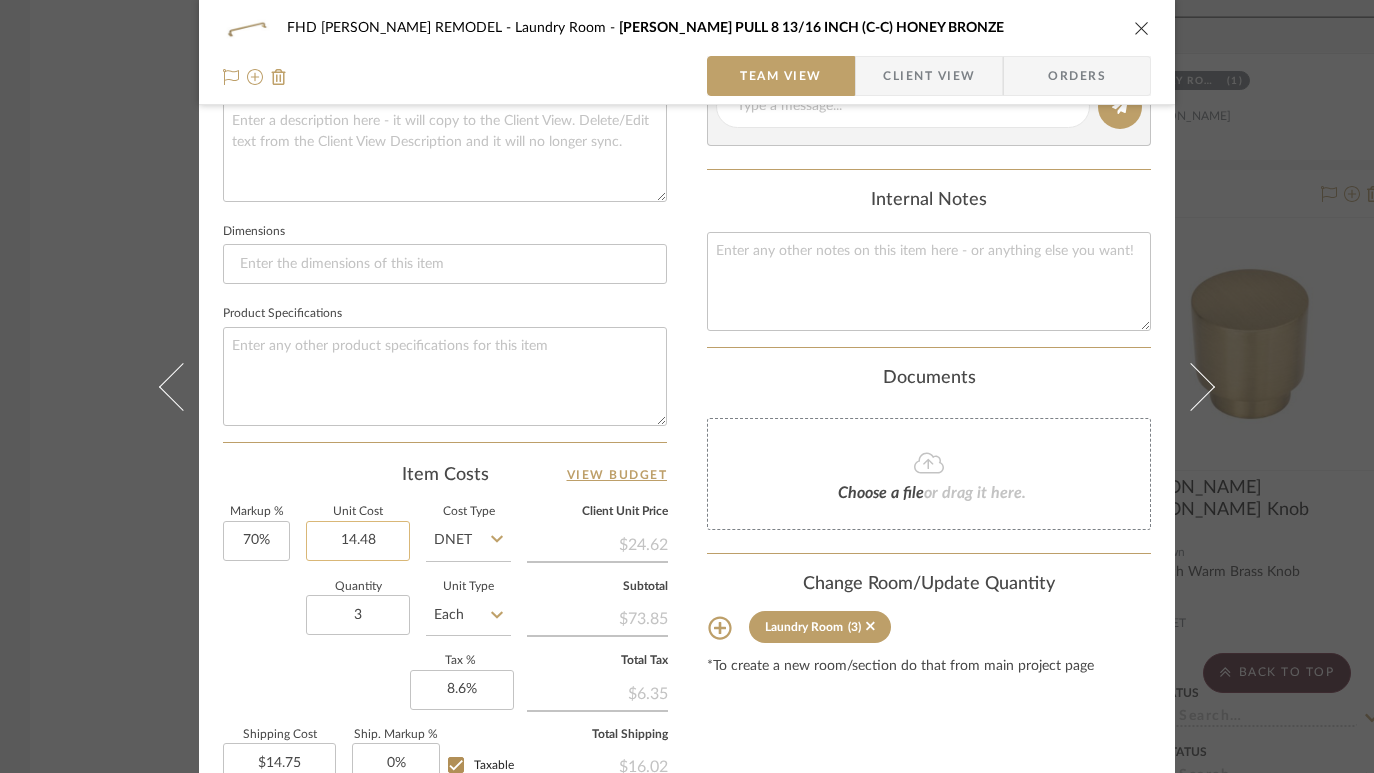 click on "14.48" 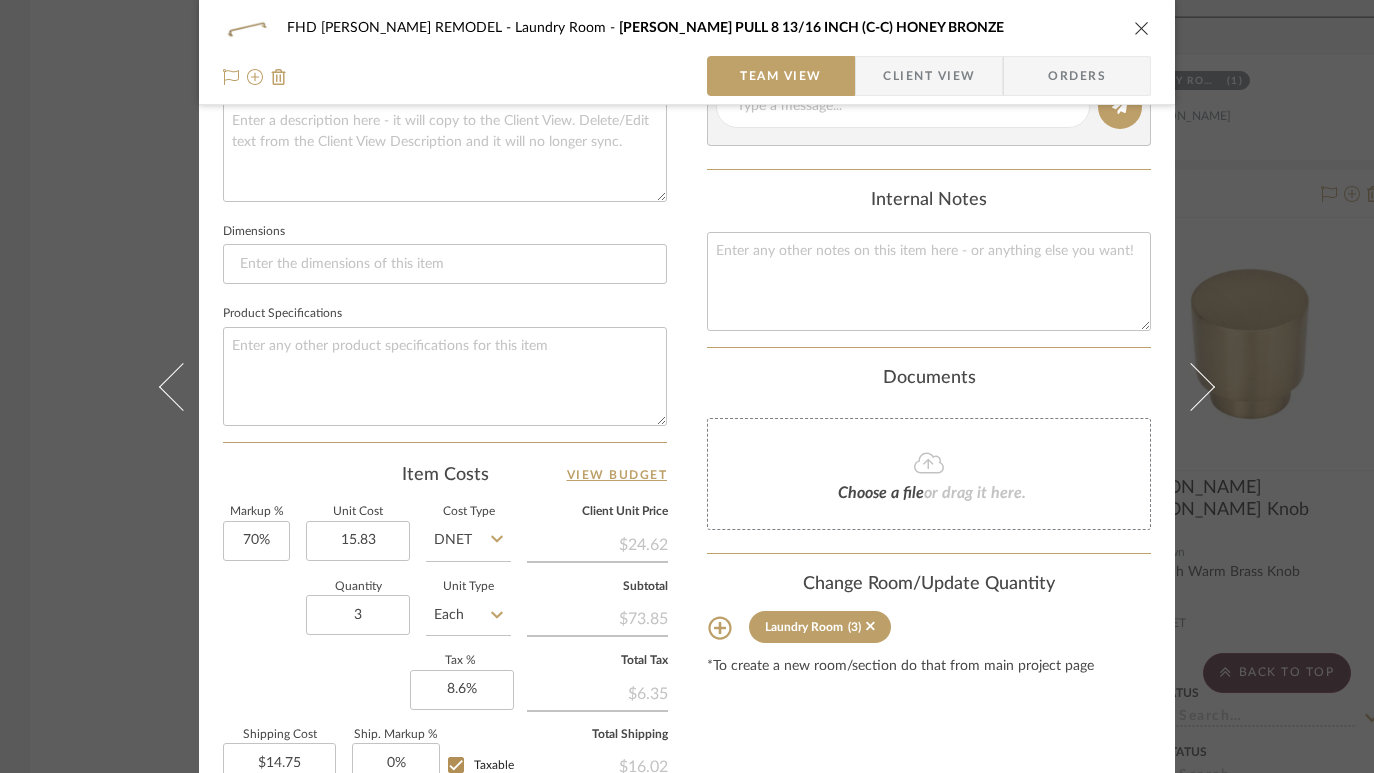 type on "$15.83" 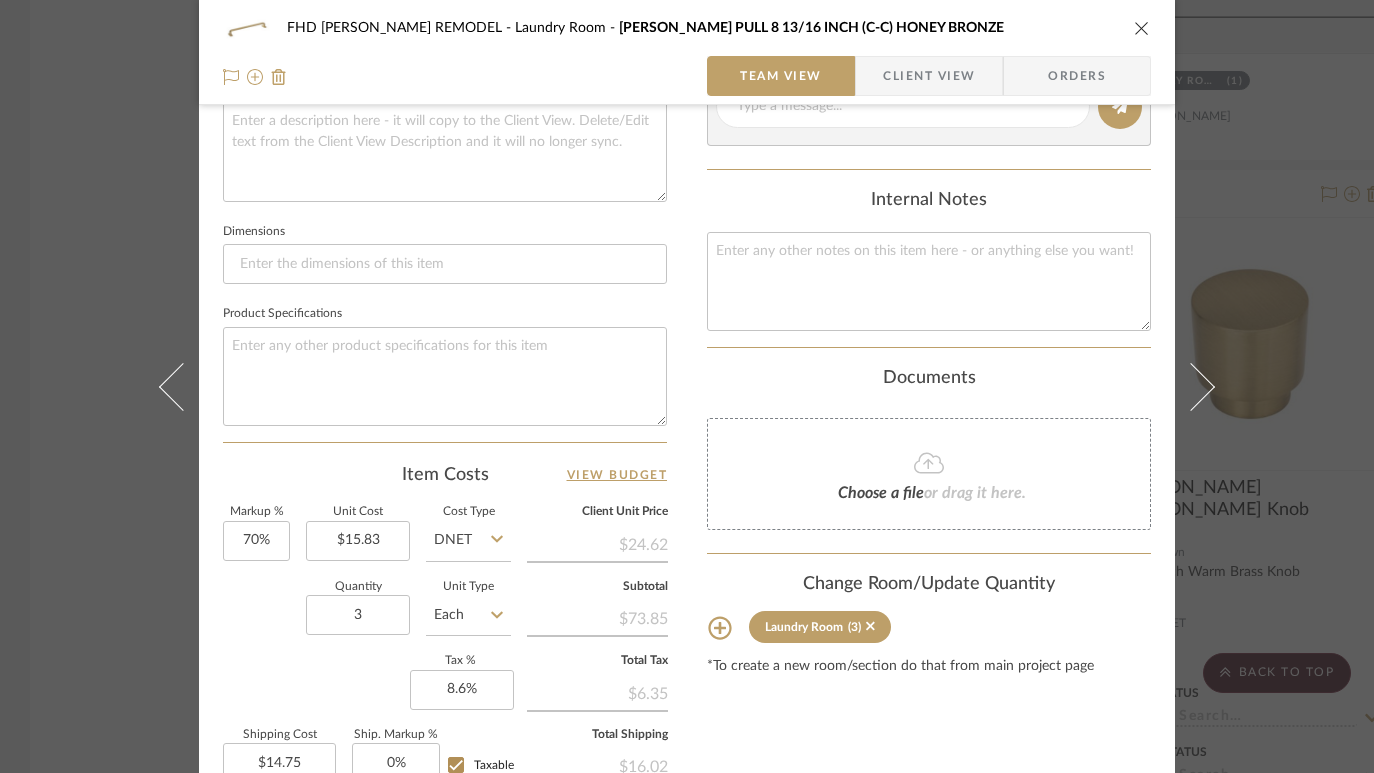 click on "Item Costs   View Budget" 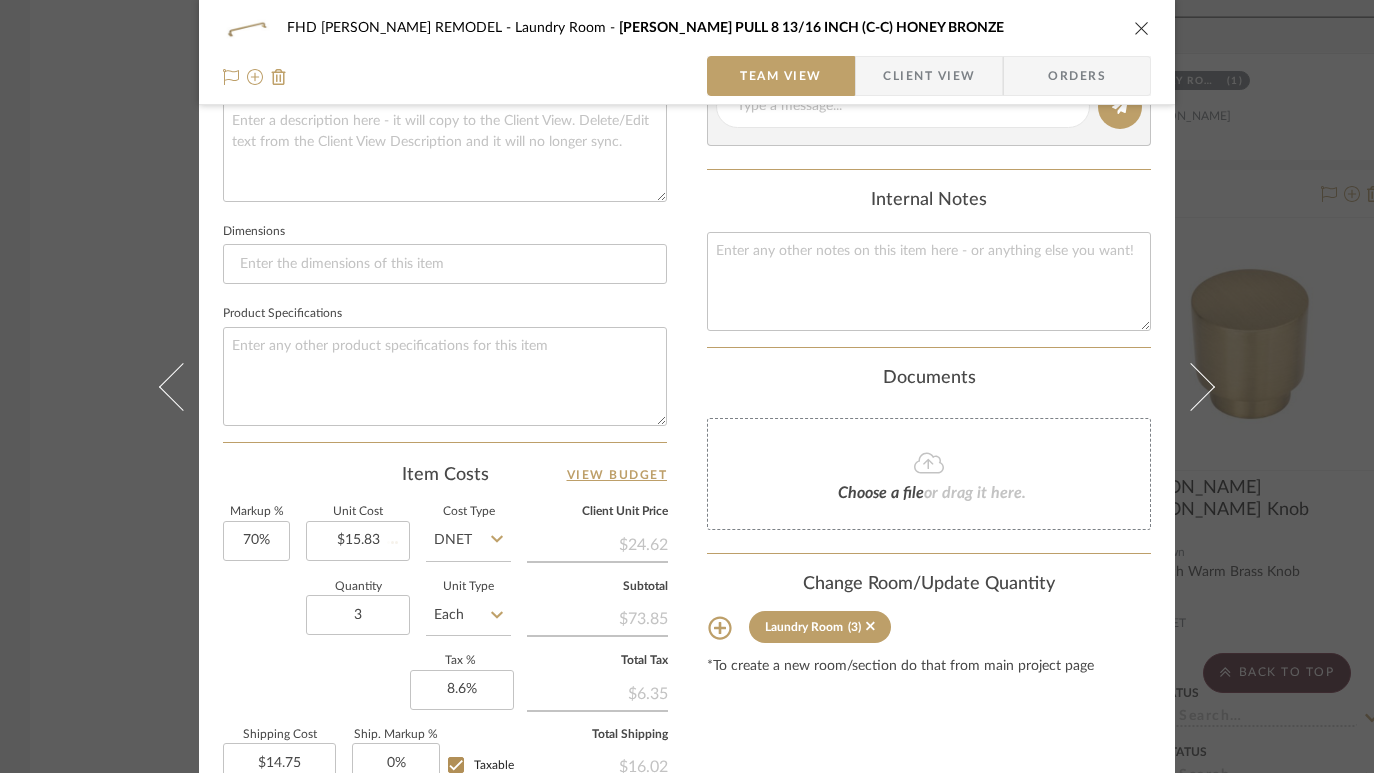 type 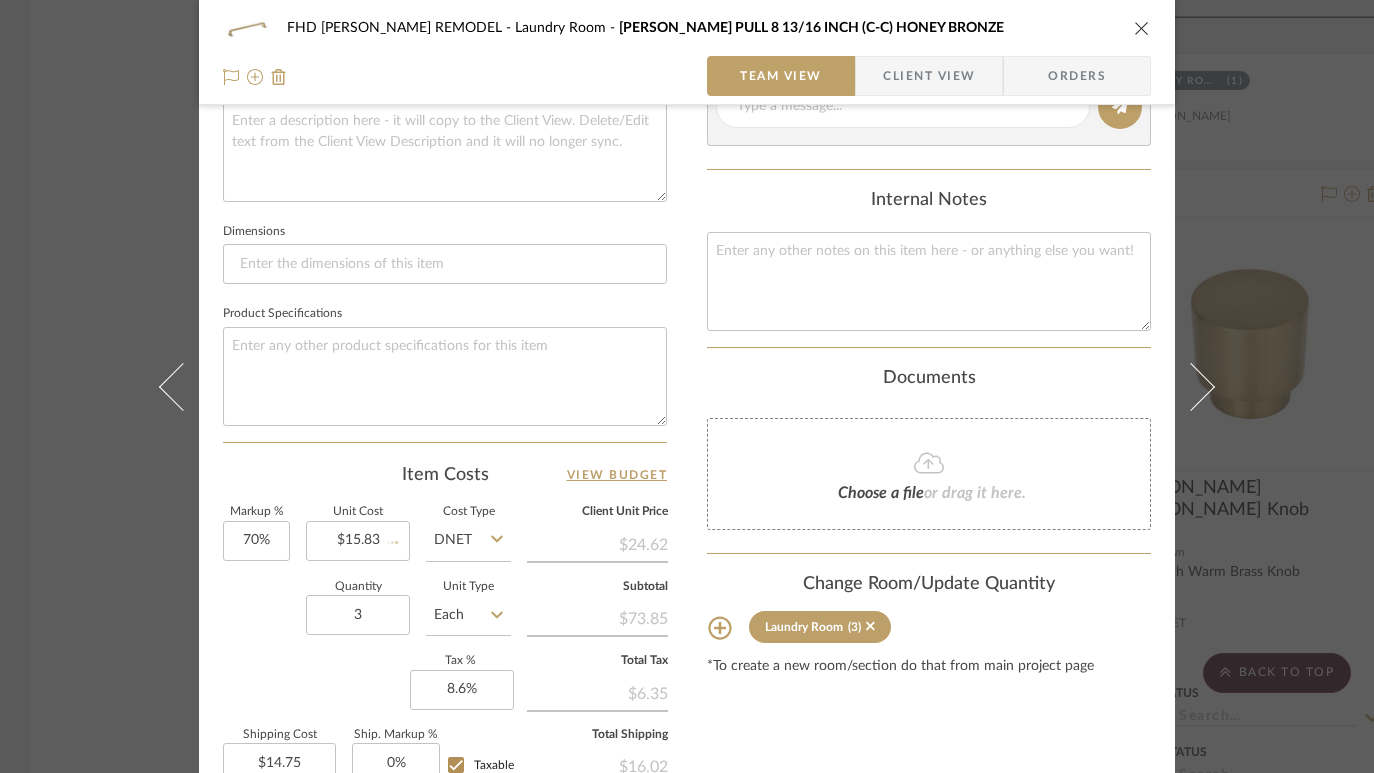 type 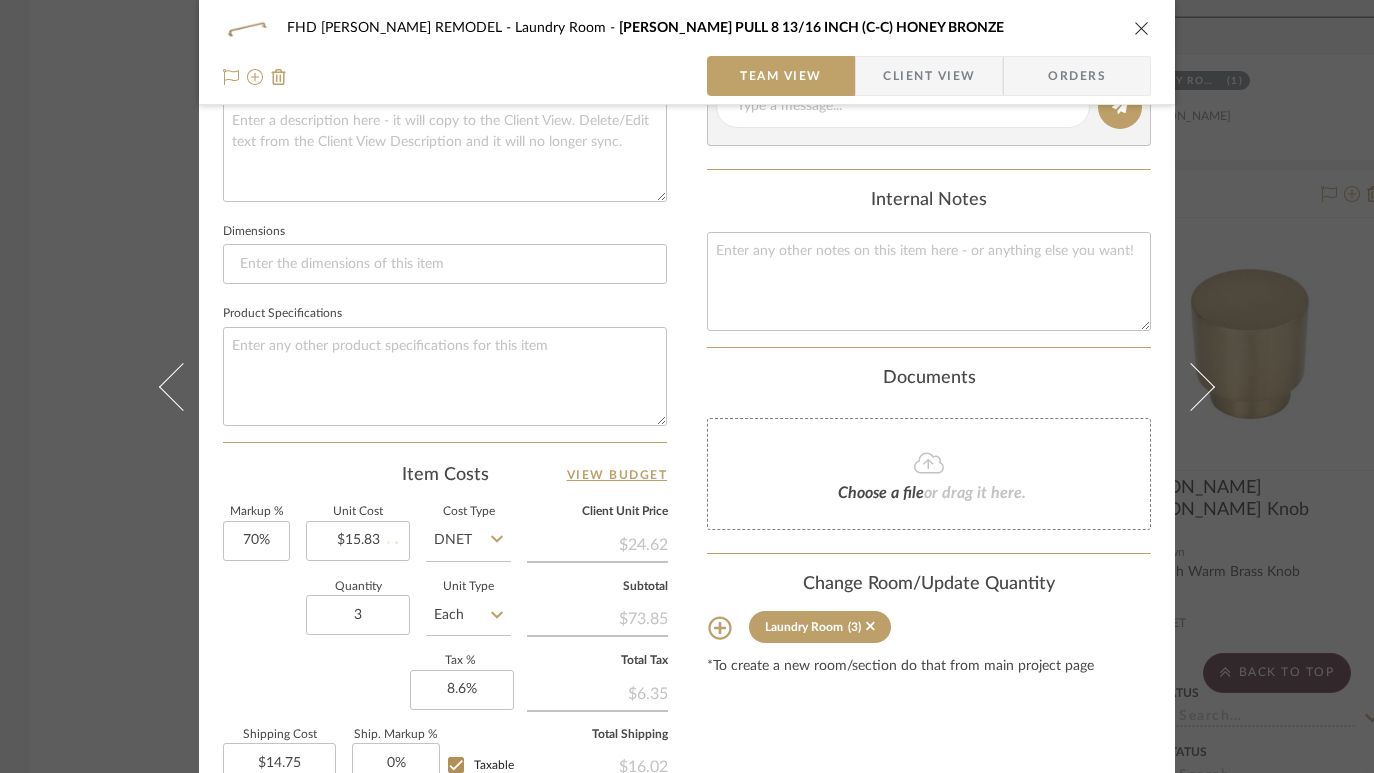 type 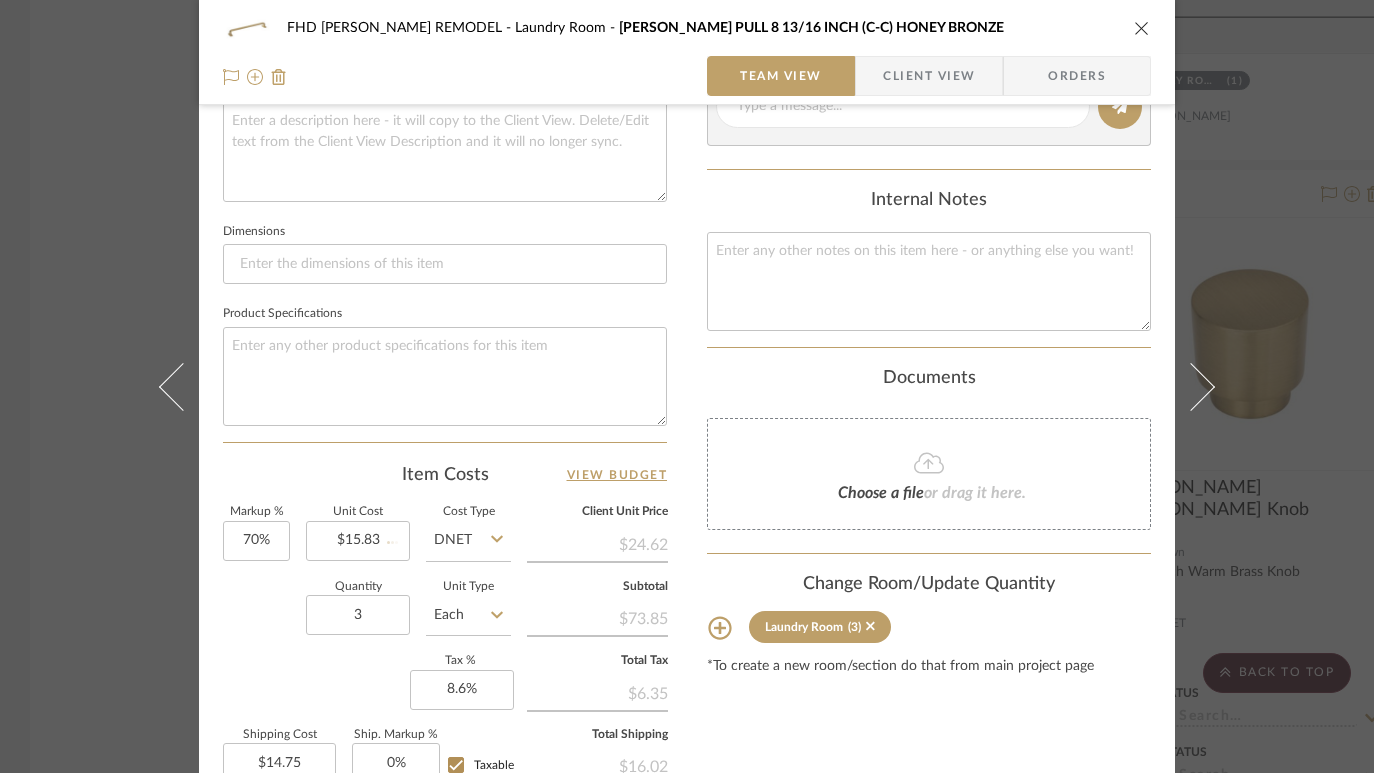 type 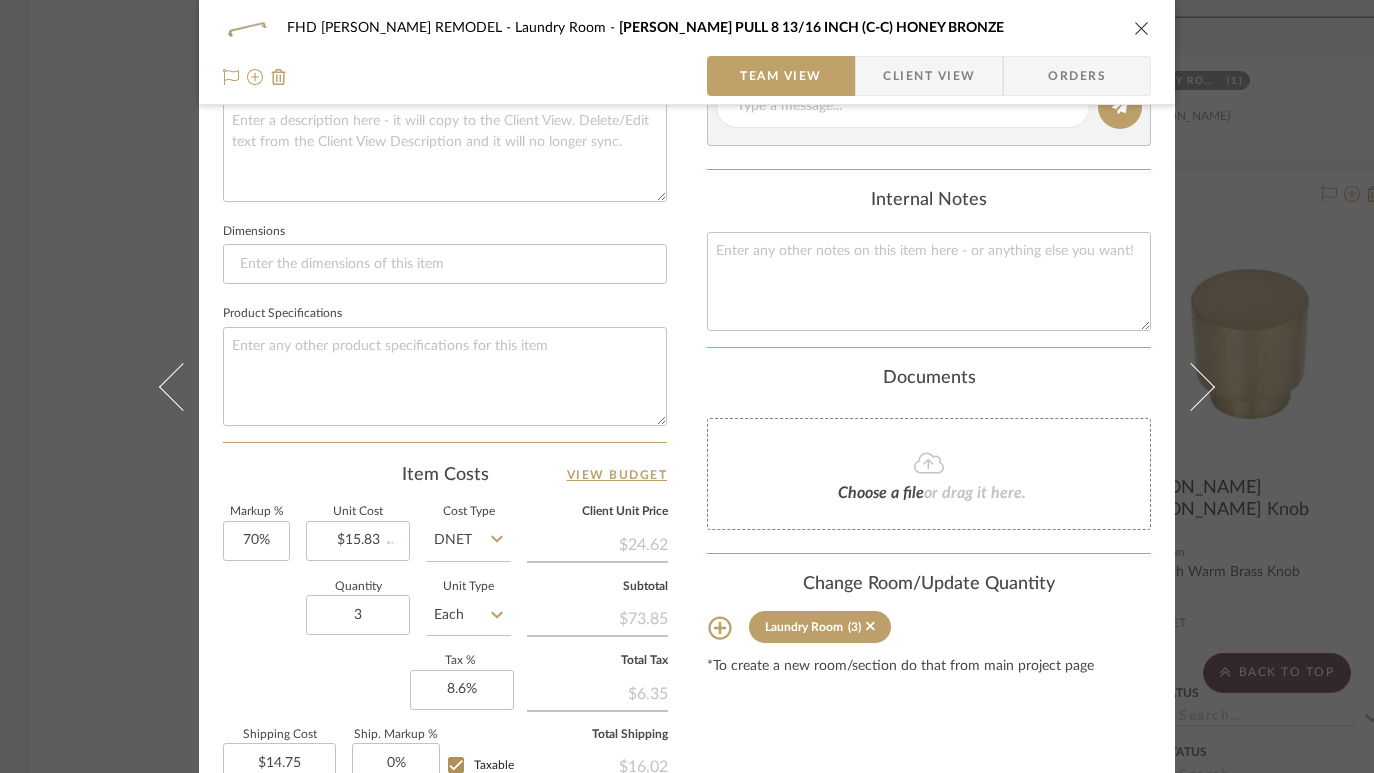 type 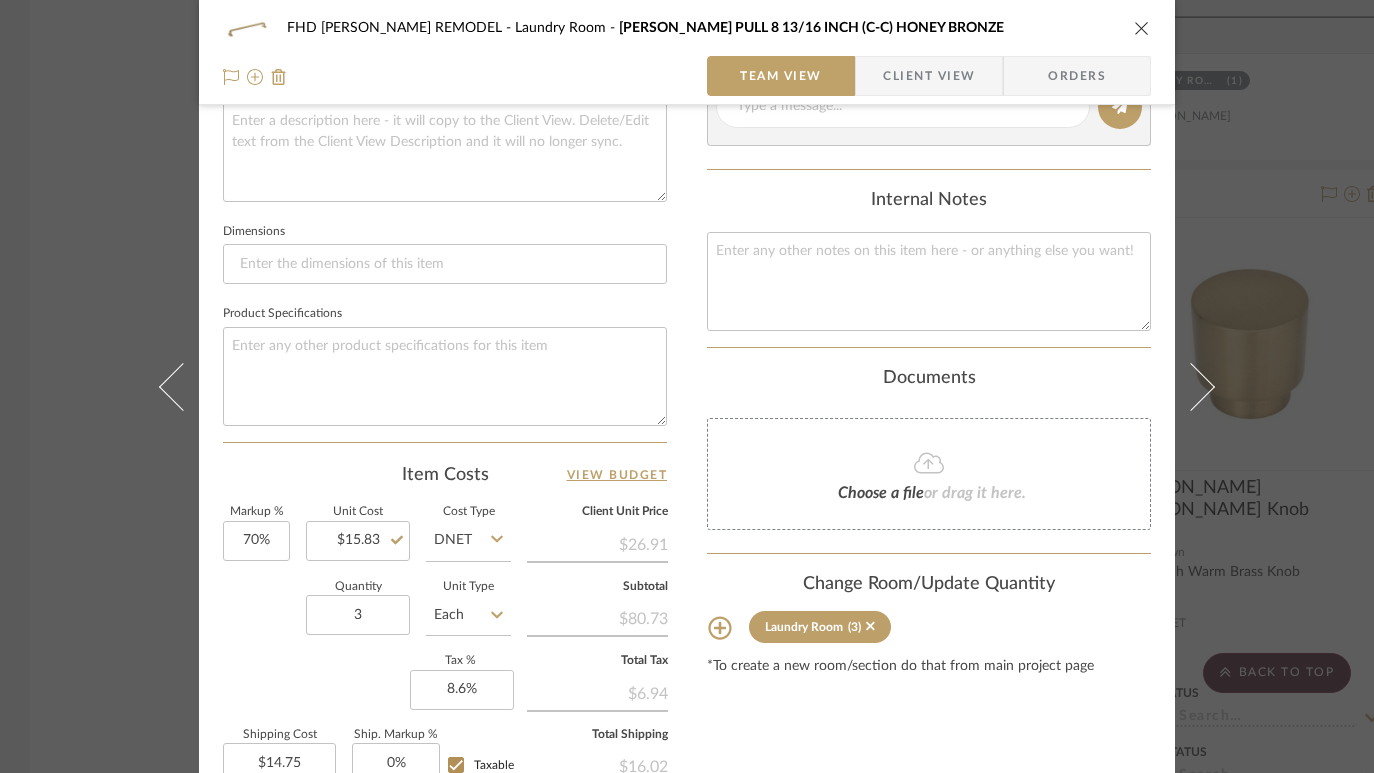 click on "FHD [PERSON_NAME] REMODEL Laundry Room [PERSON_NAME] PULL 8 13/16 INCH (C-C) HONEY BRONZE Team View Client View Orders 1 / 2  Team-Facing Details   Item Name  [PERSON_NAME] PULL 8 13/16 INCH (C-C) HONEY BRONZE  Brand   Internal Description   Dimensions   Product Specifications   Item Costs   View Budget   Markup %  70%  Unit Cost  $15.83  Cost Type  DNET  Client Unit Price   $26.91   Quantity  3  Unit Type  Each  Subtotal   $80.73   Tax %  8.6%  Total Tax   $6.94   Shipping Cost  $14.75  Ship. Markup %  0% Taxable  Total Shipping   $16.02  Total Client Price  $103.69  Your Cost  $67.59  Your Margin  $33.24  Content here copies to Client View - confirm visibility there.  Show in Client Dashboard   Include in Budget   View Budget  Team Status  Lead Time  In Stock Weeks  Est. Min   Est. Max   Due Date   Install Date  Tasks / To-Dos /  team Messaging  Leave yourself a note here or share next steps with your team. You will receive emails when they
respond!  Invite Collaborator Internal Notes  Documents  Choose a file" at bounding box center [687, 386] 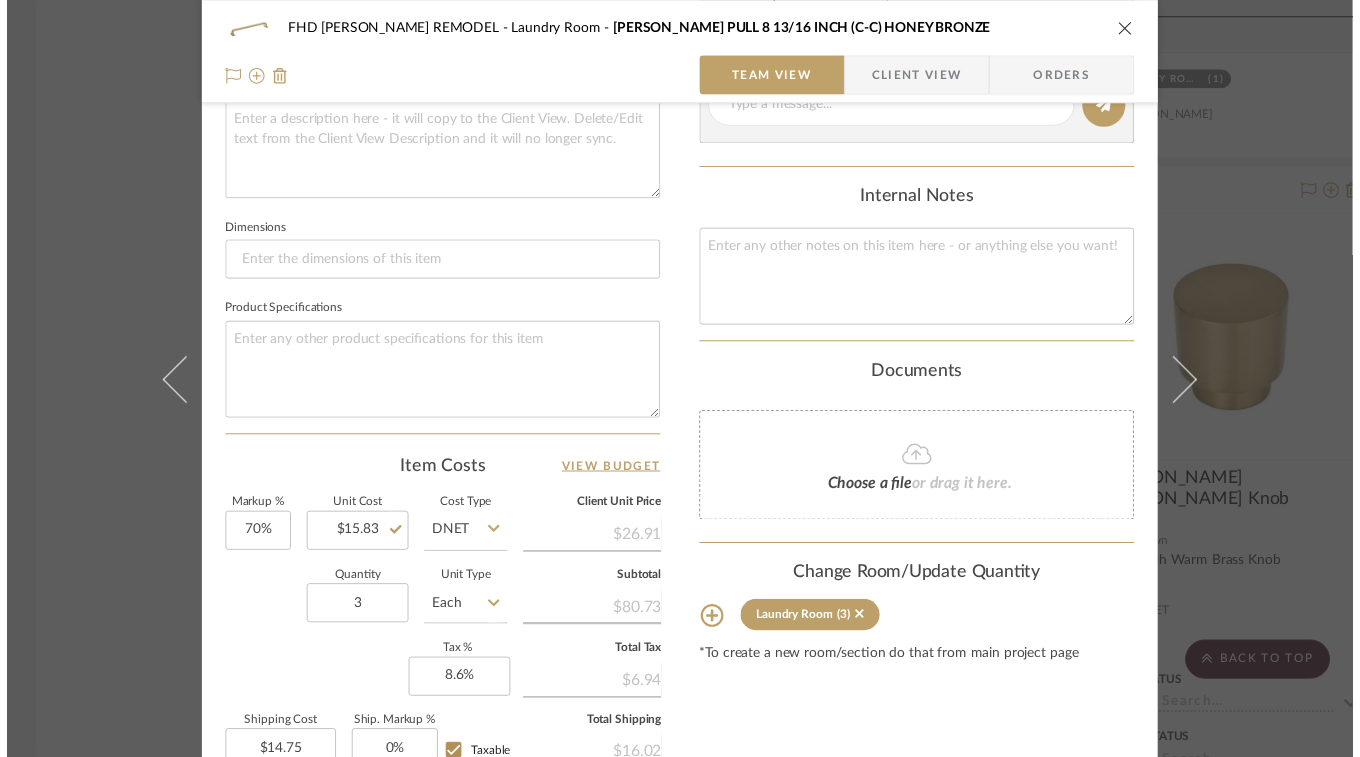 scroll, scrollTop: 29350, scrollLeft: 0, axis: vertical 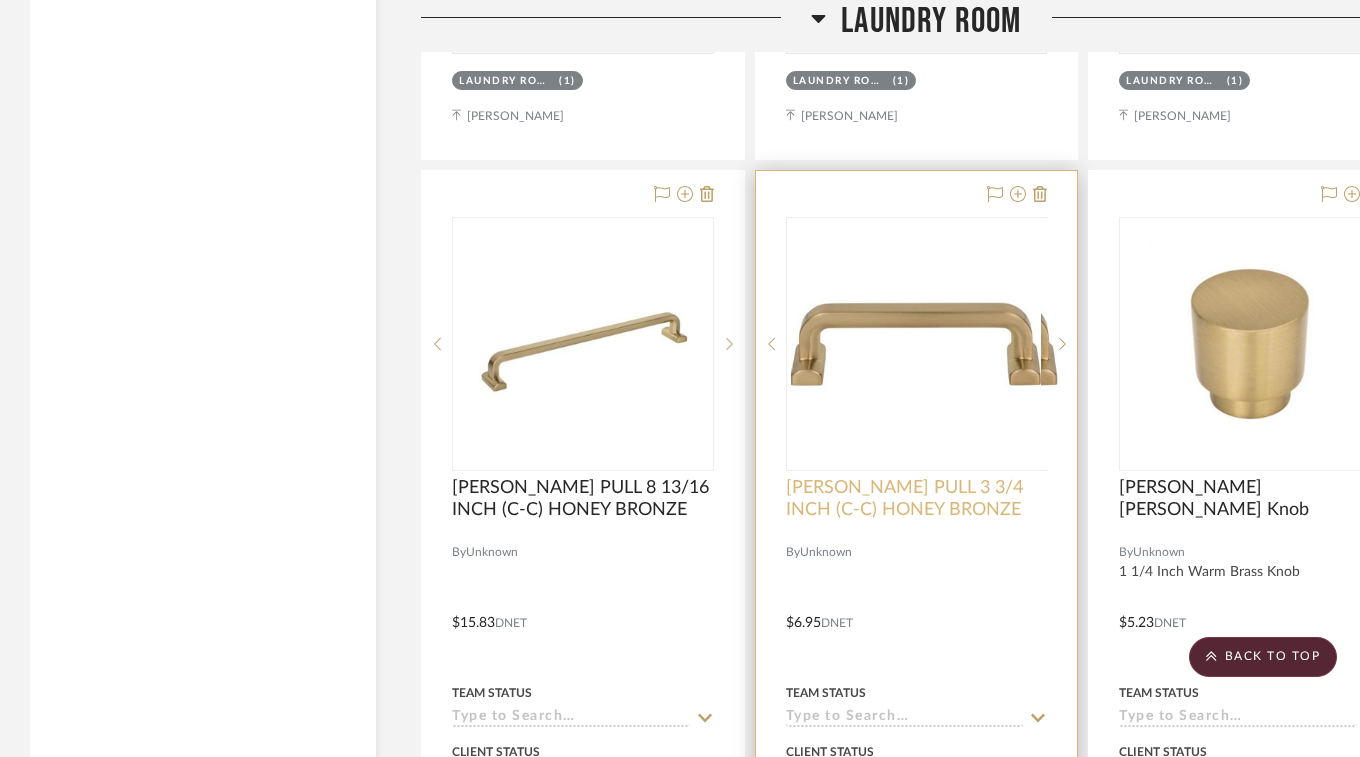 click on "[PERSON_NAME] PULL 3 3/4 INCH (C-C) HONEY BRONZE" at bounding box center (917, 499) 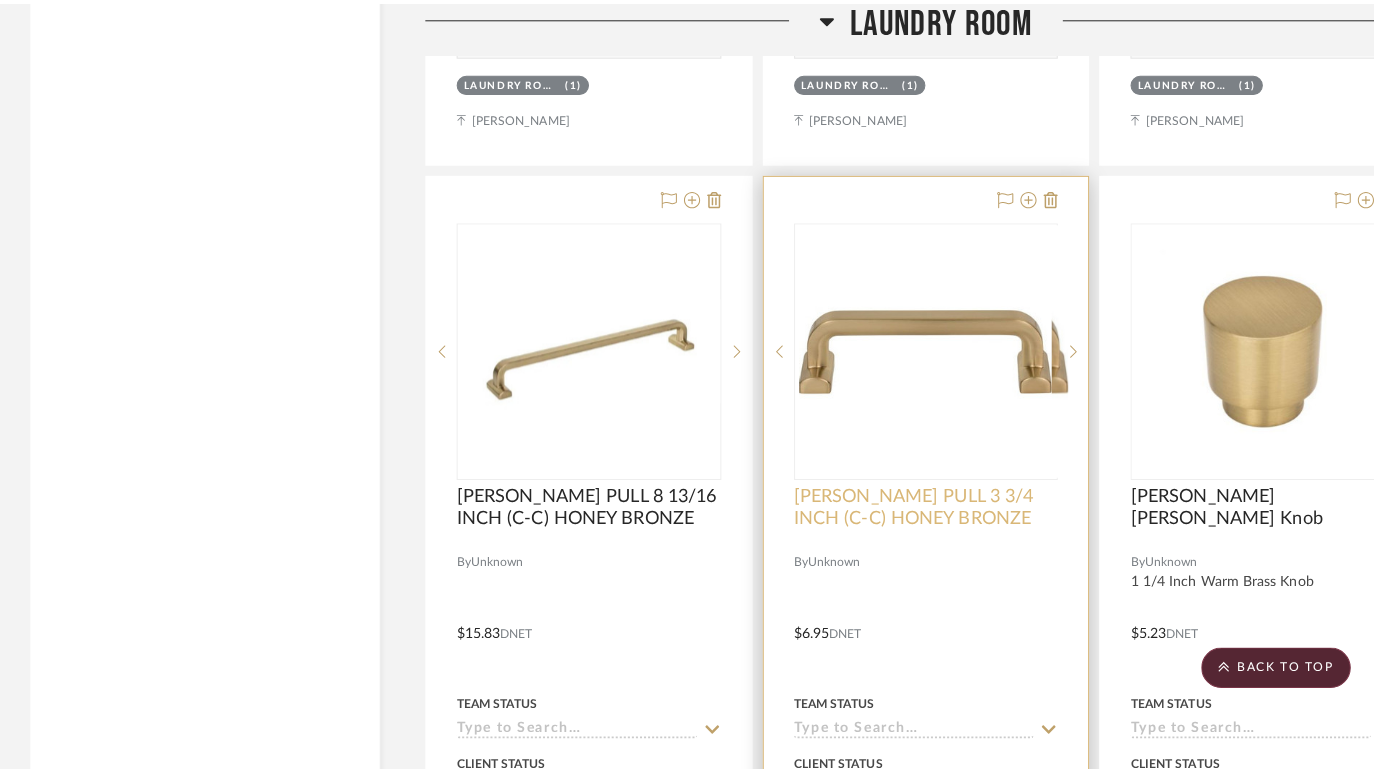 scroll, scrollTop: 0, scrollLeft: 0, axis: both 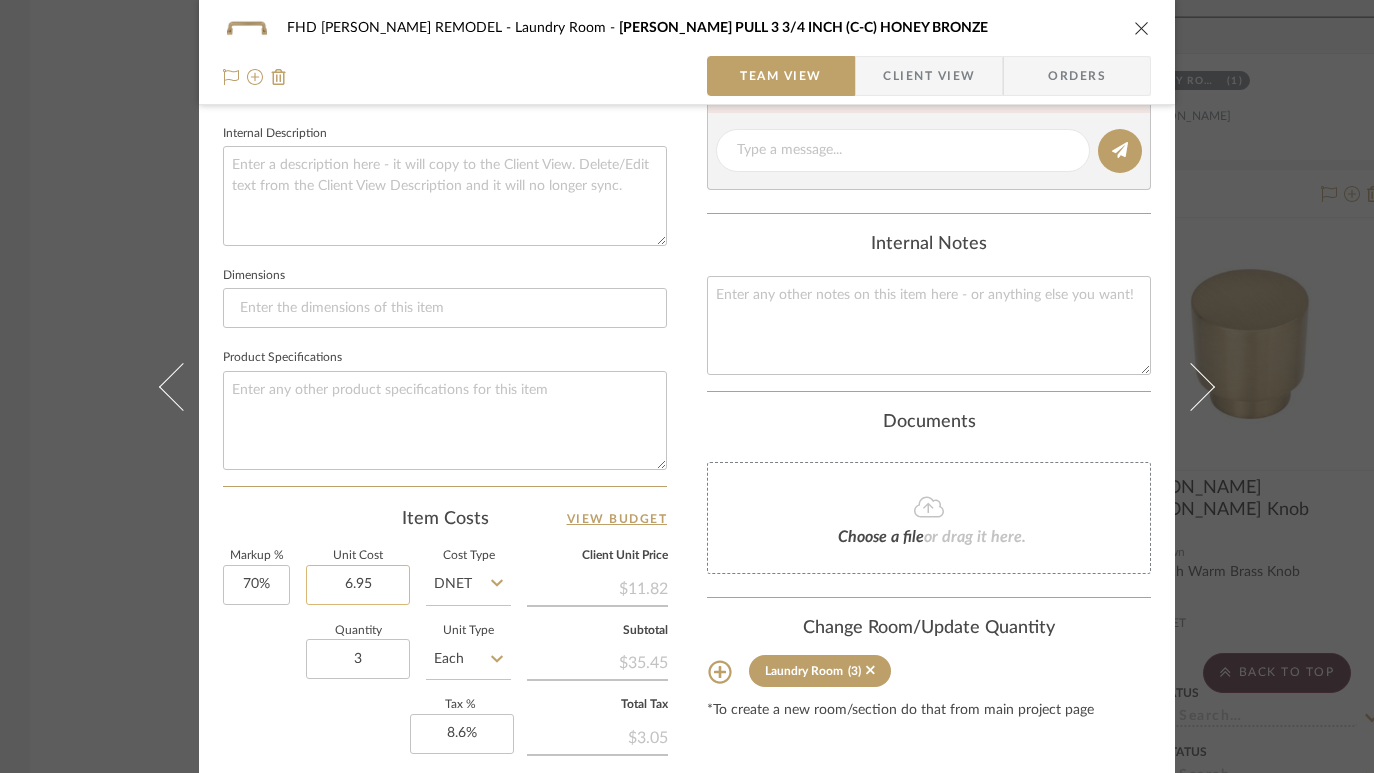 click on "6.95" 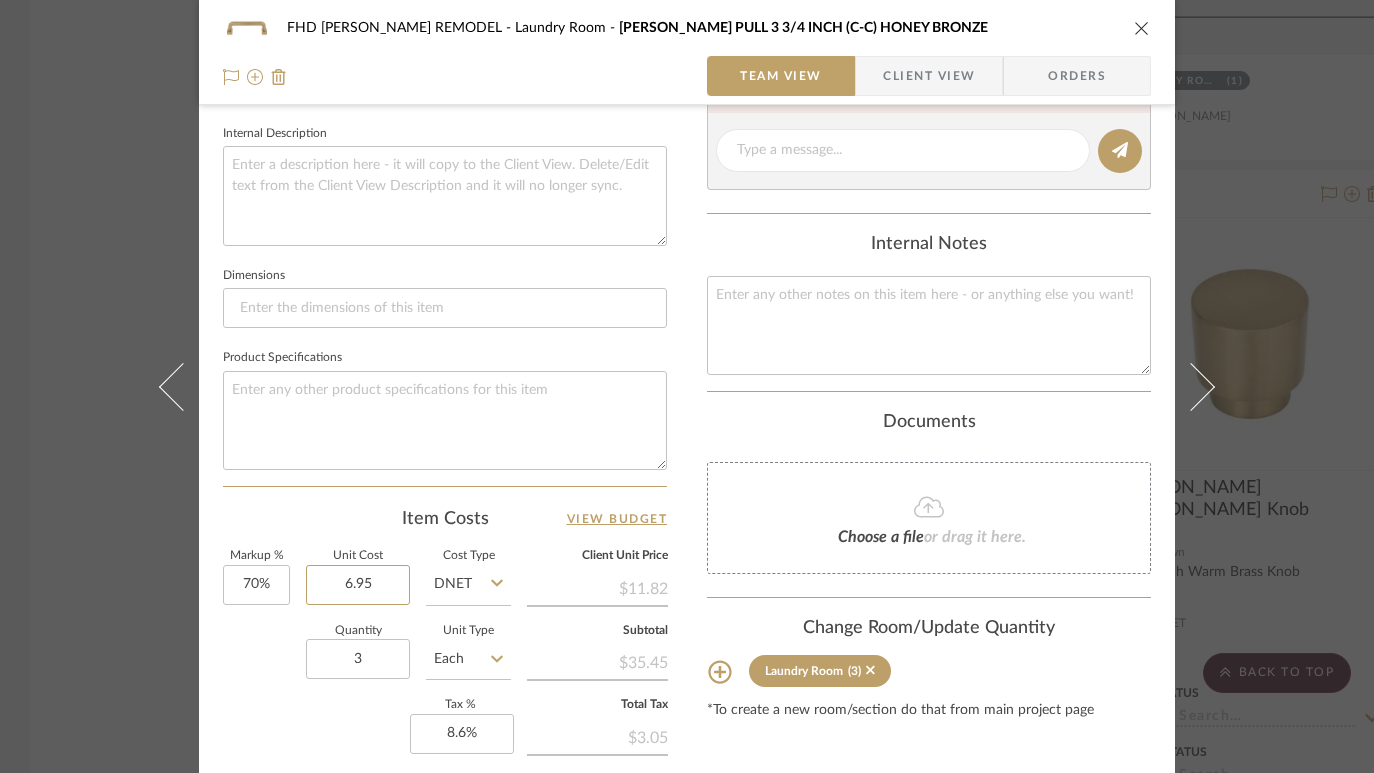 paste on "8.30" 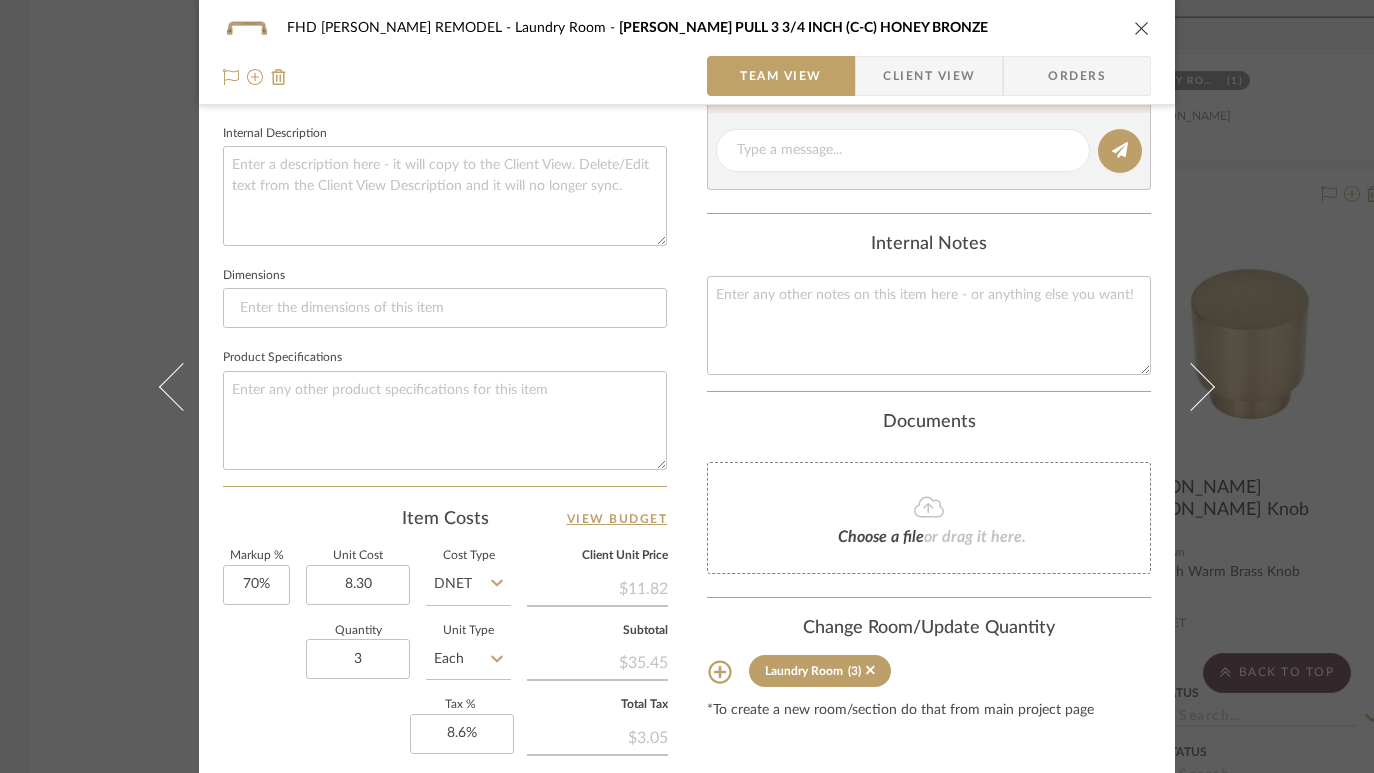 type on "$8.30" 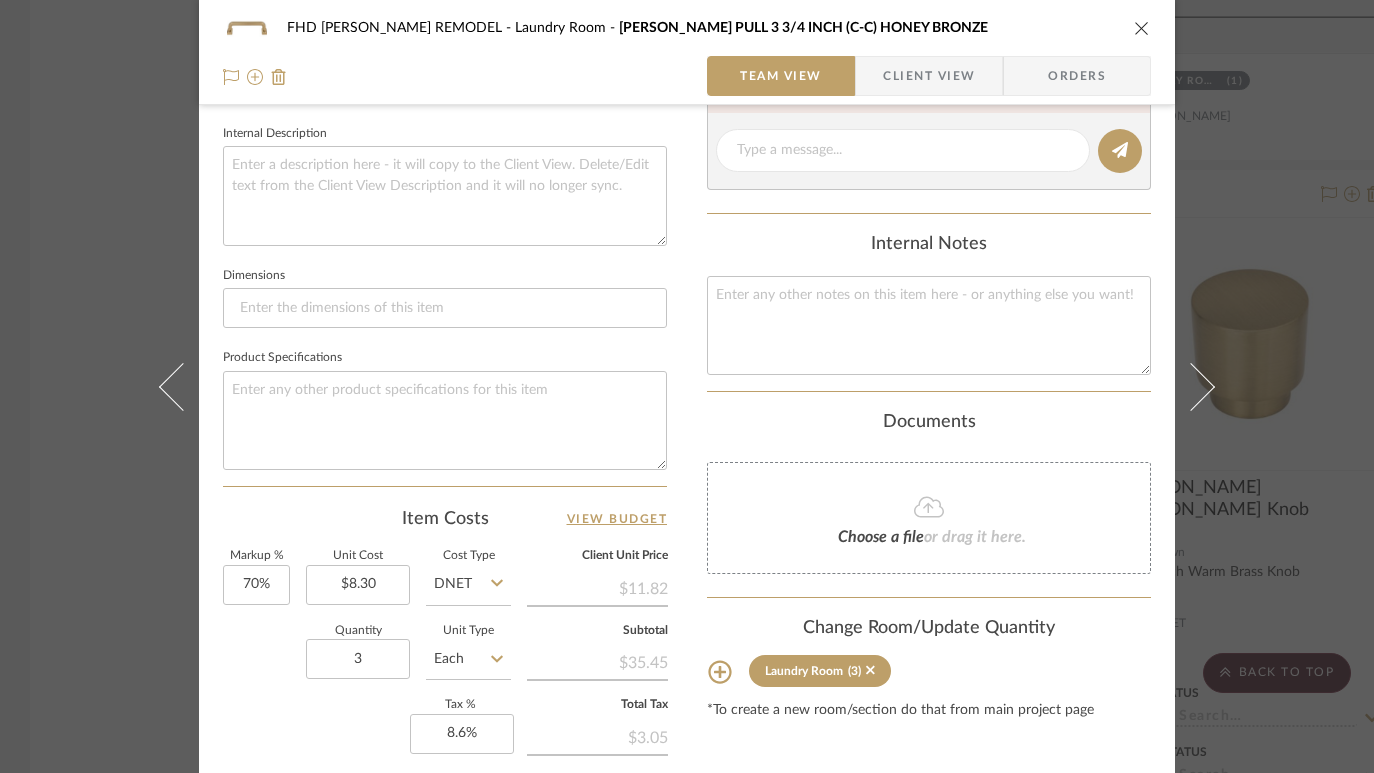 click on "Item Costs   View Budget   Markup %  70%  Unit Cost  $8.30  Cost Type  DNET  Client Unit Price   $11.82   Quantity  3  Unit Type  Each  Subtotal   $35.45   Tax %  8.6%  Total Tax   $3.05   Shipping Cost  $14.75  Ship. Markup %  0% Taxable  Total Shipping   $16.02  Total Client Price  $54.51  Your Cost  $38.66  Your Margin  $14.60" 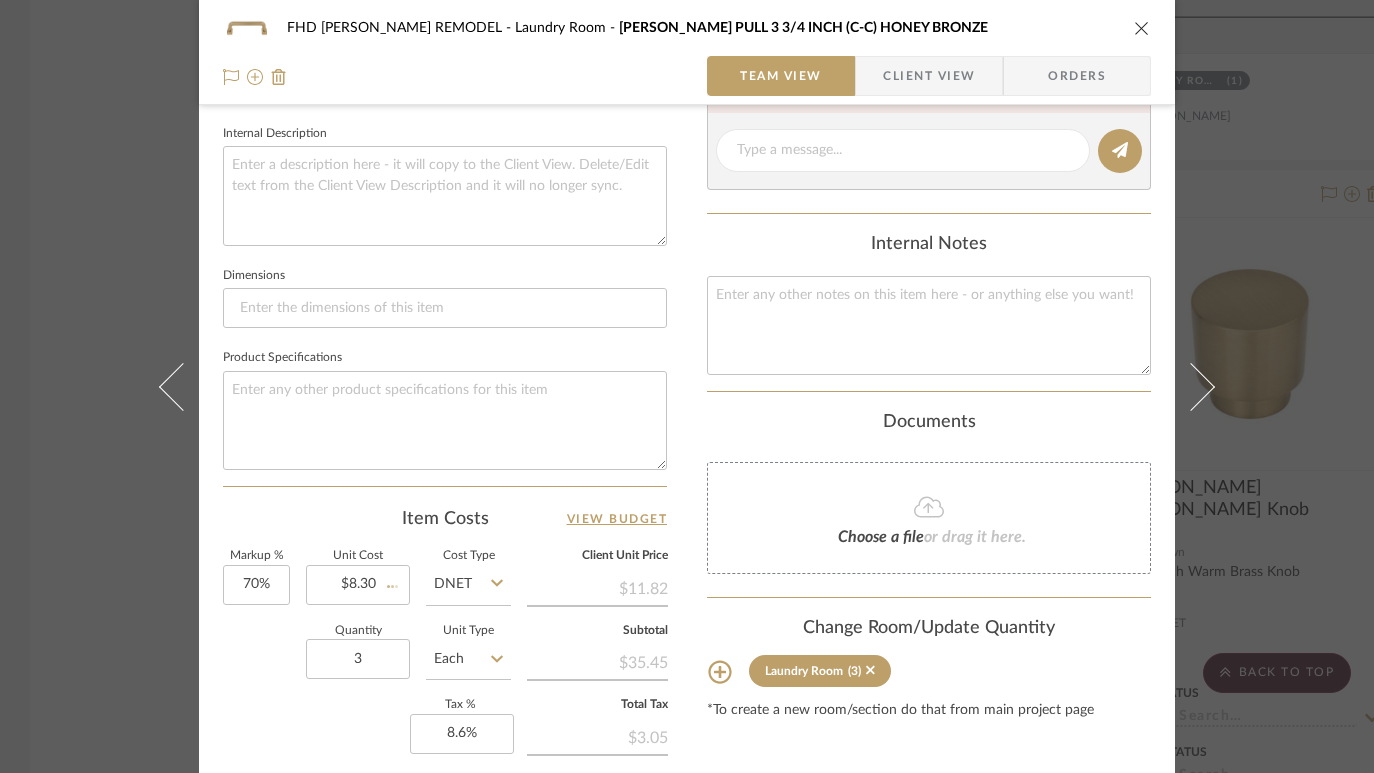 click on "FHD [PERSON_NAME] REMODEL Laundry Room [PERSON_NAME] PULL 3 3/4 INCH (C-C) HONEY BRONZE Team View Client View Orders 1 / 3  Team-Facing Details   Item Name  [PERSON_NAME] PULL 3 3/4 INCH (C-C) HONEY BRONZE  Brand   Internal Description   Dimensions   Product Specifications   Item Costs   View Budget   Markup %  70%  Unit Cost  $8.30  Cost Type  DNET  Client Unit Price   $11.82   Quantity  3  Unit Type  Each  Subtotal   $35.45   Tax %  8.6%  Total Tax   $3.05   Shipping Cost  $14.75  Ship. Markup %  0% Taxable  Total Shipping   $16.02  Total Client Price  $54.51  Your Cost  $38.66  Your Margin  $14.60  Content here copies to Client View - confirm visibility there.  Show in Client Dashboard   Include in Budget   View Budget  Team Status  Lead Time  In Stock Weeks  Est. Min   Est. Max   Due Date   Install Date  Tasks / To-Dos /  team Messaging  Leave yourself a note here or share next steps with your team. You will receive emails when they
respond!  Invite Collaborator Internal Notes  Documents  Choose a file (3)" at bounding box center [687, 386] 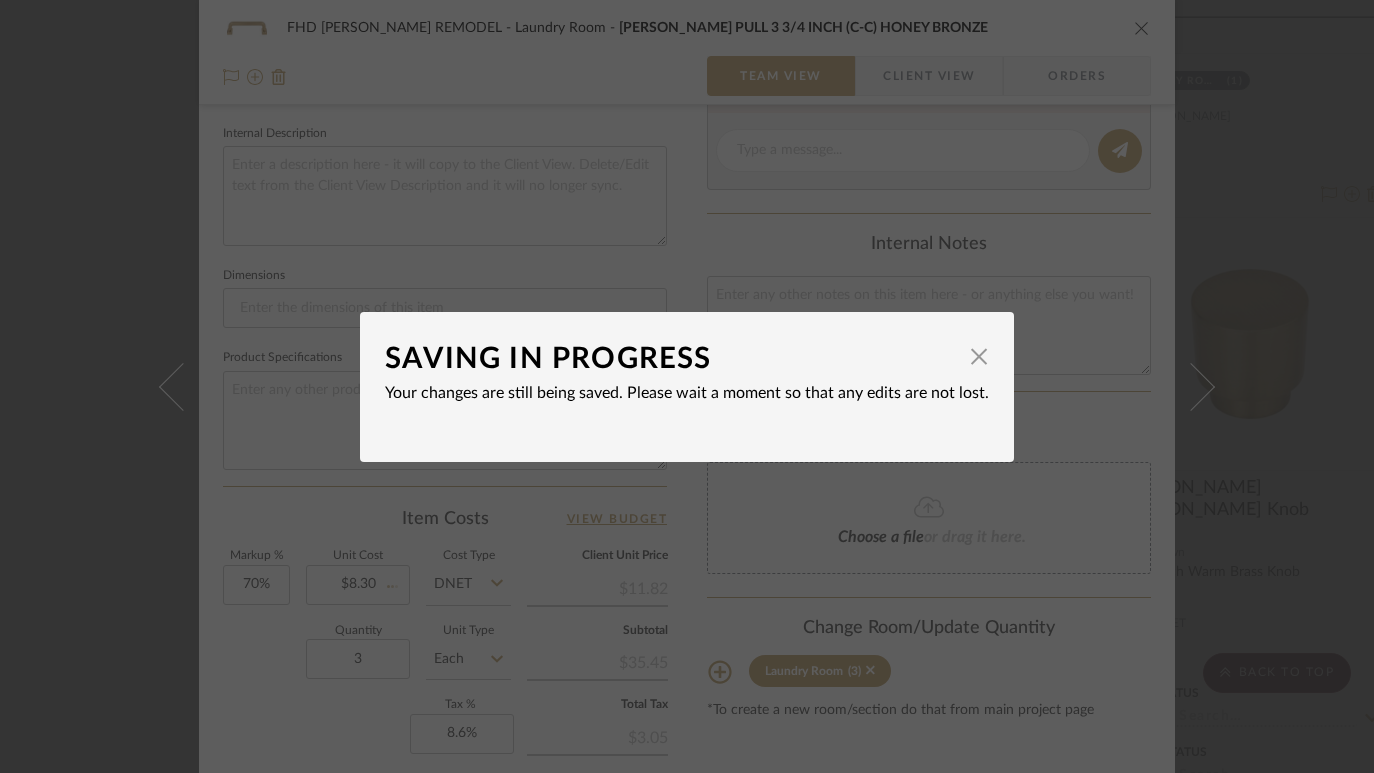 type 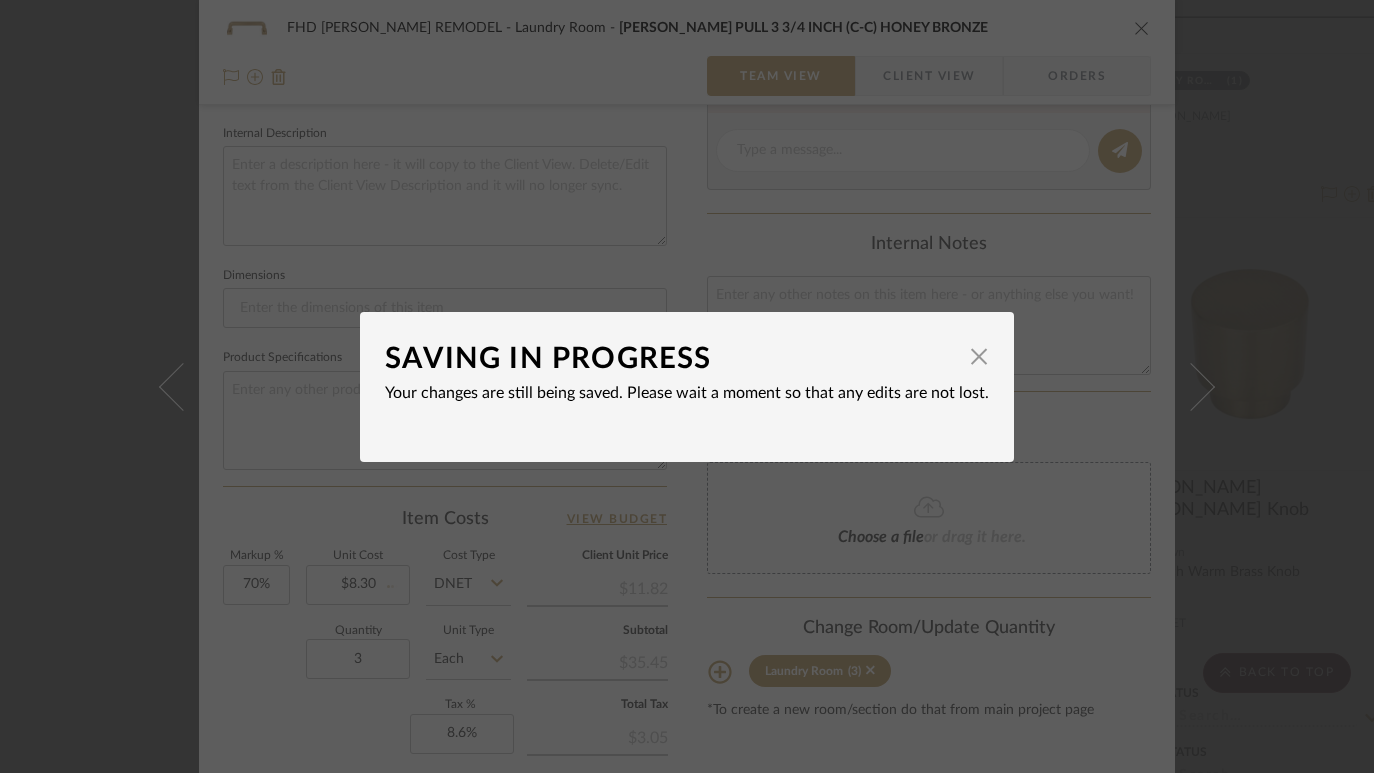 type 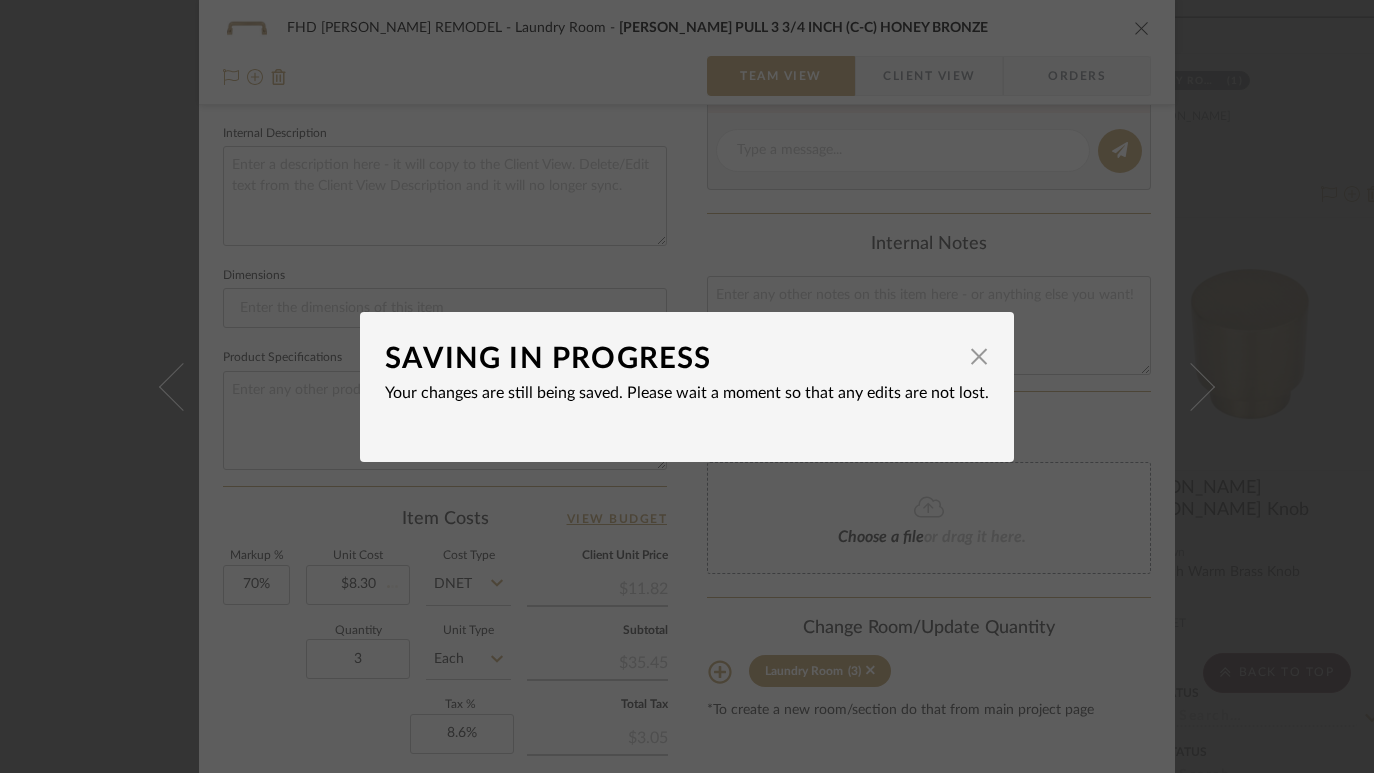 type 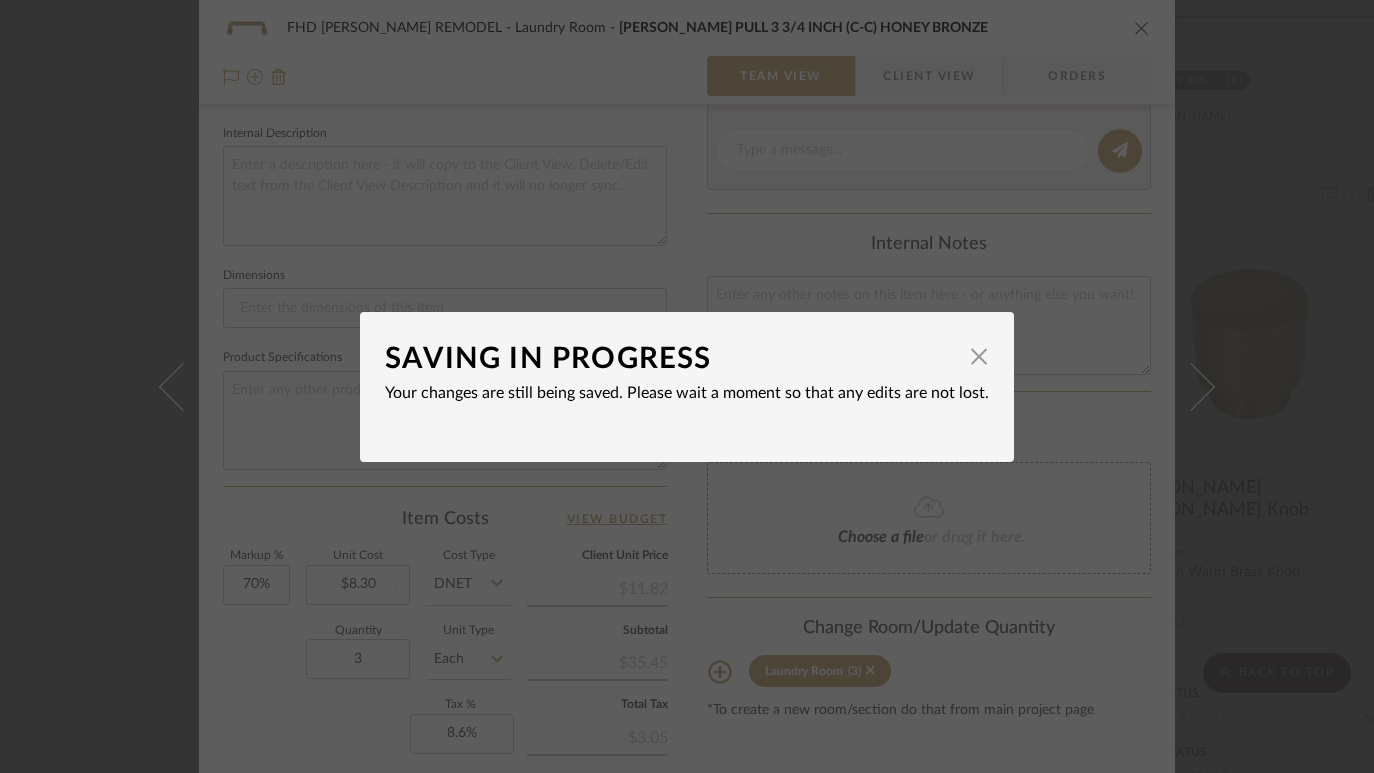 type 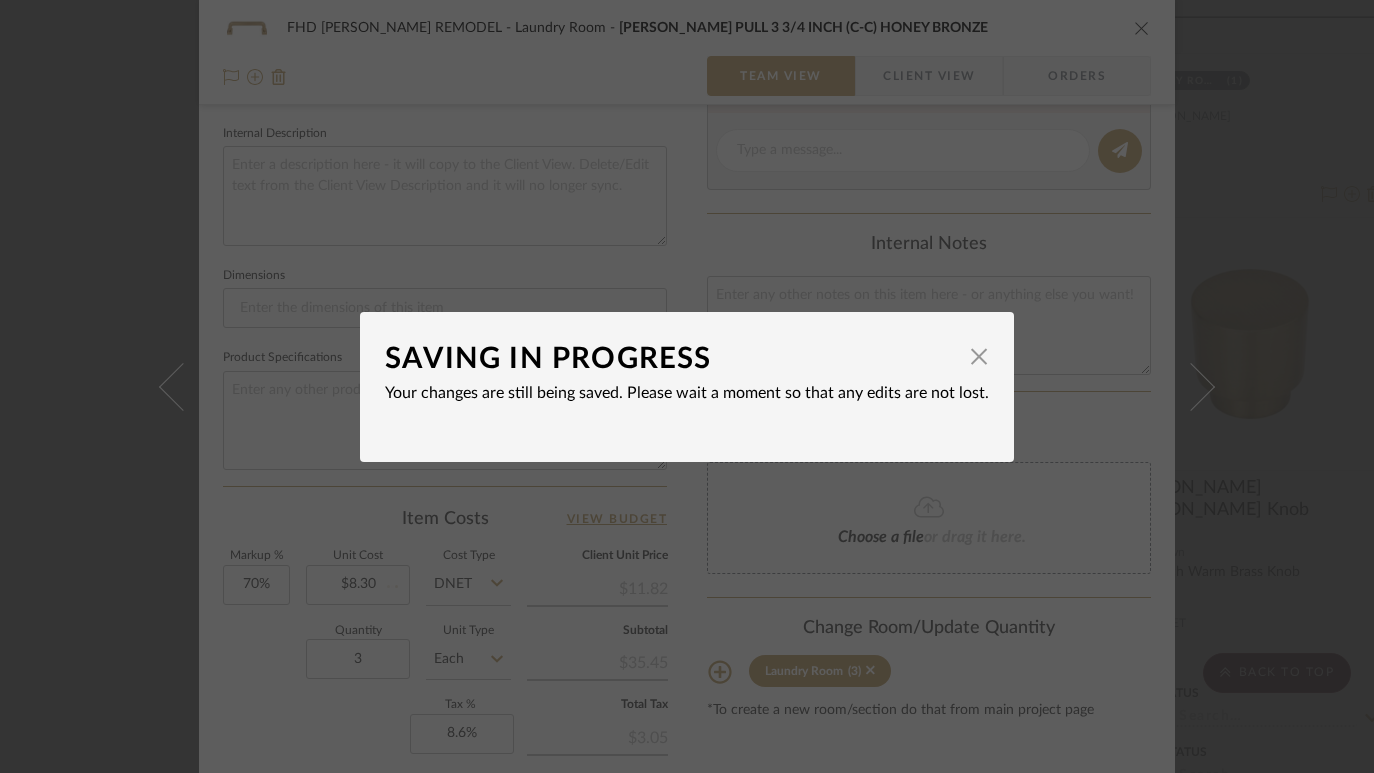 type 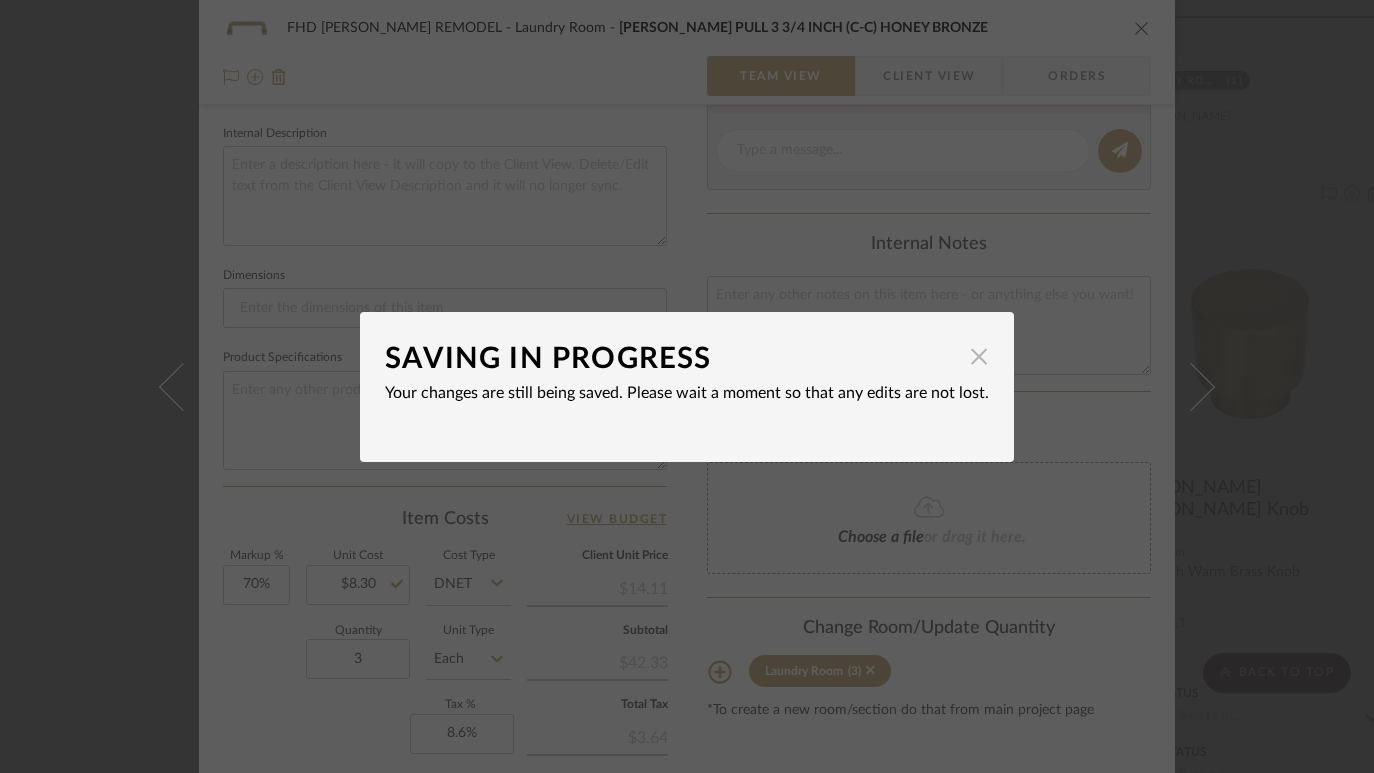 click at bounding box center (979, 357) 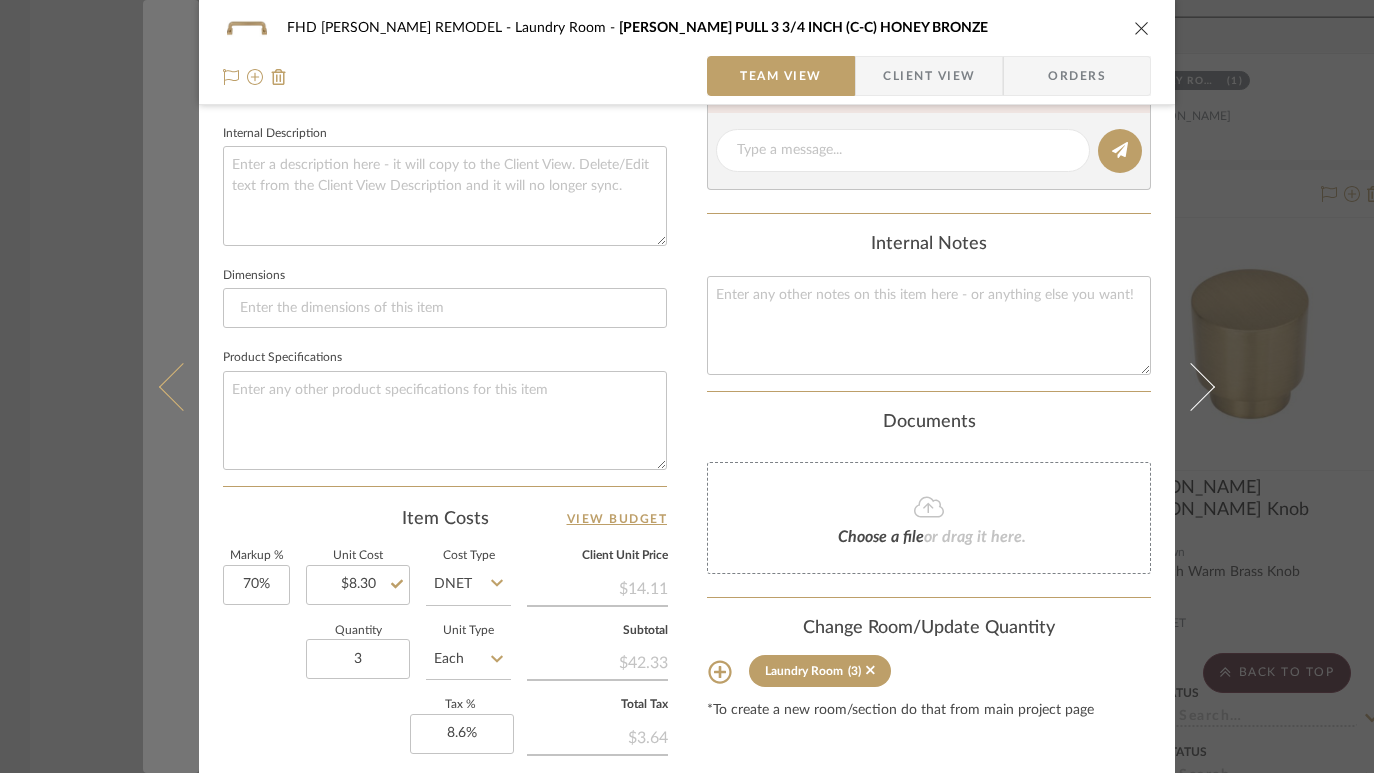 click at bounding box center [171, 386] 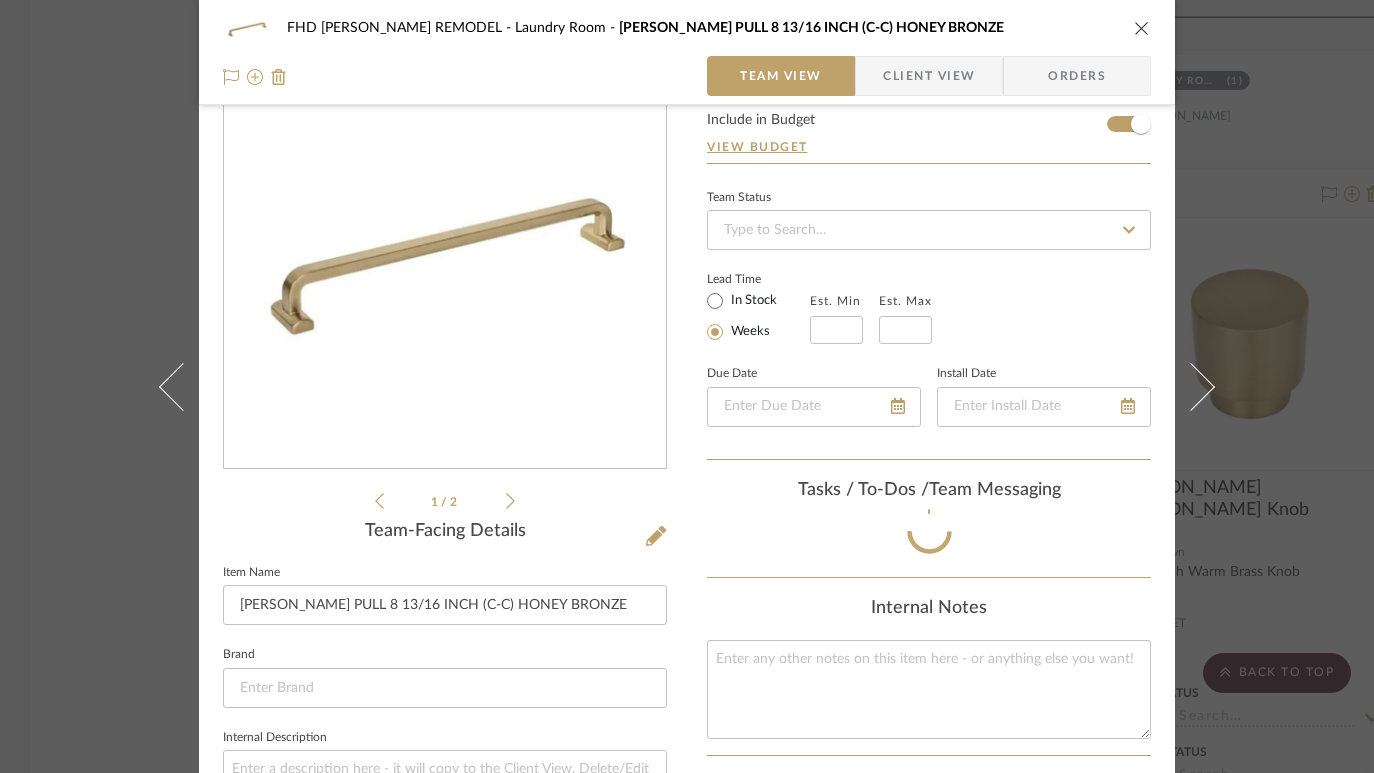 scroll, scrollTop: 707, scrollLeft: 0, axis: vertical 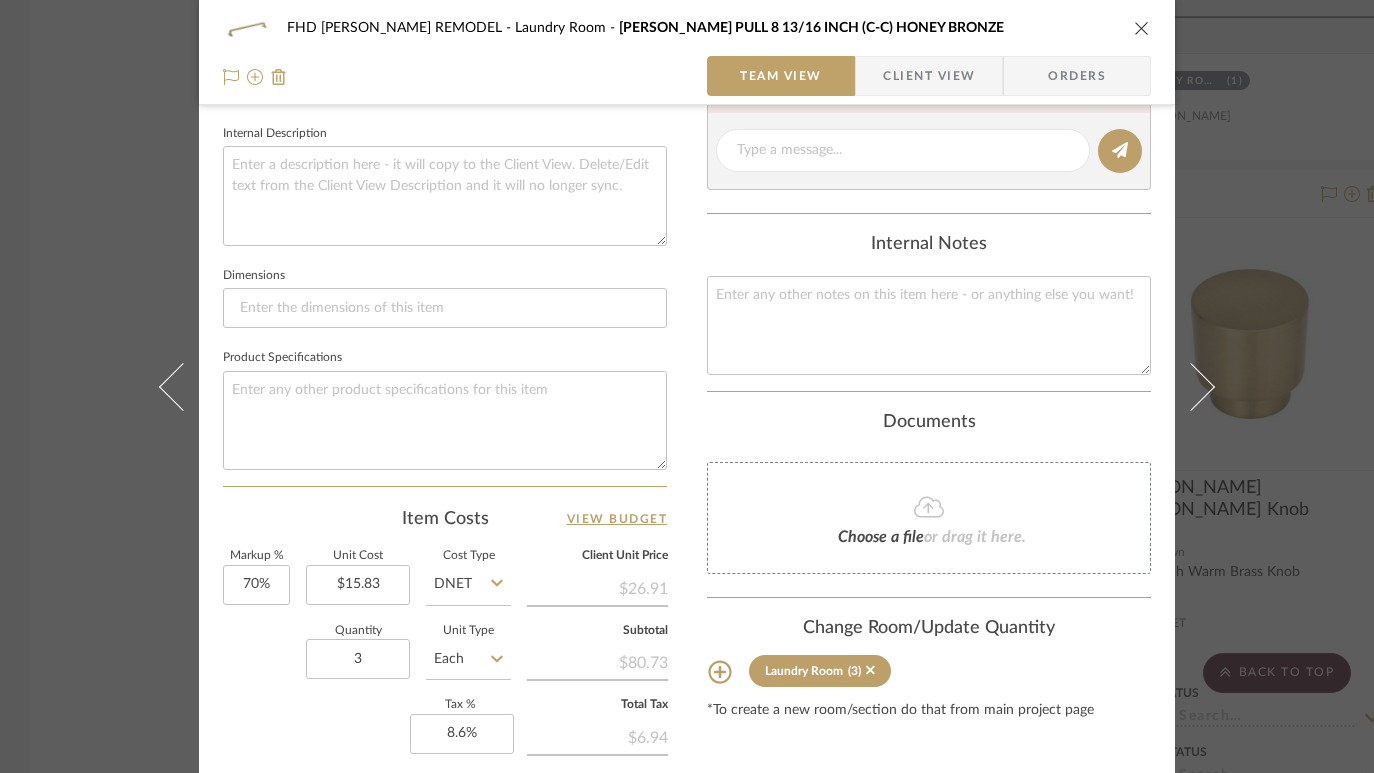 click on "FHD [PERSON_NAME] REMODEL Laundry Room [PERSON_NAME] PULL 8 13/16 INCH (C-C) HONEY BRONZE Team View Client View Orders 1 / 2  Team-Facing Details   Item Name  [PERSON_NAME] PULL 8 13/16 INCH (C-C) HONEY BRONZE  Brand   Internal Description   Dimensions   Product Specifications   Item Costs   View Budget   Markup %  70%  Unit Cost  $15.83  Cost Type  DNET  Client Unit Price   $26.91   Quantity  3  Unit Type  Each  Subtotal   $80.73   Tax %  8.6%  Total Tax   $6.94   Shipping Cost  $14.75  Ship. Markup %  0% Taxable  Total Shipping   $16.02  Total Client Price  $103.69  Your Cost  $67.59  Your Margin  $33.24  Content here copies to Client View - confirm visibility there.  Show in Client Dashboard   Include in Budget   View Budget  Team Status  Lead Time  In Stock Weeks  Est. Min   Est. Max   Due Date   Install Date  Tasks / To-Dos /  team Messaging  Leave yourself a note here or share next steps with your team. You will receive emails when they
respond!  Invite Collaborator Internal Notes  Documents  Choose a file" at bounding box center (687, 386) 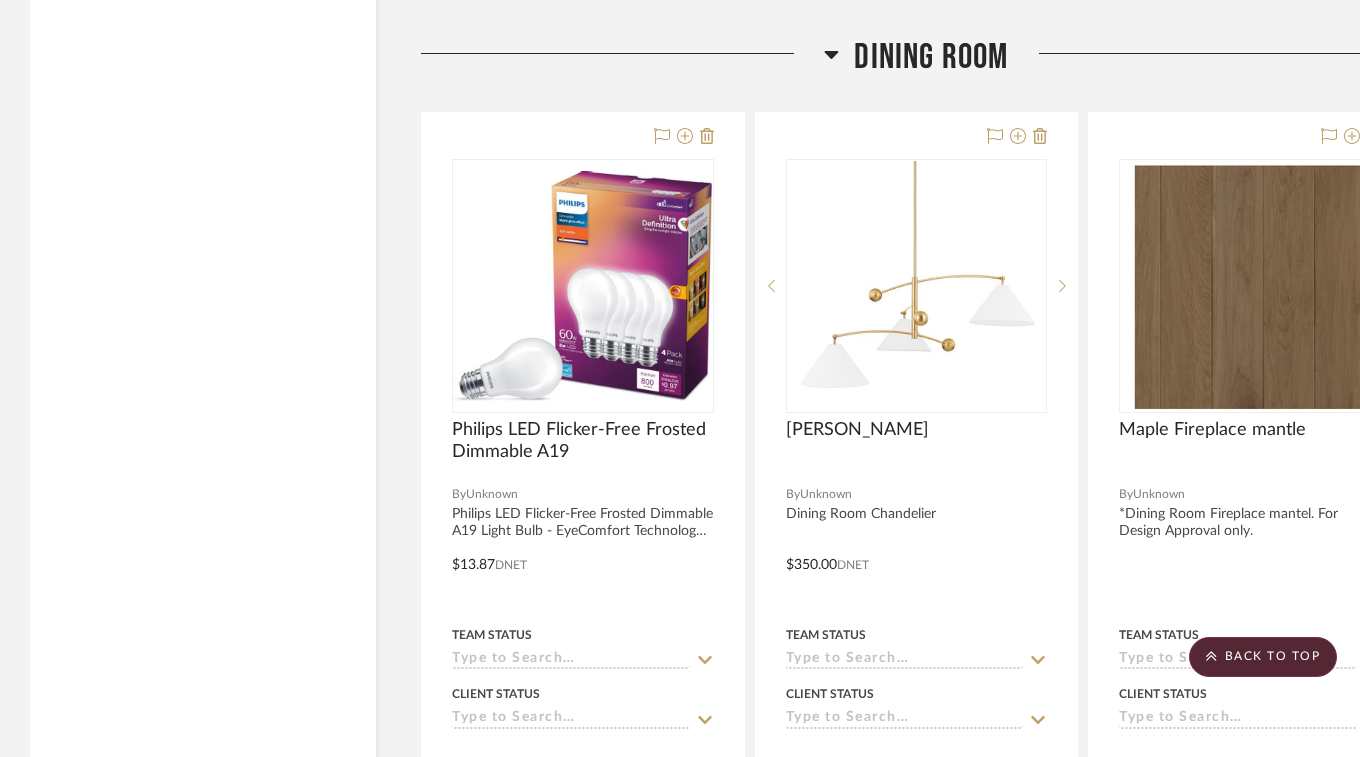 scroll, scrollTop: 31410, scrollLeft: 0, axis: vertical 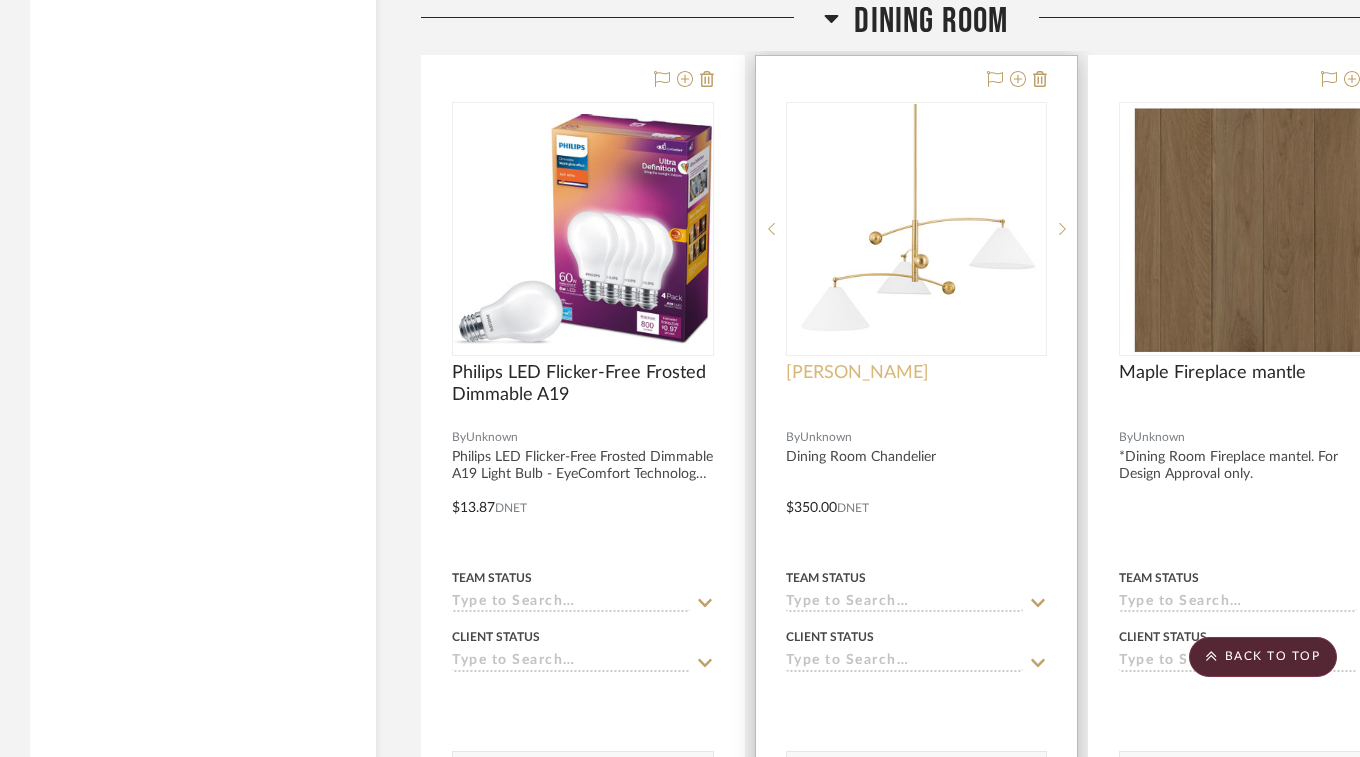 click on "[PERSON_NAME]" at bounding box center [857, 373] 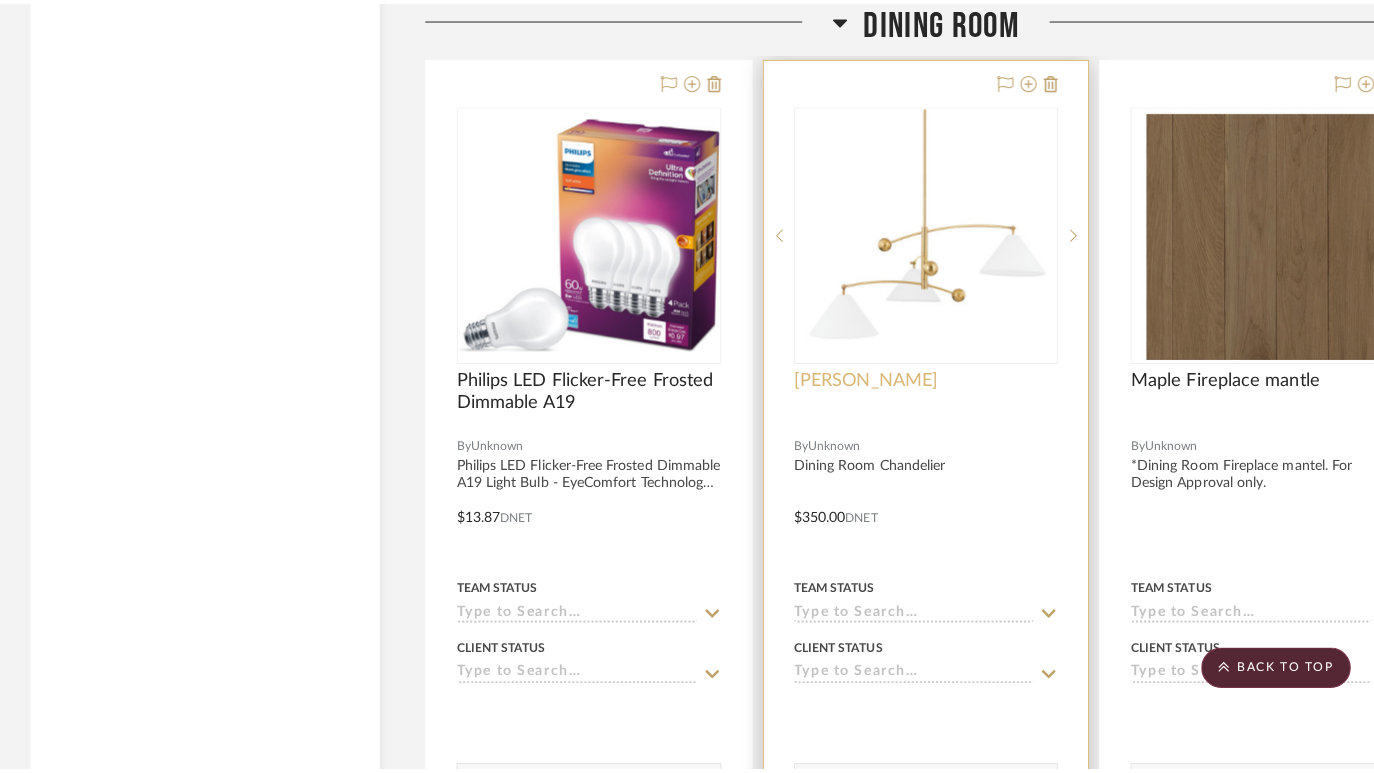 scroll, scrollTop: 0, scrollLeft: 0, axis: both 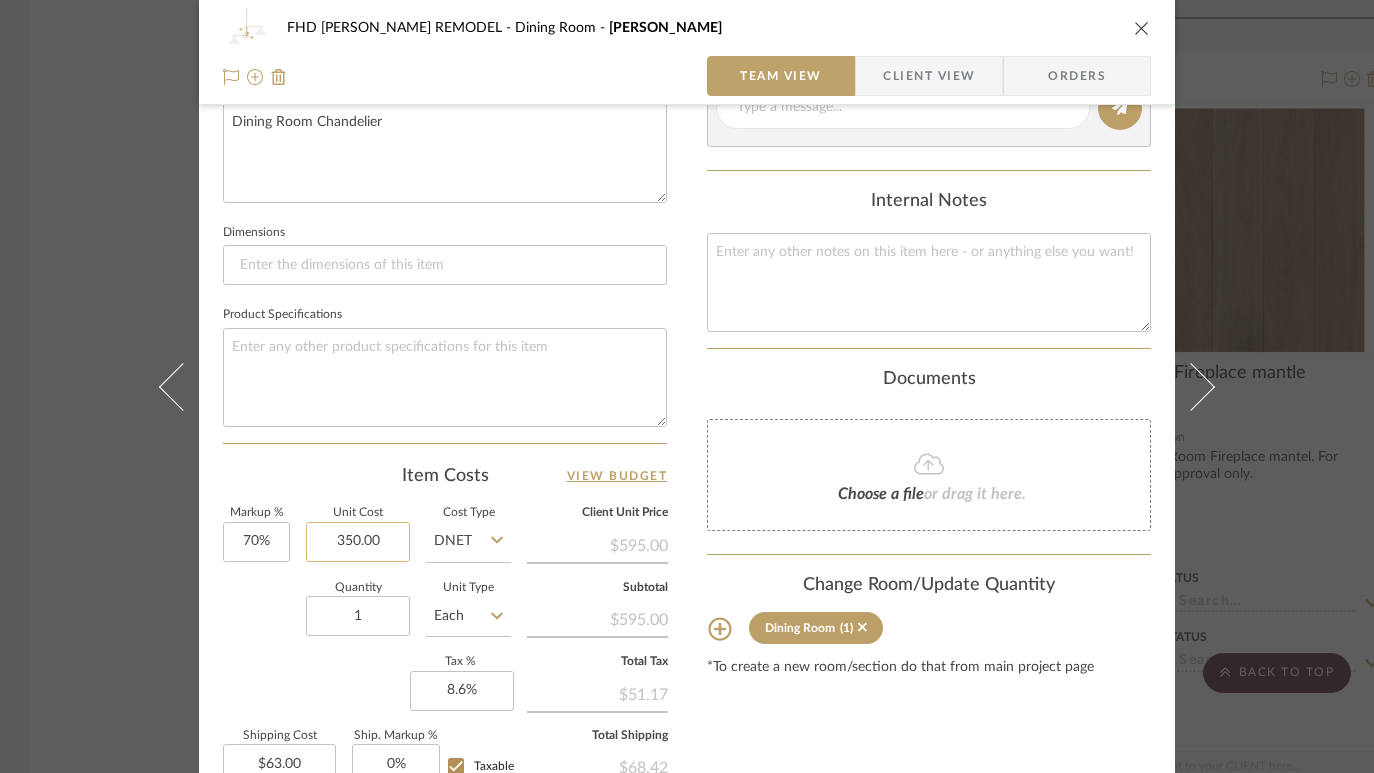 click on "350.00" 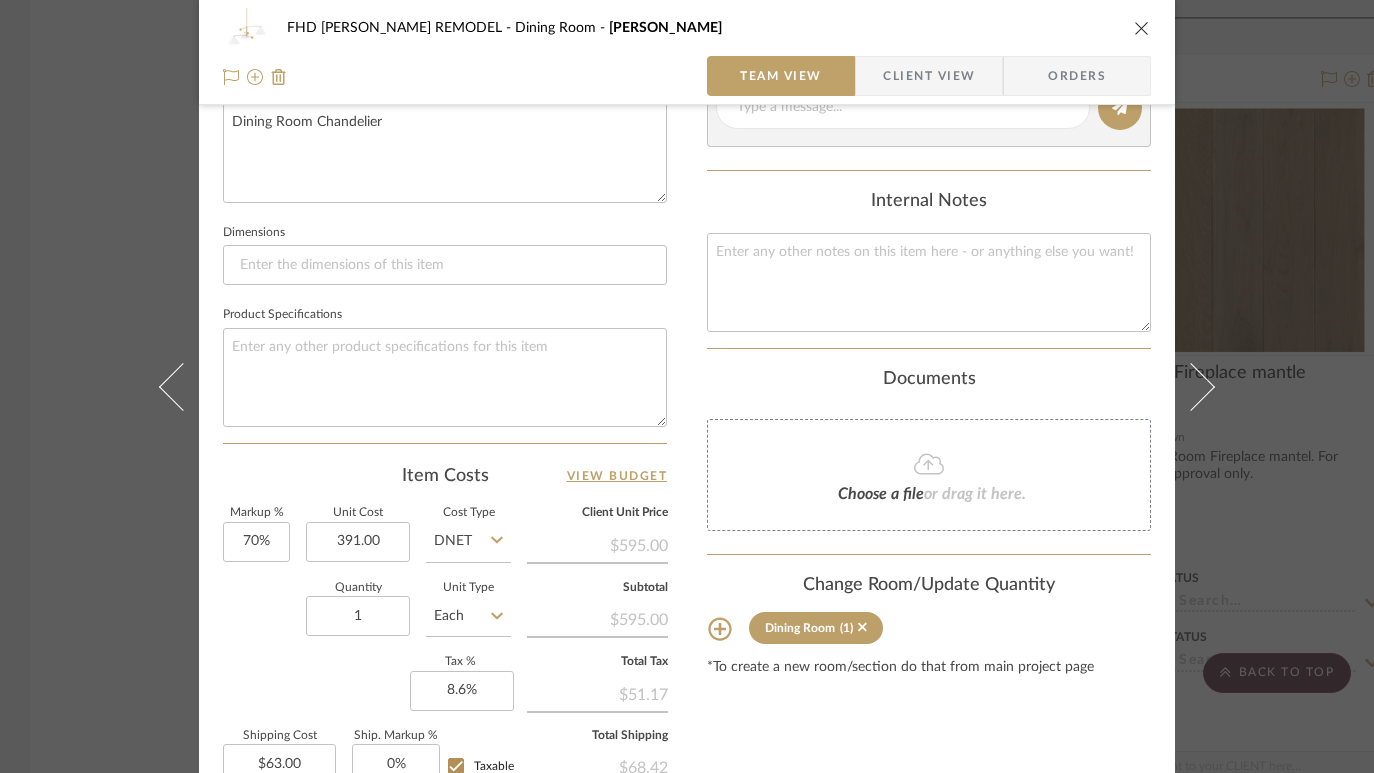 type on "$391.00" 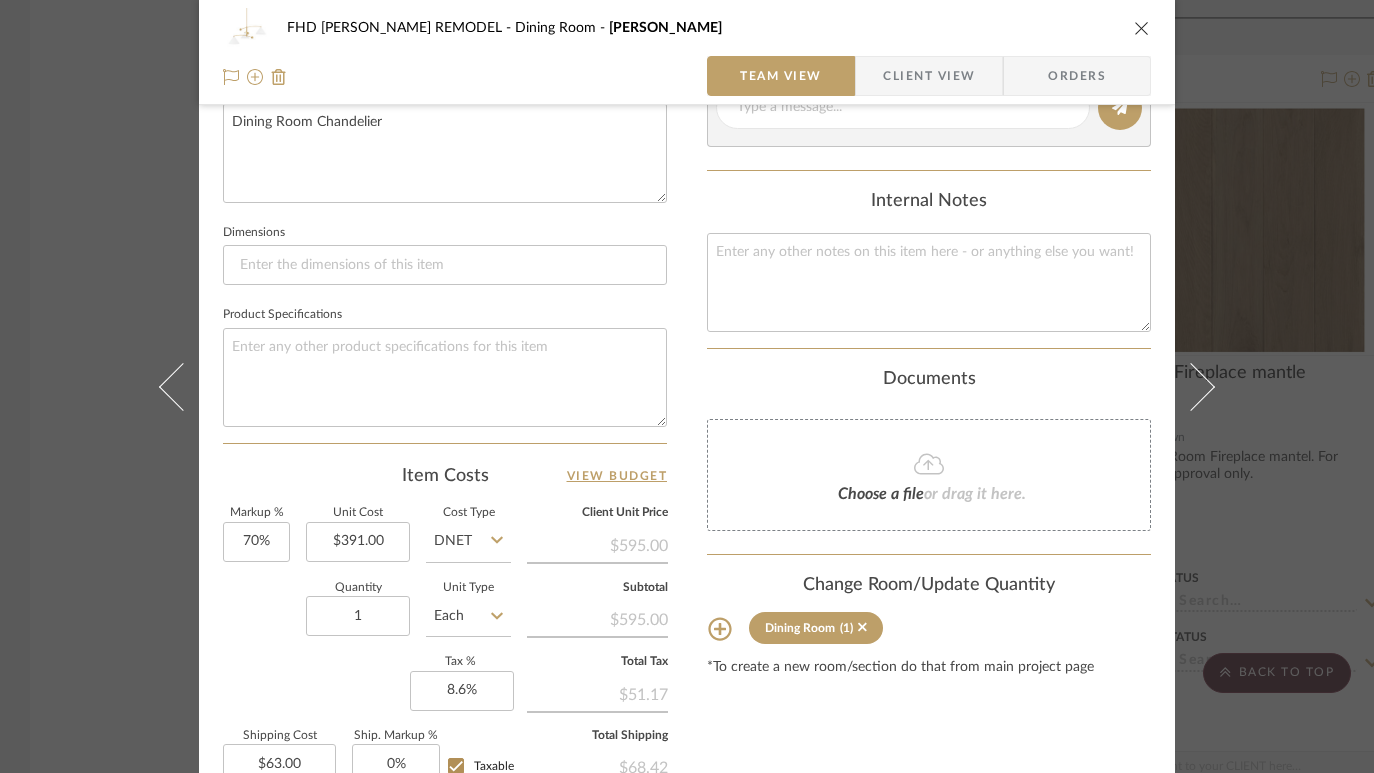 click on "Item Costs   View Budget" 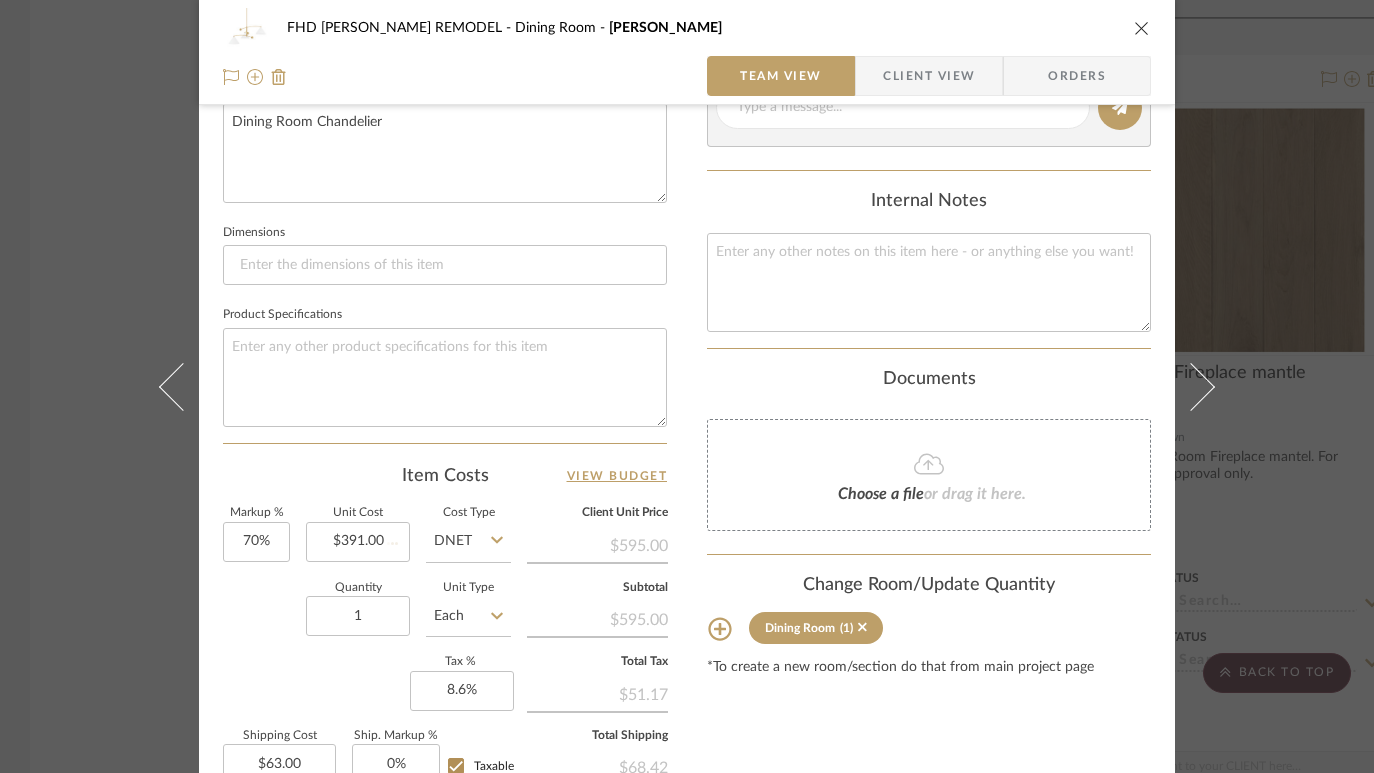 type 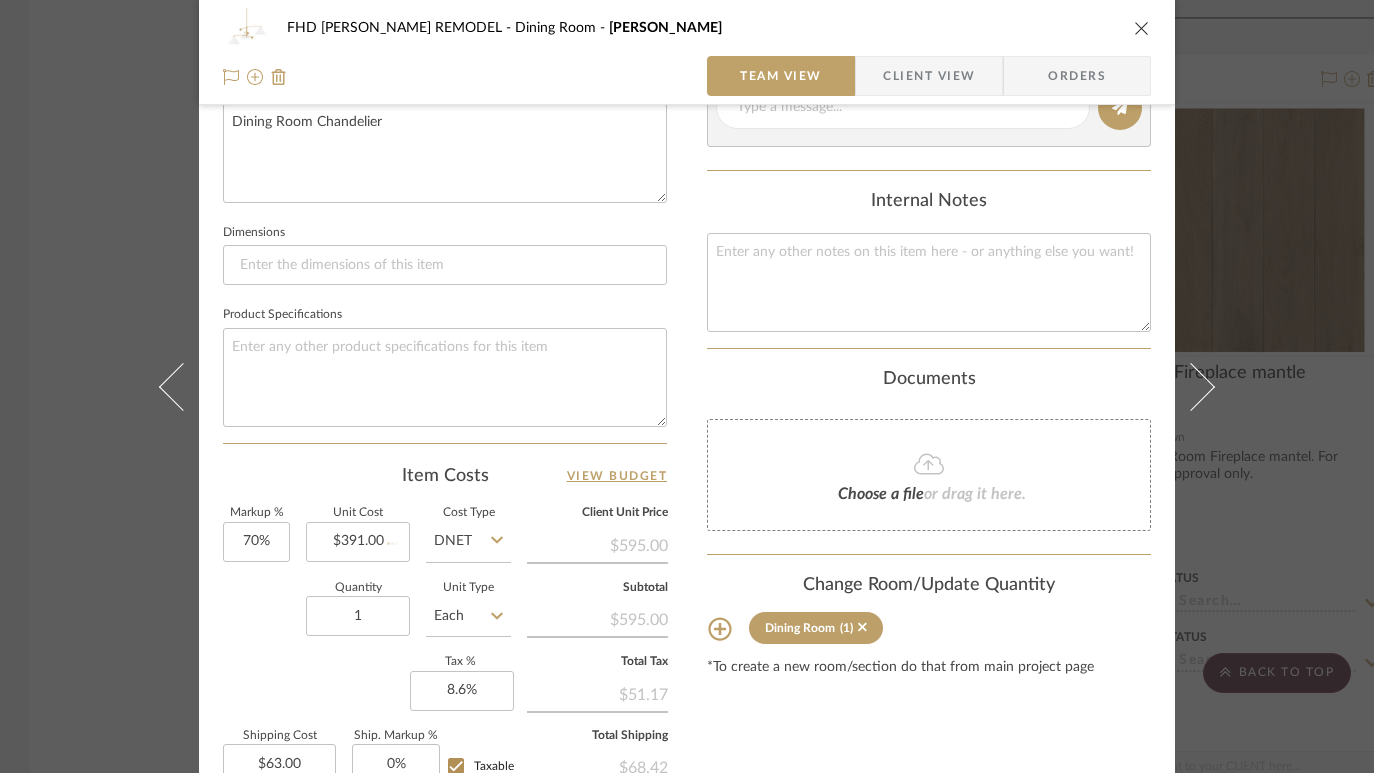 type 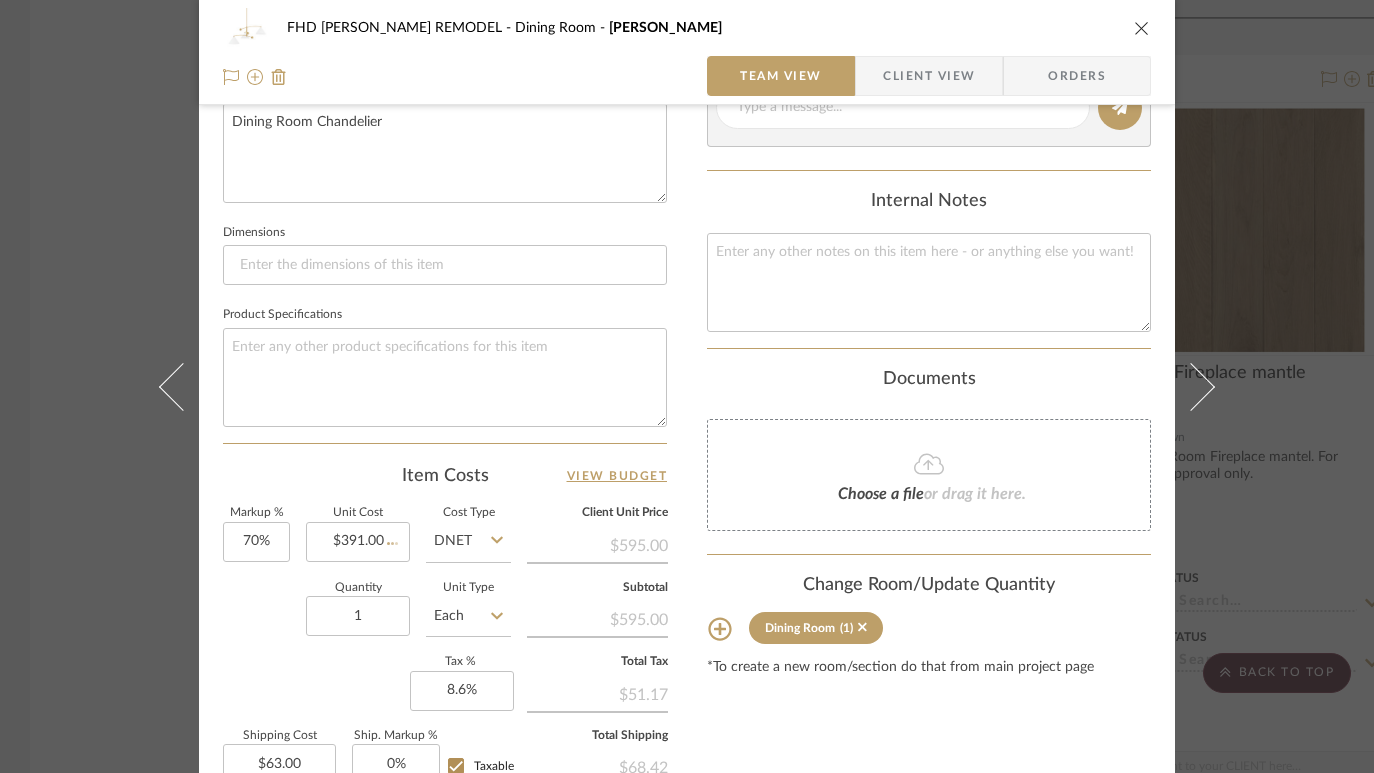 type 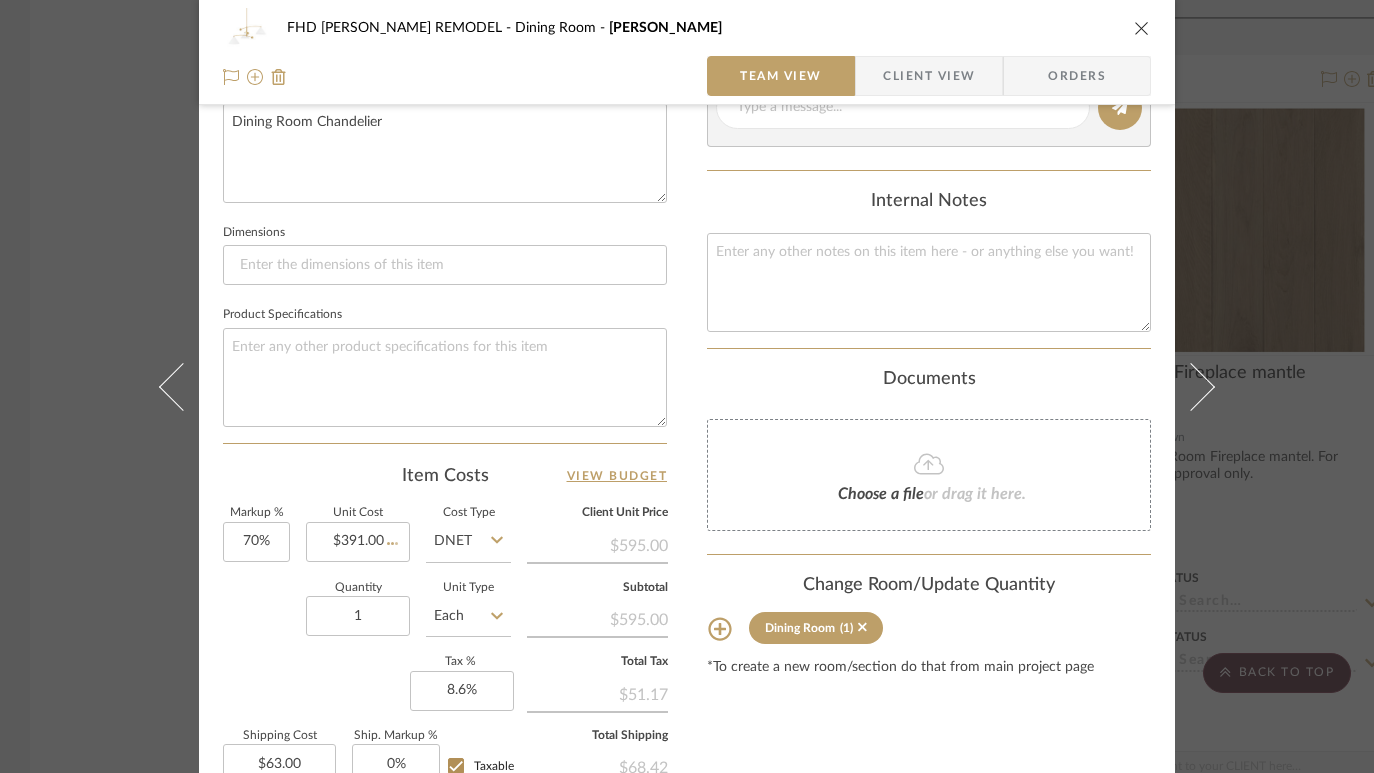 type 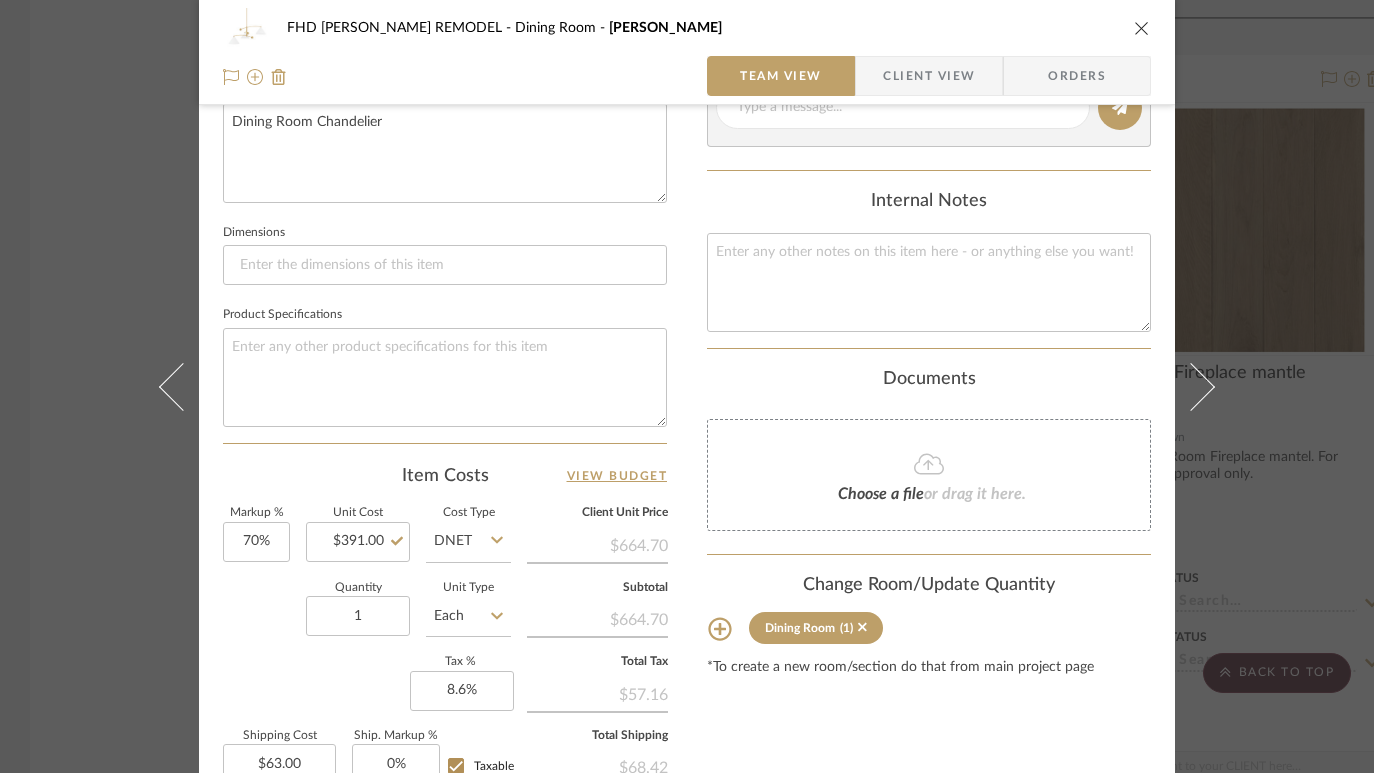click on "FHD [PERSON_NAME] REMODEL Dining Room Birdie Chandelier Team View Client View Orders 1 / 3  Team-Facing Details   Item Name  Birdie Chandelier  Brand   Internal Description  Dining Room Chandelier  Dimensions   Product Specifications   Item Costs   View Budget   Markup %  70%  Unit Cost  $391.00  Cost Type  DNET  Client Unit Price   $664.70   Quantity  1  Unit Type  Each  Subtotal   $664.70   Tax %  8.6%  Total Tax   $57.16   Shipping Cost  $63.00  Ship. Markup %  0% Taxable  Total Shipping   $68.42  Total Client Price  $790.28  Your Cost  $493.04  Your Margin  $273.70  Content here copies to Client View - confirm visibility there.  Show in Client Dashboard   Include in Budget   View Budget  Team Status  Lead Time  In Stock Weeks  Est. Min   Est. Max   Due Date   Install Date  Tasks / To-Dos /  team Messaging  Leave yourself a note here or share next steps with your team. You will receive emails when they
respond!  Invite Collaborator Internal Notes  Documents  Choose a file  or drag it here. (1)" at bounding box center (687, 386) 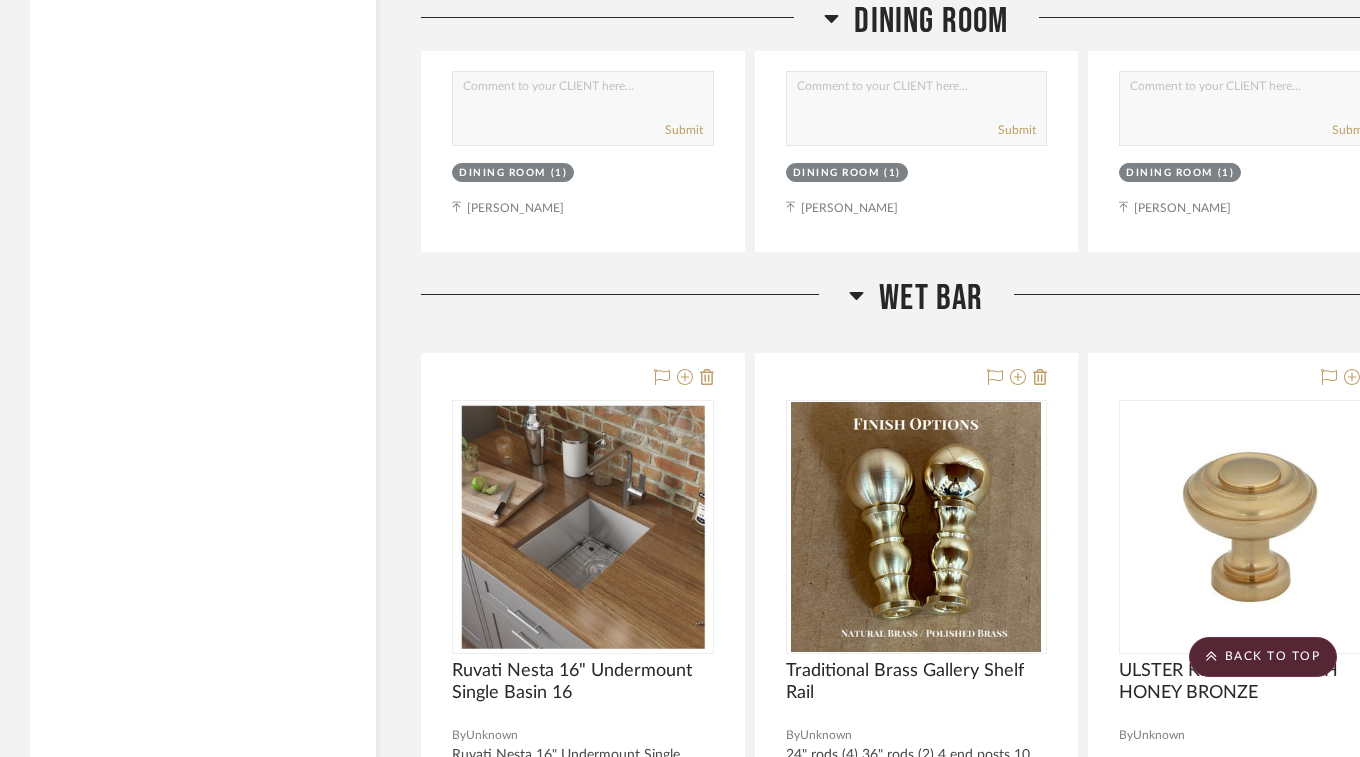 scroll, scrollTop: 32410, scrollLeft: 0, axis: vertical 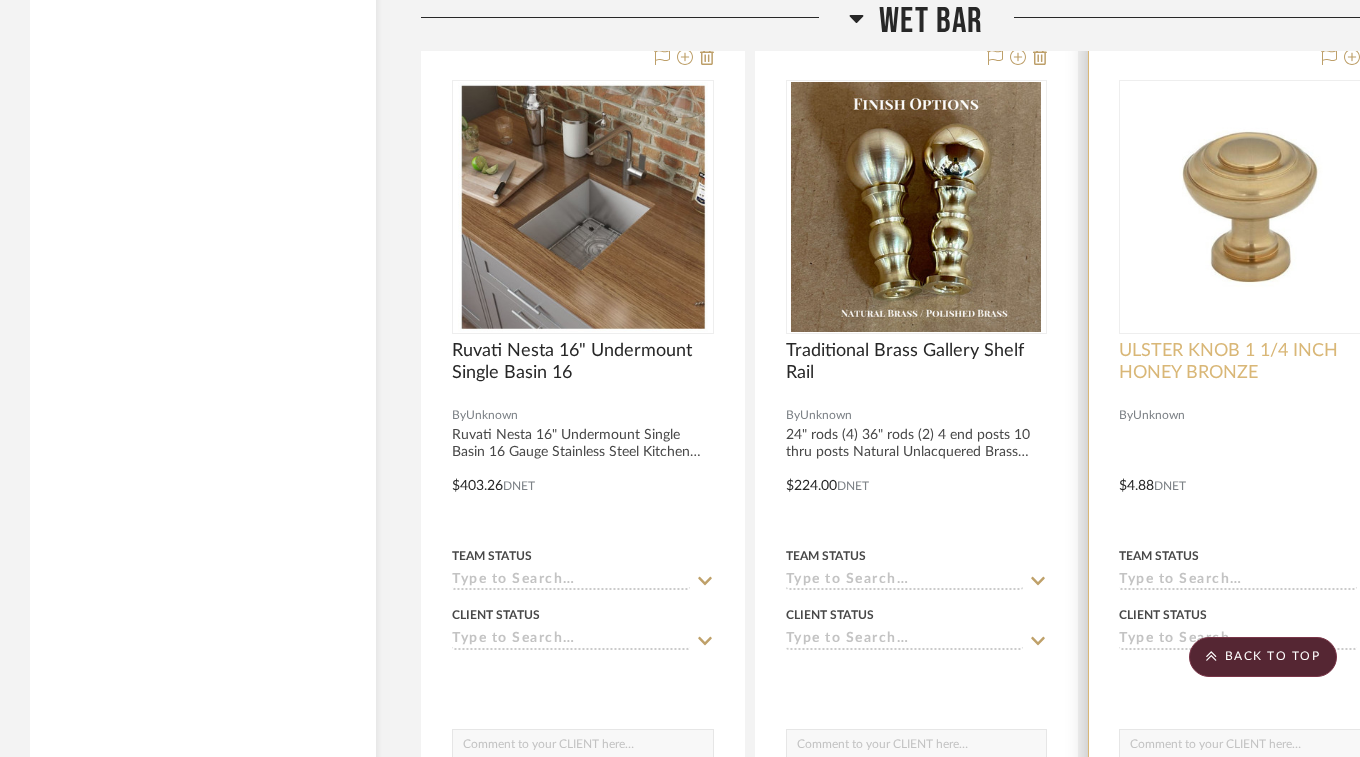 click on "ULSTER KNOB 1 1/4 INCH HONEY BRONZE" at bounding box center [1250, 362] 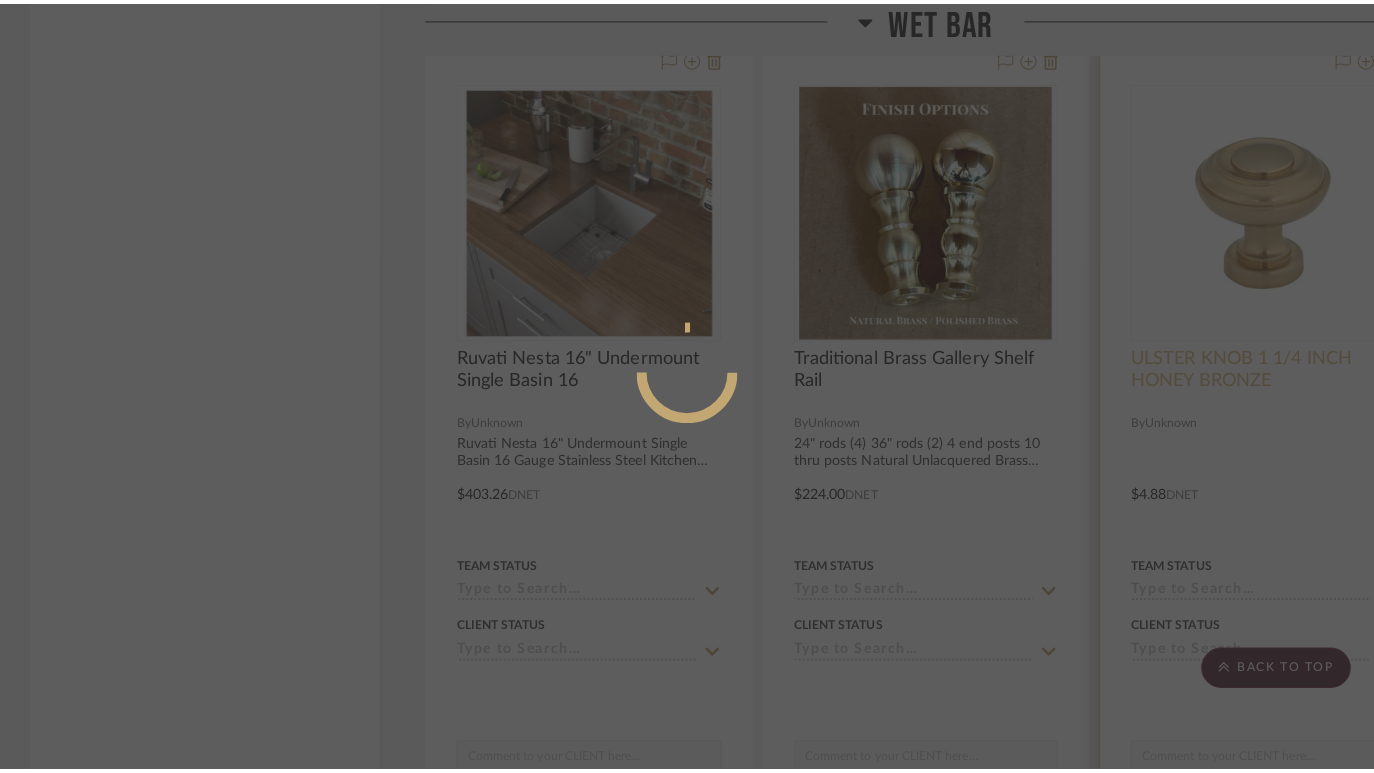 scroll, scrollTop: 0, scrollLeft: 0, axis: both 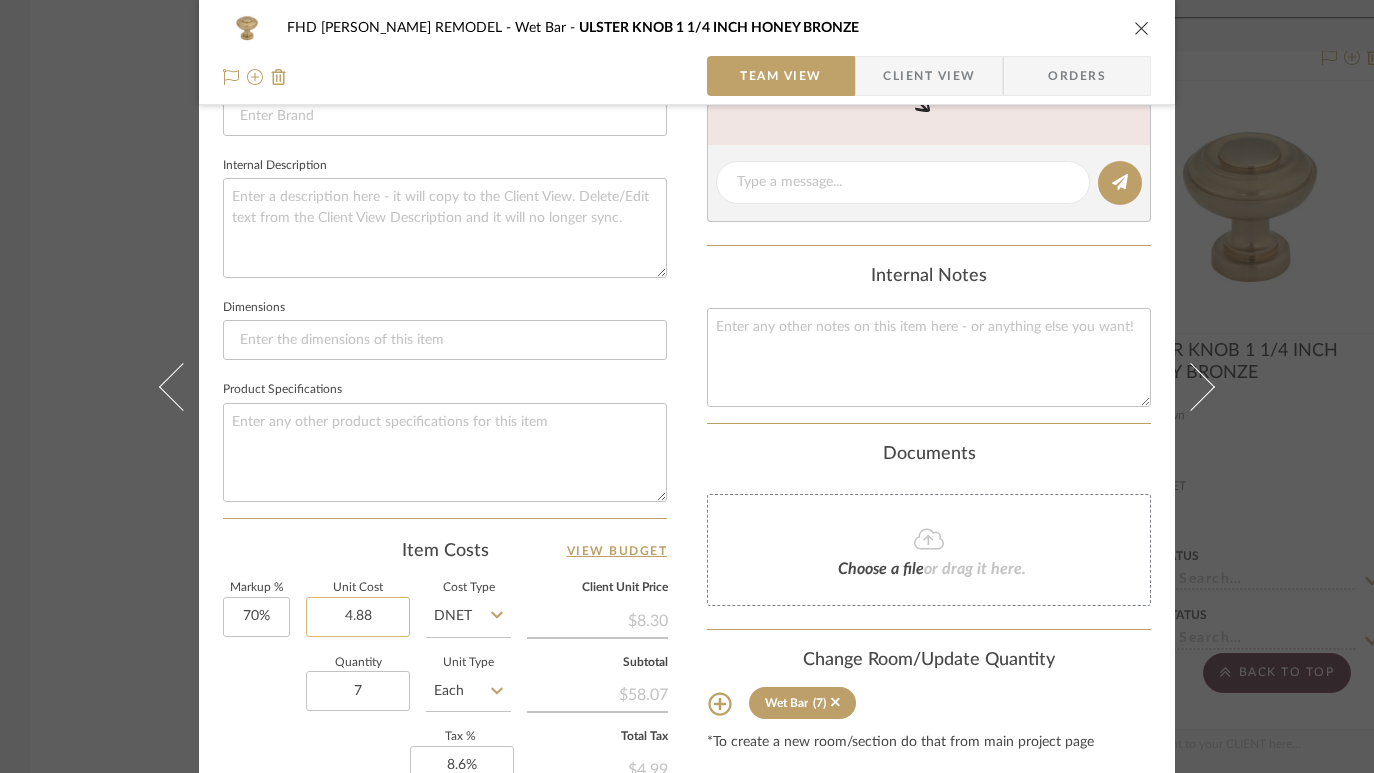 click on "4.88" 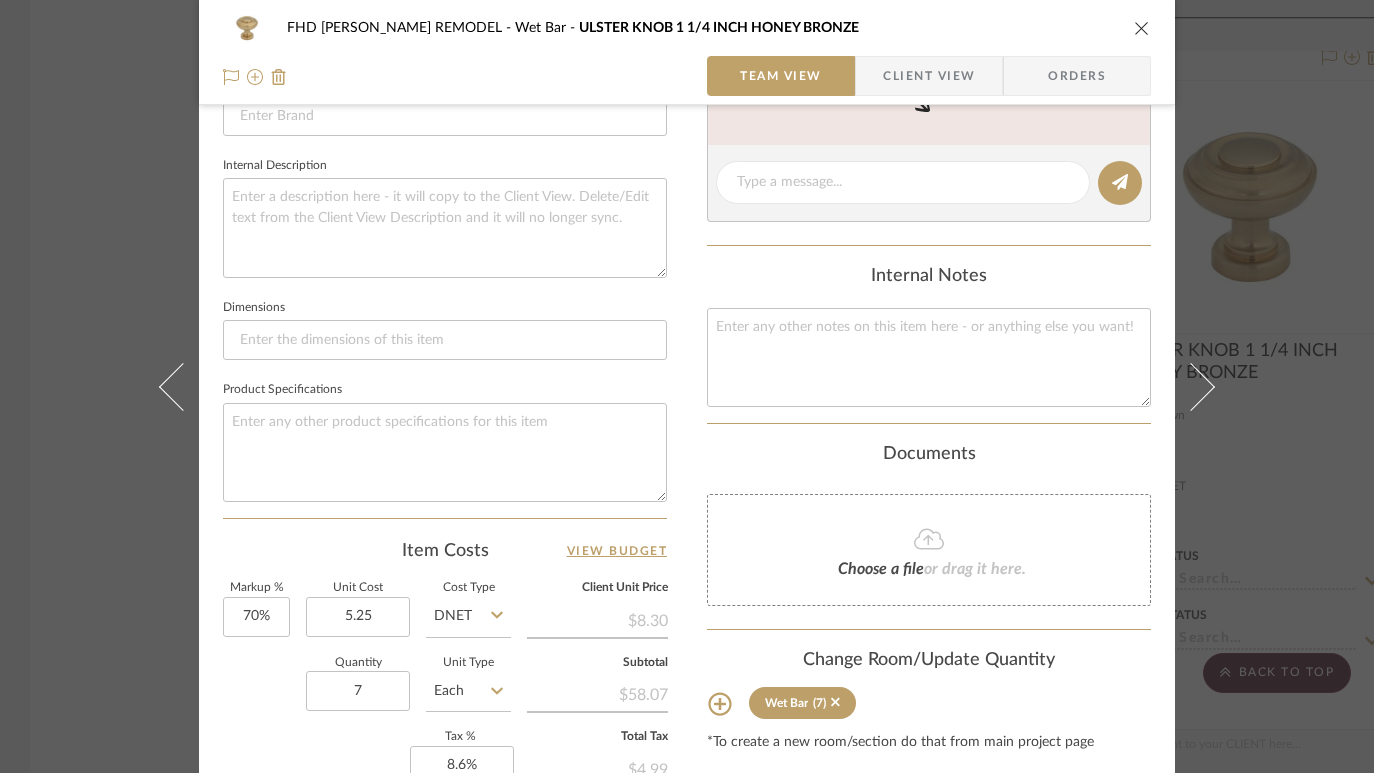 type on "$5.25" 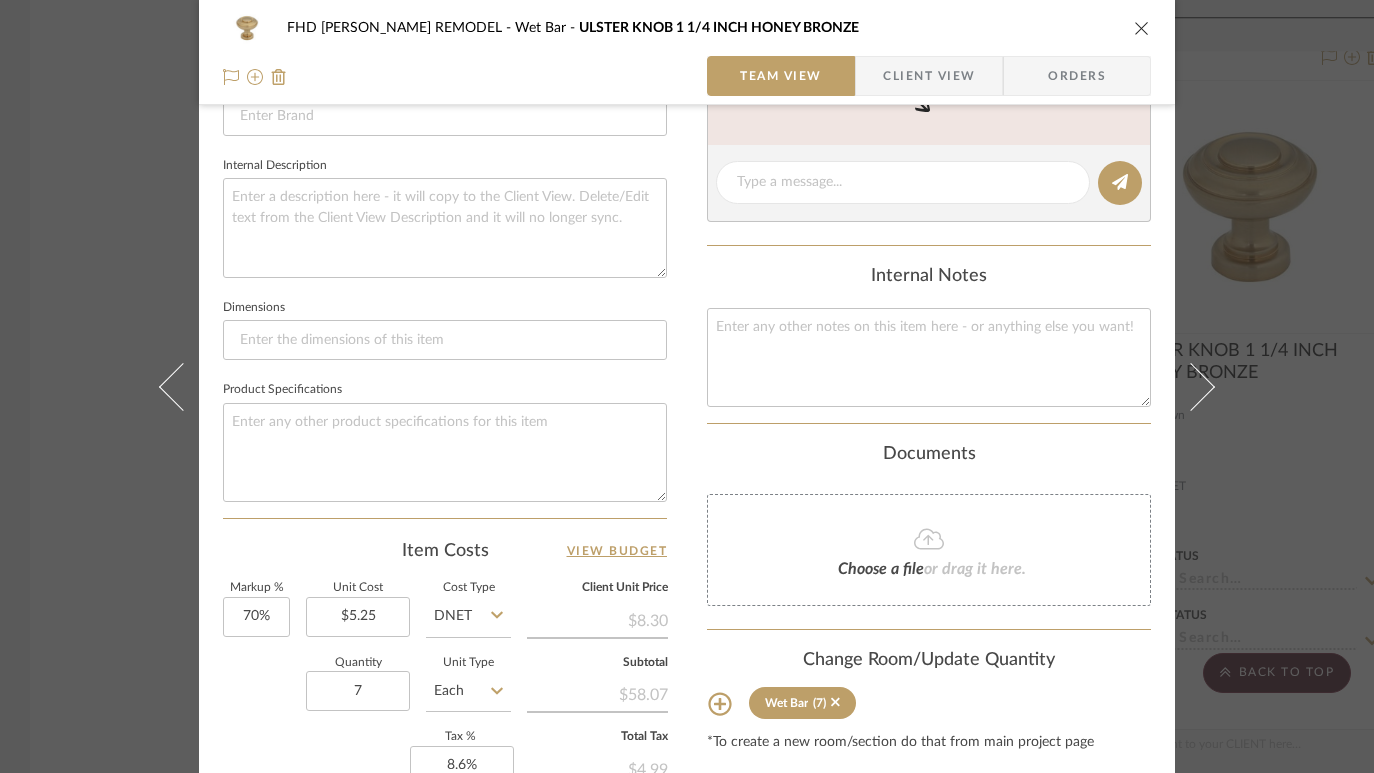 click on "FHD [PERSON_NAME] REMODEL Wet Bar ULSTER KNOB 1 1/4 INCH HONEY BRONZE Team View Client View Orders  Team-Facing Details   Item Name  ULSTER KNOB 1 1/4 INCH HONEY BRONZE  Brand   Internal Description   Dimensions   Product Specifications   Item Costs   View Budget   Markup %  70%  Unit Cost  $5.25  Cost Type  DNET  Client Unit Price   $8.30   Quantity  7  Unit Type  Each  Subtotal   $58.07   Tax %  8.6%  Total Tax   $4.99   Shipping Cost  $14.75  Ship. Markup %  0% Taxable  Total Shipping   $16.02  Total Client Price  $79.08  Your Cost  $53.12  Your Margin  $23.91  Content here copies to Client View - confirm visibility there.  Show in Client Dashboard   Include in Budget   View Budget  Team Status  Lead Time  In Stock Weeks  Est. Min   Est. Max   Due Date   Install Date  Tasks / To-Dos /  team Messaging  Leave yourself a note here or share next steps with your team. You will receive emails when they
respond!  Invite Collaborator Internal Notes  Documents  Choose a file  or drag it here.  Wet Bar  (7)" at bounding box center [687, 386] 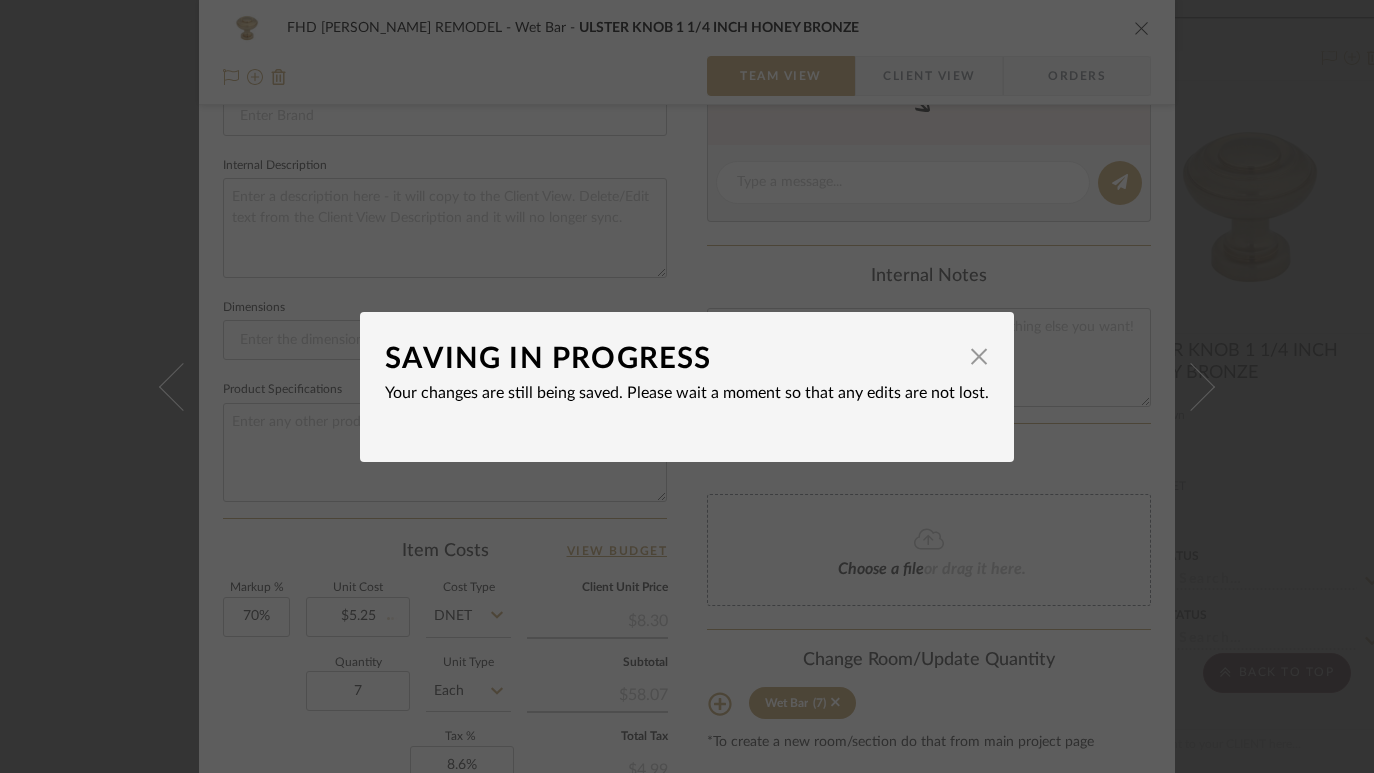 click on "SAVING IN PROGRESS × Your changes are still being saved. Please wait a moment so that any edits are not lost." at bounding box center [687, 386] 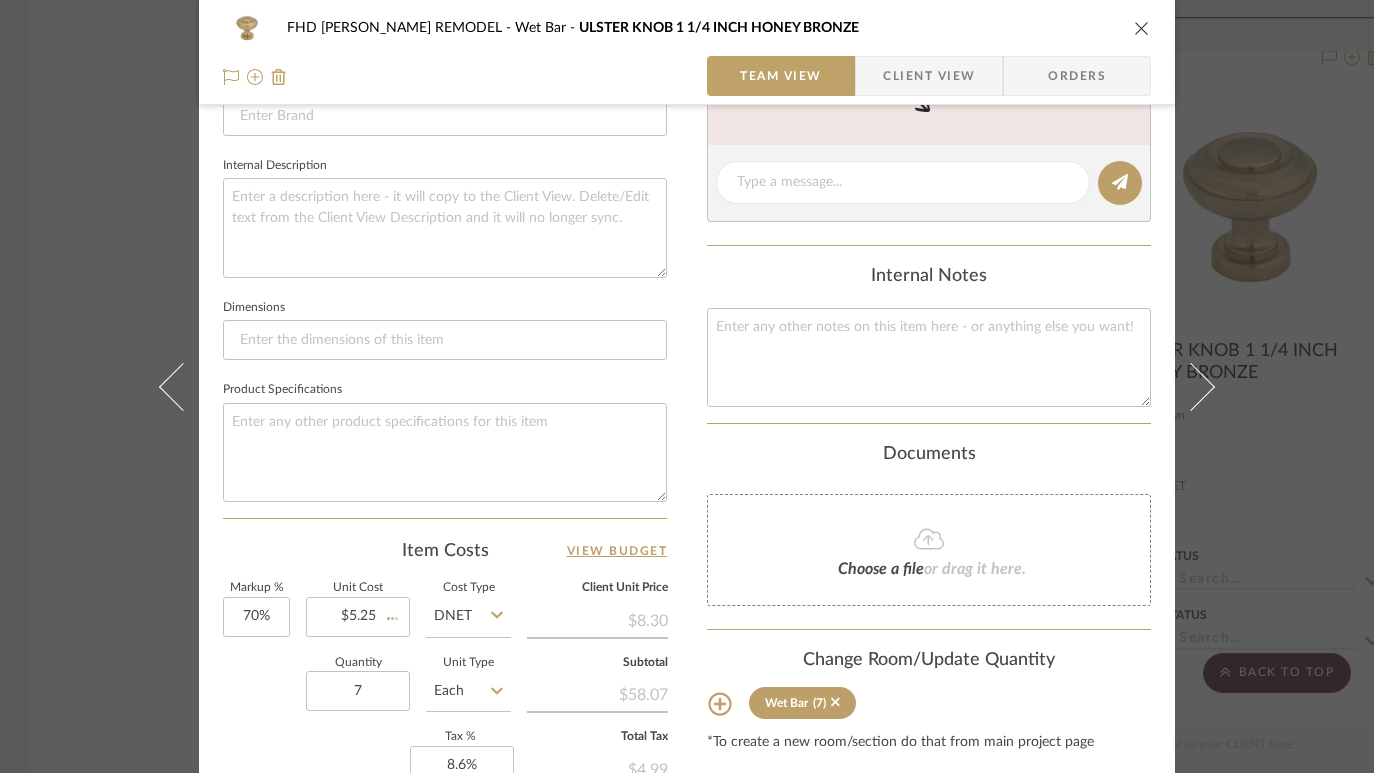 click on "FHD [PERSON_NAME] REMODEL Wet Bar ULSTER KNOB 1 1/4 INCH HONEY BRONZE Team View Client View Orders  Team-Facing Details   Item Name  ULSTER KNOB 1 1/4 INCH HONEY BRONZE  Brand   Internal Description   Dimensions   Product Specifications   Item Costs   View Budget   Markup %  70%  Unit Cost  $5.25  Cost Type  DNET  Client Unit Price   $8.30   Quantity  7  Unit Type  Each  Subtotal   $58.07   Tax %  8.6%  Total Tax   $4.99   Shipping Cost  $14.75  Ship. Markup %  0% Taxable  Total Shipping   $16.02  Total Client Price  $79.08  Your Cost  $53.12  Your Margin  $23.91  Content here copies to Client View - confirm visibility there.  Show in Client Dashboard   Include in Budget   View Budget  Team Status  Lead Time  In Stock Weeks  Est. Min   Est. Max   Due Date   Install Date  Tasks / To-Dos /  team Messaging  Leave yourself a note here or share next steps with your team. You will receive emails when they
respond!  Invite Collaborator Internal Notes  Documents  Choose a file  or drag it here.  Wet Bar  (7)" at bounding box center (687, 386) 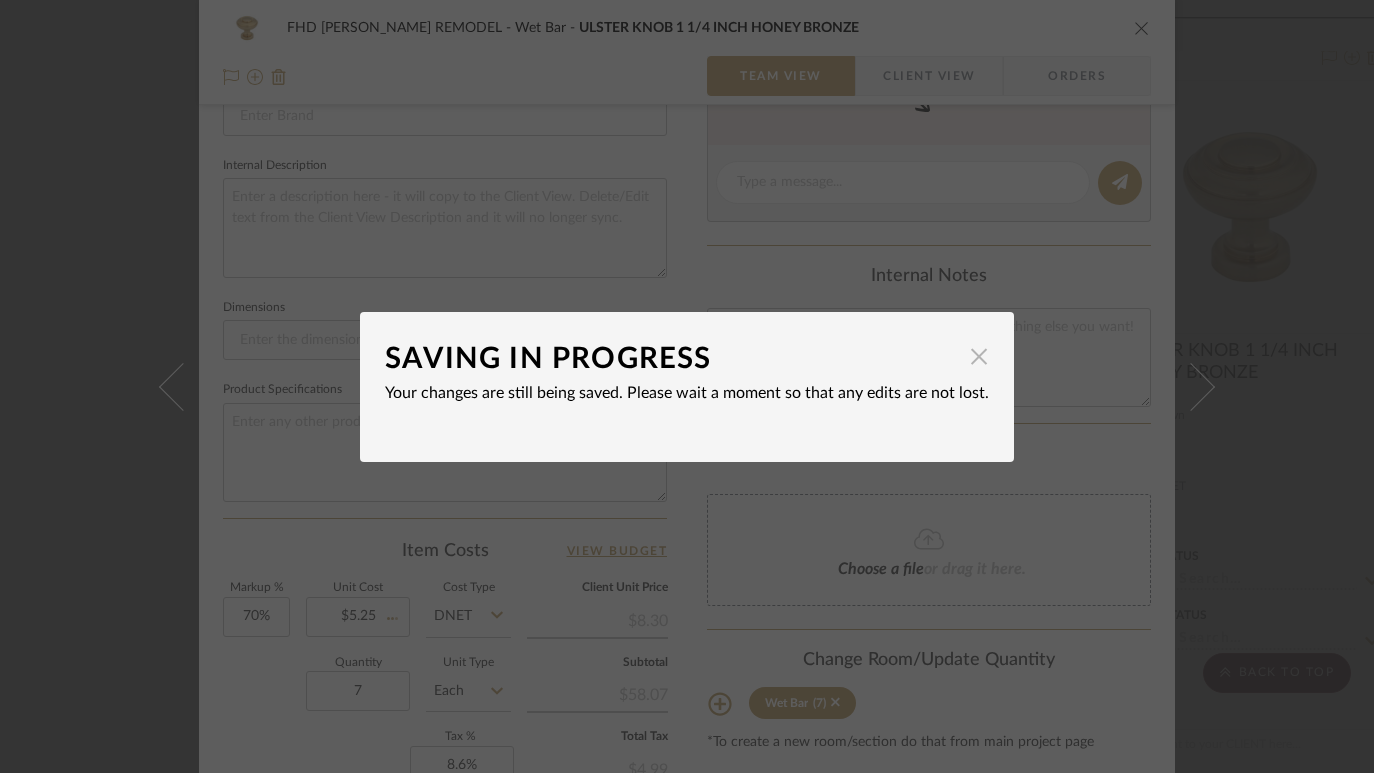 click at bounding box center [979, 357] 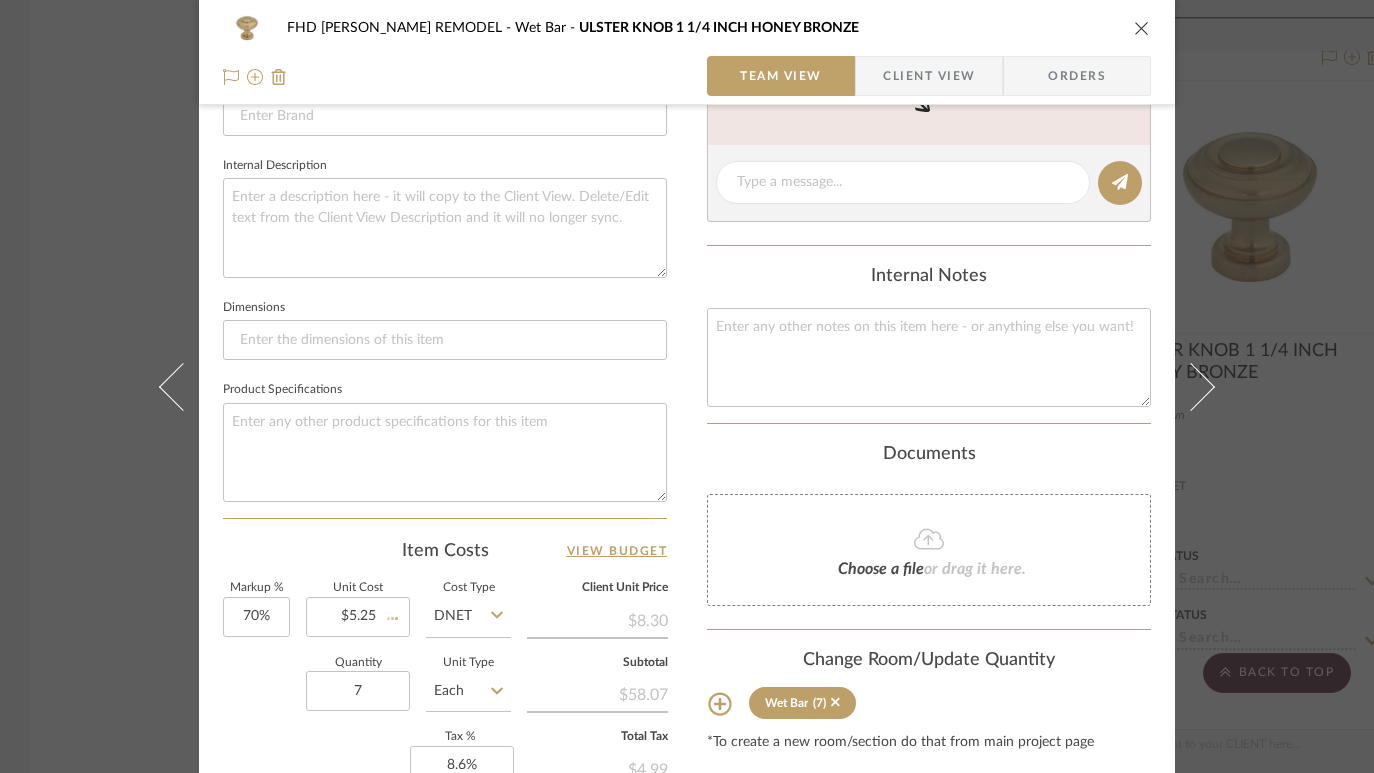 type 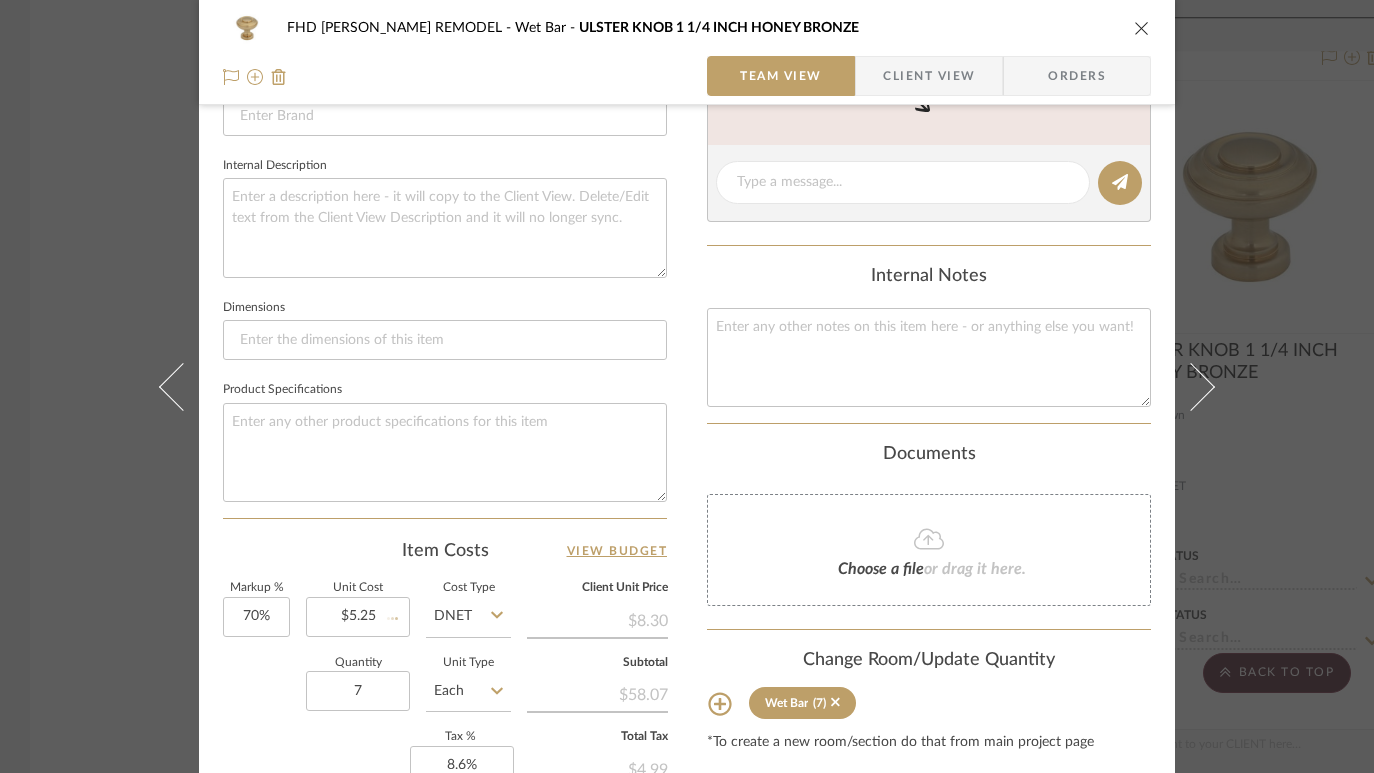 type 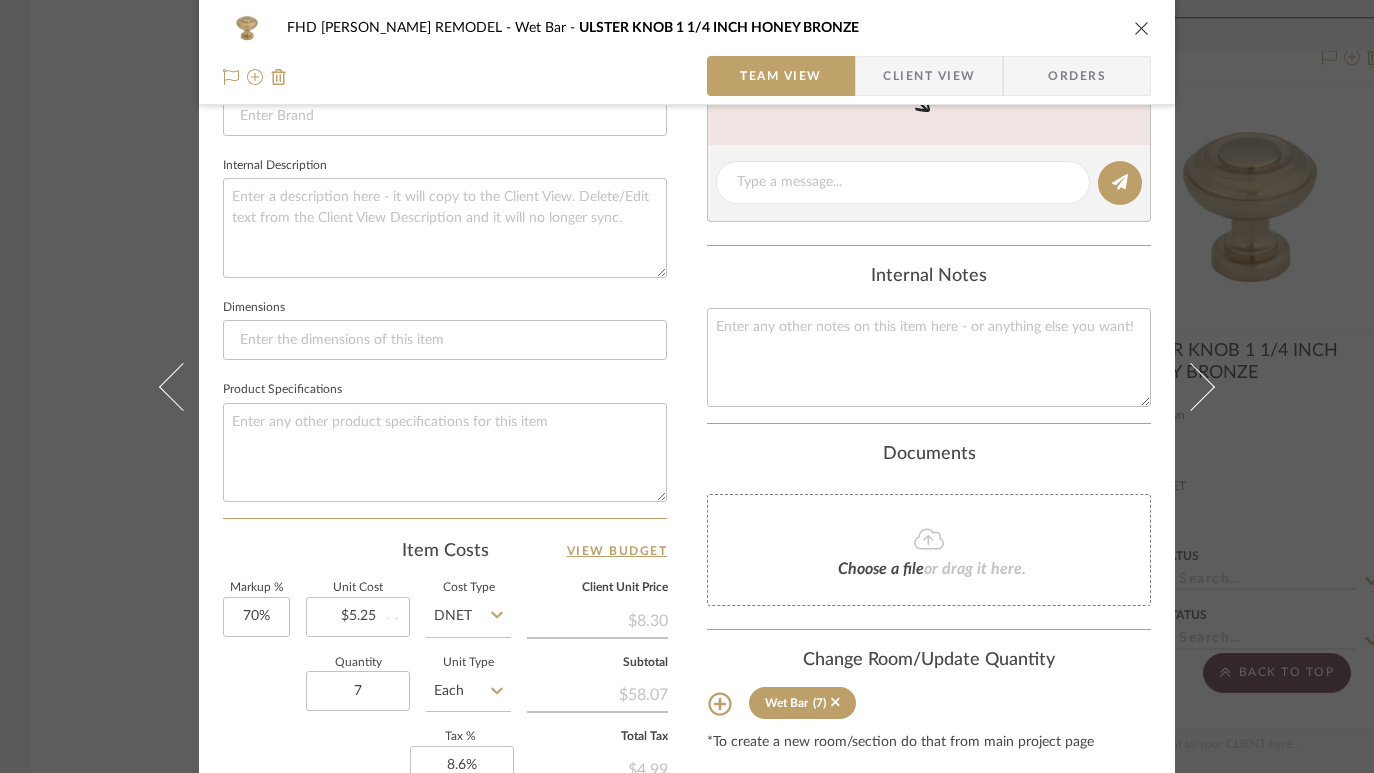 type 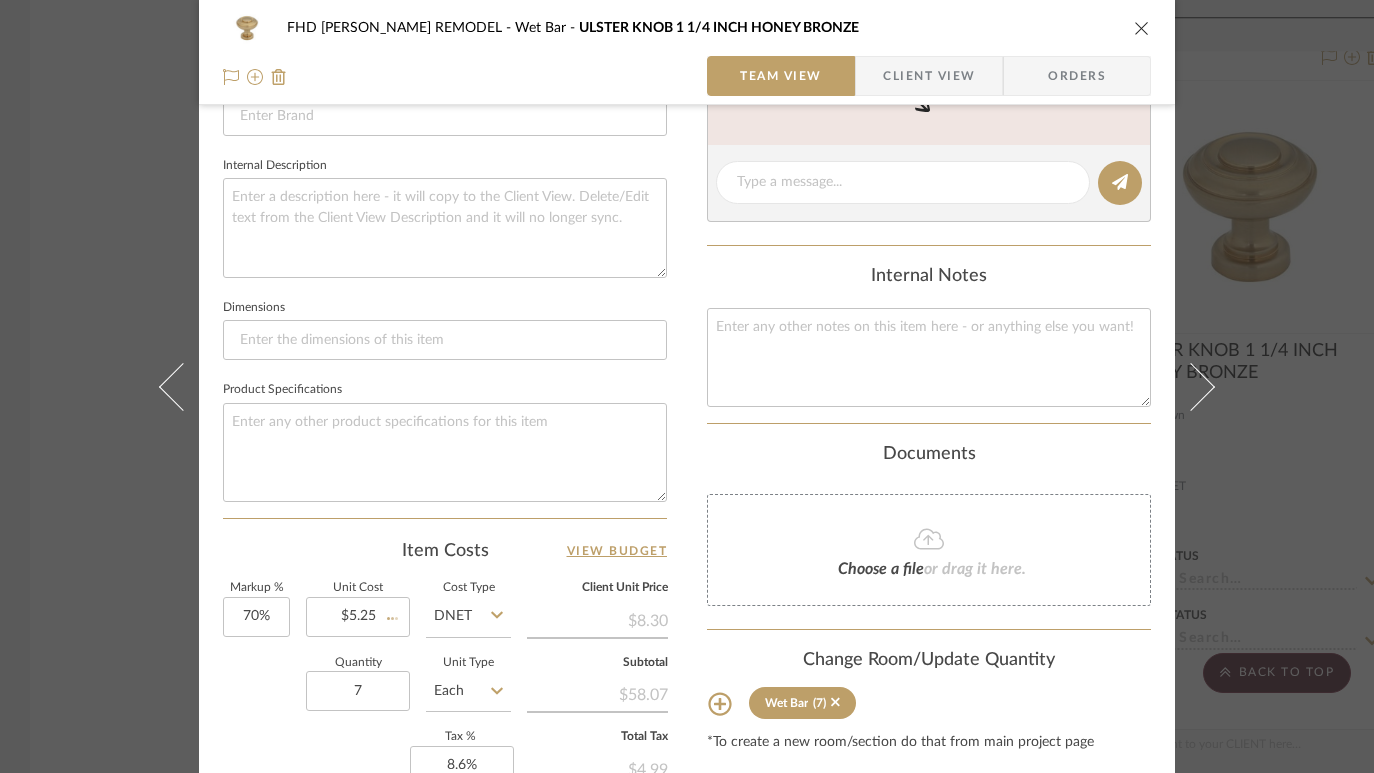 type 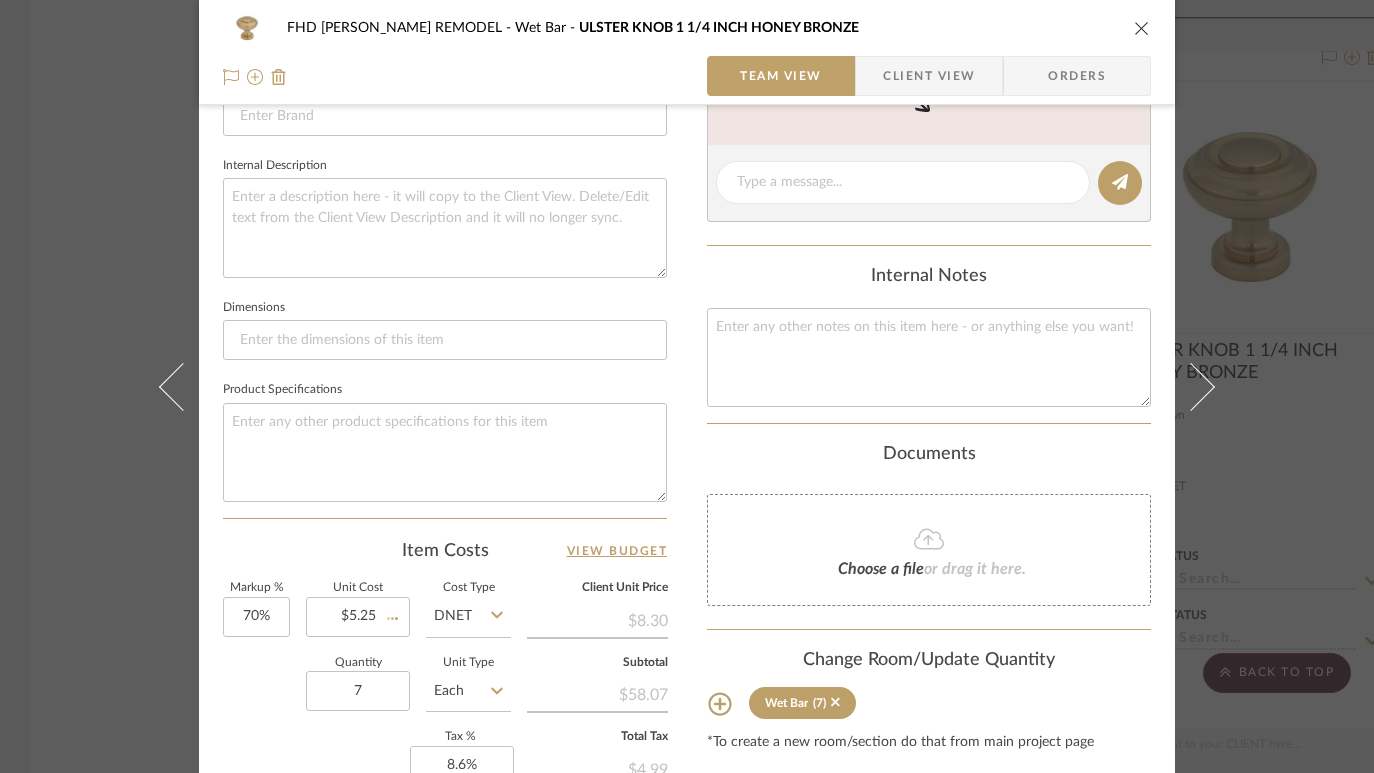 type 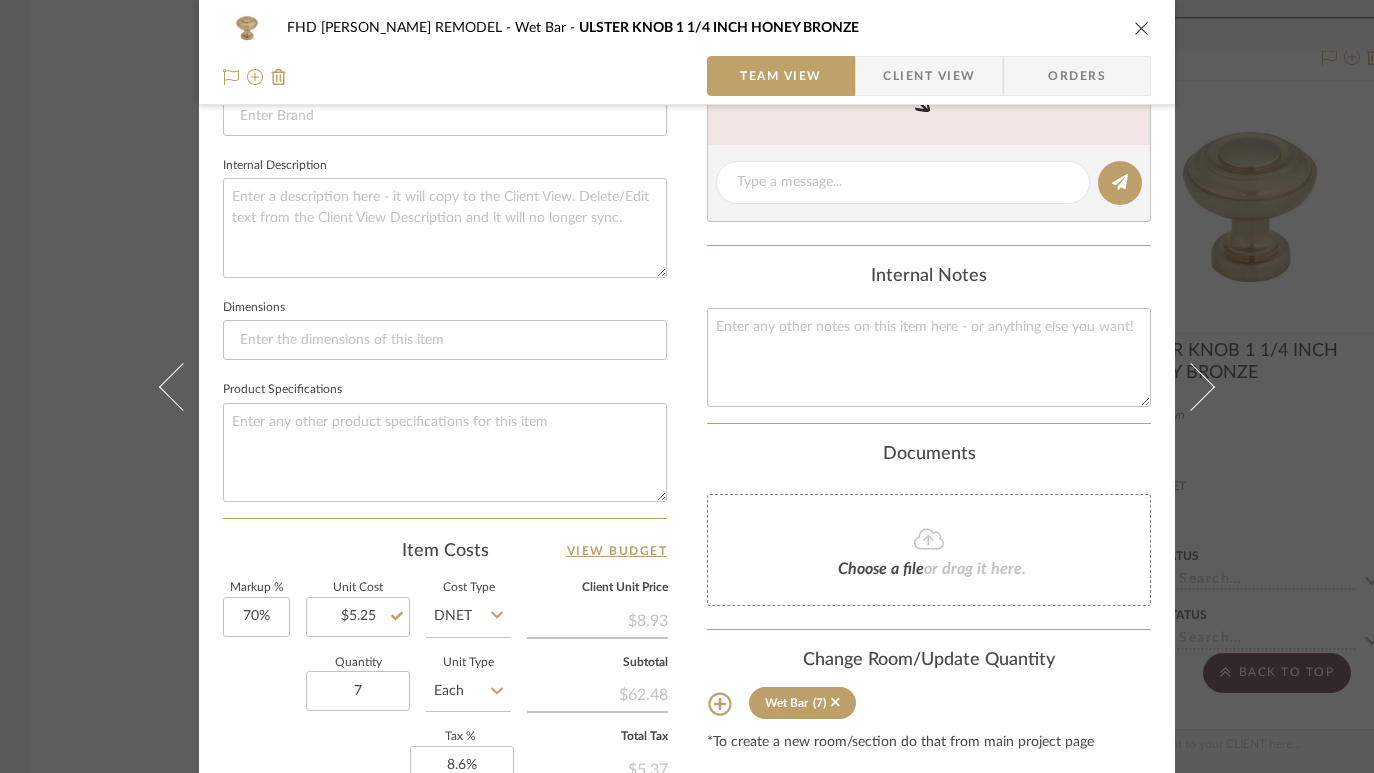 click on "Item Costs   View Budget" 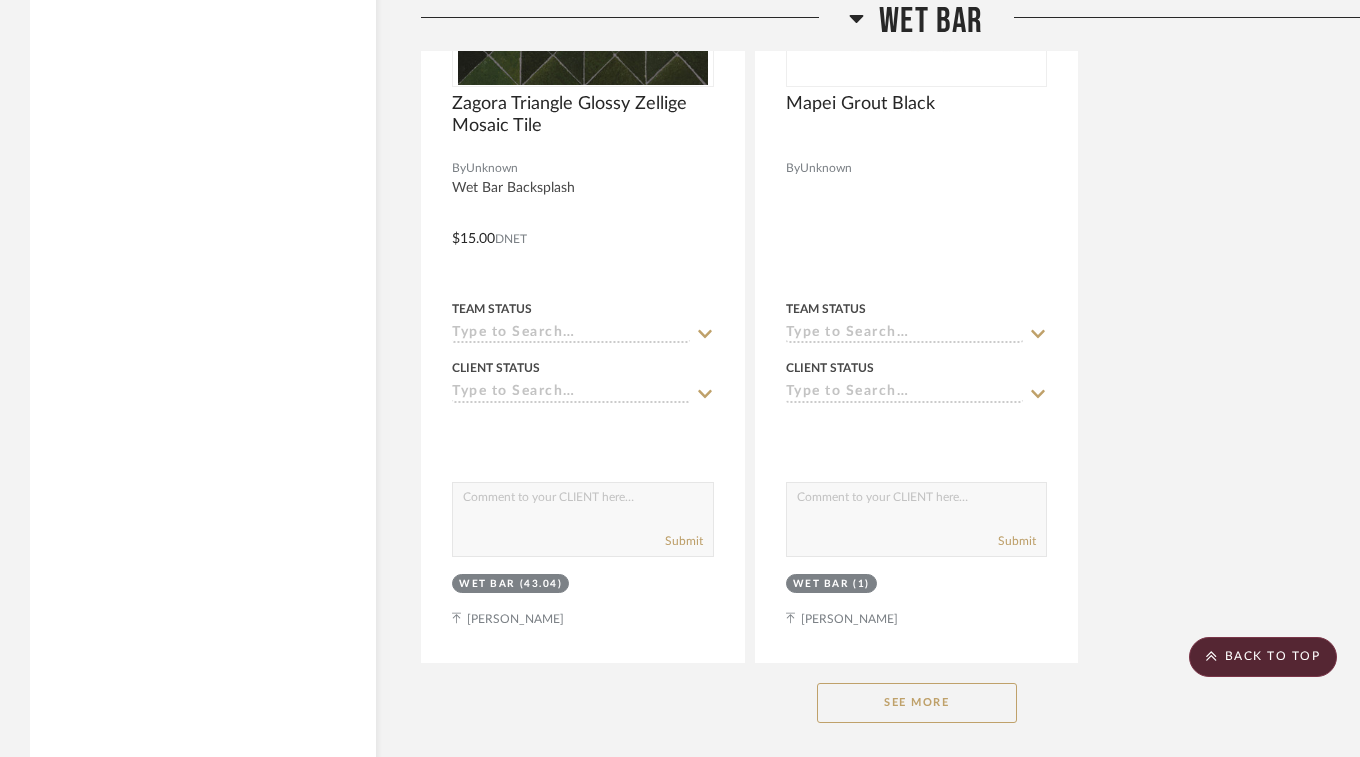 scroll, scrollTop: 34512, scrollLeft: 0, axis: vertical 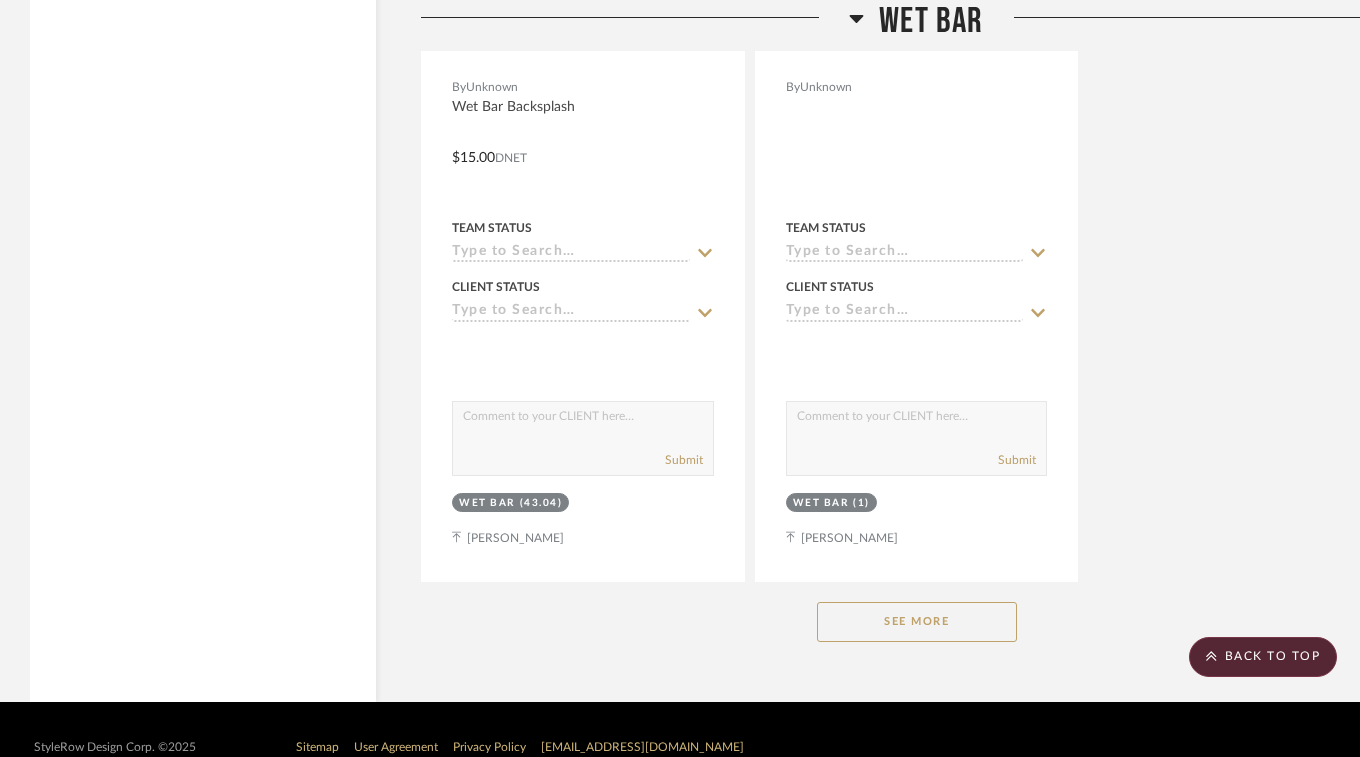click on "See More" 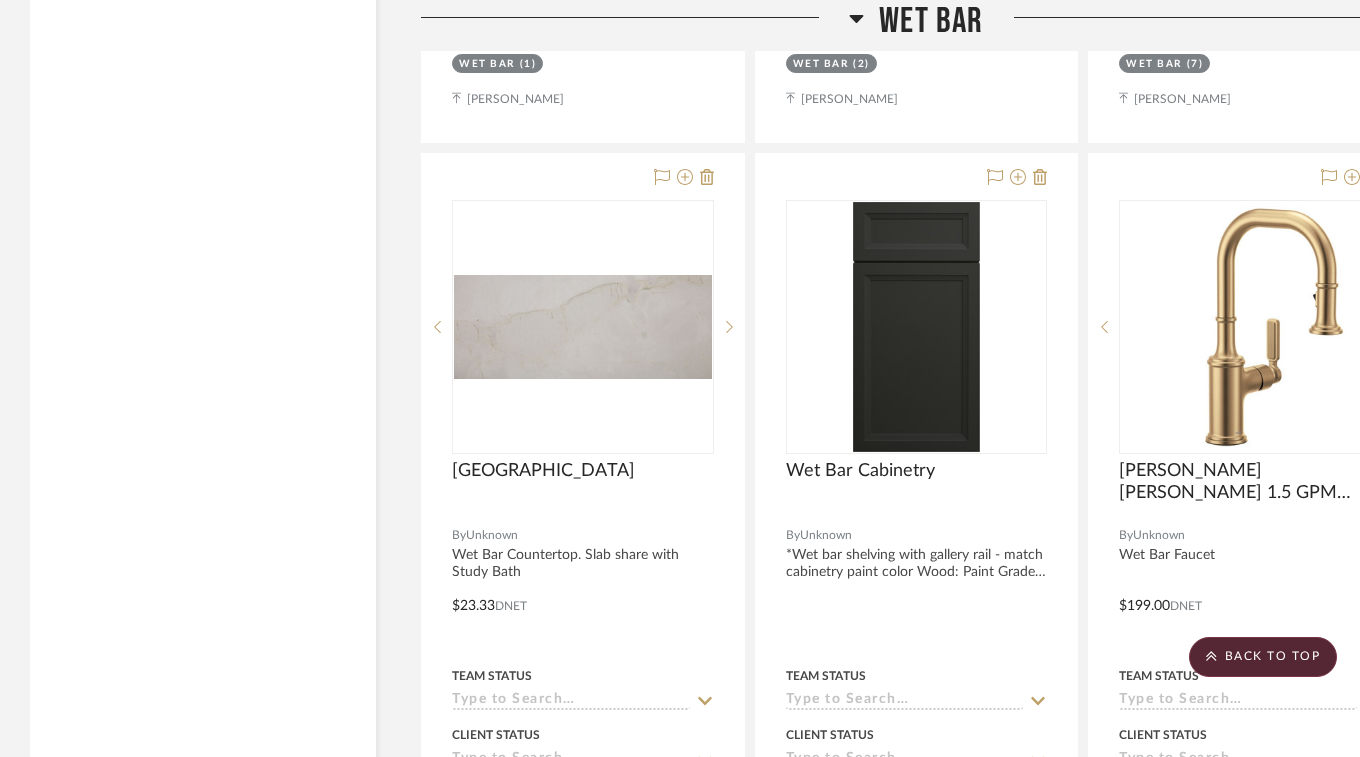 scroll, scrollTop: 33179, scrollLeft: 0, axis: vertical 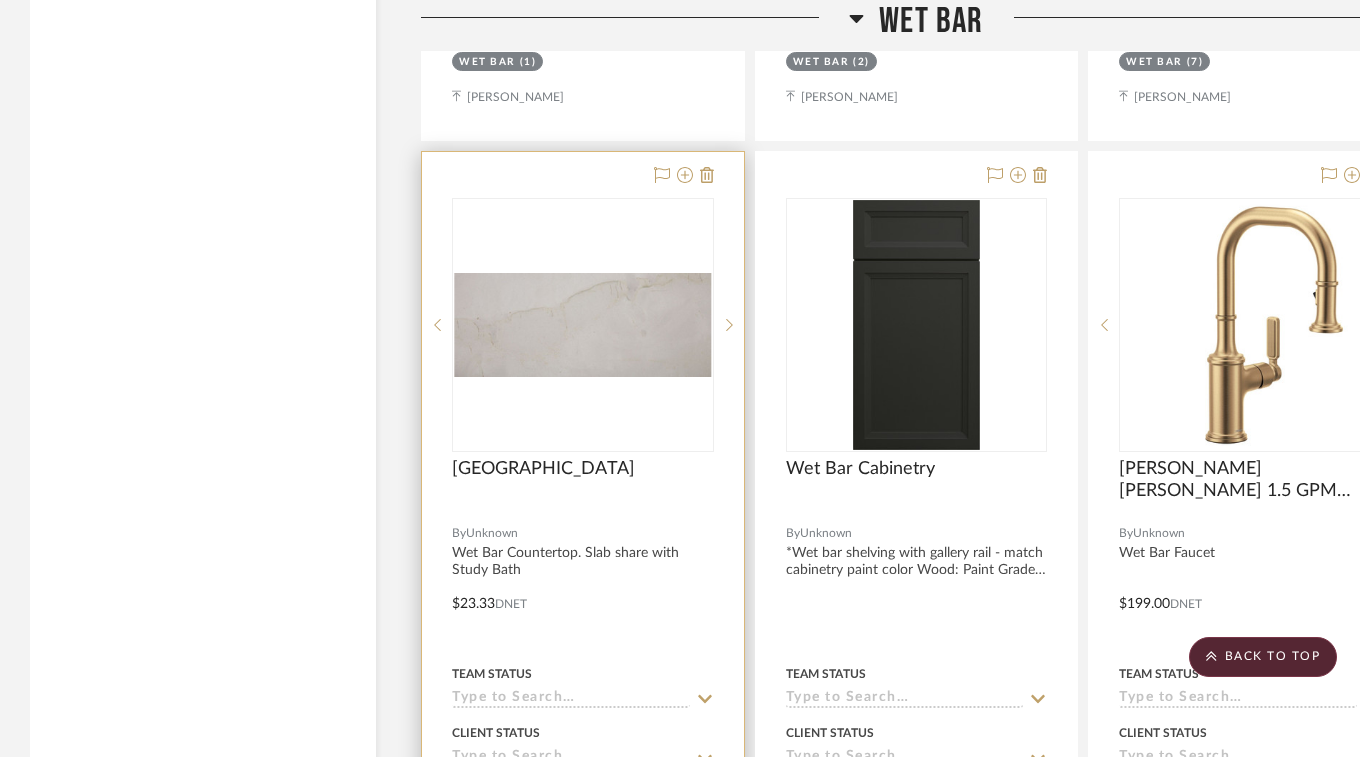 click at bounding box center (583, 325) 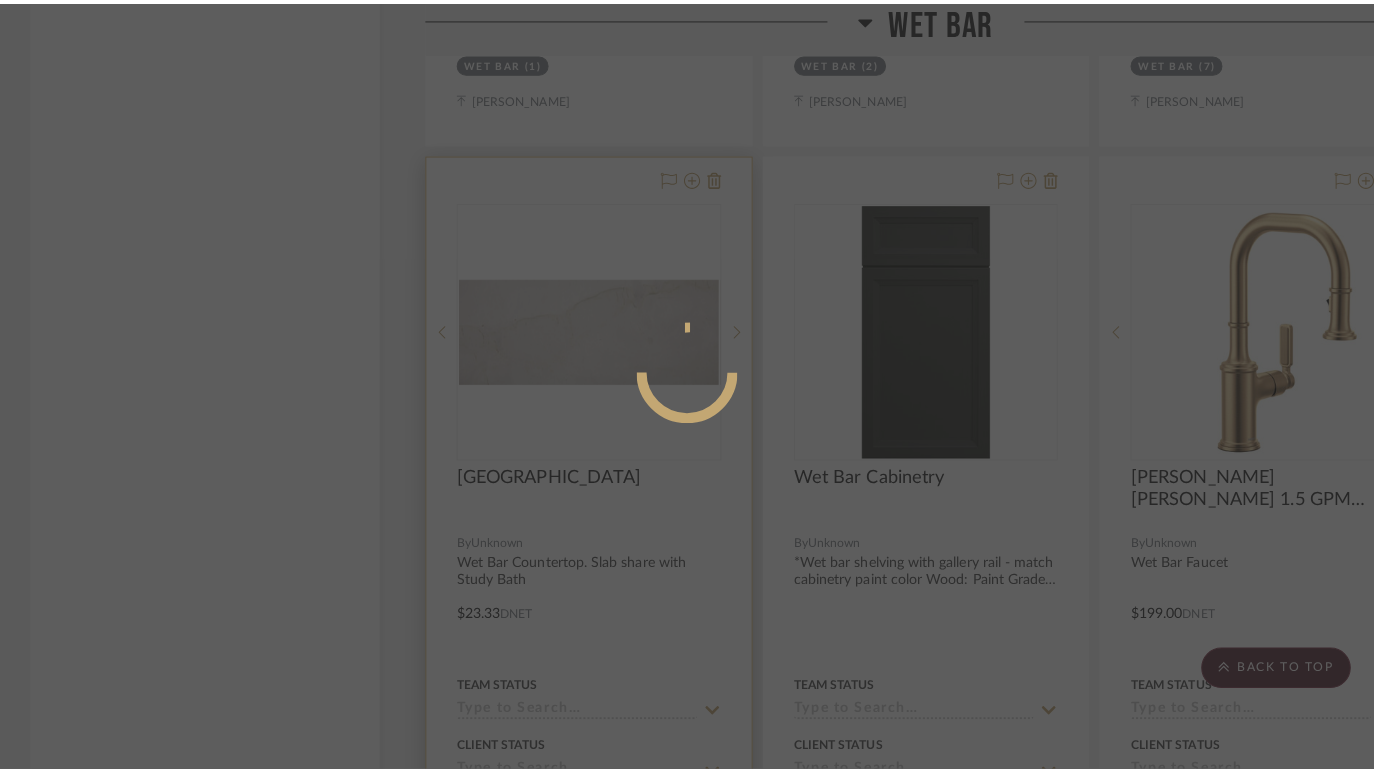 scroll, scrollTop: 0, scrollLeft: 0, axis: both 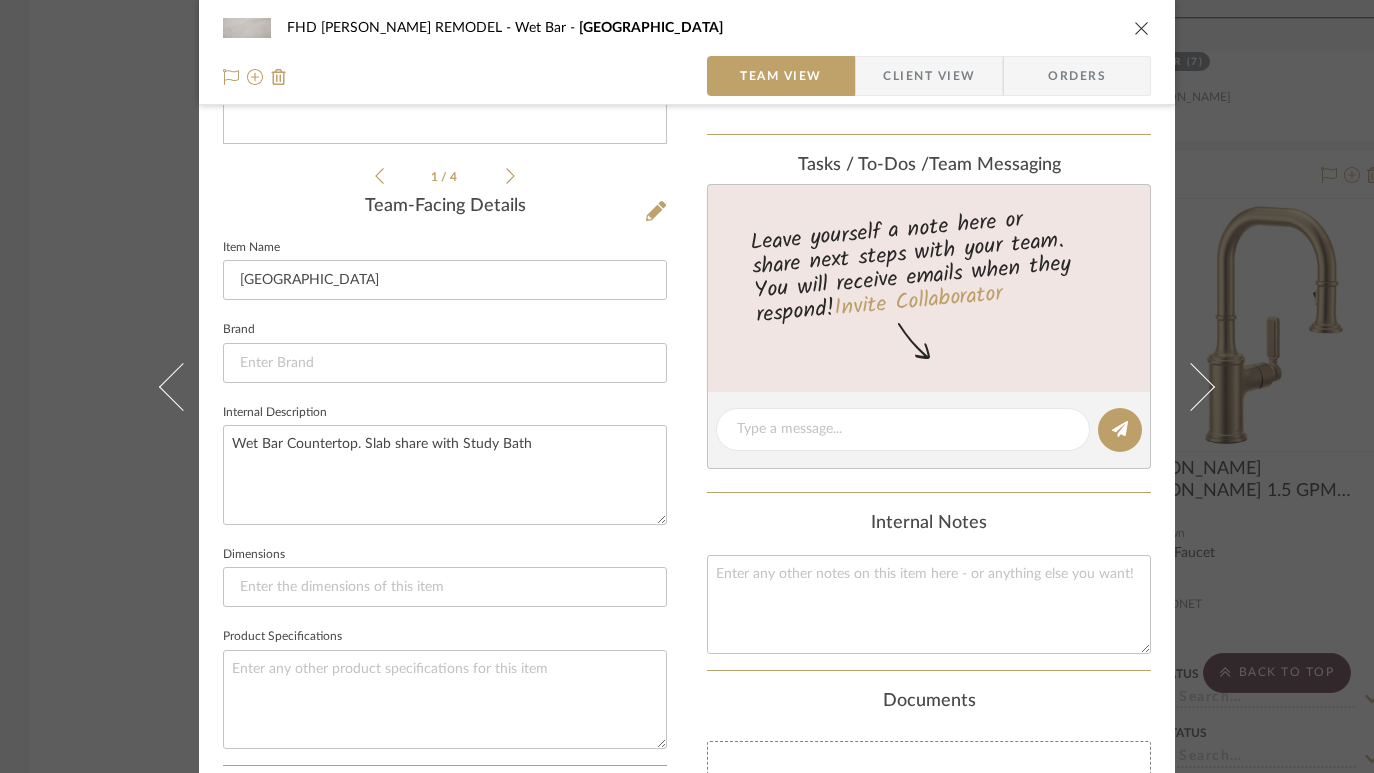 click at bounding box center [1142, 28] 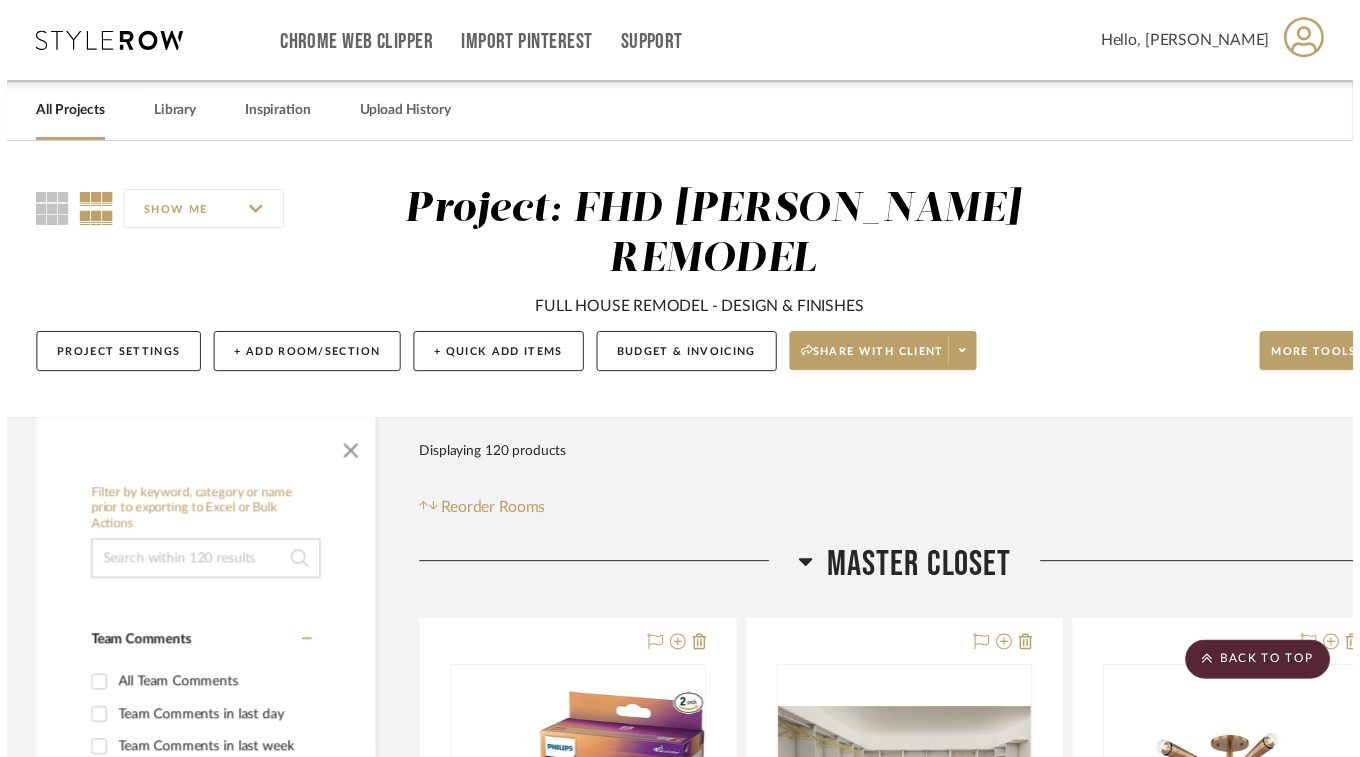 scroll, scrollTop: 33179, scrollLeft: 0, axis: vertical 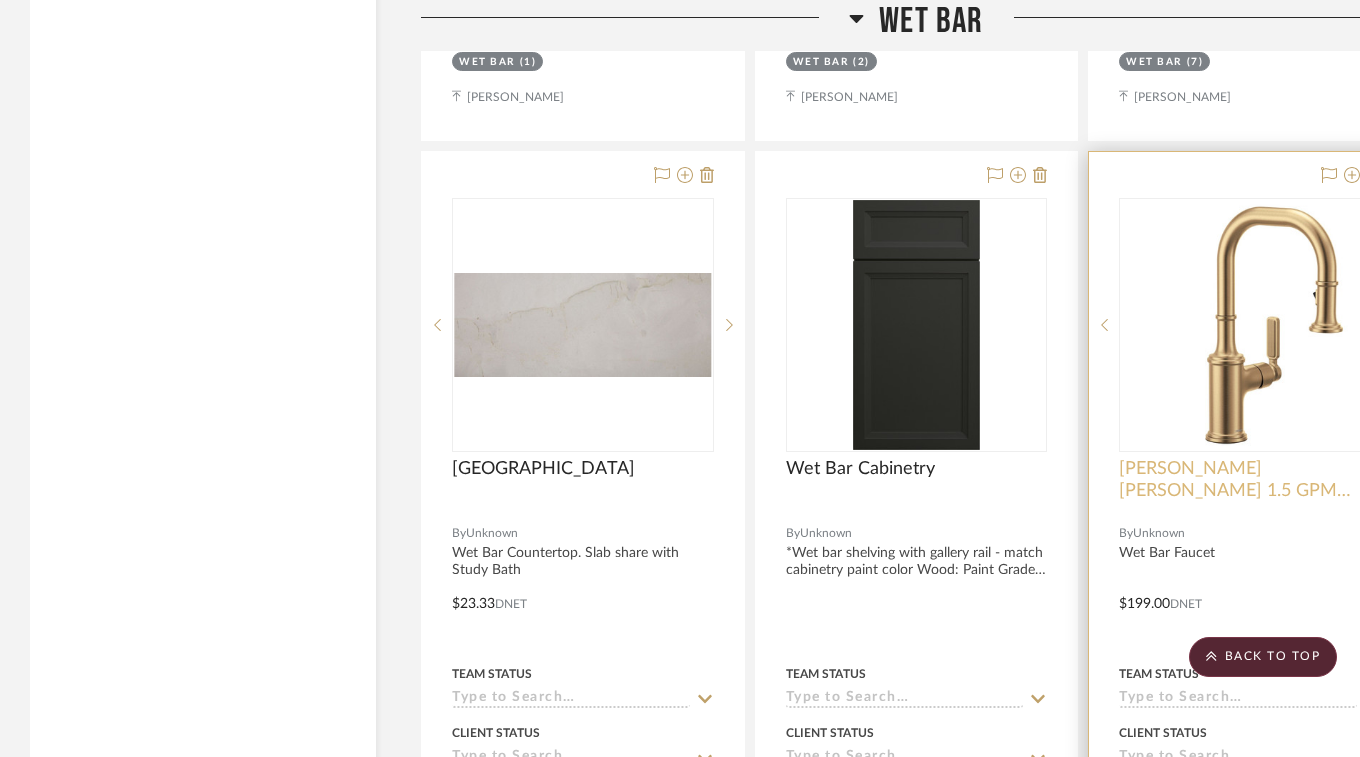 click on "[PERSON_NAME] [PERSON_NAME] 1.5 GPM Single Hole Bar Faucet" at bounding box center (1250, 480) 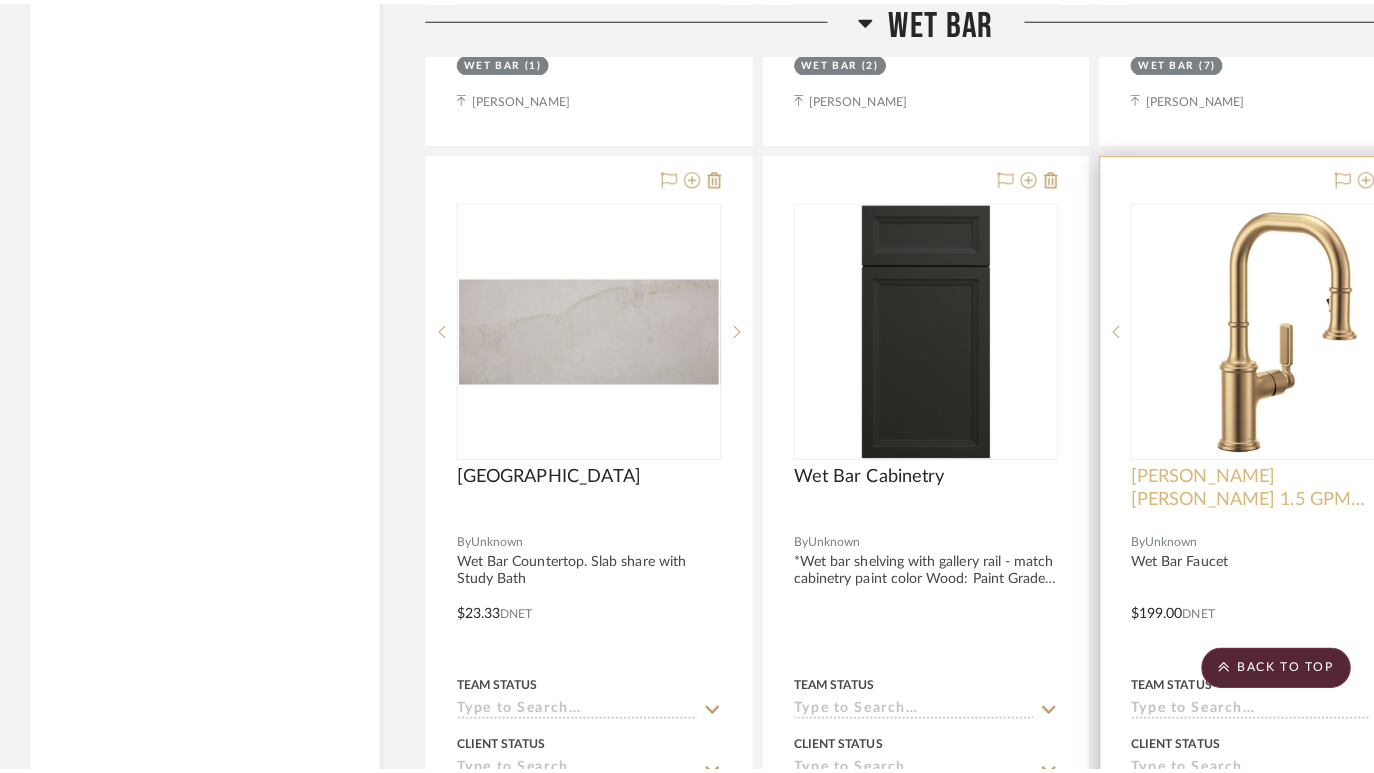 scroll, scrollTop: 0, scrollLeft: 0, axis: both 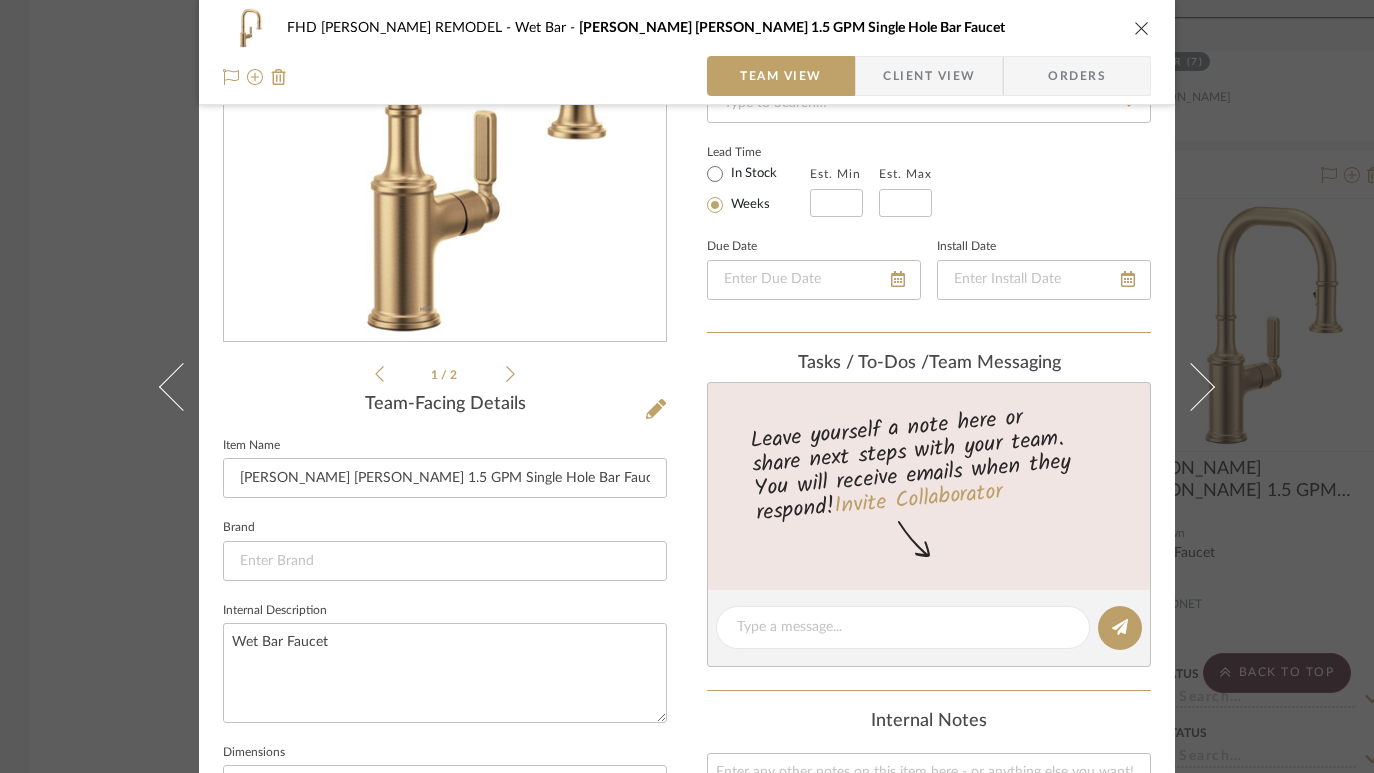 click at bounding box center [1142, 28] 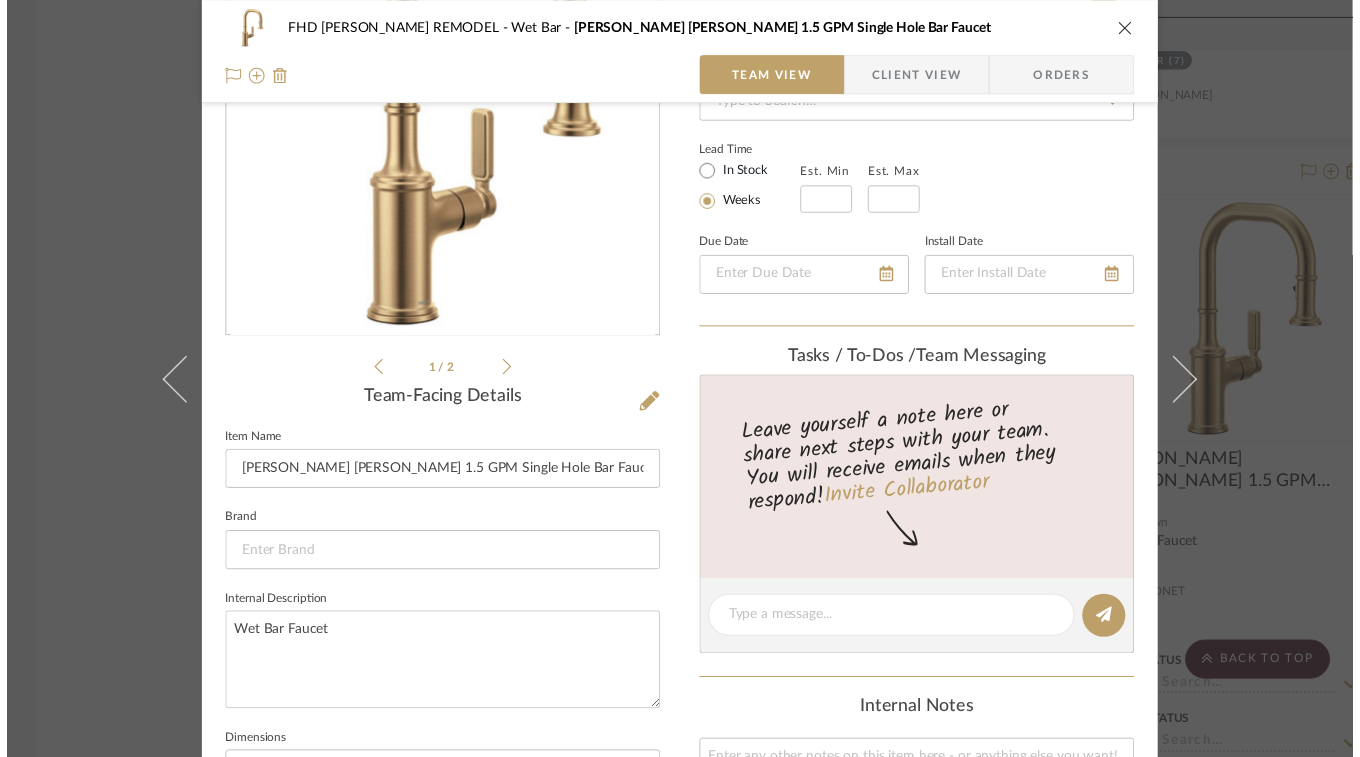 scroll, scrollTop: 33179, scrollLeft: 0, axis: vertical 